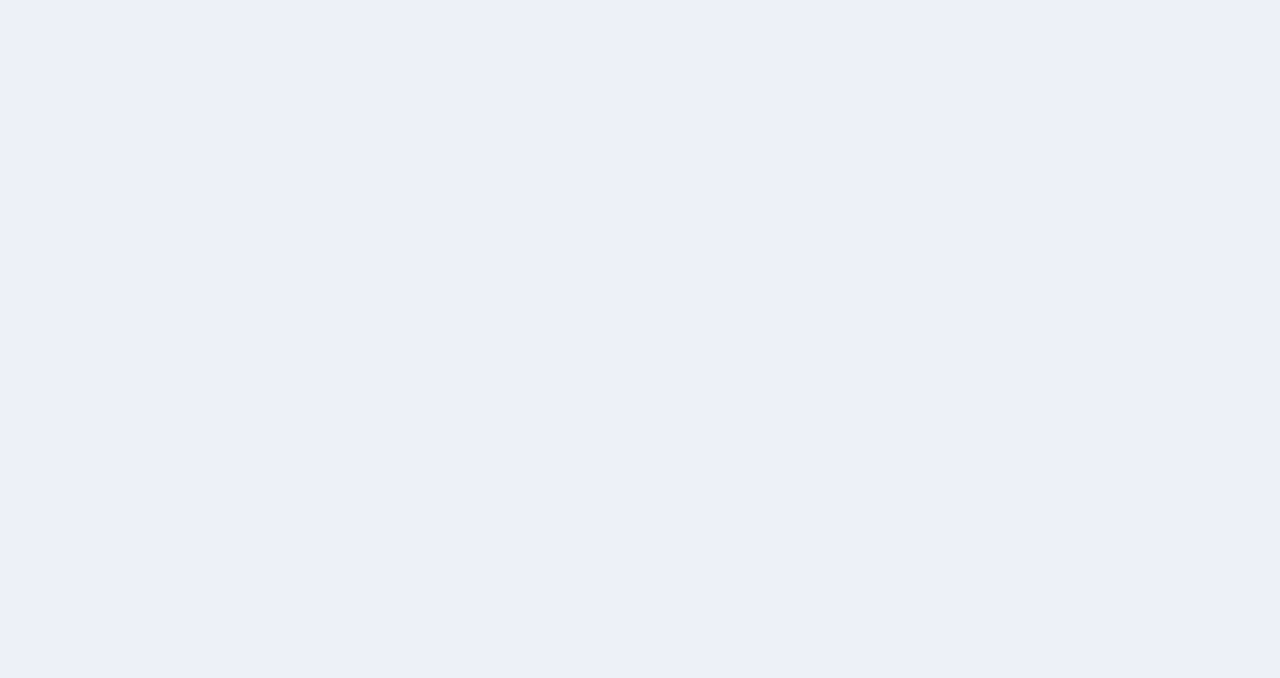 scroll, scrollTop: 0, scrollLeft: 0, axis: both 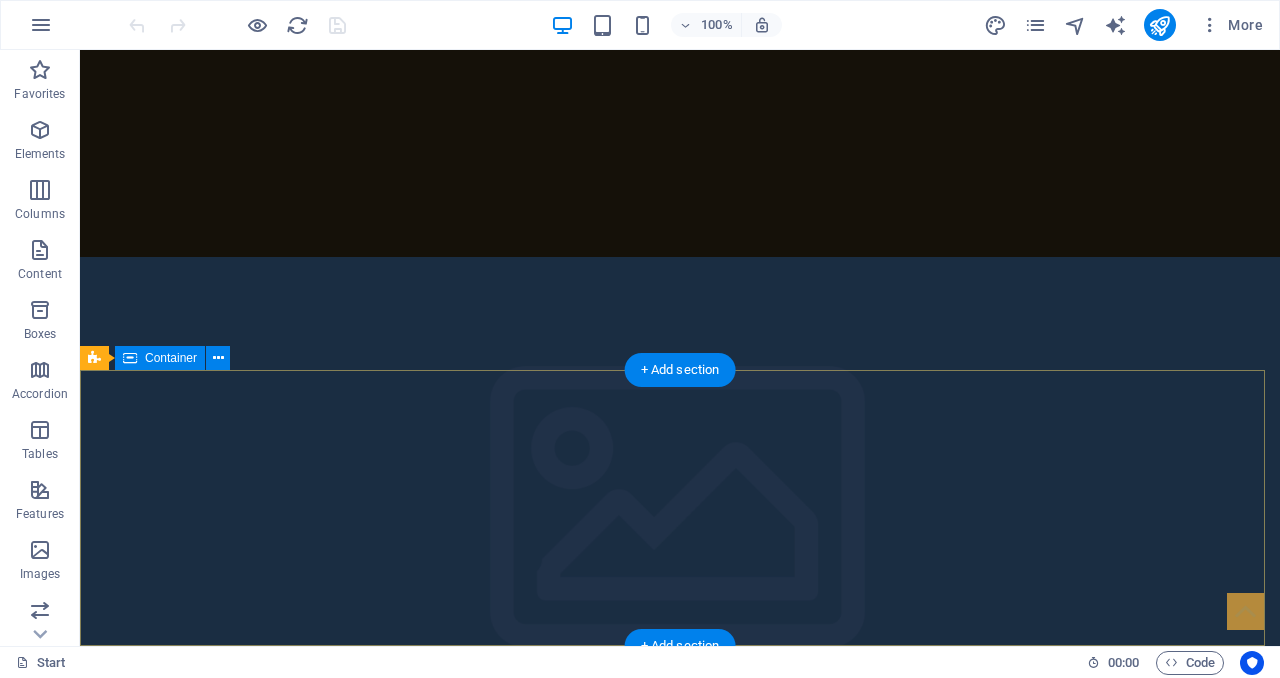 click on "Address   [CITY], [STATE]   [POSTAL_CODE] Phone Phone:  [PHONE]   Contact [EMAIL] Legal Notice  |  Privacy Policy" at bounding box center (680, 5813) 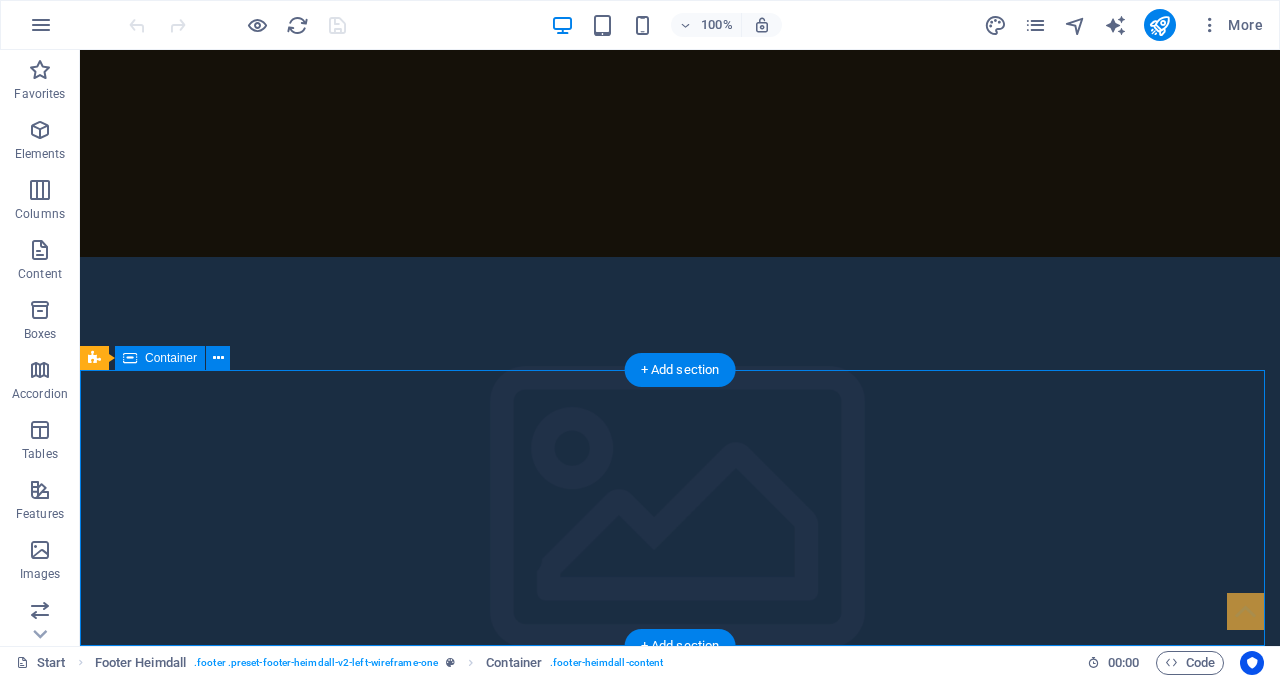 click on "Address   [CITY], [STATE]   [POSTAL_CODE] Phone Phone:  [PHONE]   Contact [EMAIL] Legal Notice  |  Privacy Policy" at bounding box center [680, 5813] 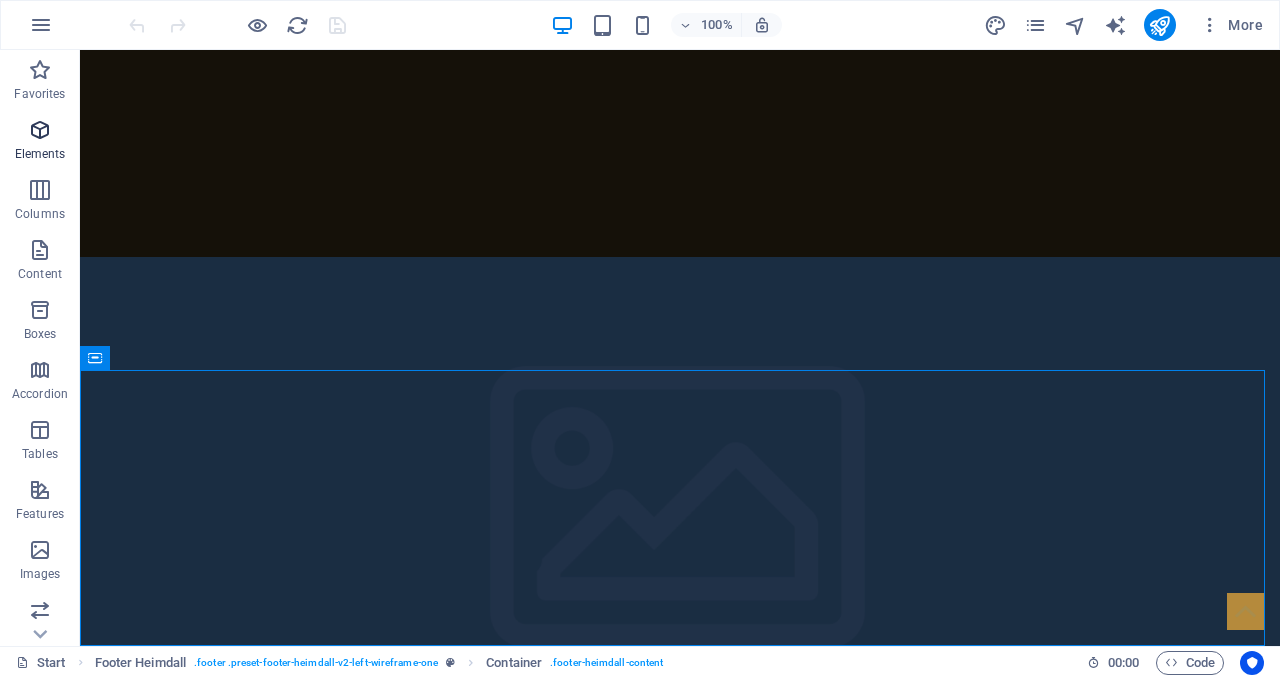click at bounding box center (40, 130) 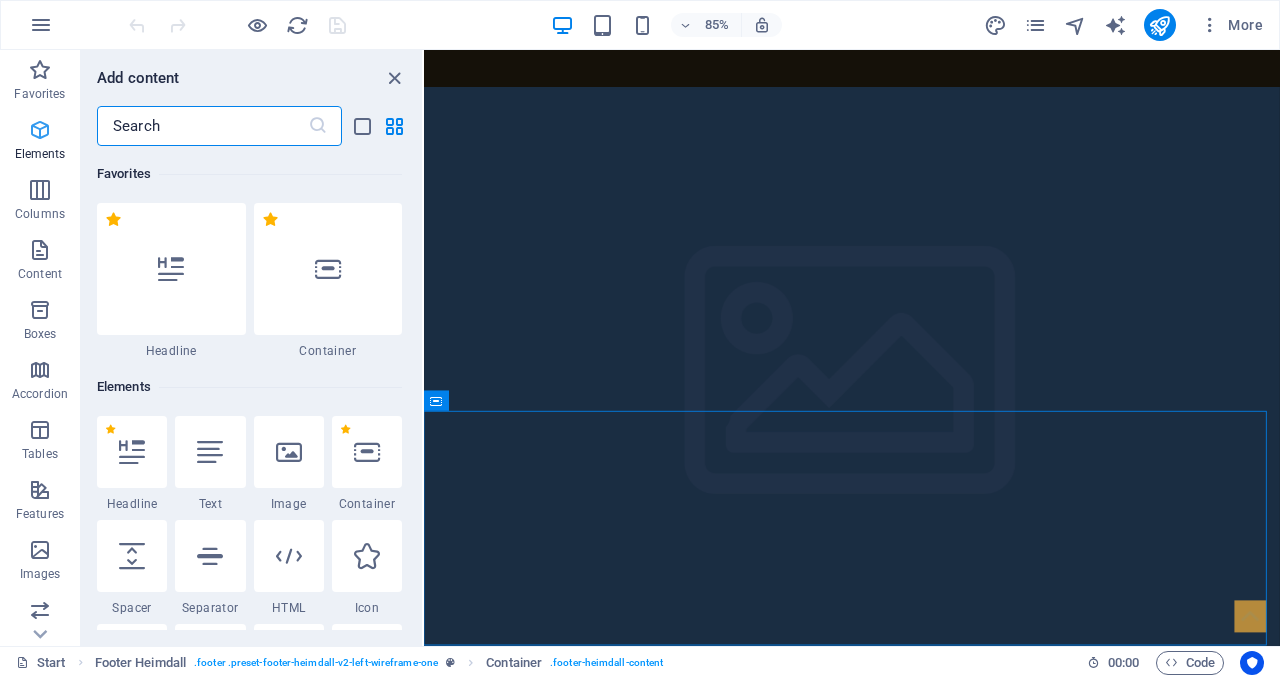 scroll, scrollTop: 5381, scrollLeft: 0, axis: vertical 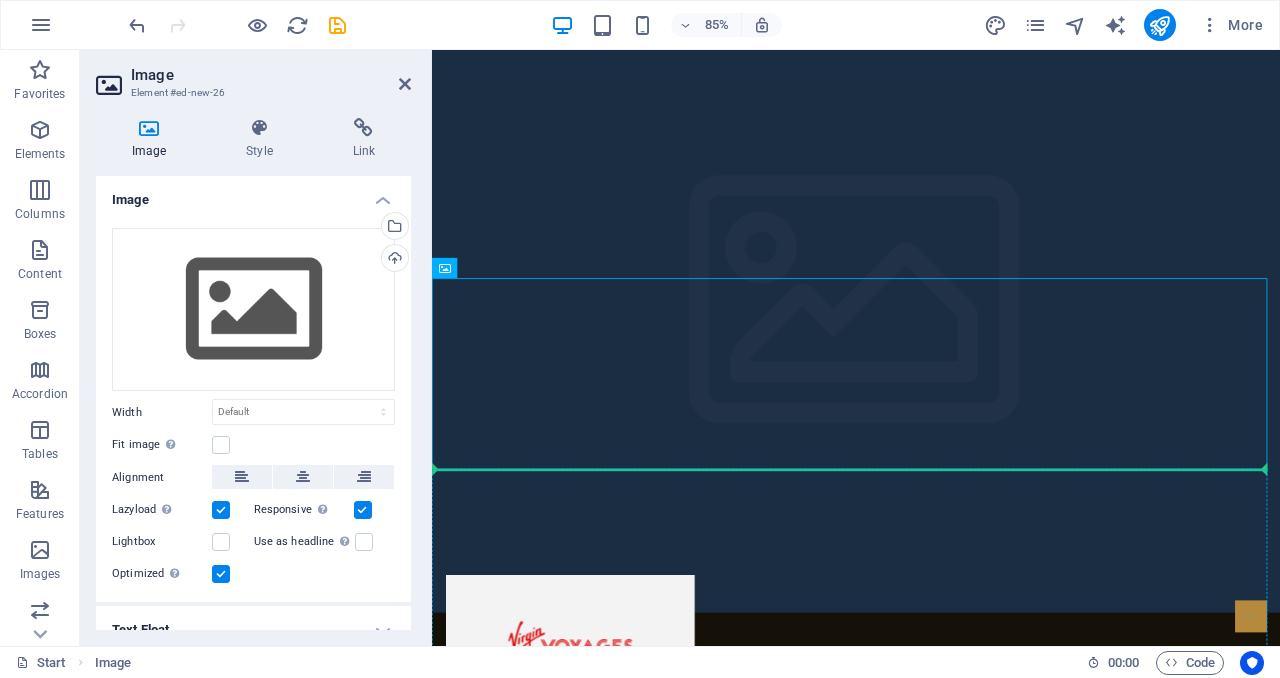 drag, startPoint x: 701, startPoint y: 449, endPoint x: 735, endPoint y: 574, distance: 129.5415 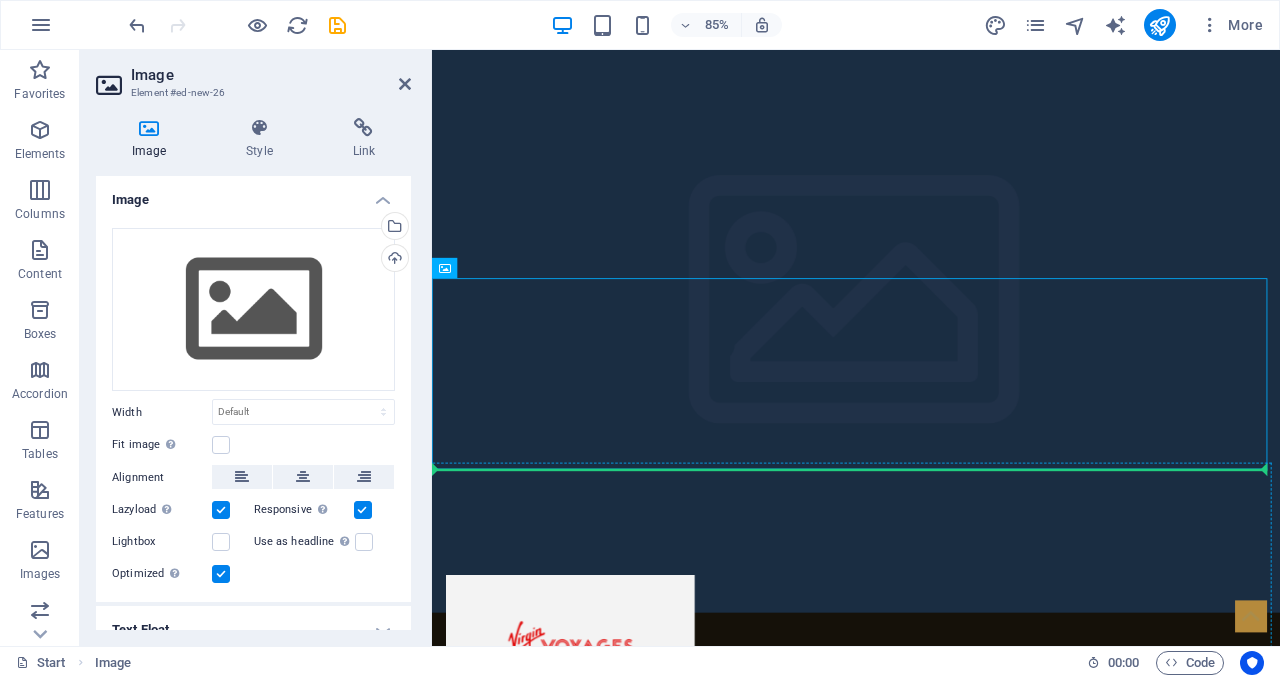 drag, startPoint x: 937, startPoint y: 443, endPoint x: 929, endPoint y: 629, distance: 186.17197 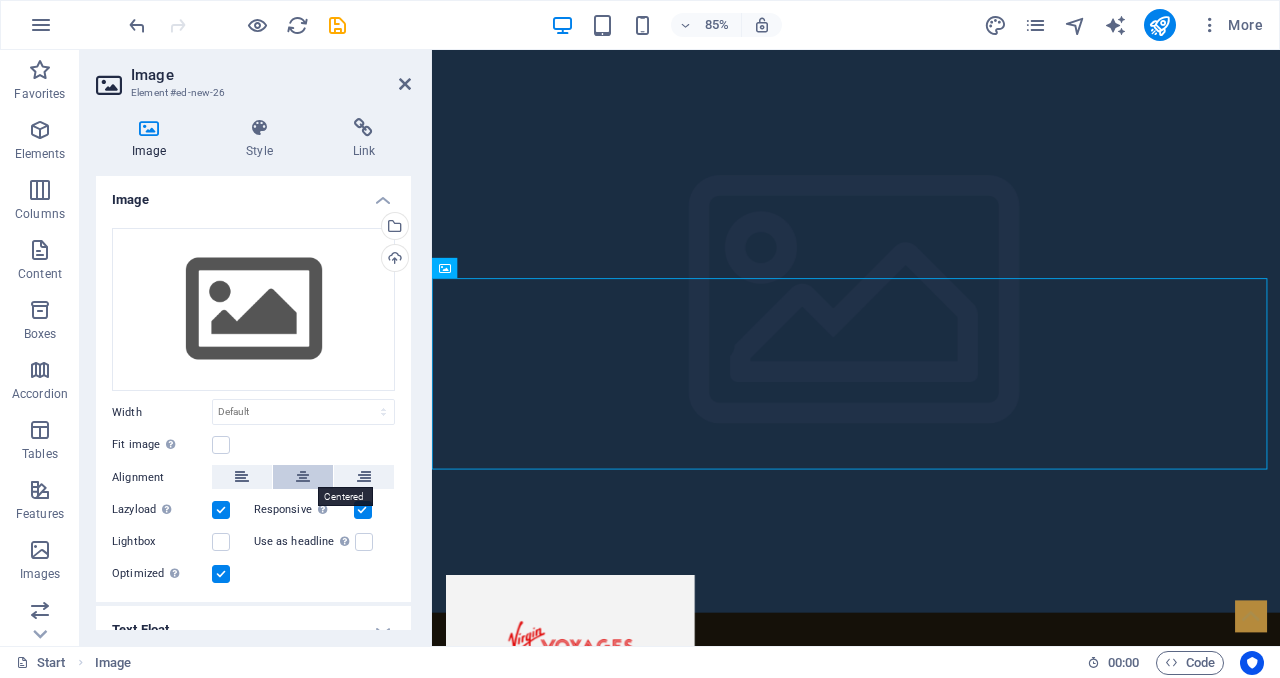 click at bounding box center [303, 477] 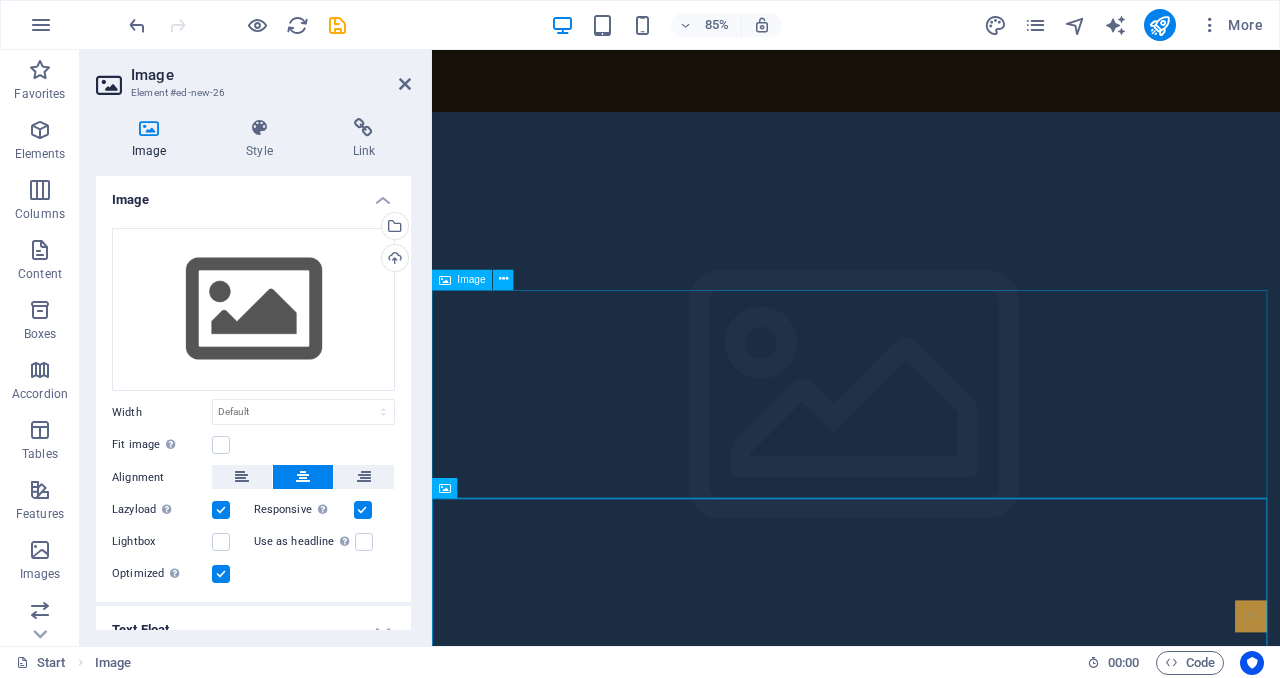 scroll, scrollTop: 5503, scrollLeft: 0, axis: vertical 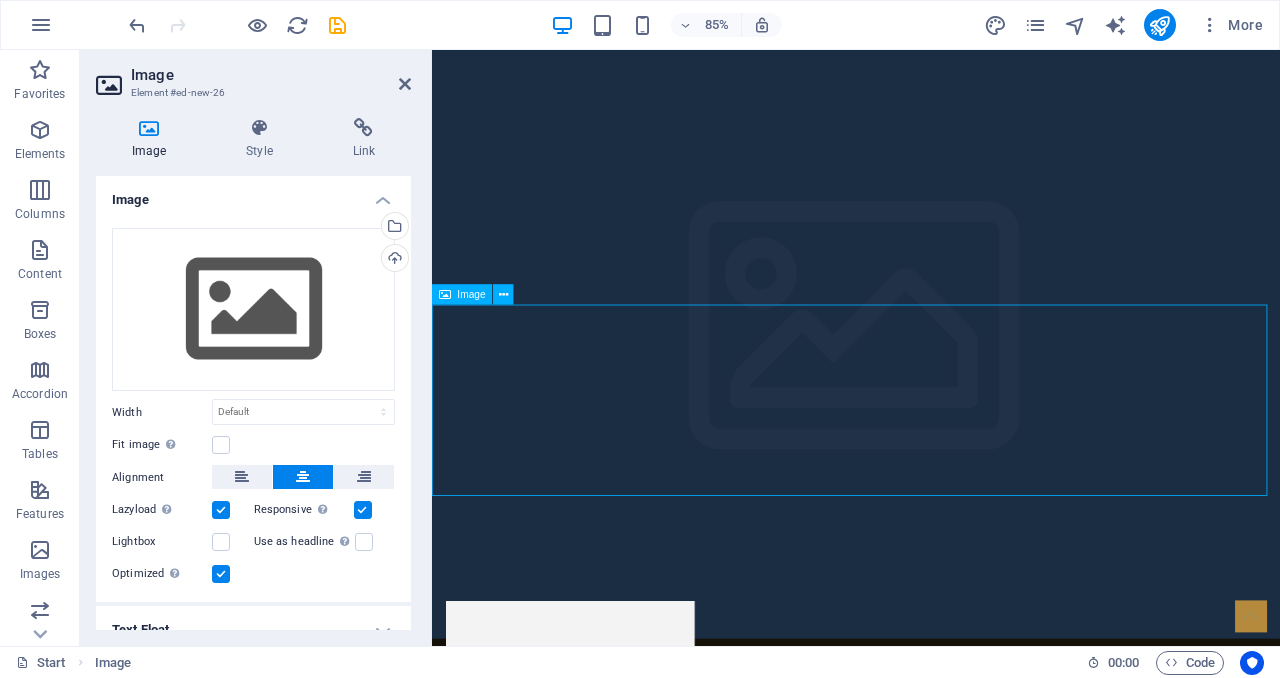click at bounding box center (931, 5506) 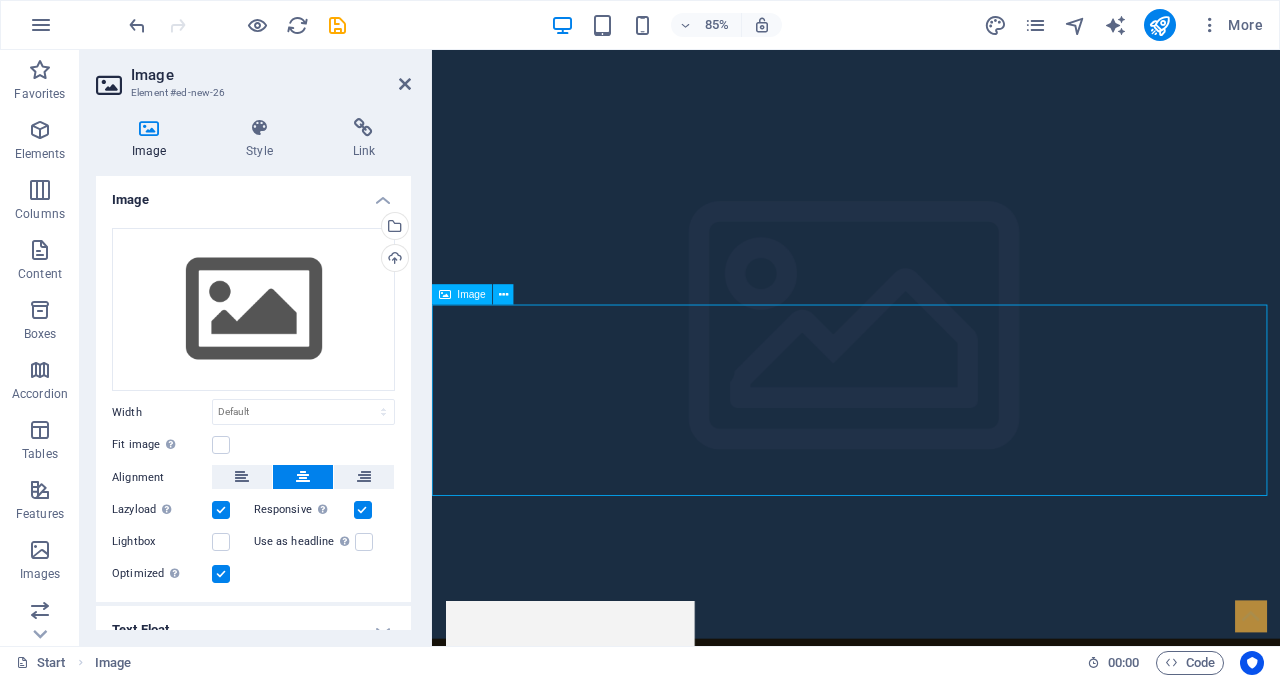 scroll, scrollTop: 5429, scrollLeft: 0, axis: vertical 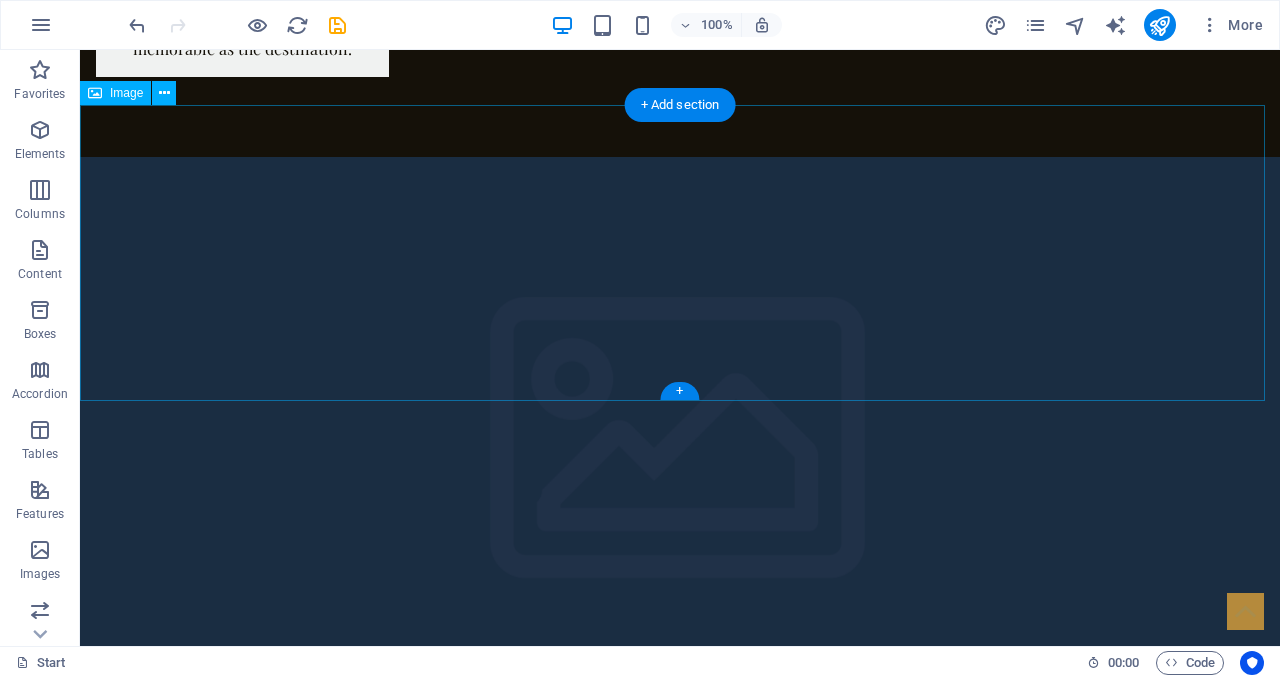 click at bounding box center [680, 5402] 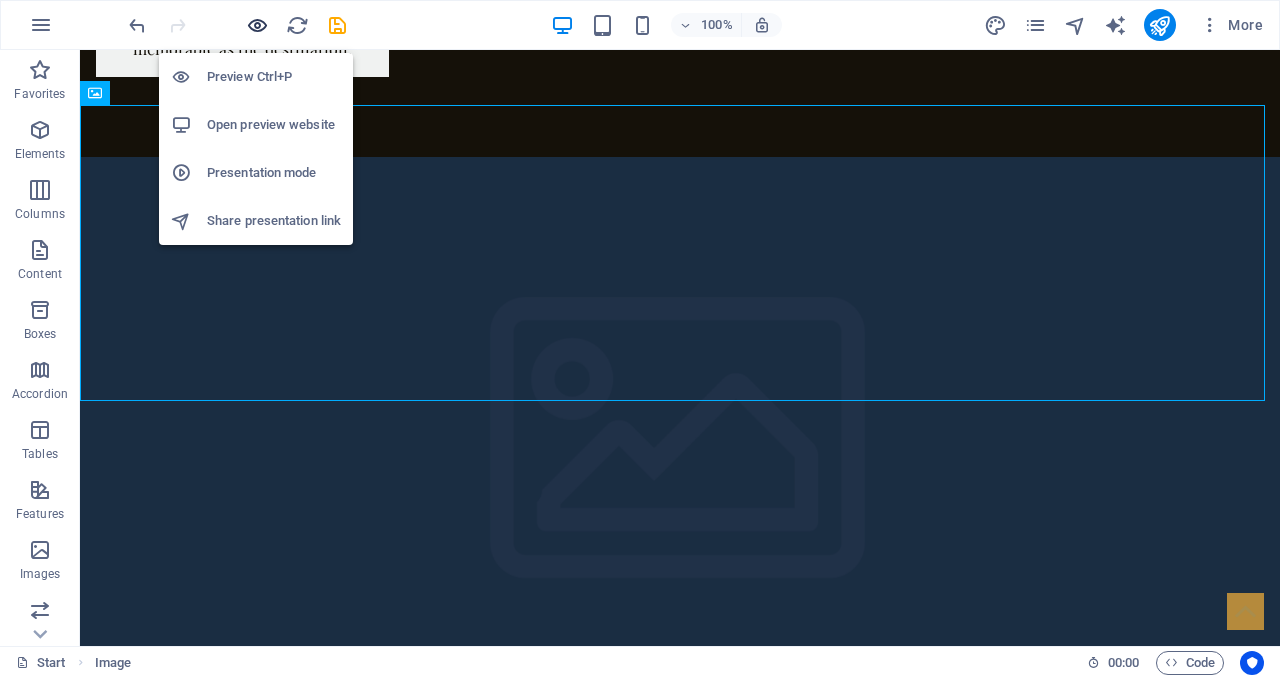 click at bounding box center (257, 25) 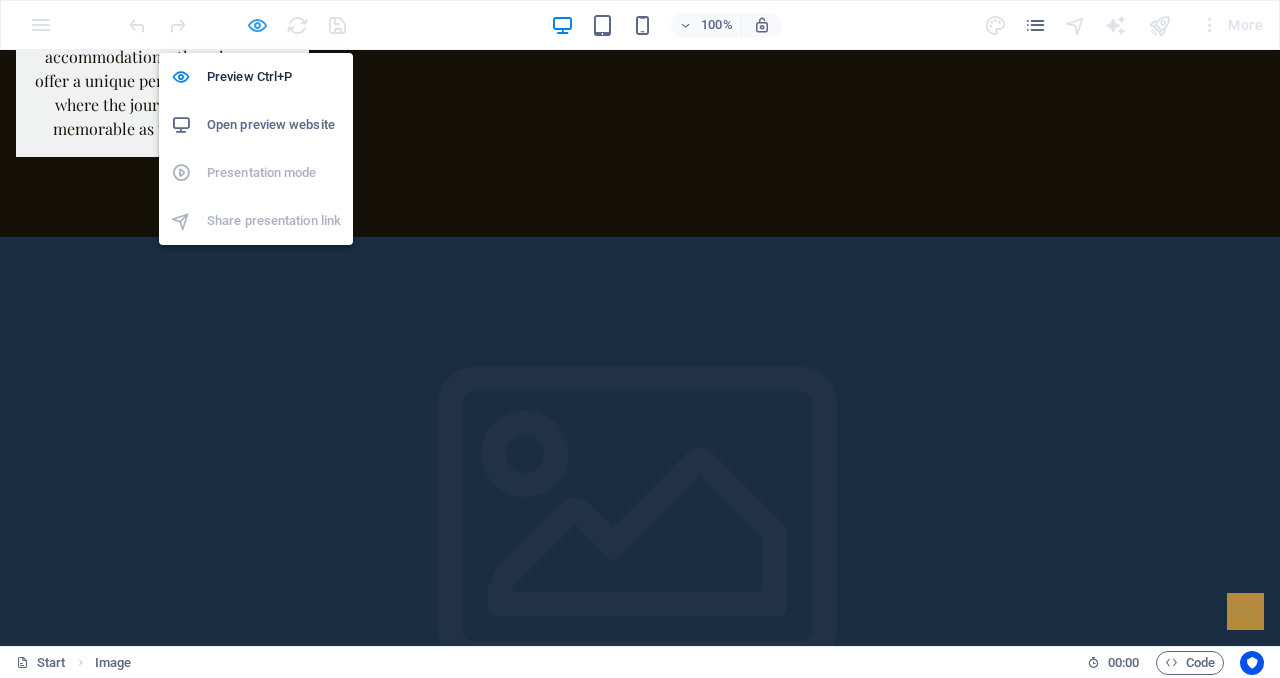 scroll, scrollTop: 5237, scrollLeft: 0, axis: vertical 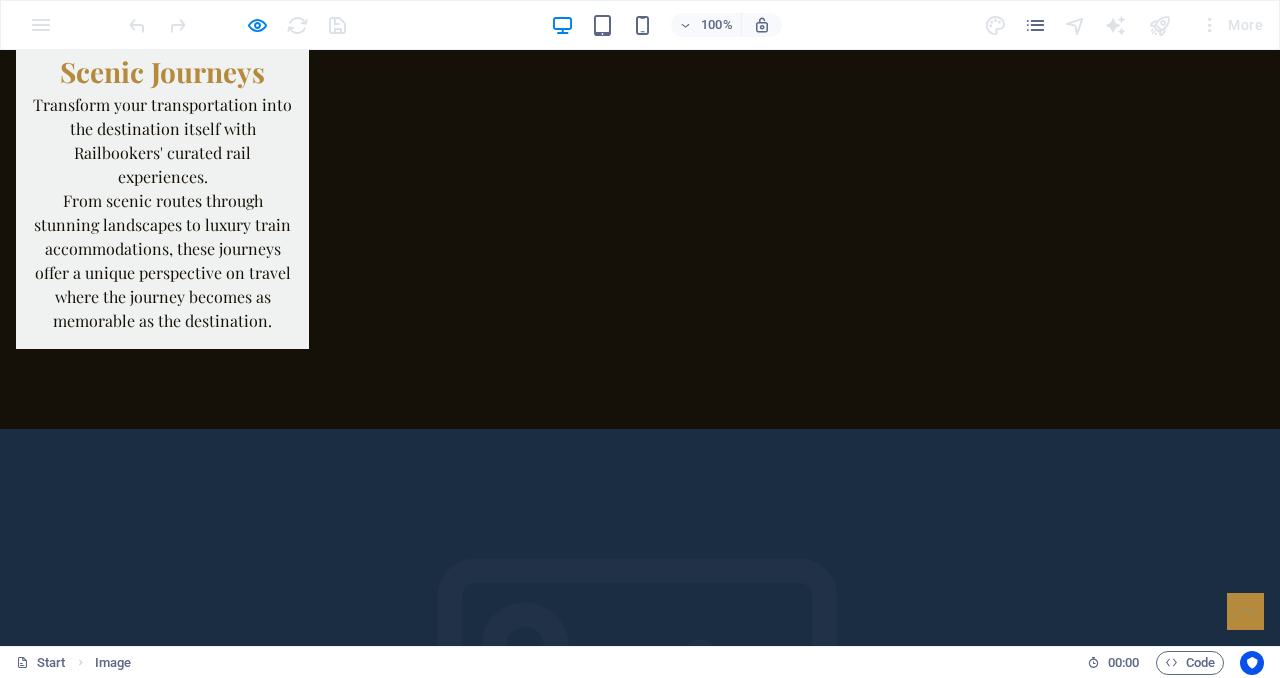click on "Address   [CITY], [STATE]   [POSTAL_CODE] Phone Phone:  [PHONE]   Contact [EMAIL] Legal Notice  |  Privacy Policy" at bounding box center [640, 5920] 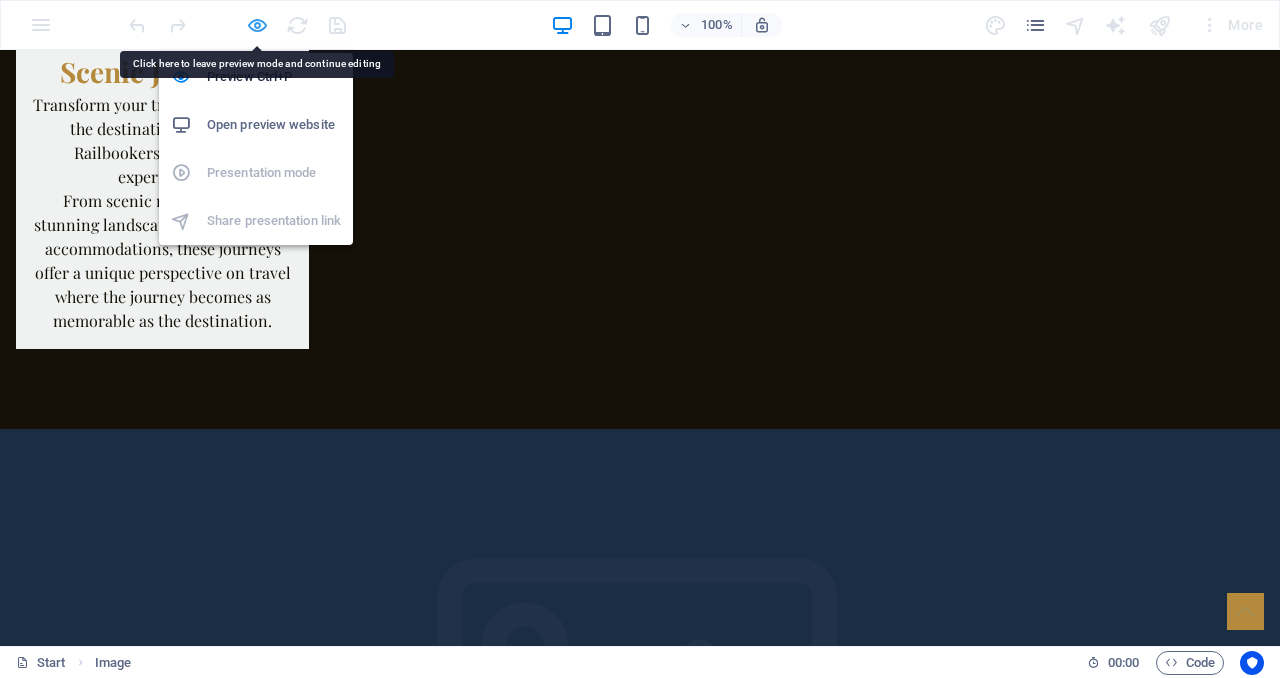 click at bounding box center (257, 25) 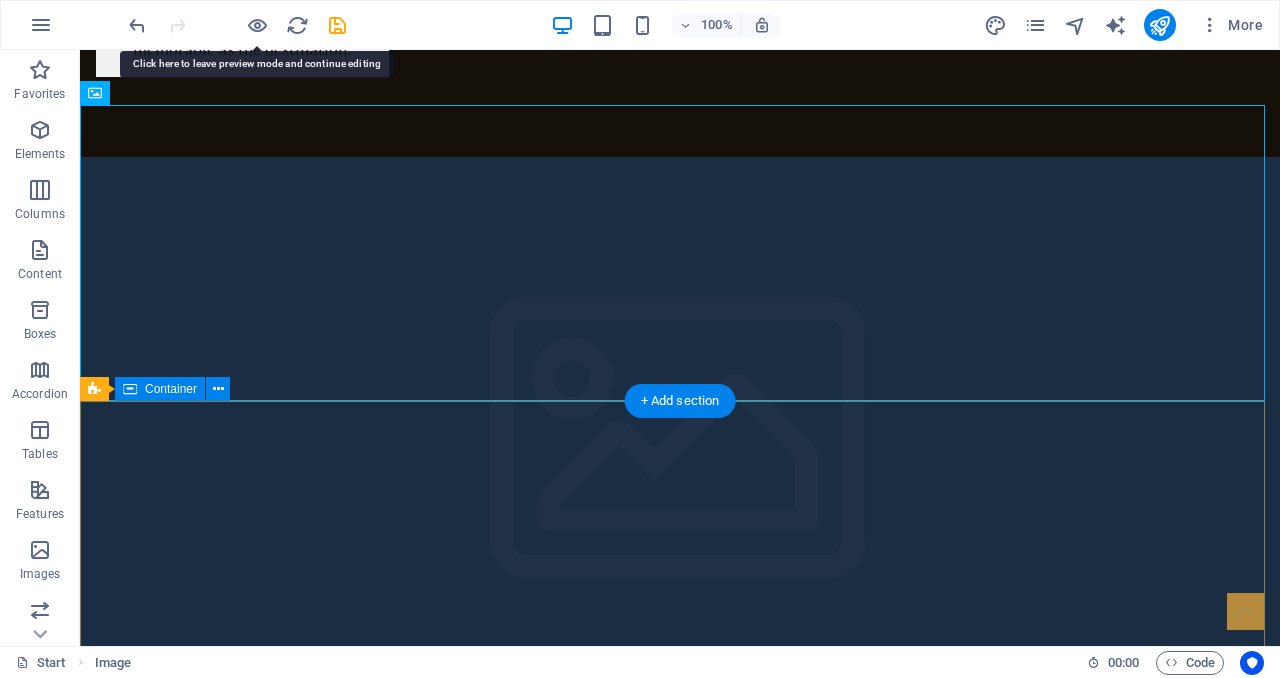 click on "Address   [CITY], [STATE]   [POSTAL_CODE] Phone Phone:  [PHONE]   Contact [EMAIL] Legal Notice  |  Privacy Policy" at bounding box center [680, 5844] 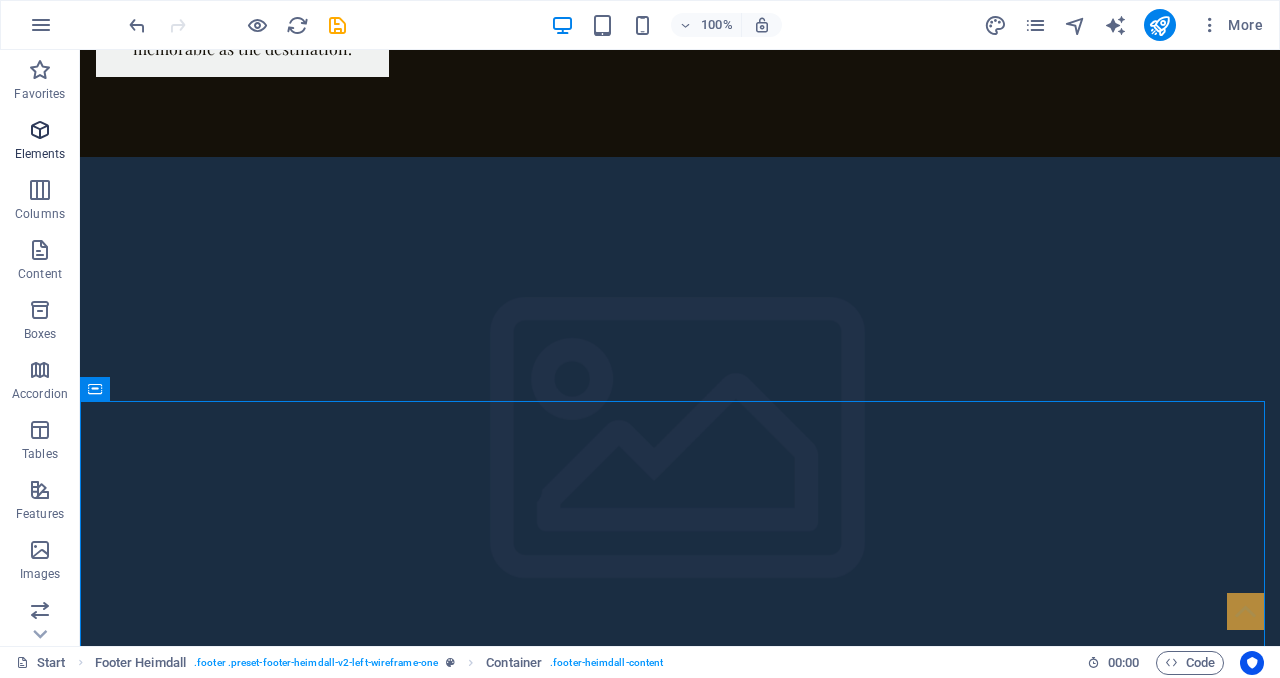 click at bounding box center (40, 130) 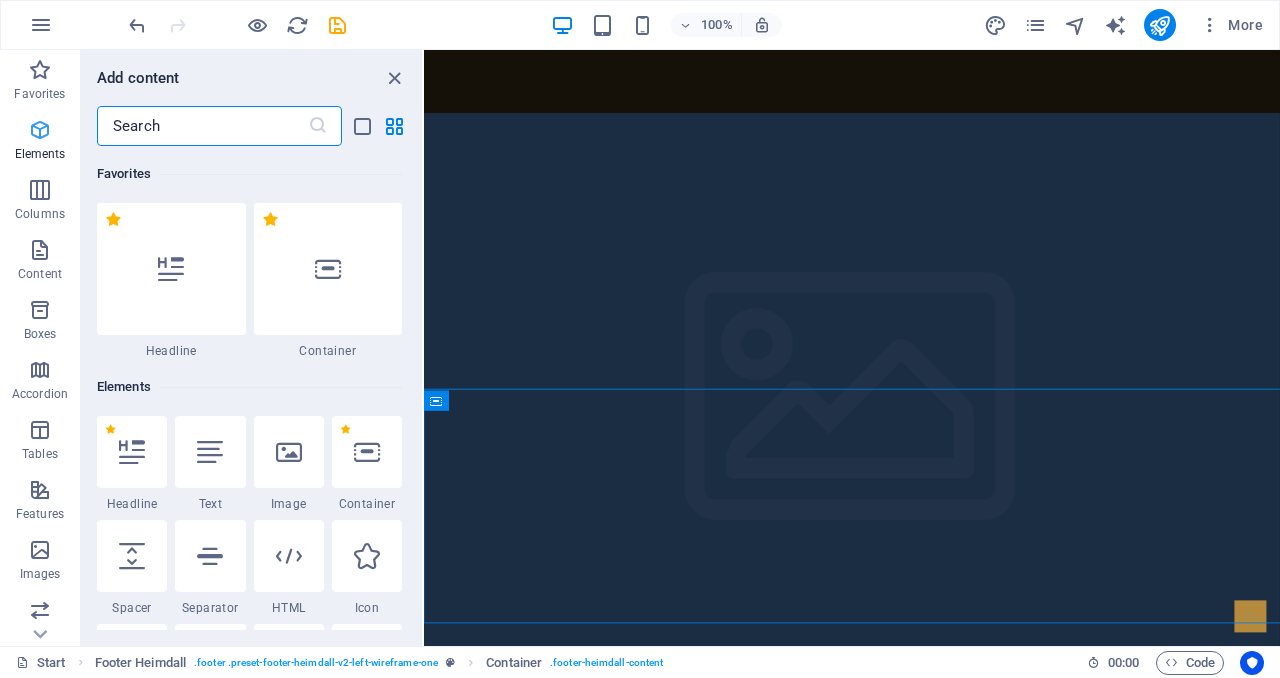 scroll, scrollTop: 5381, scrollLeft: 0, axis: vertical 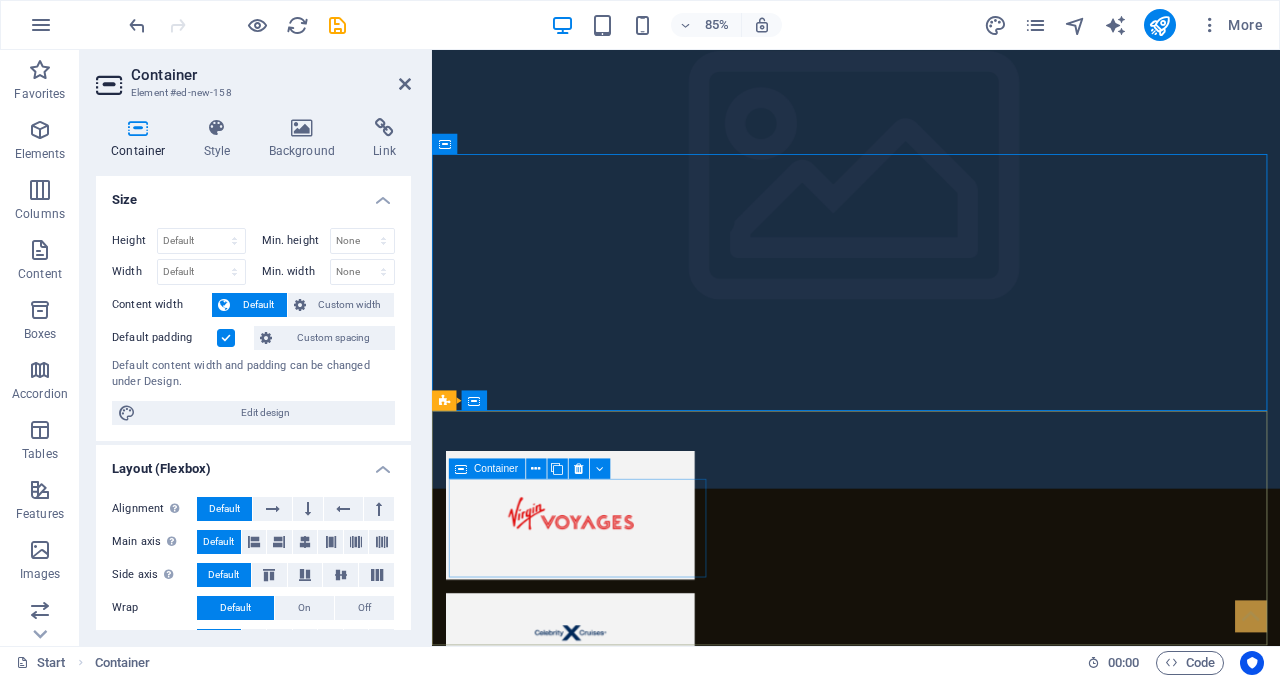 click on "Address   [CITY], [STATE]   [POSTAL_CODE]" at bounding box center [600, 5715] 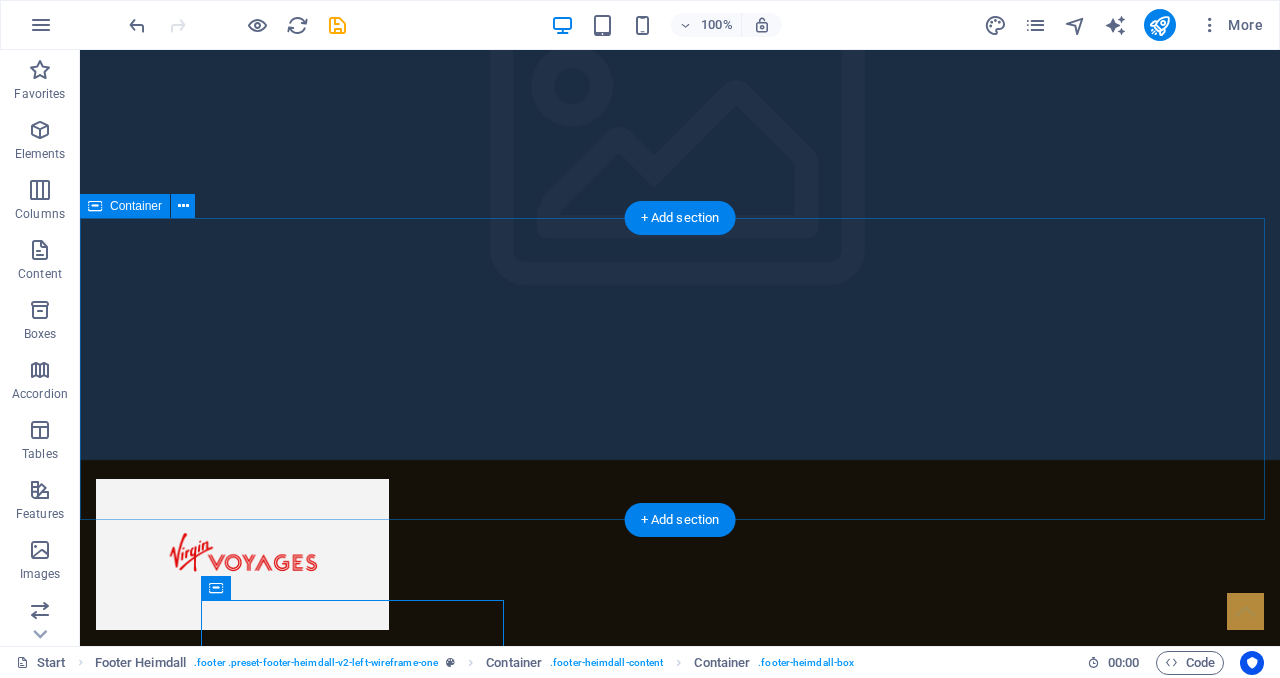 scroll, scrollTop: 5762, scrollLeft: 0, axis: vertical 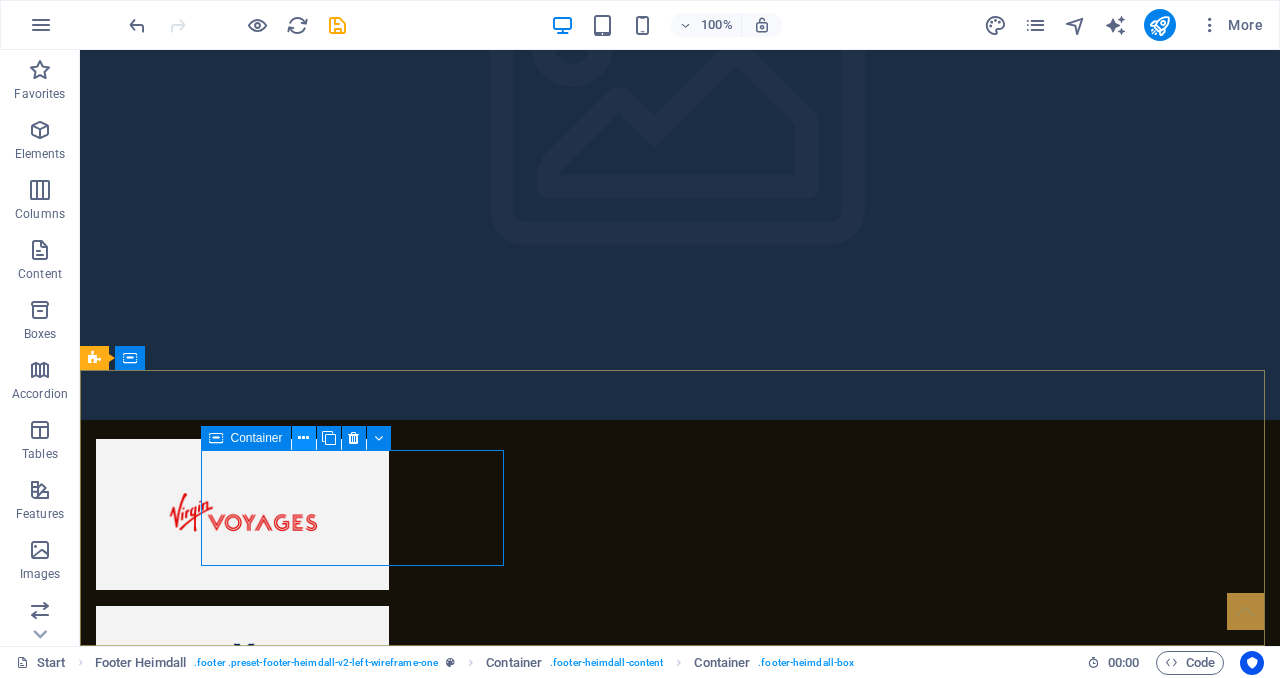 click at bounding box center (303, 438) 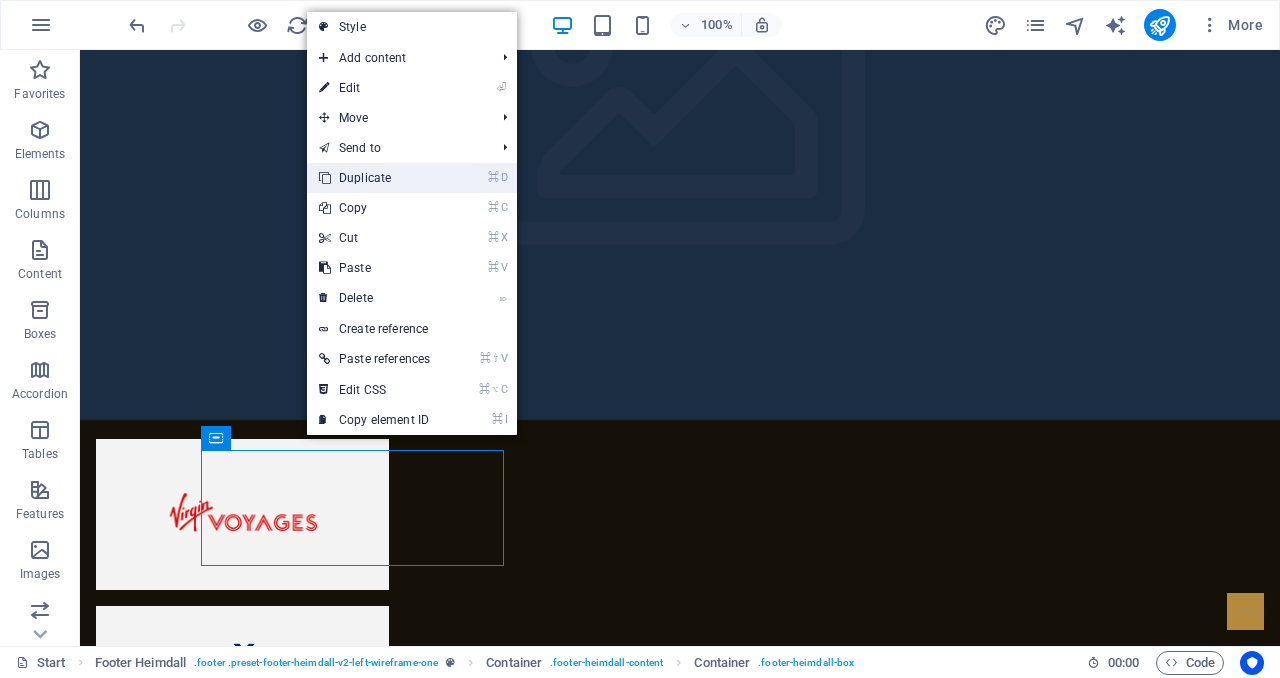click on "⌘ D  Duplicate" at bounding box center (374, 178) 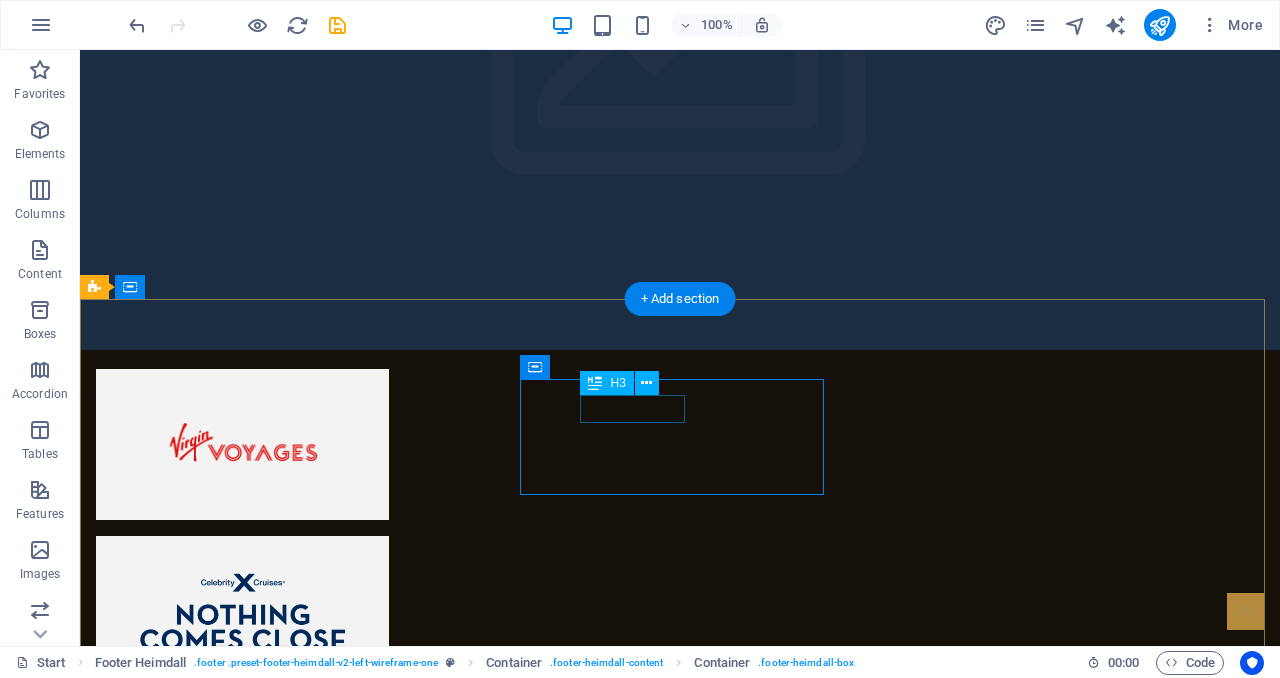 scroll, scrollTop: 5866, scrollLeft: 0, axis: vertical 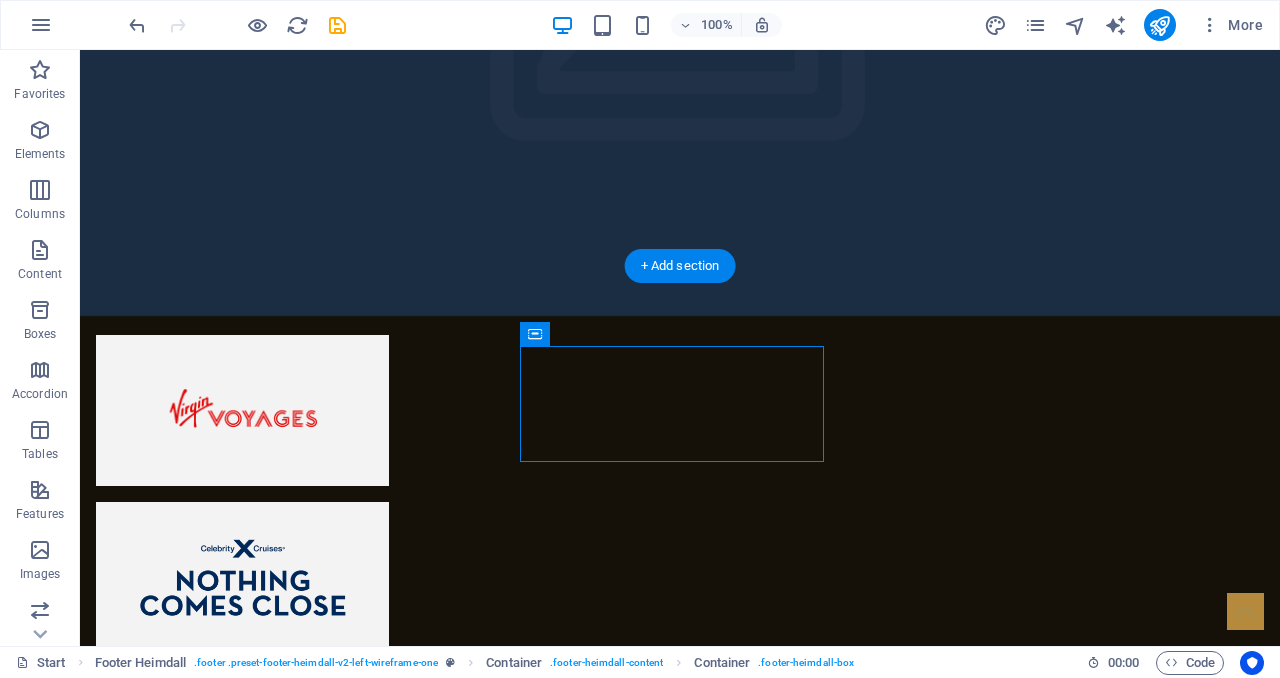 drag, startPoint x: 693, startPoint y: 370, endPoint x: 694, endPoint y: 356, distance: 14.035668 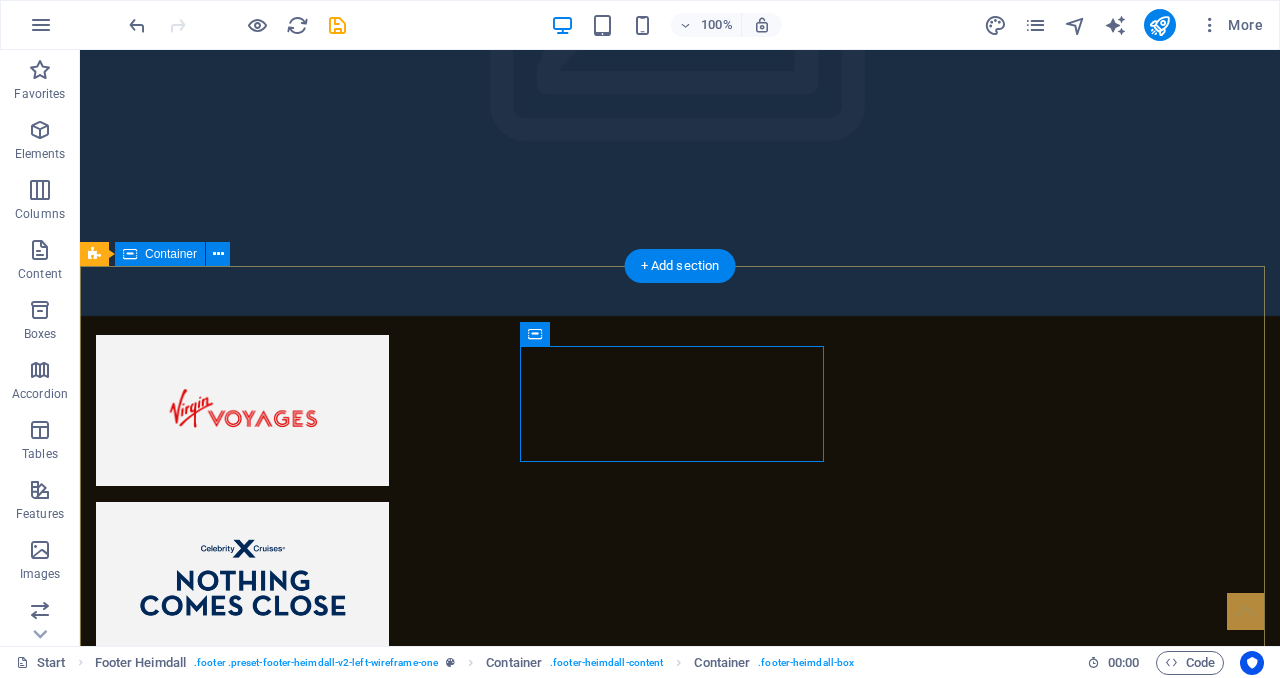 click on "Address   [CITY], [STATE]   [POSTAL_CODE] Address   [CITY], [STATE]   [POSTAL_CODE] Phone Phone:  [PHONE]   Contact [EMAIL] Legal Notice  |  Privacy Policy" at bounding box center (680, 5773) 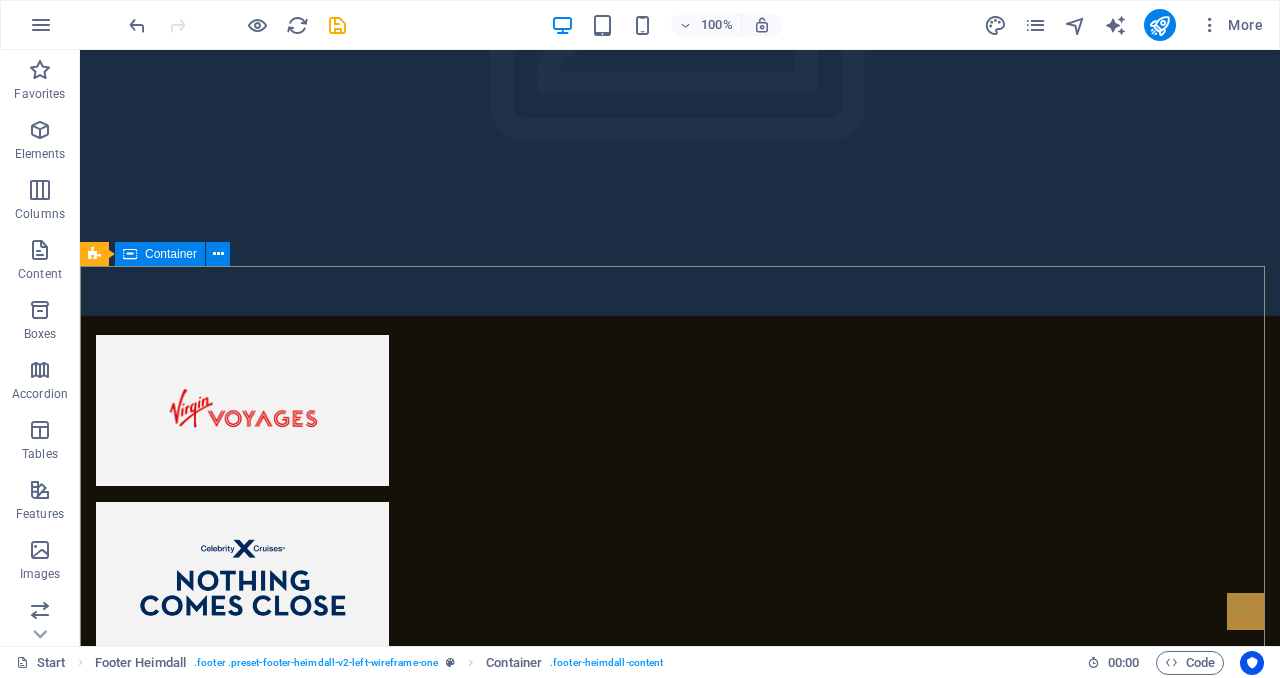click on "Container" at bounding box center [171, 254] 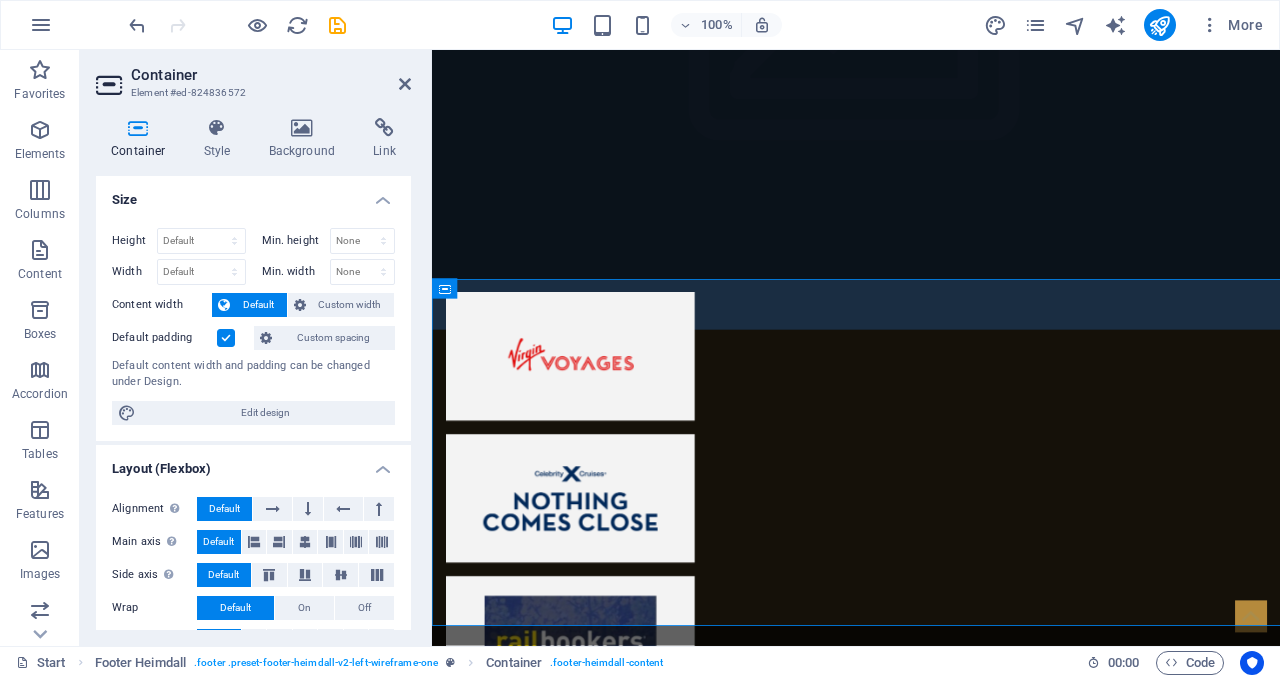 scroll, scrollTop: 5812, scrollLeft: 0, axis: vertical 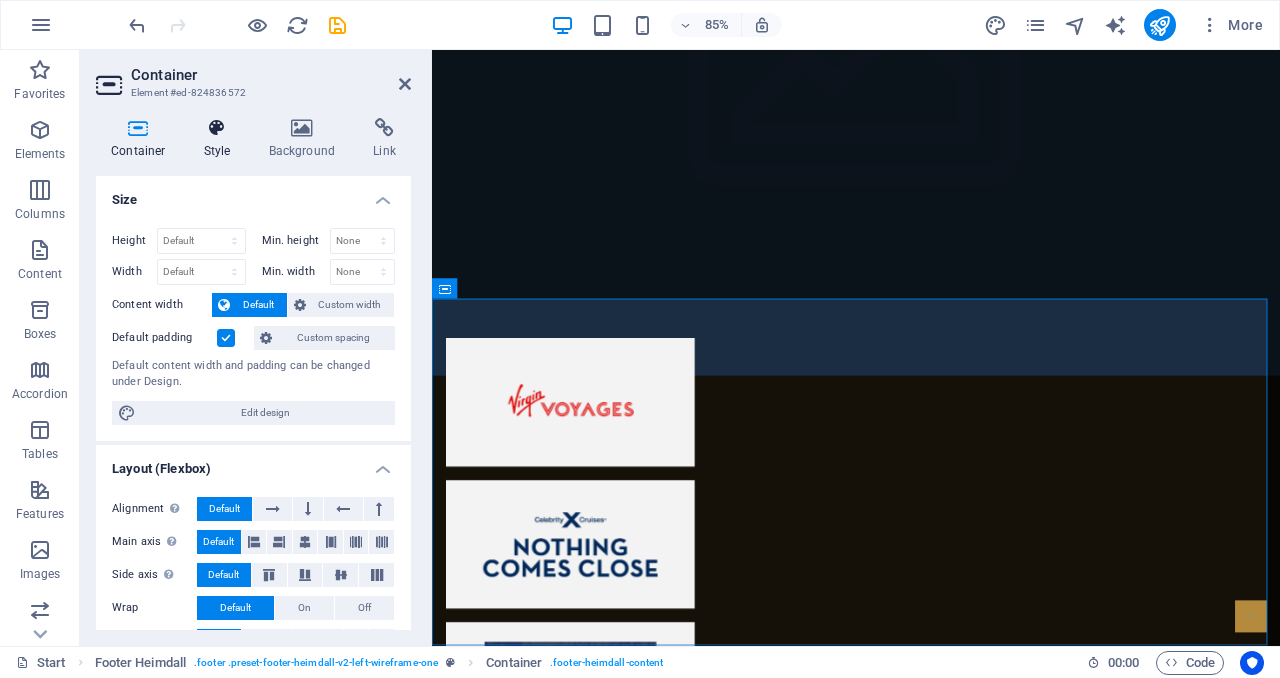 click at bounding box center (217, 128) 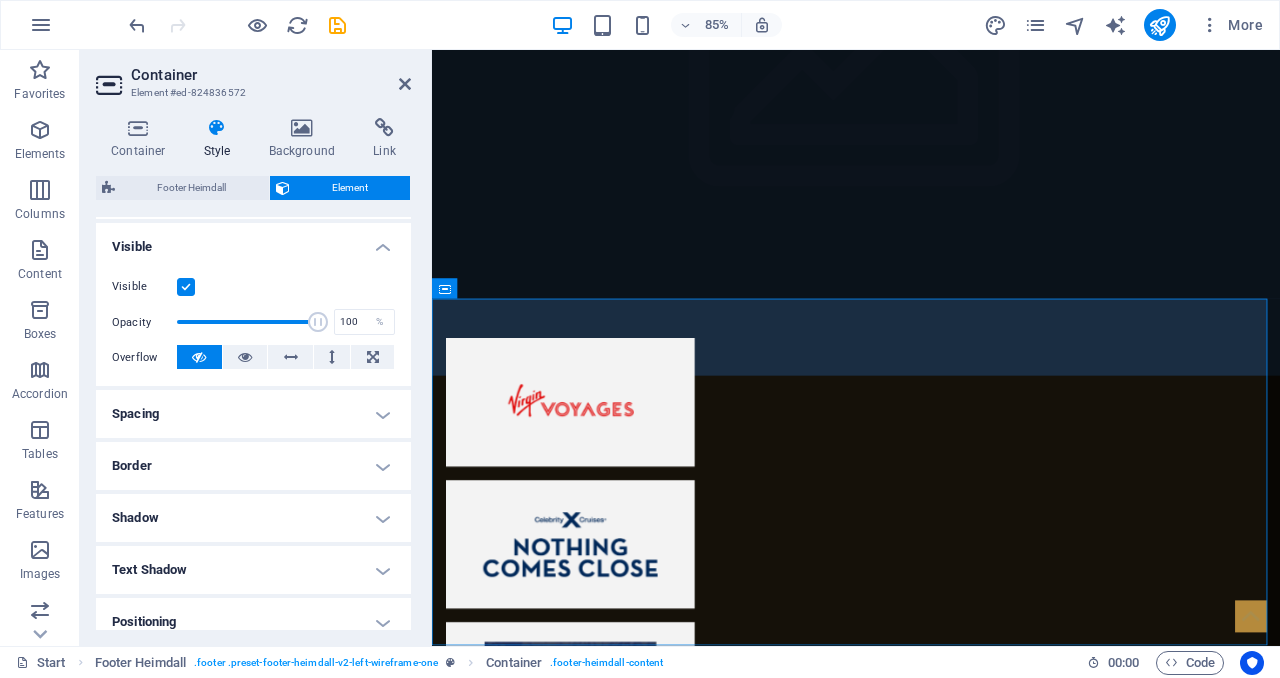 scroll, scrollTop: 0, scrollLeft: 0, axis: both 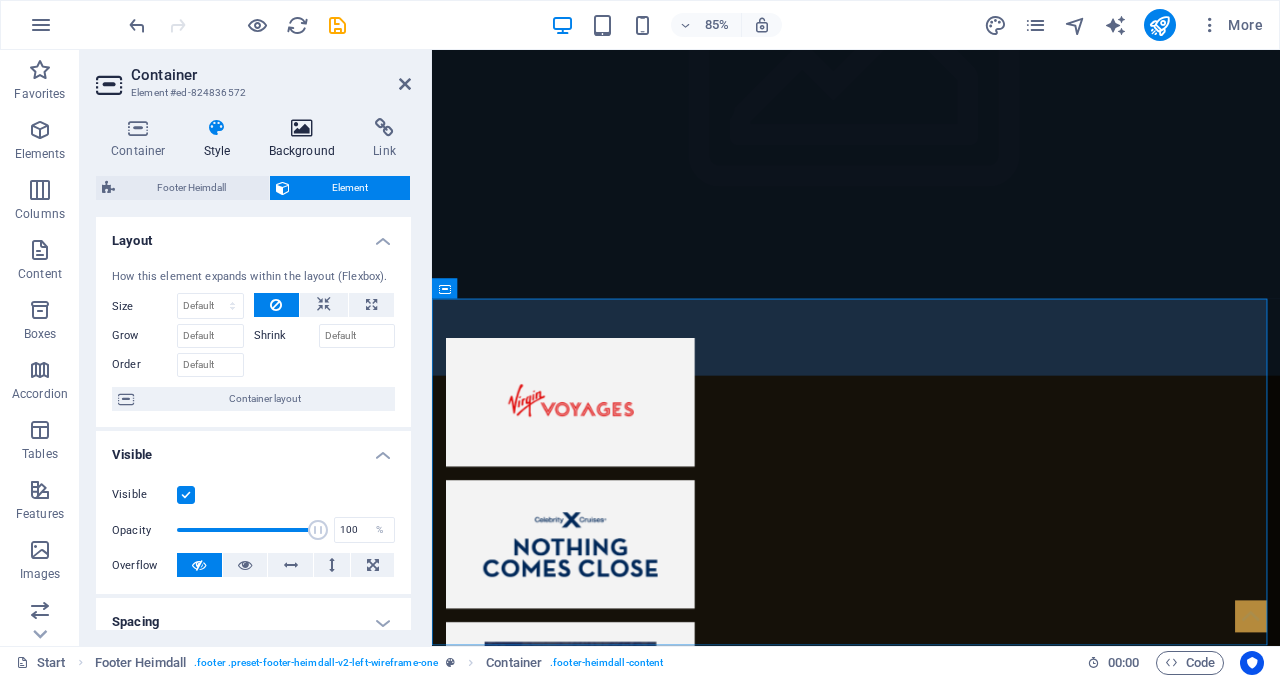 click on "Background" at bounding box center [306, 139] 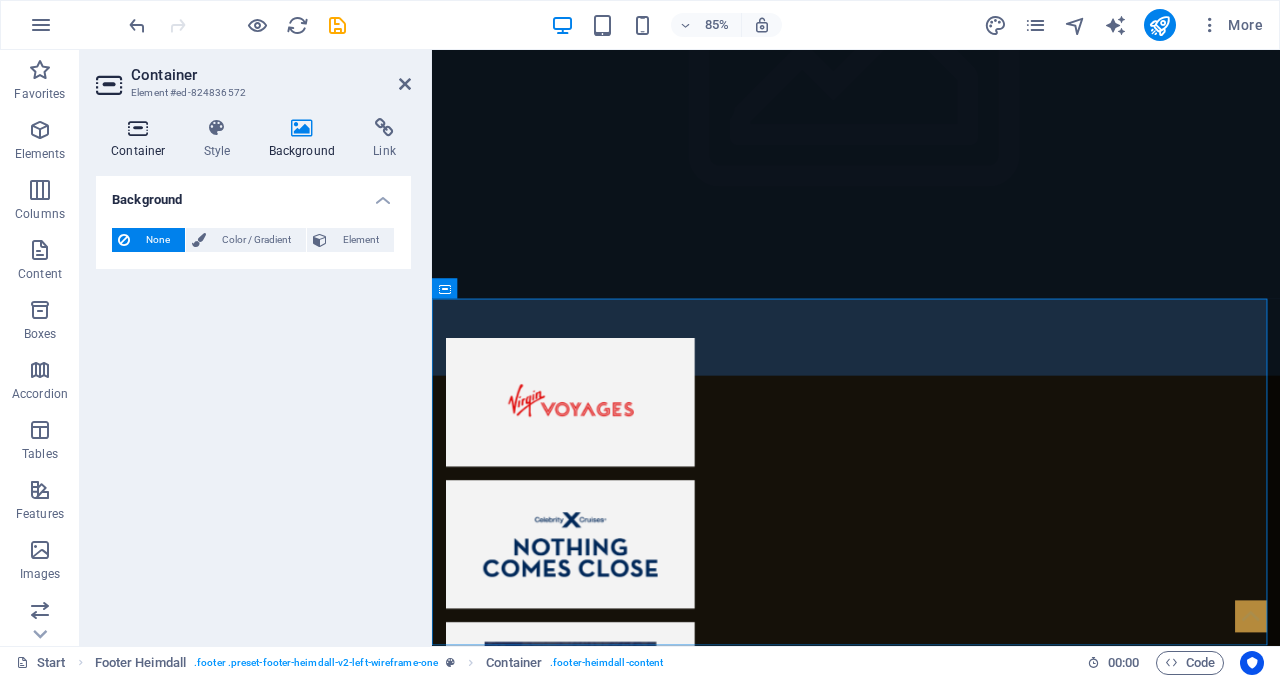 click on "Container" at bounding box center [142, 139] 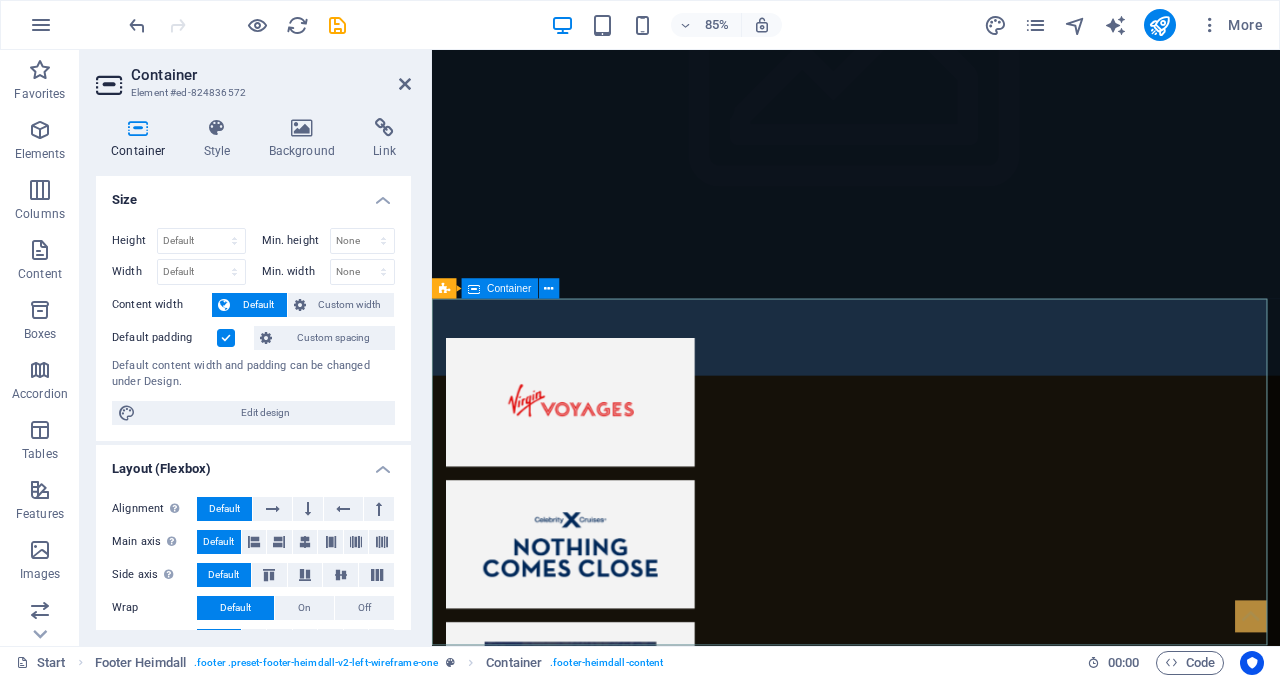 click on "Address   [CITY], [STATE]   [POSTAL_CODE] Address   [CITY], [STATE]   [POSTAL_CODE] Phone Phone:  [PHONE]   Contact [EMAIL] Legal Notice  |  Privacy Policy" at bounding box center [931, 5799] 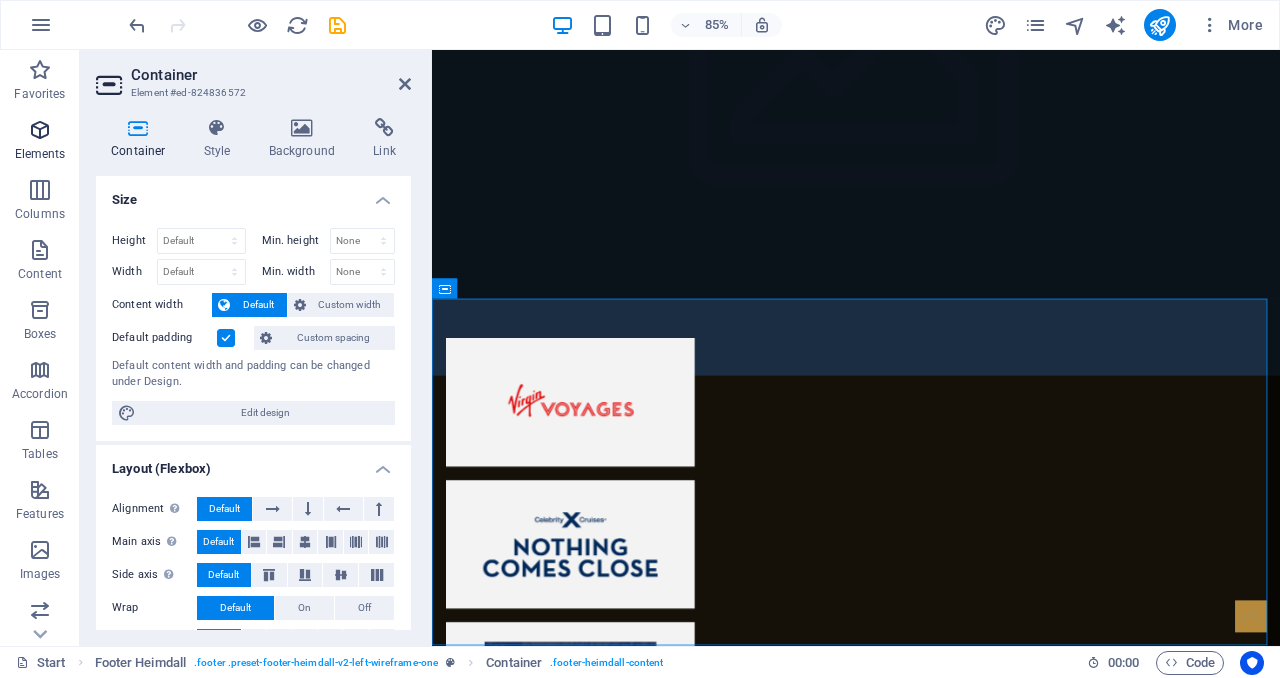 click at bounding box center (40, 130) 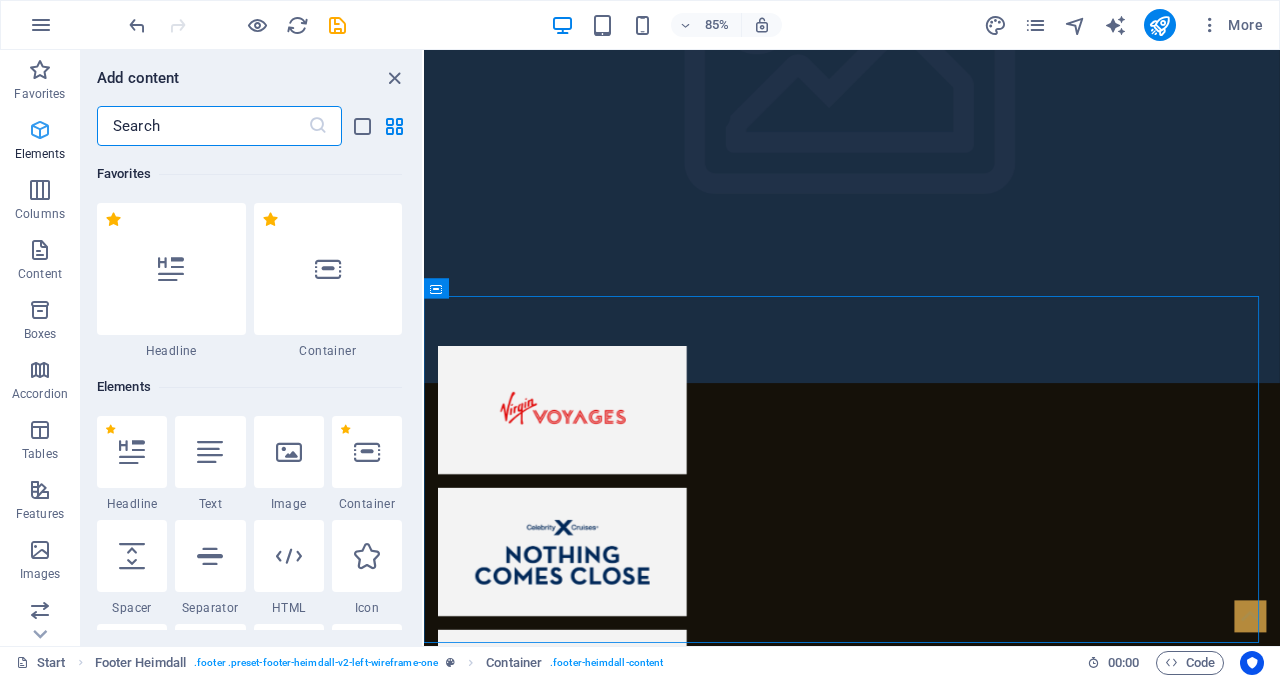 scroll, scrollTop: 5815, scrollLeft: 0, axis: vertical 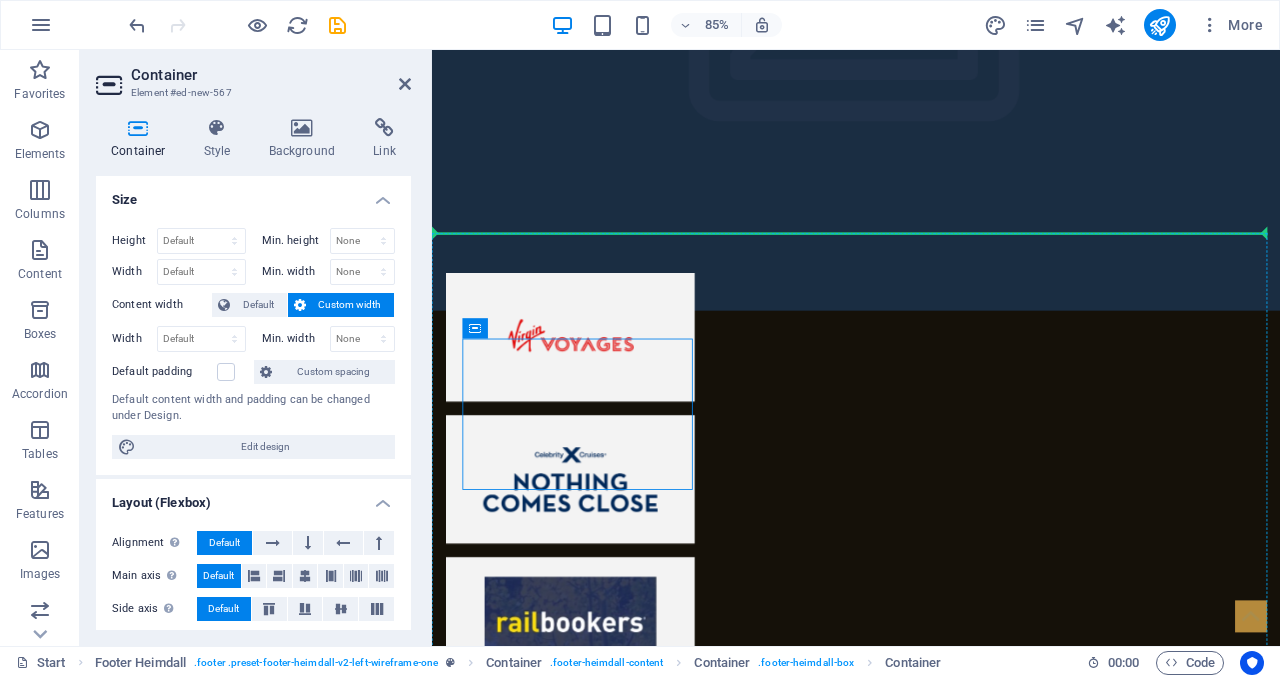 drag, startPoint x: 592, startPoint y: 445, endPoint x: 659, endPoint y: 339, distance: 125.39936 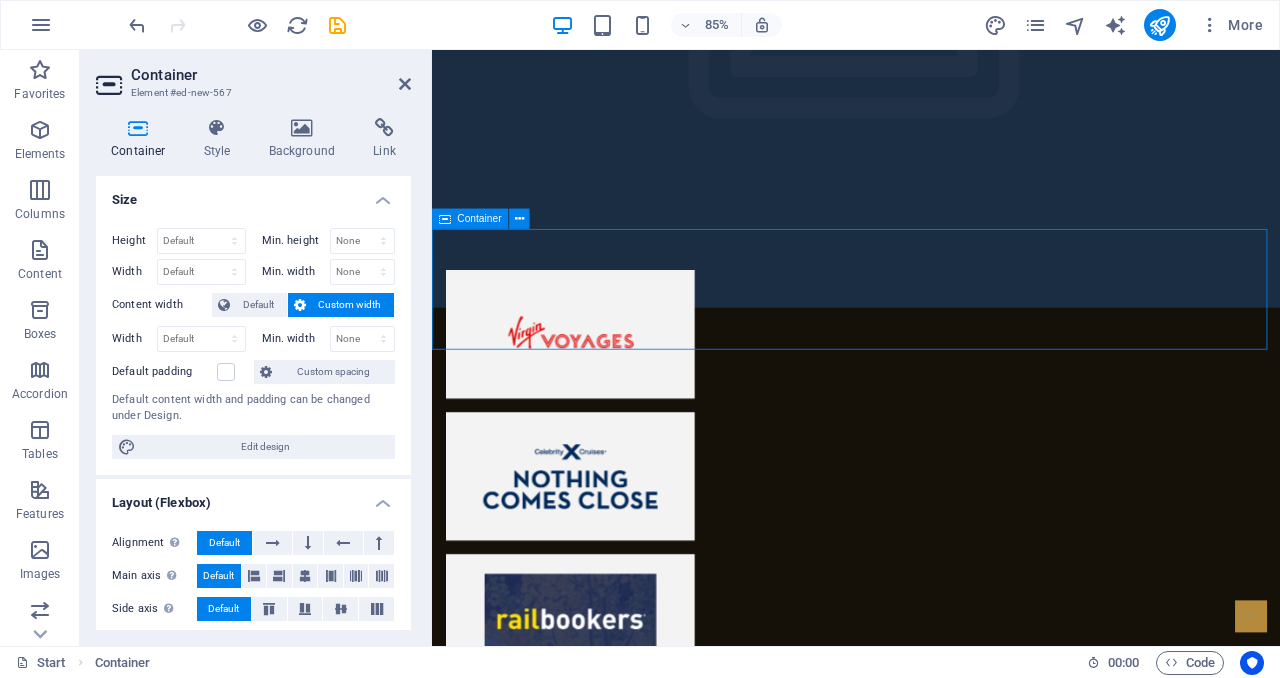 scroll, scrollTop: 5897, scrollLeft: 0, axis: vertical 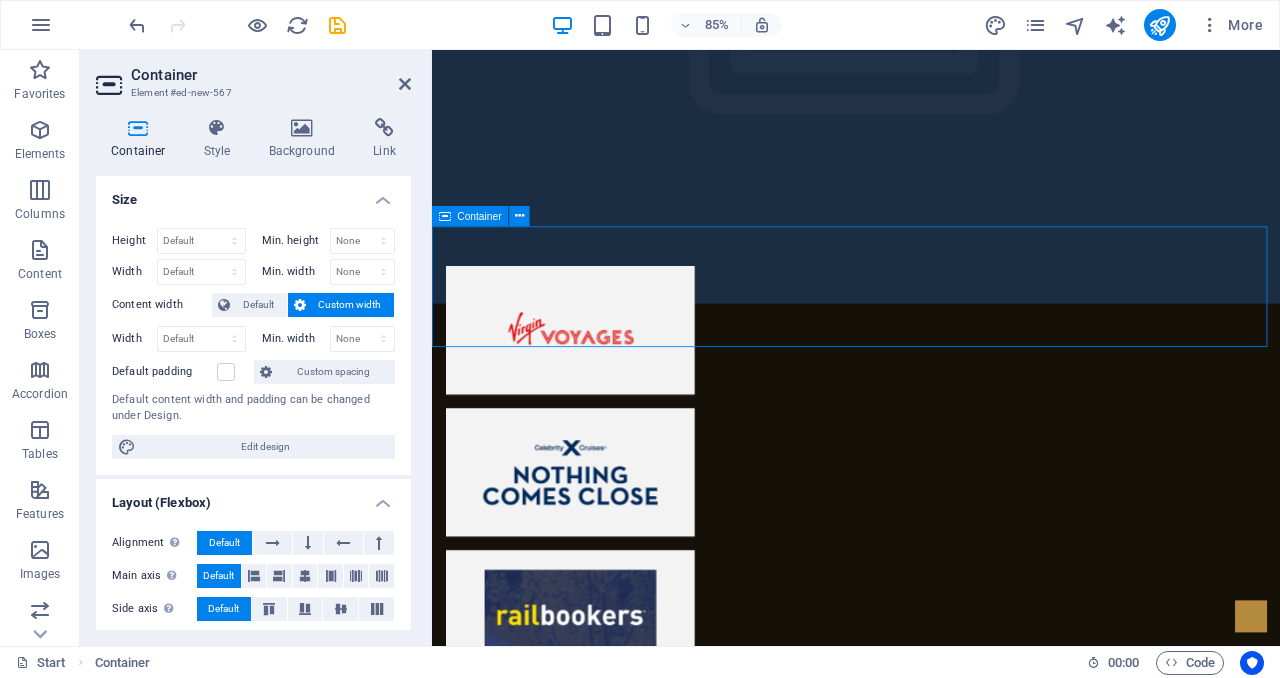 click on "Drop content here or  Add elements  Paste clipboard" at bounding box center (931, 5429) 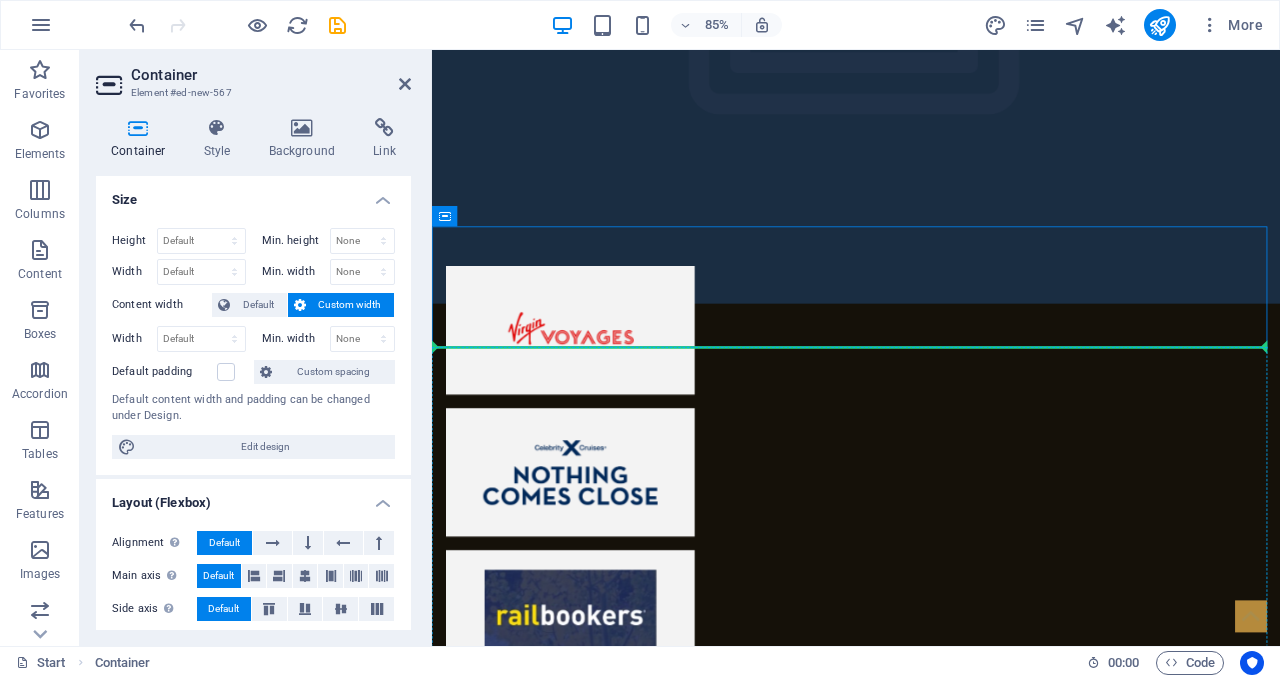 drag, startPoint x: 758, startPoint y: 345, endPoint x: 753, endPoint y: 431, distance: 86.145226 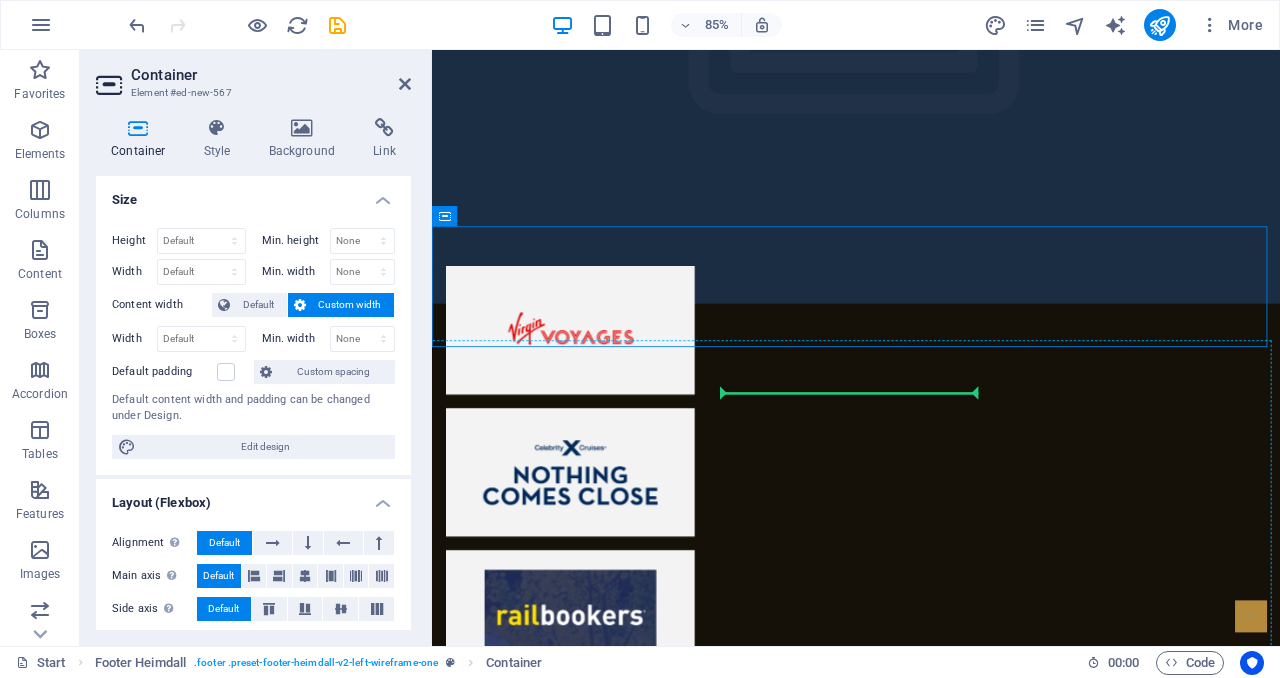 drag, startPoint x: 805, startPoint y: 313, endPoint x: 804, endPoint y: 414, distance: 101.00495 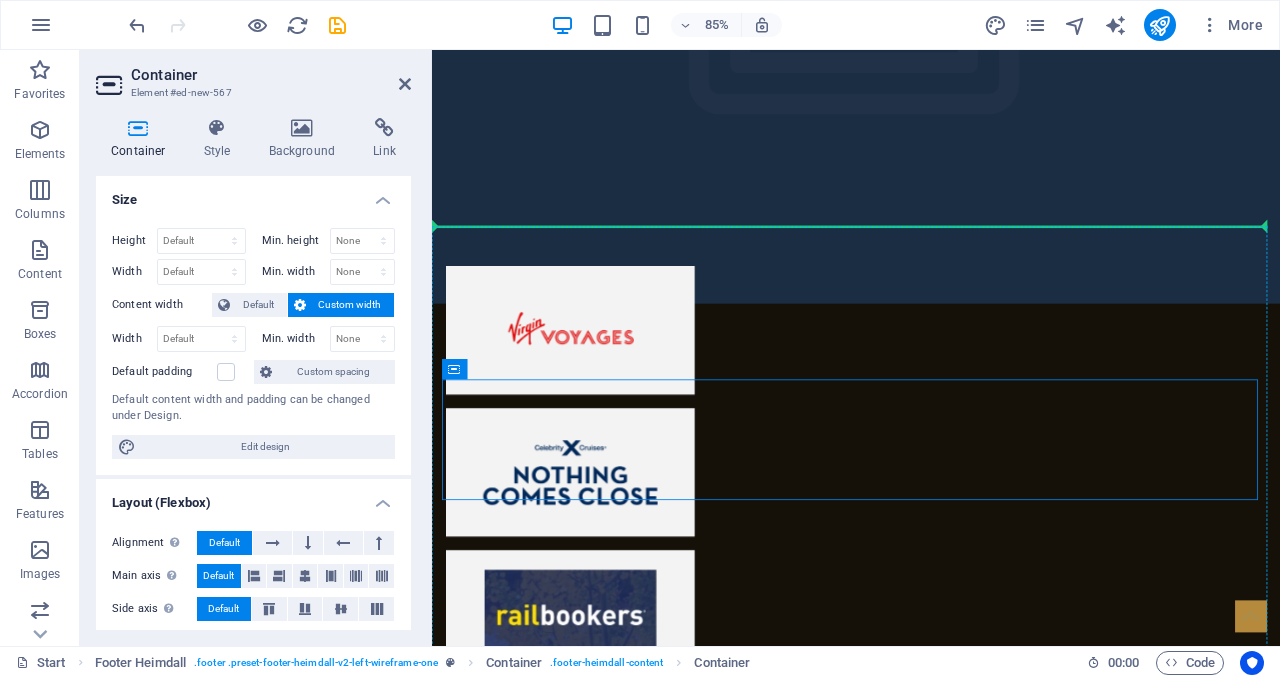 drag, startPoint x: 808, startPoint y: 474, endPoint x: 812, endPoint y: 307, distance: 167.0479 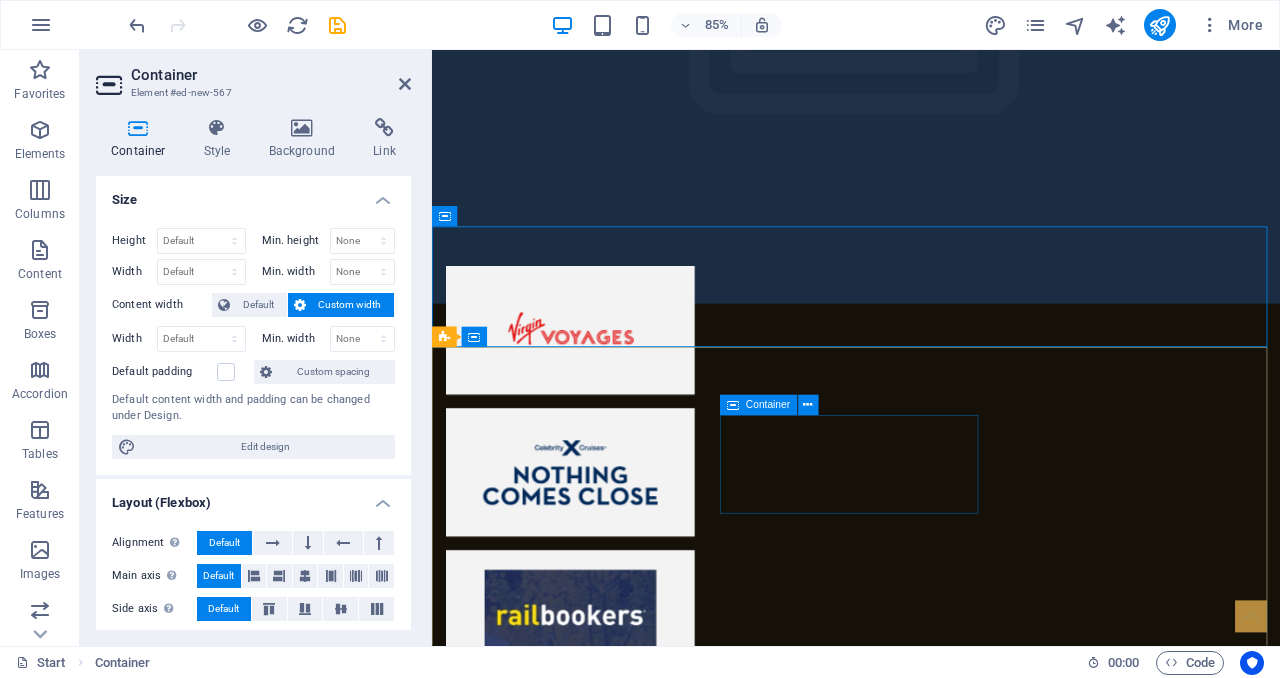 click at bounding box center (733, 405) 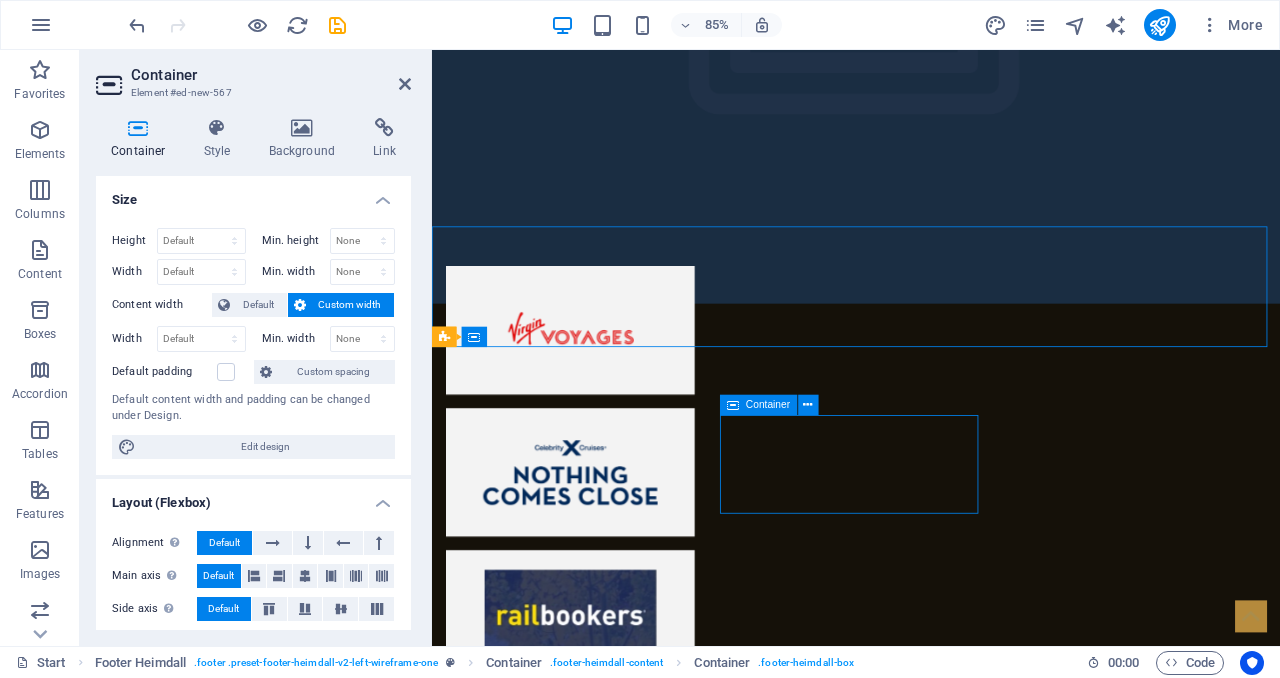 scroll, scrollTop: 5874, scrollLeft: 0, axis: vertical 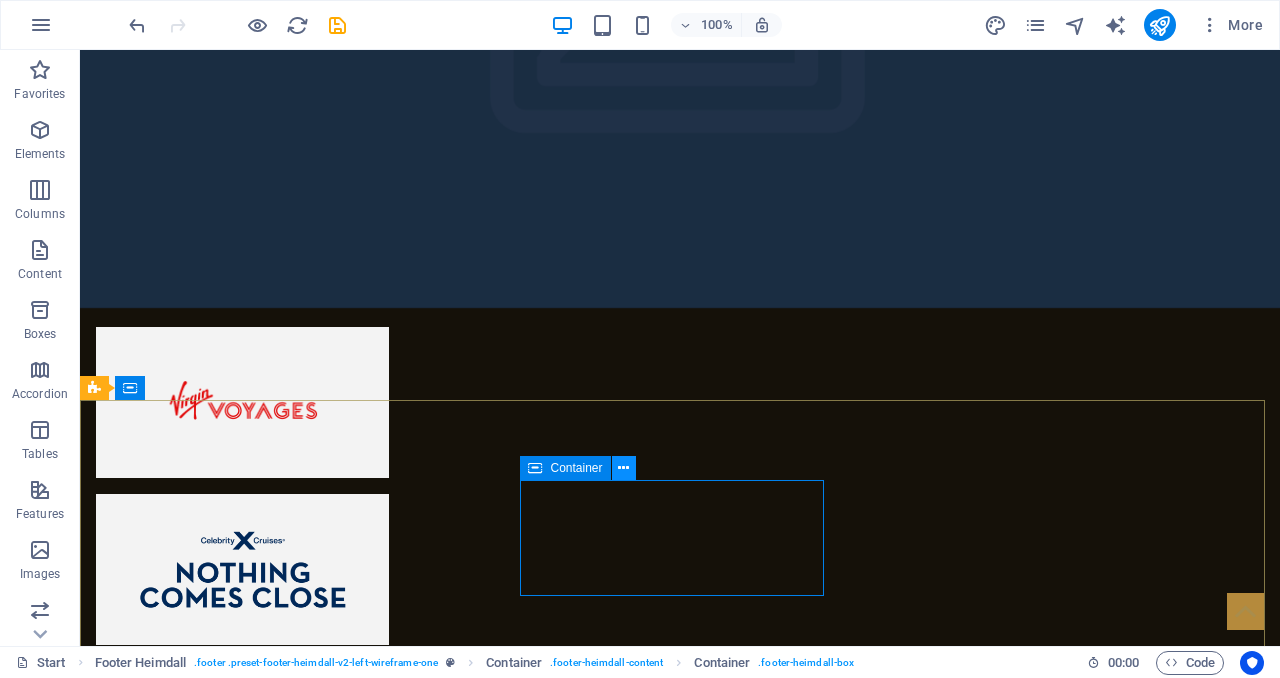 click at bounding box center [623, 468] 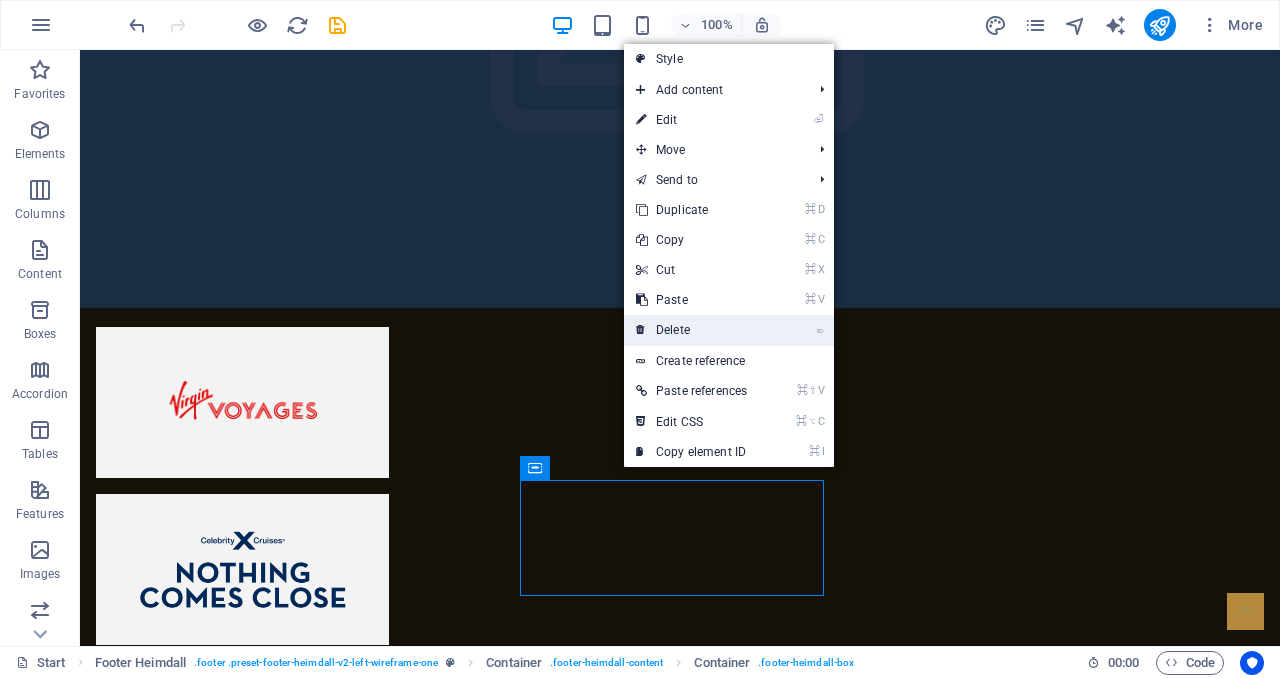 click on "⌦  Delete" at bounding box center (691, 330) 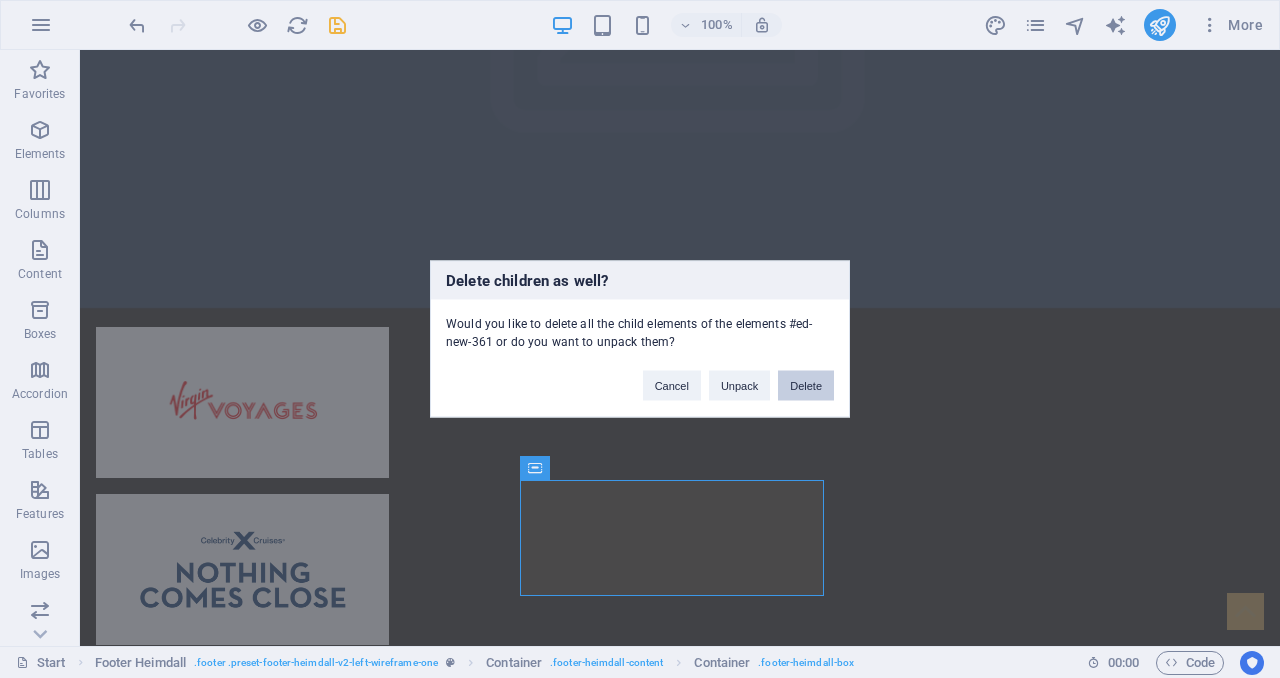 click on "Delete" at bounding box center [806, 386] 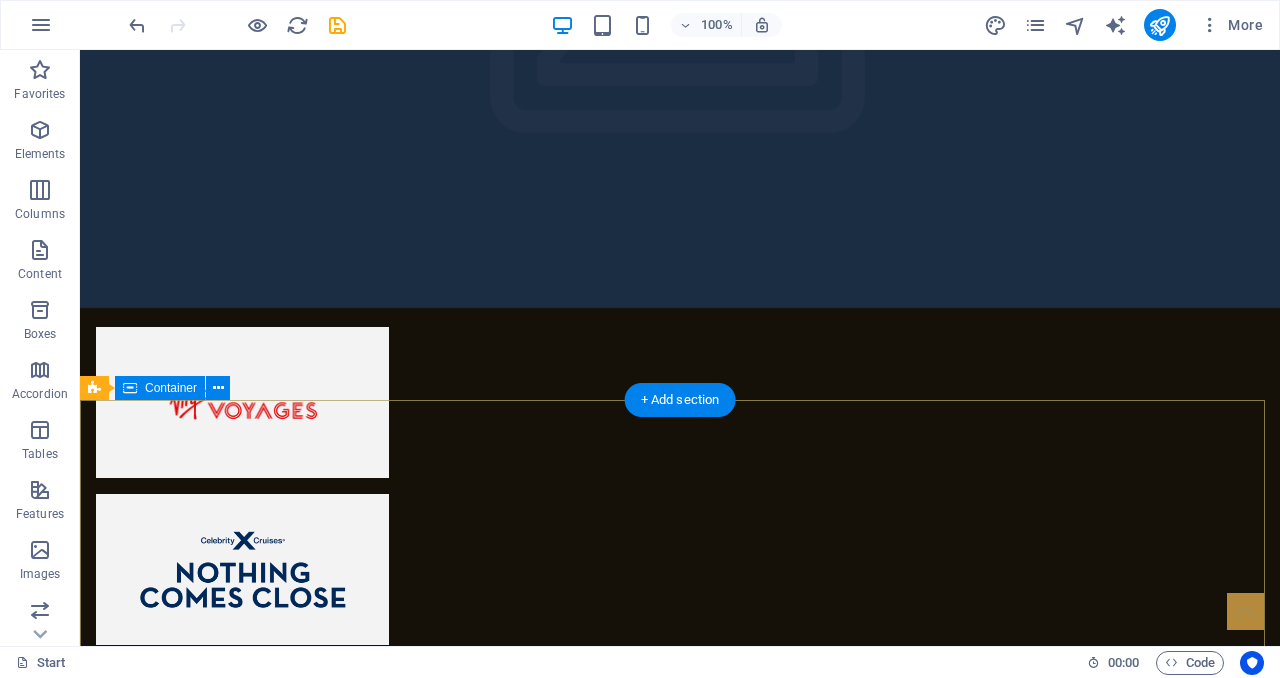click on "Address   [CITY], [STATE]   [POSTAL_CODE] Phone Phone:  [PHONE]   Contact [EMAIL] Legal Notice  |  Privacy Policy" at bounding box center [680, 5843] 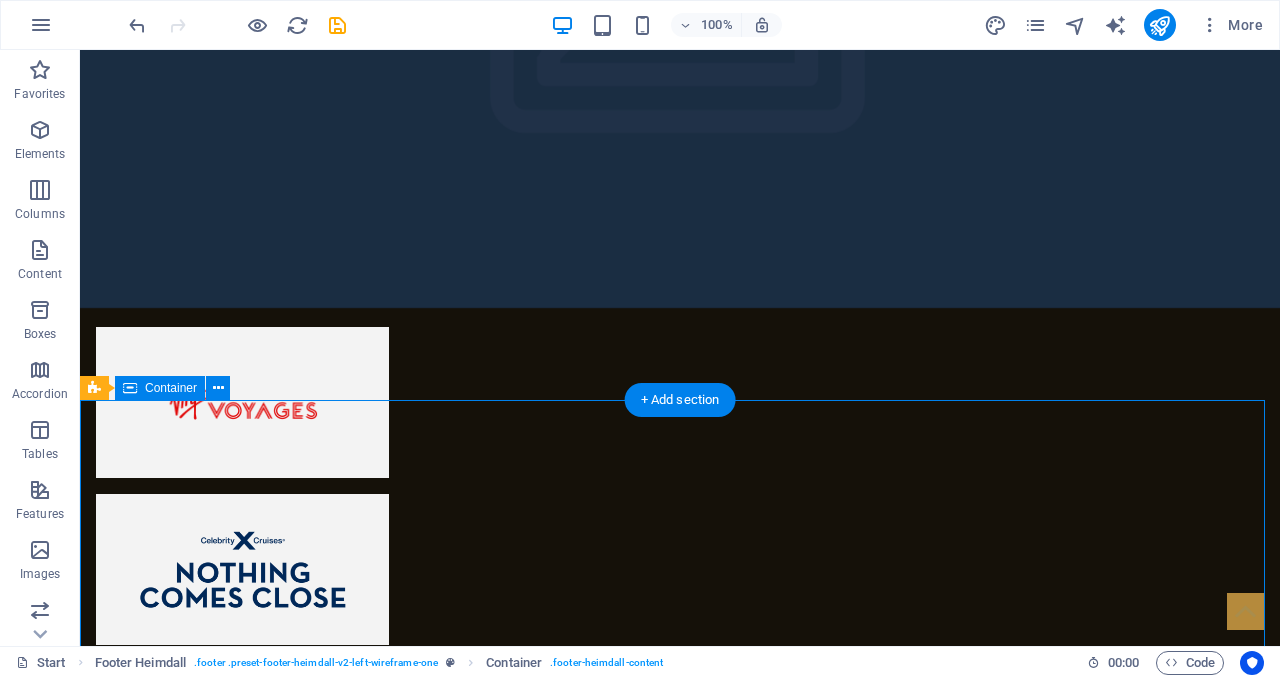 click on "Address   [CITY], [STATE]   [POSTAL_CODE] Phone Phone:  [PHONE]   Contact [EMAIL] Legal Notice  |  Privacy Policy" at bounding box center [680, 5843] 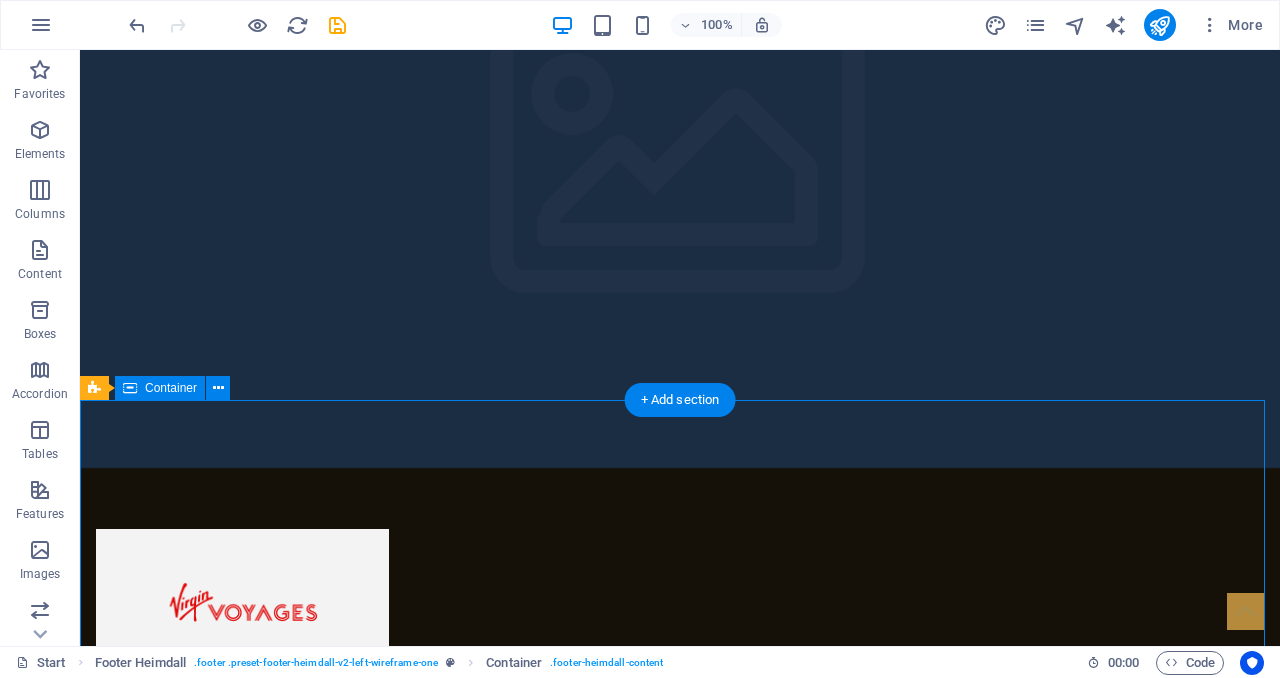 scroll, scrollTop: 5822, scrollLeft: 0, axis: vertical 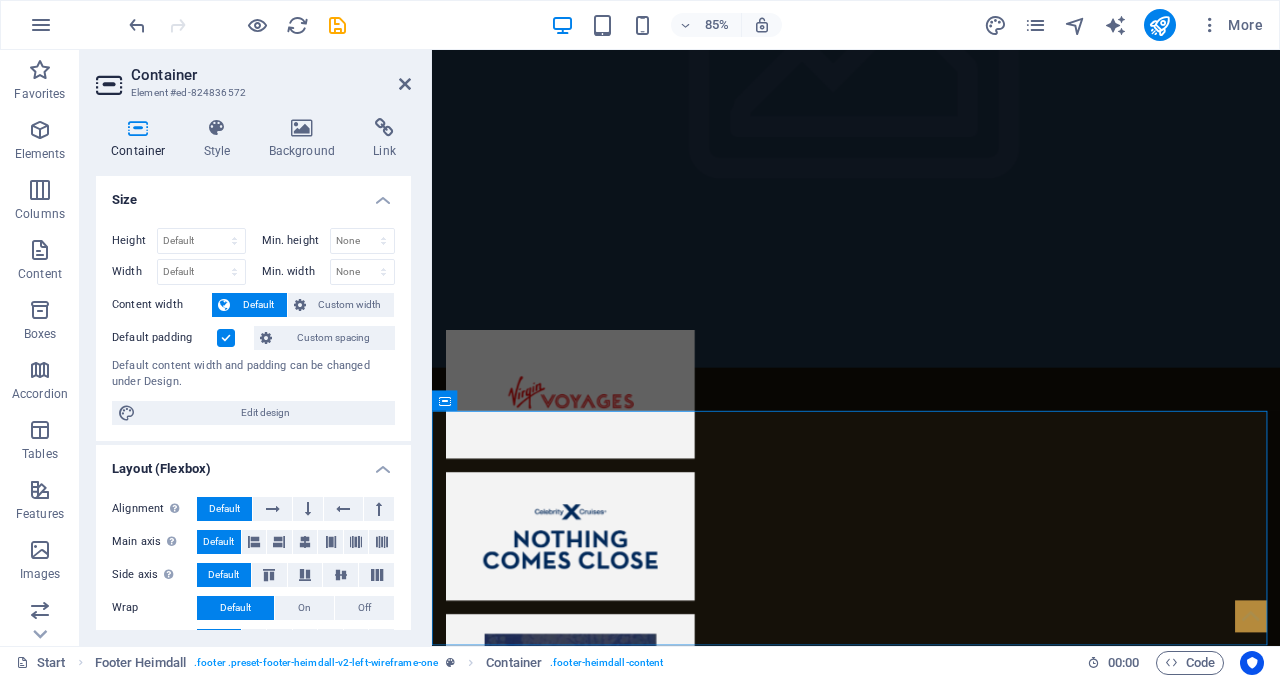 click at bounding box center (138, 128) 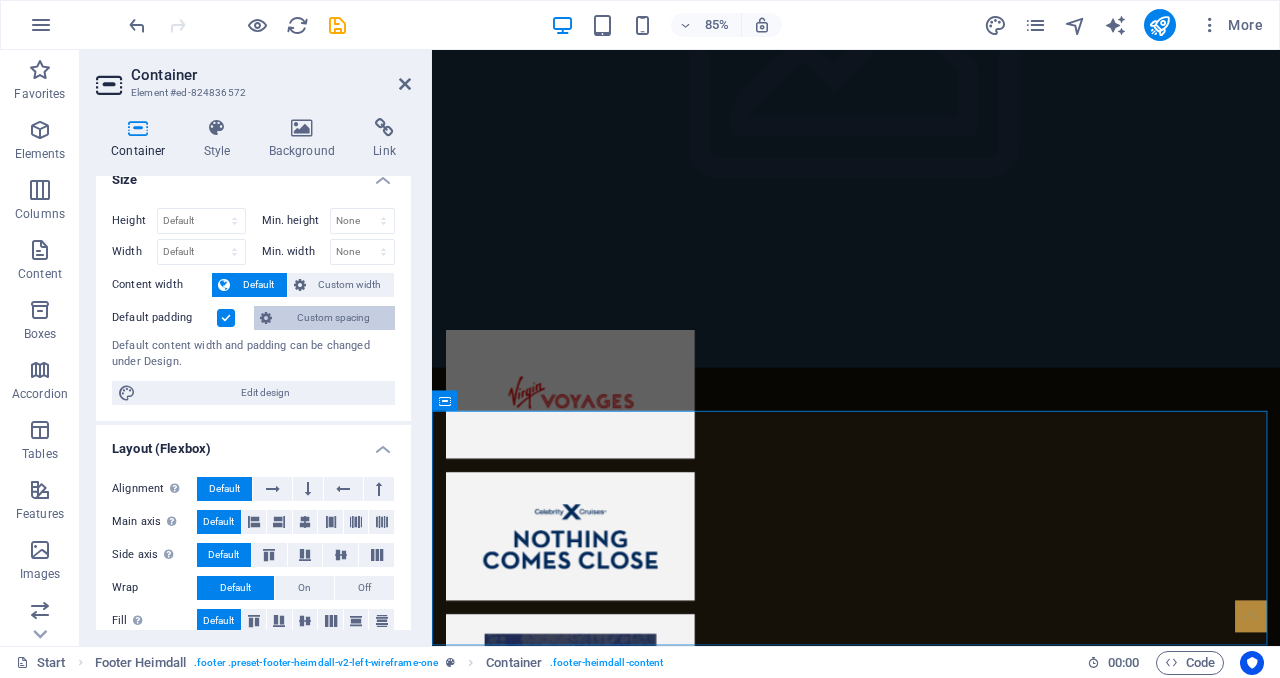 scroll, scrollTop: 0, scrollLeft: 0, axis: both 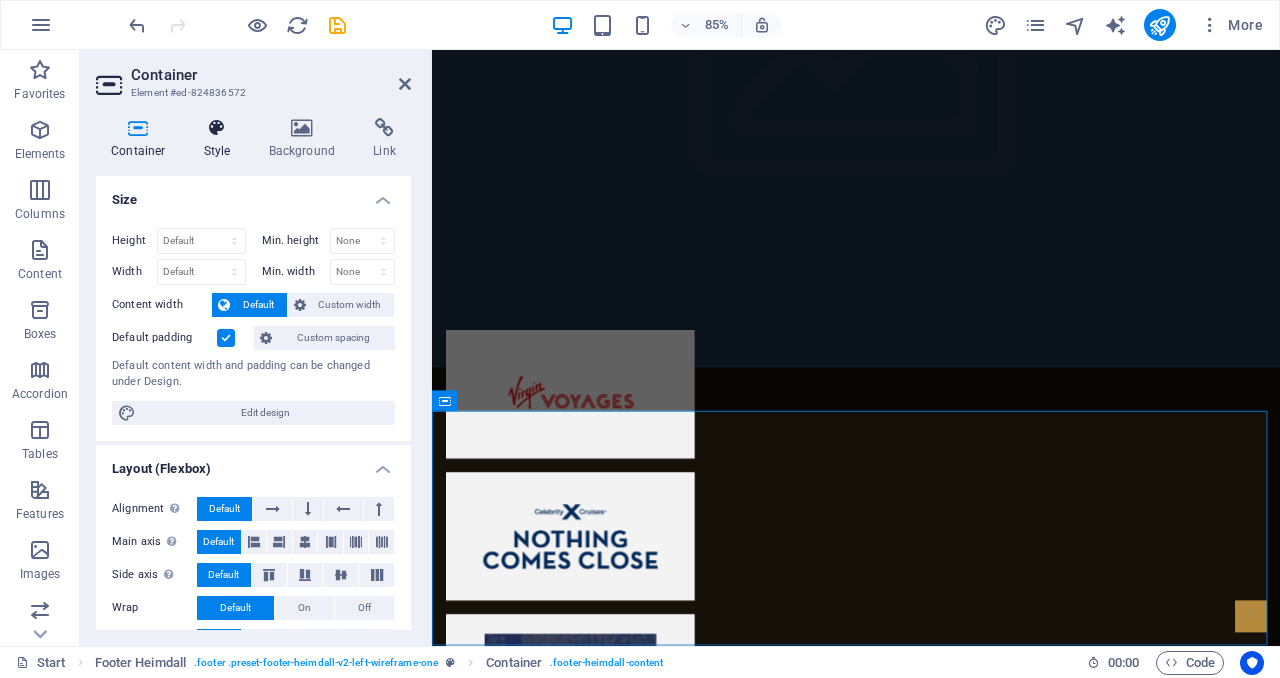 click on "Style" at bounding box center [221, 139] 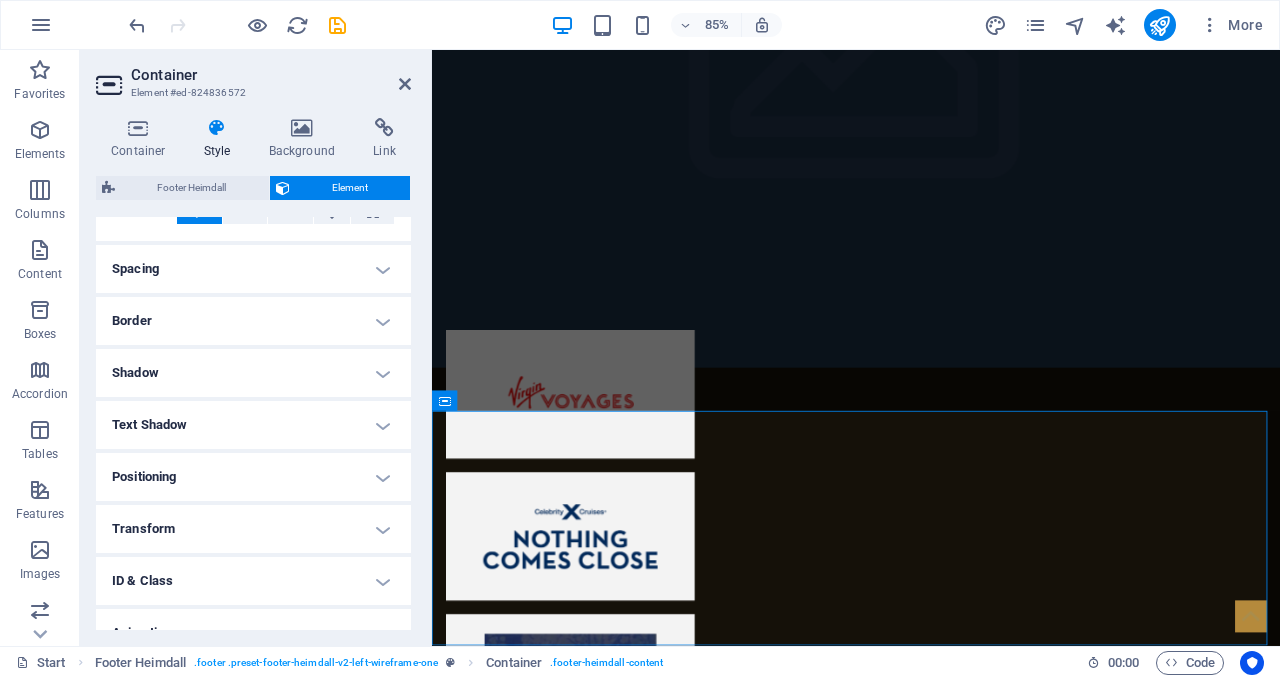 scroll, scrollTop: 0, scrollLeft: 0, axis: both 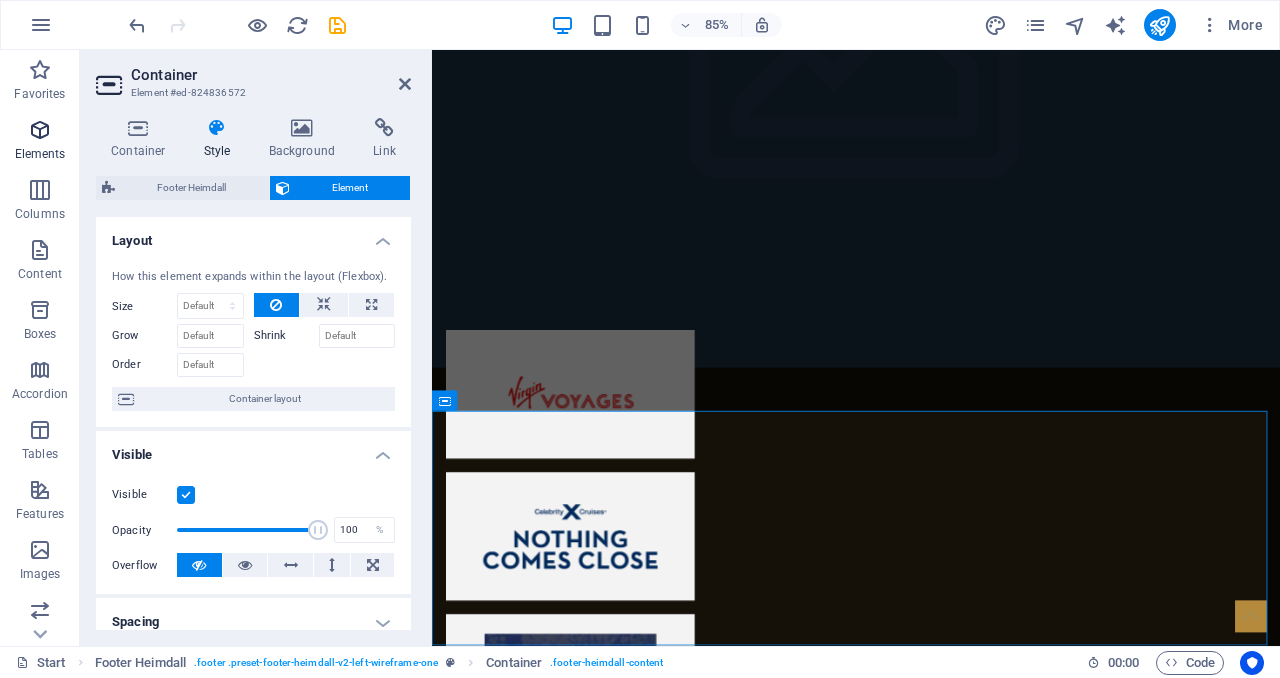 click at bounding box center (40, 130) 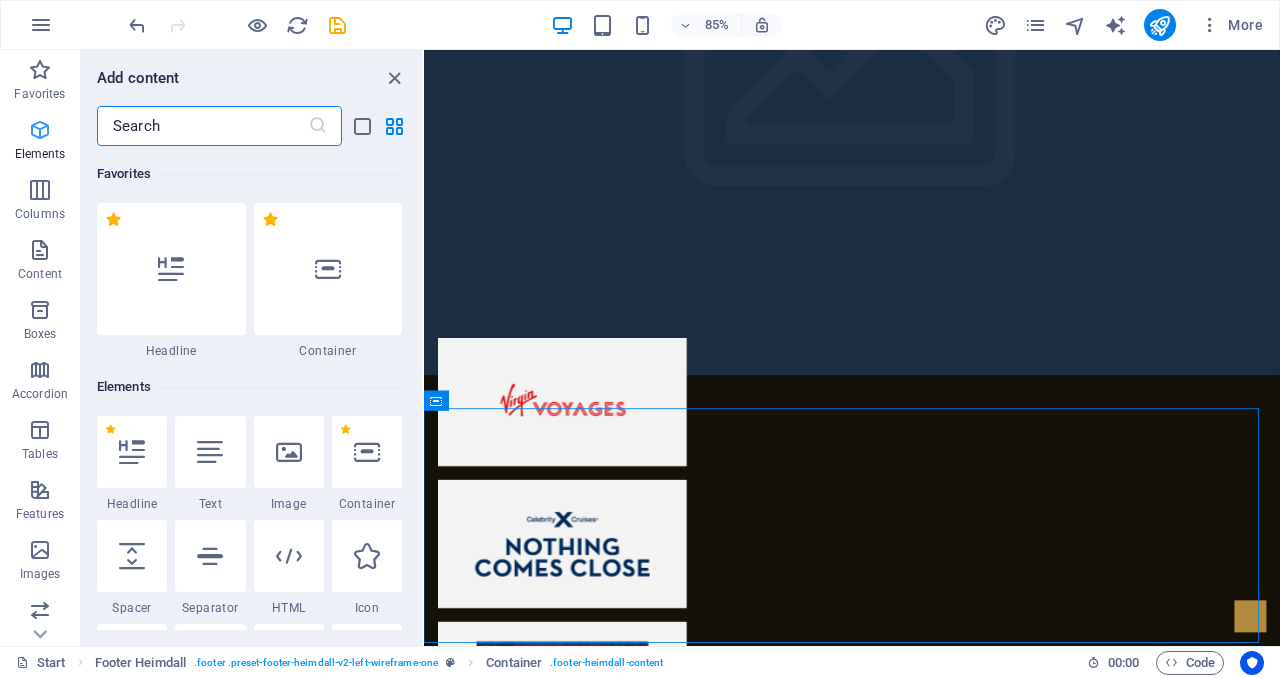 scroll, scrollTop: 5825, scrollLeft: 0, axis: vertical 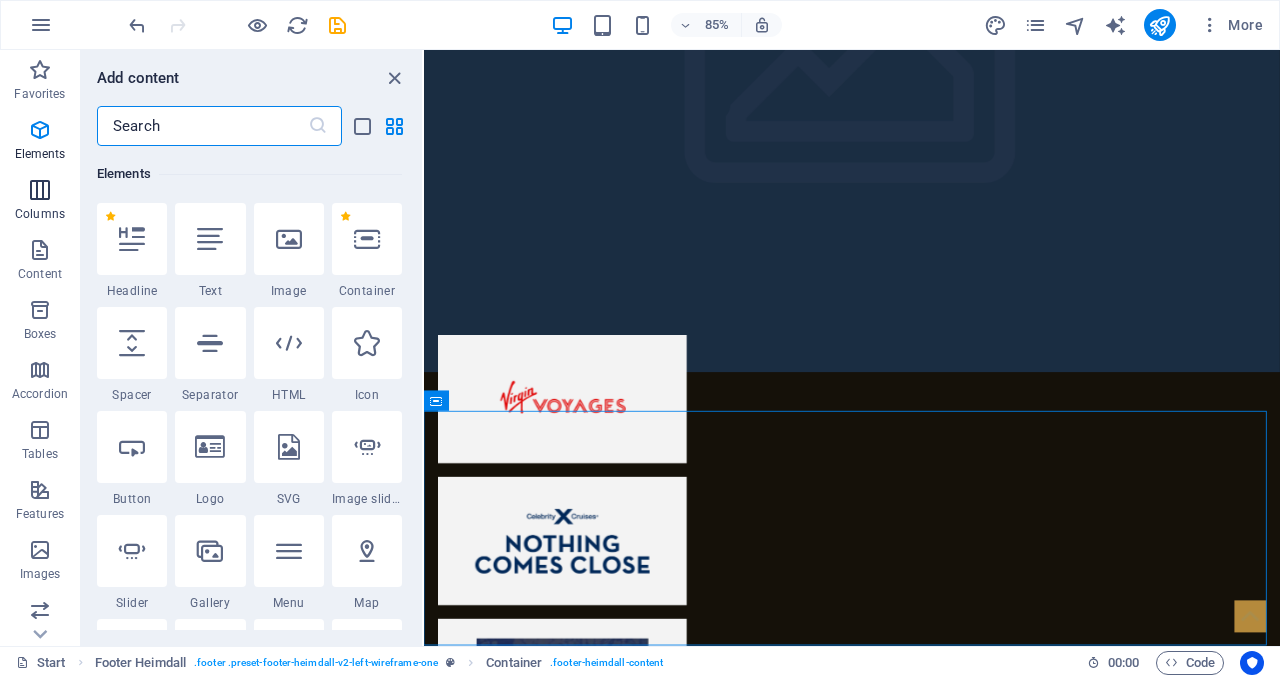 click at bounding box center (40, 190) 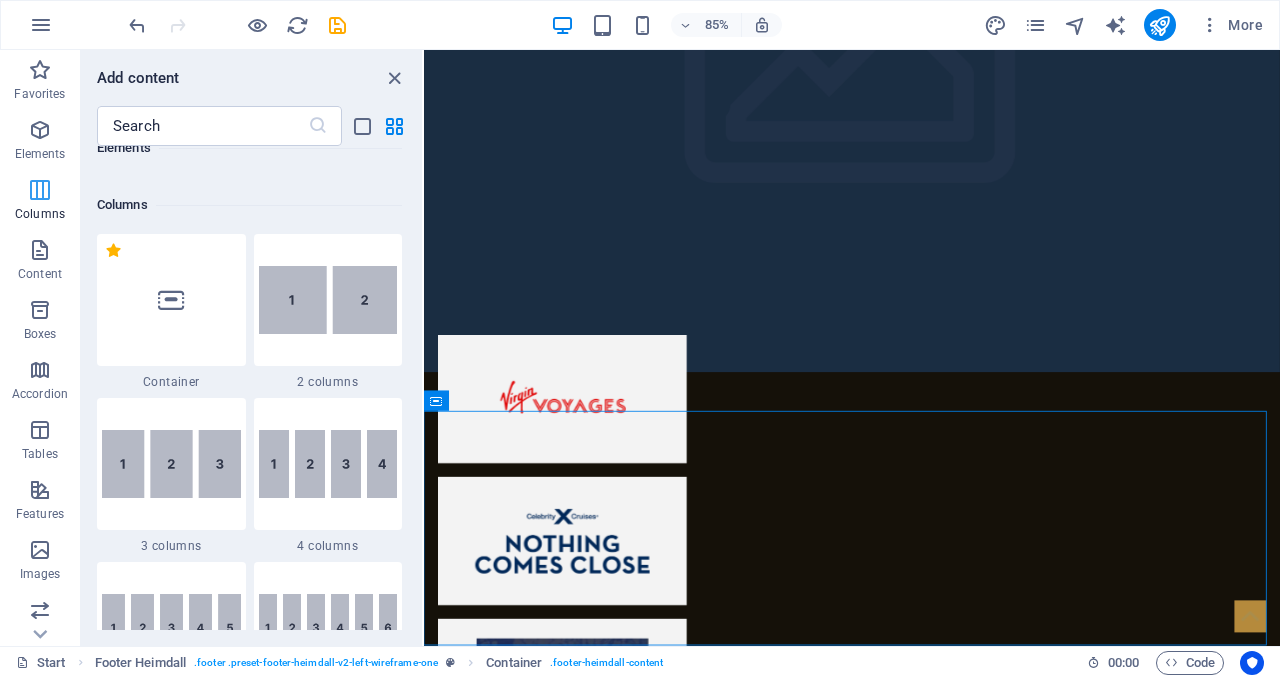 scroll, scrollTop: 990, scrollLeft: 0, axis: vertical 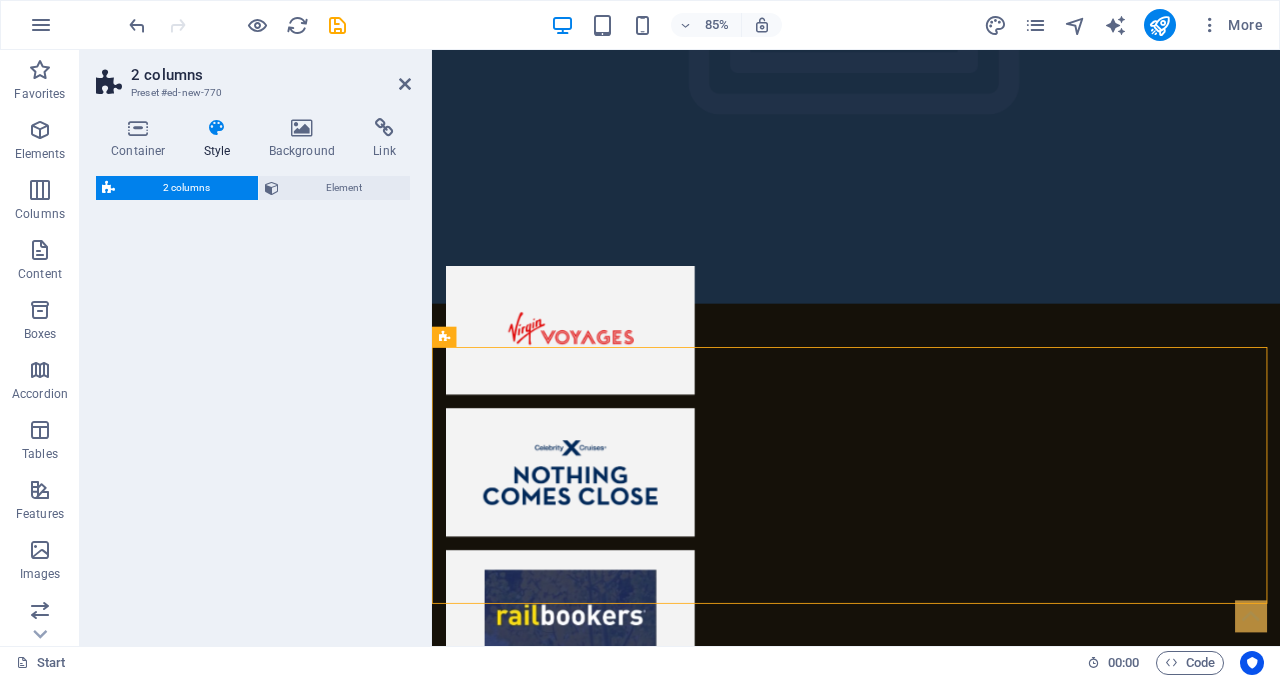select on "rem" 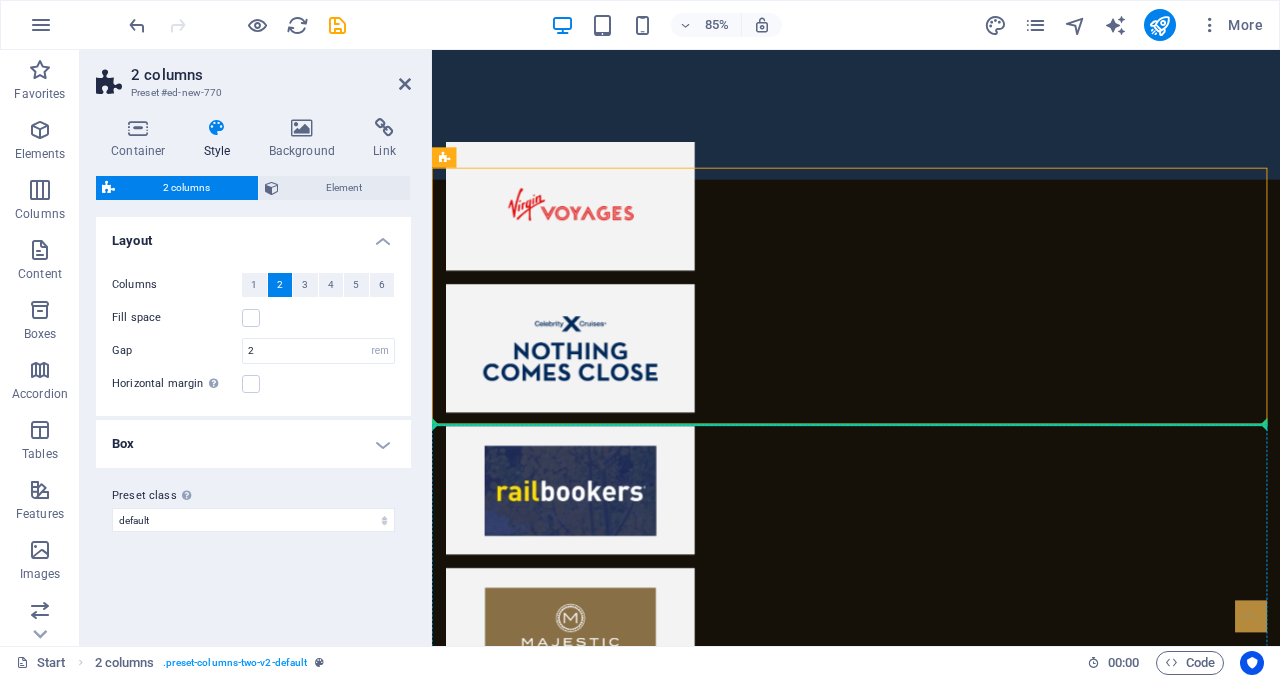 scroll, scrollTop: 6124, scrollLeft: 0, axis: vertical 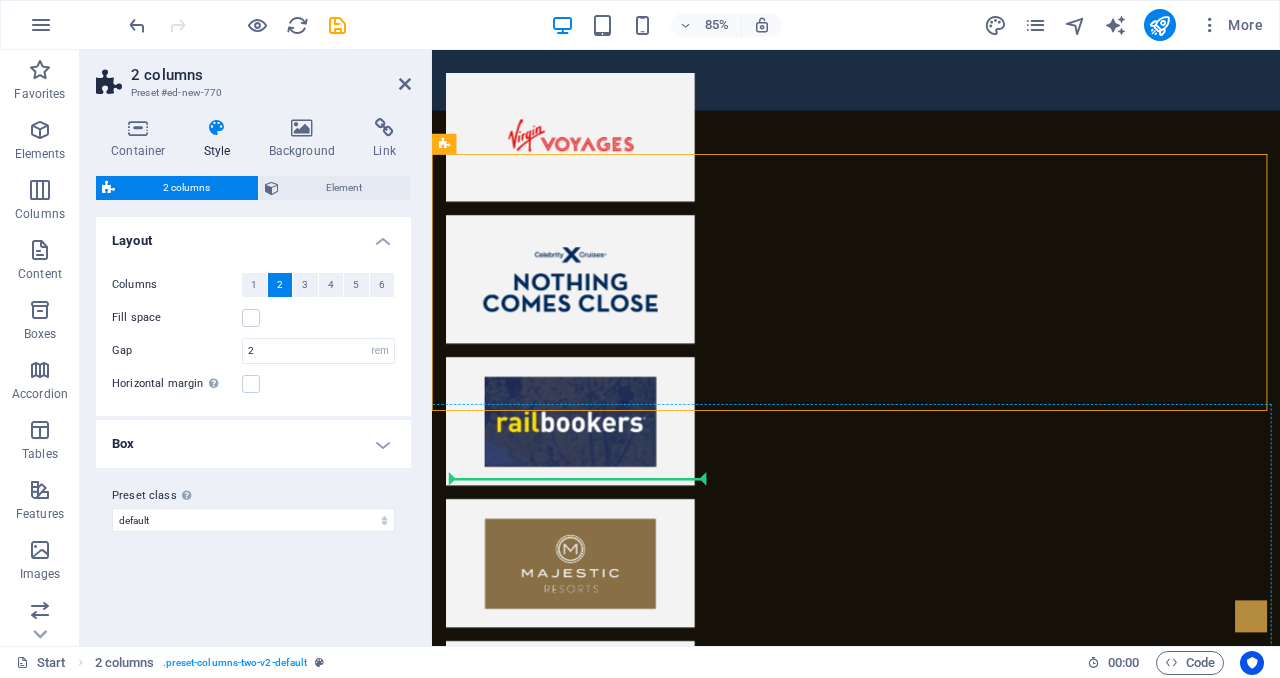 drag, startPoint x: 925, startPoint y: 477, endPoint x: 508, endPoint y: 556, distance: 424.41724 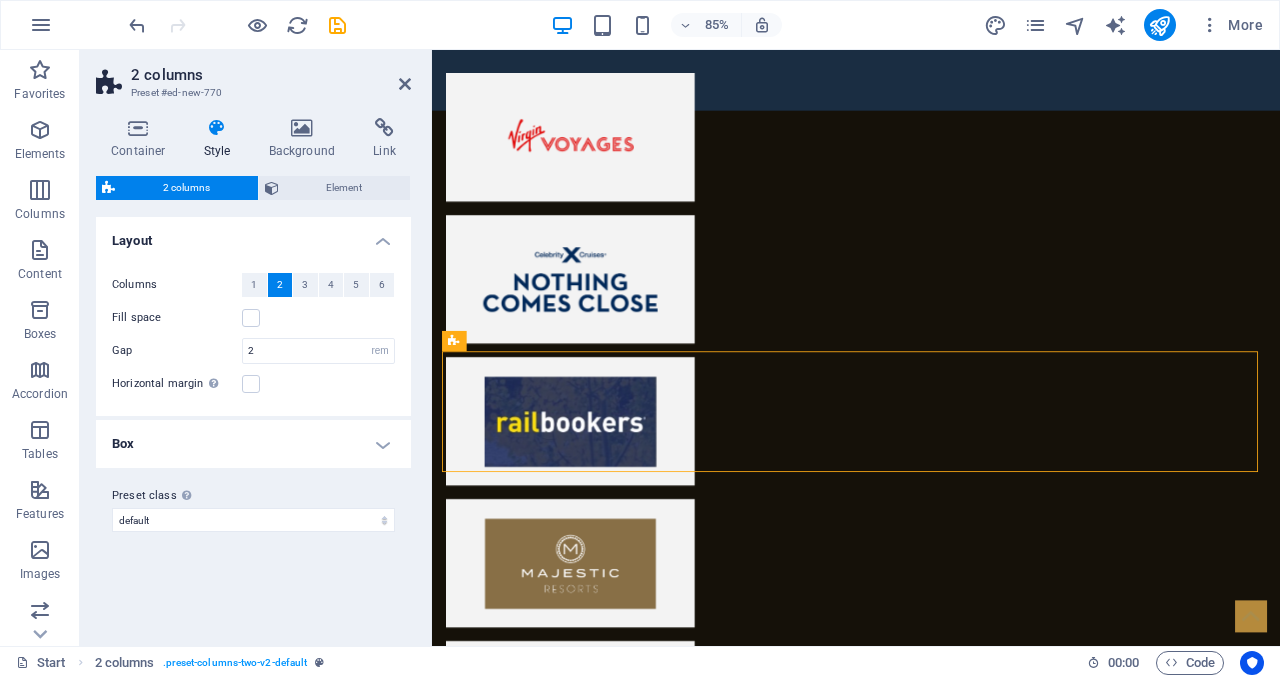 scroll, scrollTop: 5964, scrollLeft: 0, axis: vertical 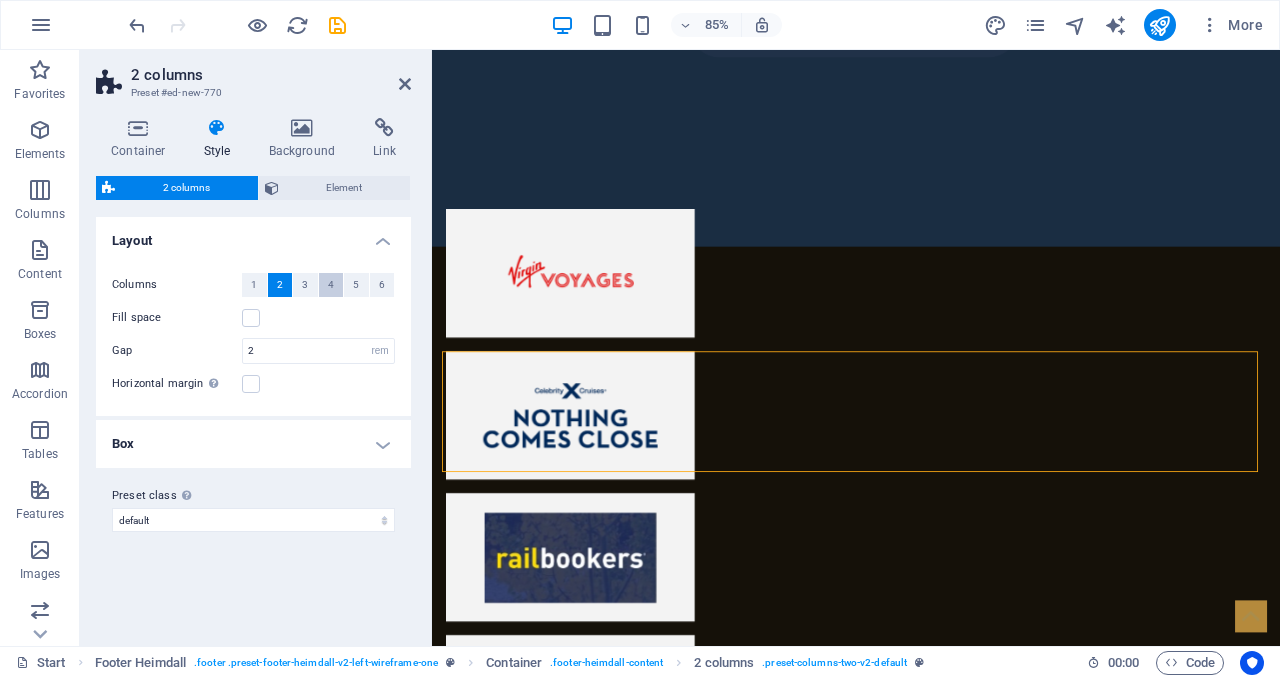 click on "4" at bounding box center [331, 285] 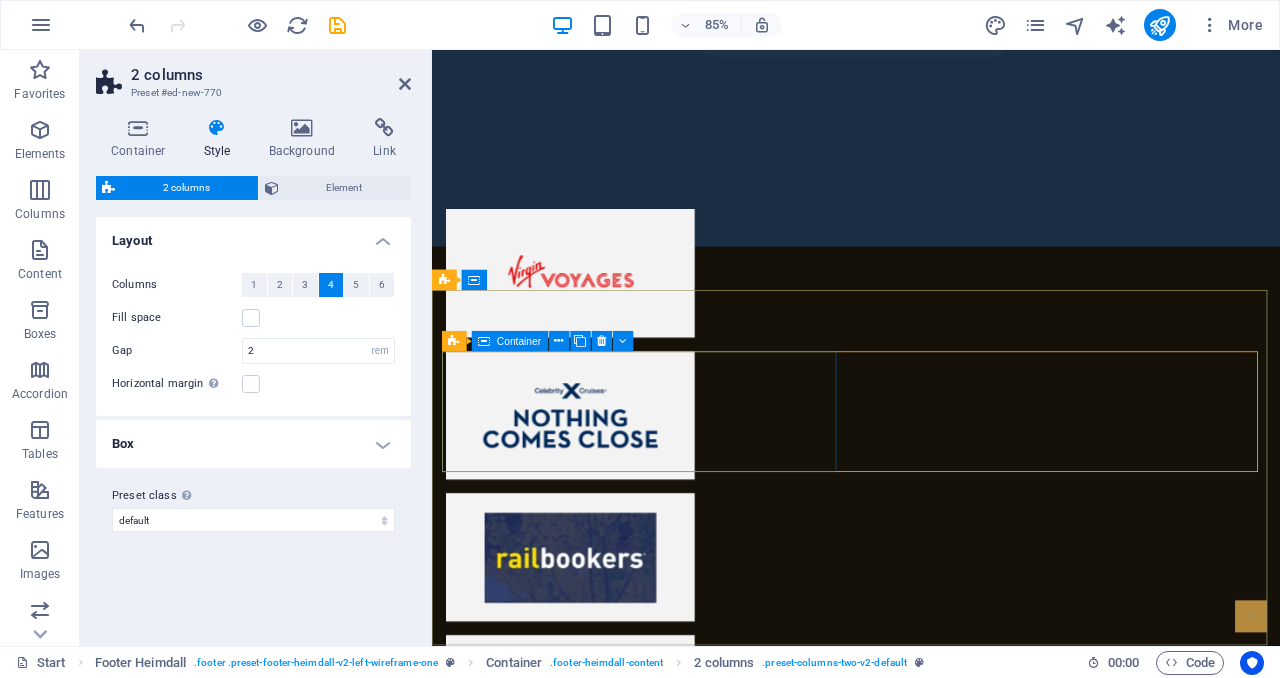 scroll, scrollTop: 6000, scrollLeft: 0, axis: vertical 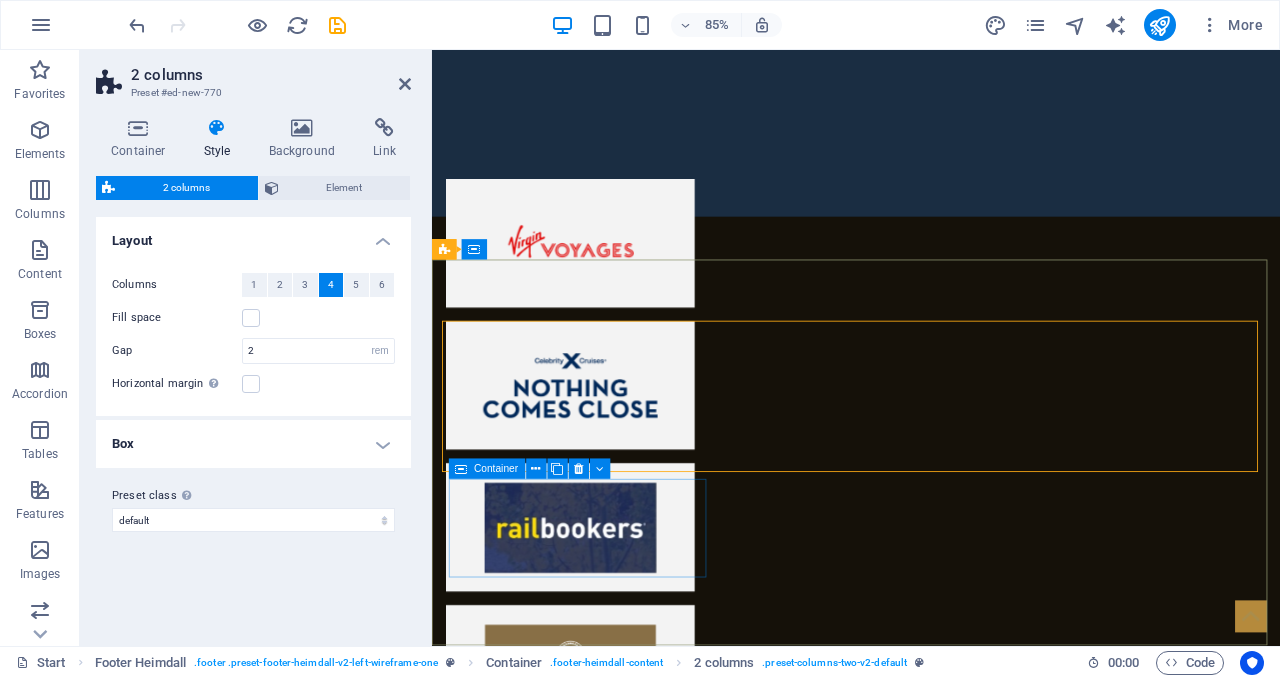 drag, startPoint x: 917, startPoint y: 529, endPoint x: 498, endPoint y: 580, distance: 422.0924 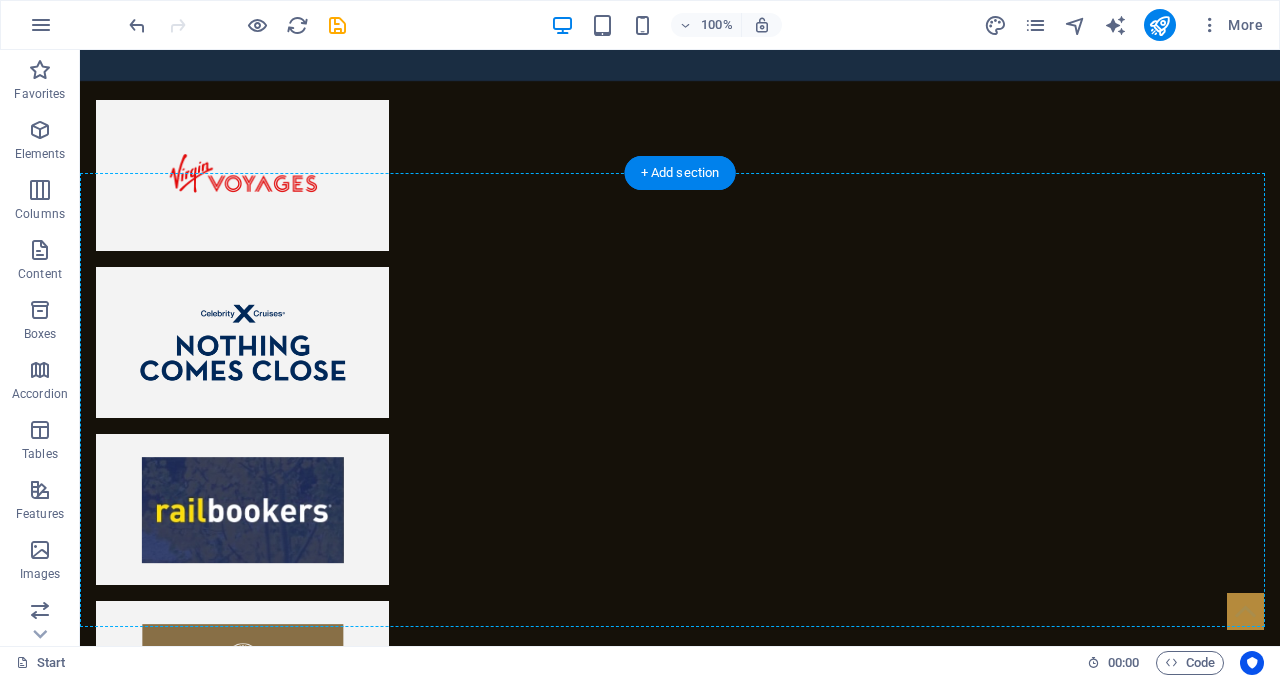 scroll, scrollTop: 6082, scrollLeft: 0, axis: vertical 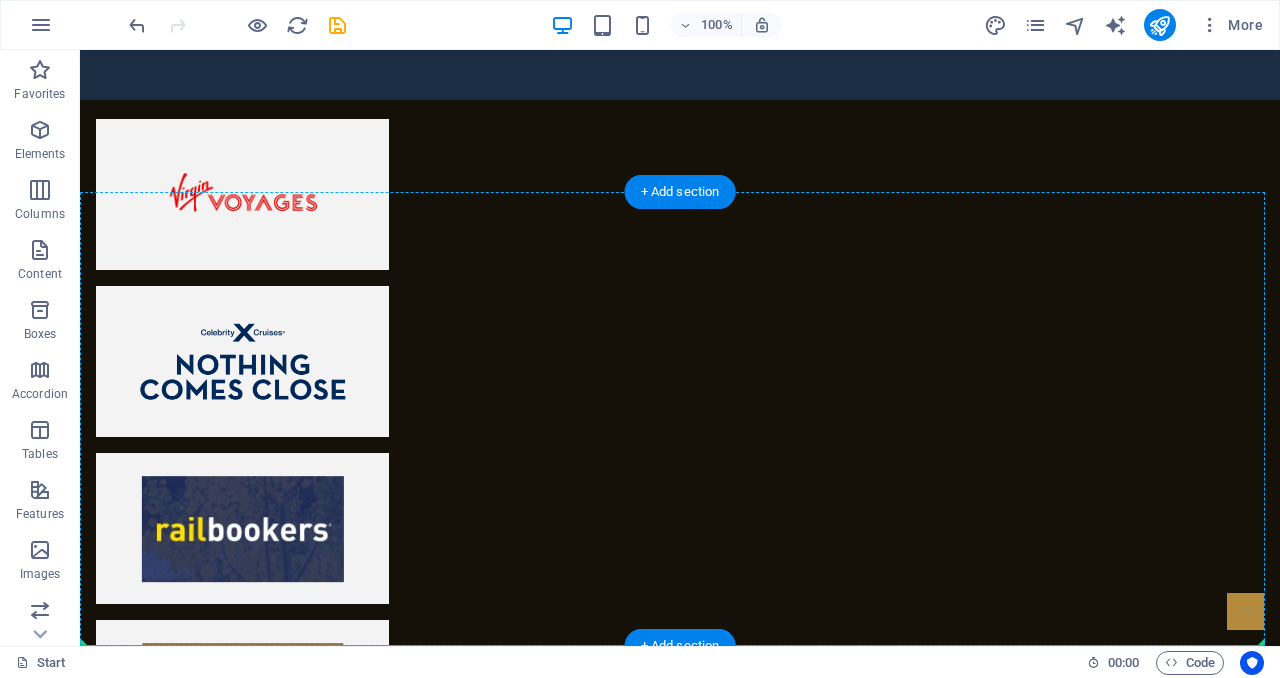 drag, startPoint x: 1137, startPoint y: 522, endPoint x: 923, endPoint y: 591, distance: 224.84883 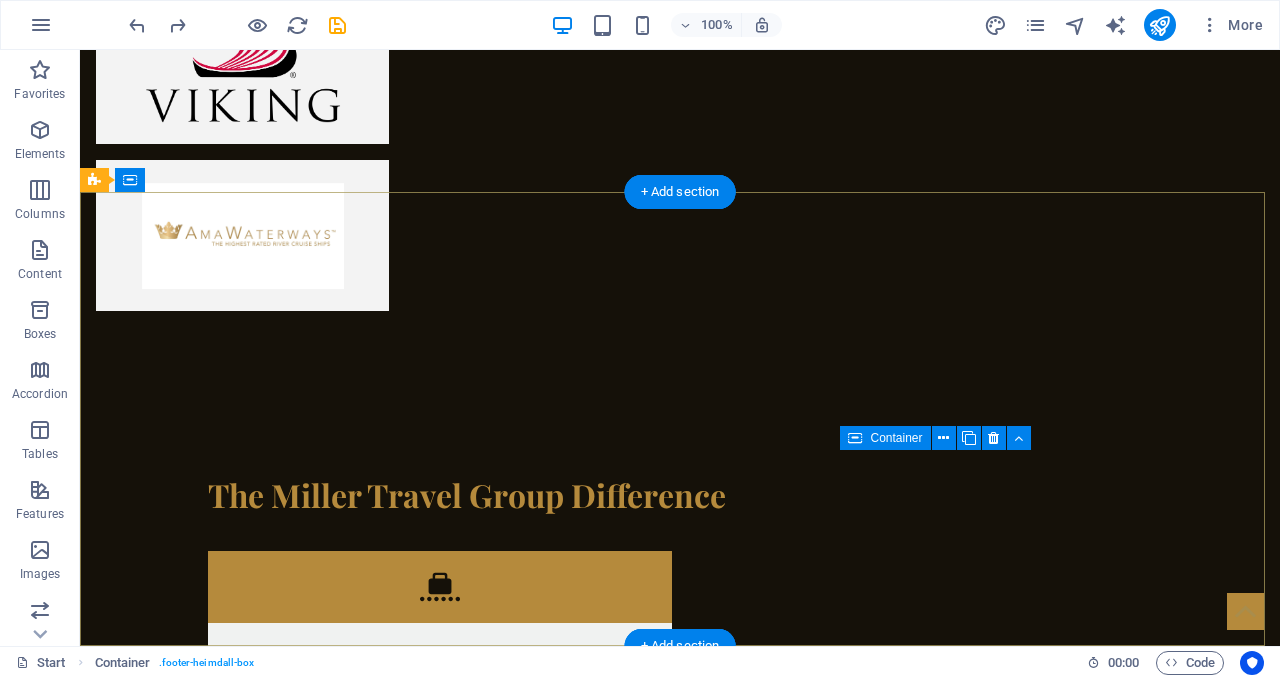scroll, scrollTop: 6082, scrollLeft: 0, axis: vertical 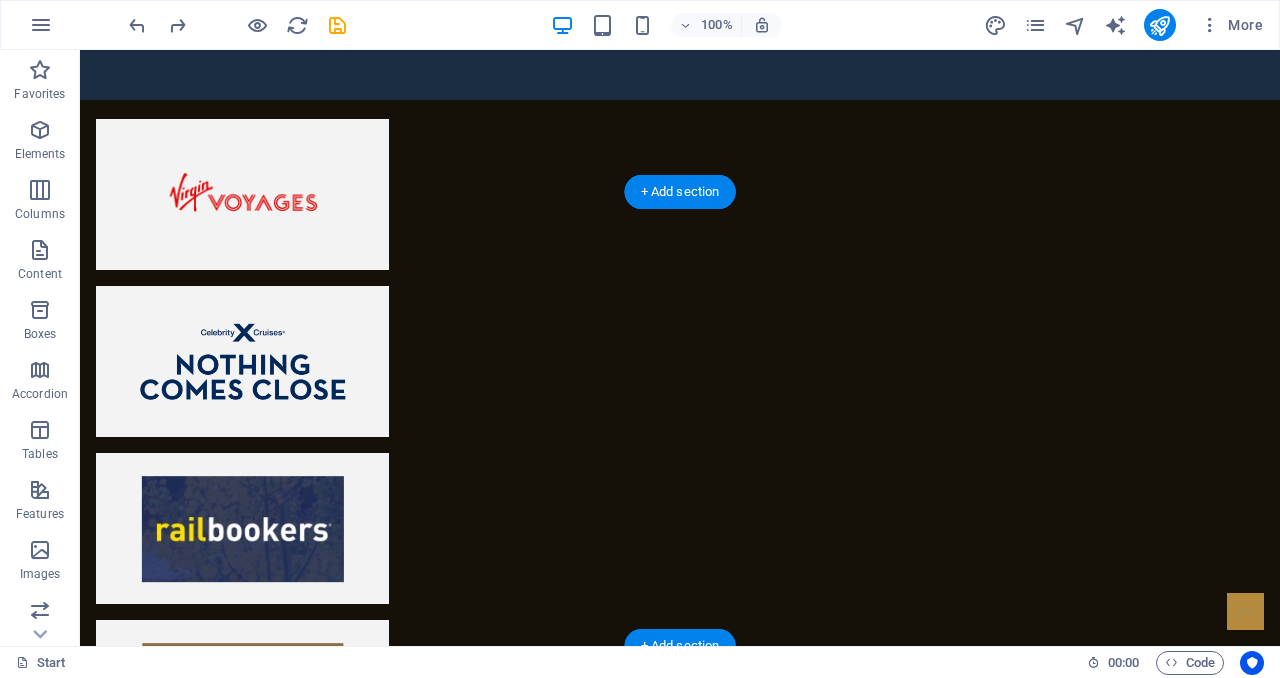 drag, startPoint x: 1011, startPoint y: 476, endPoint x: 600, endPoint y: 371, distance: 424.20044 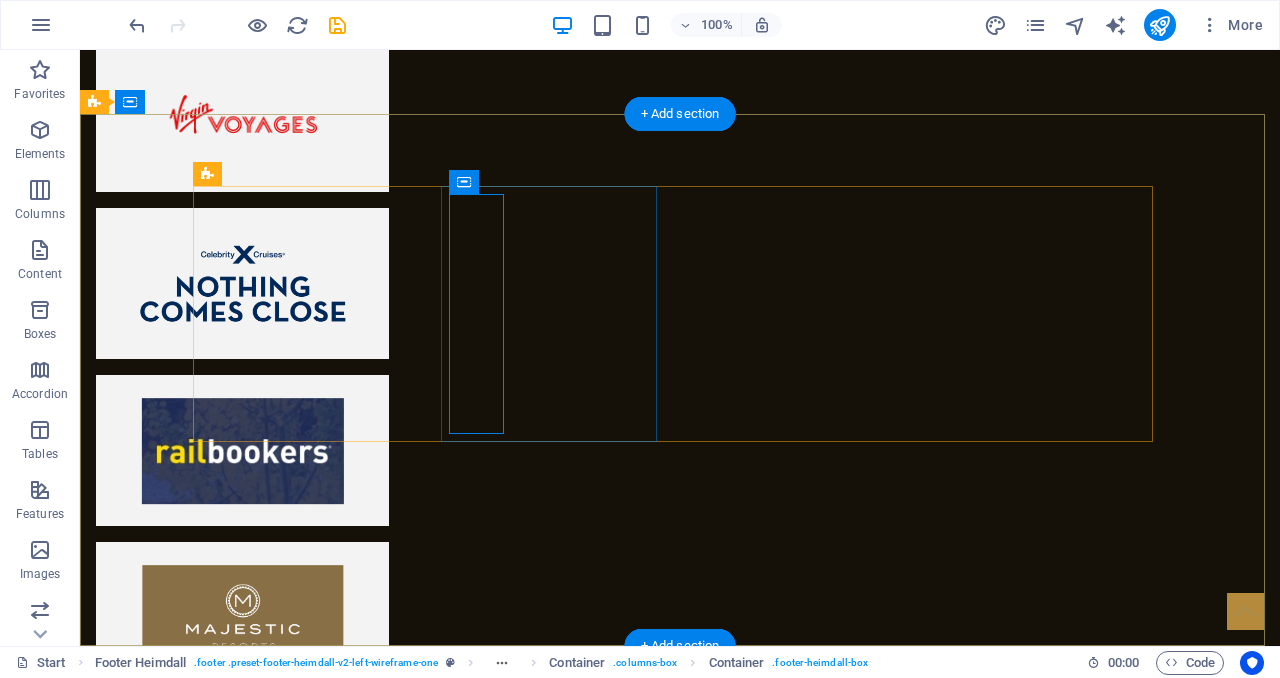 scroll, scrollTop: 6082, scrollLeft: 0, axis: vertical 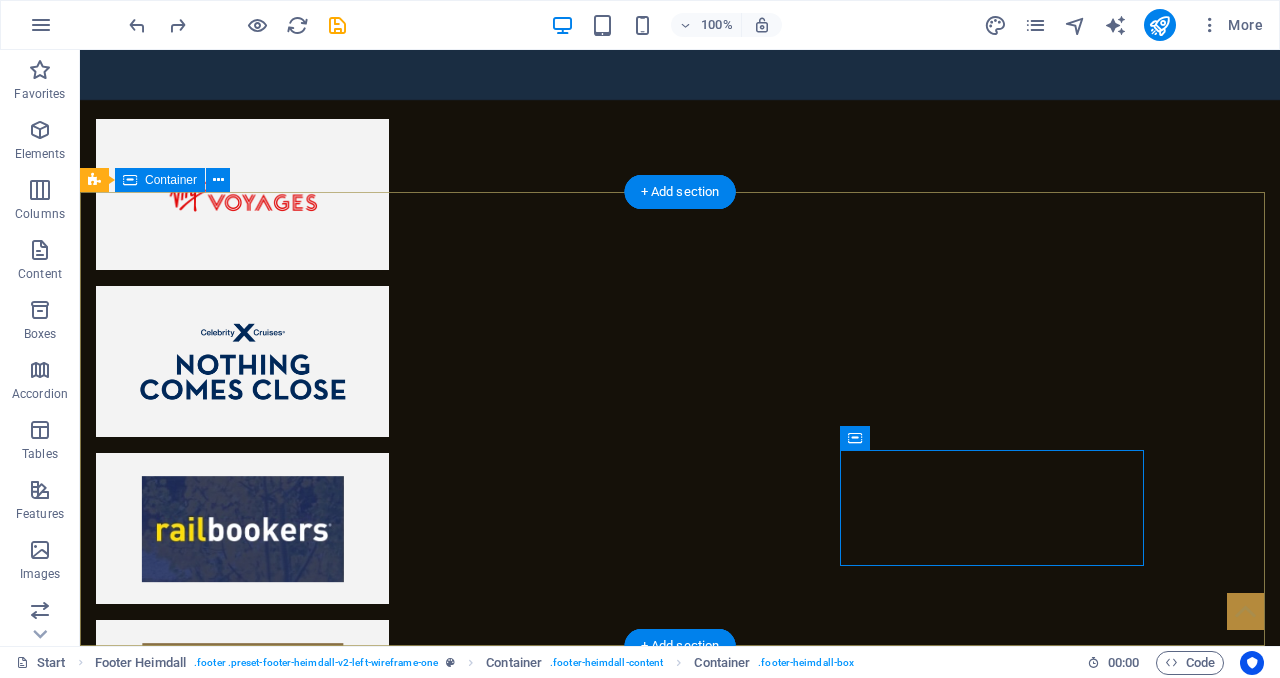 click on "Drop content here or  Add elements  Paste clipboard Drop content here or  Add elements  Paste clipboard Address   [CITY], [STATE]   [POSTAL_CODE] Phone Phone:  [PHONE]   Contact [EMAIL] Legal Notice  |  Privacy Policy" at bounding box center [680, 5821] 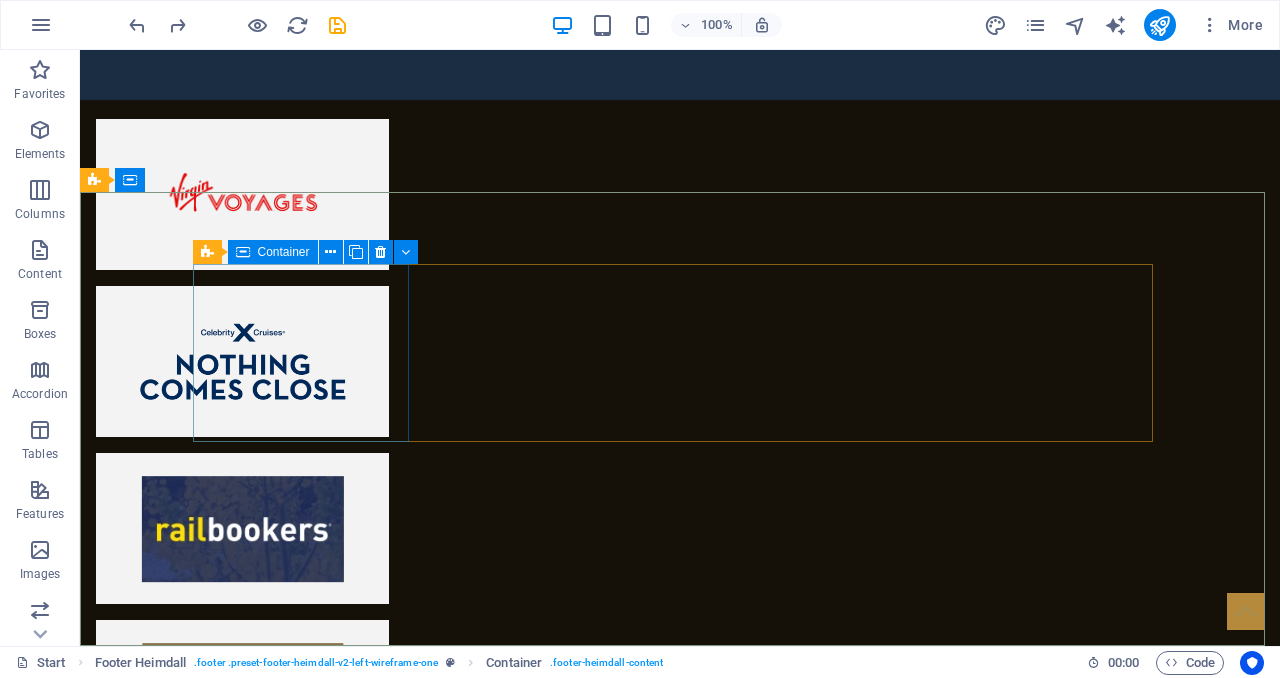 click on "Container" at bounding box center [273, 252] 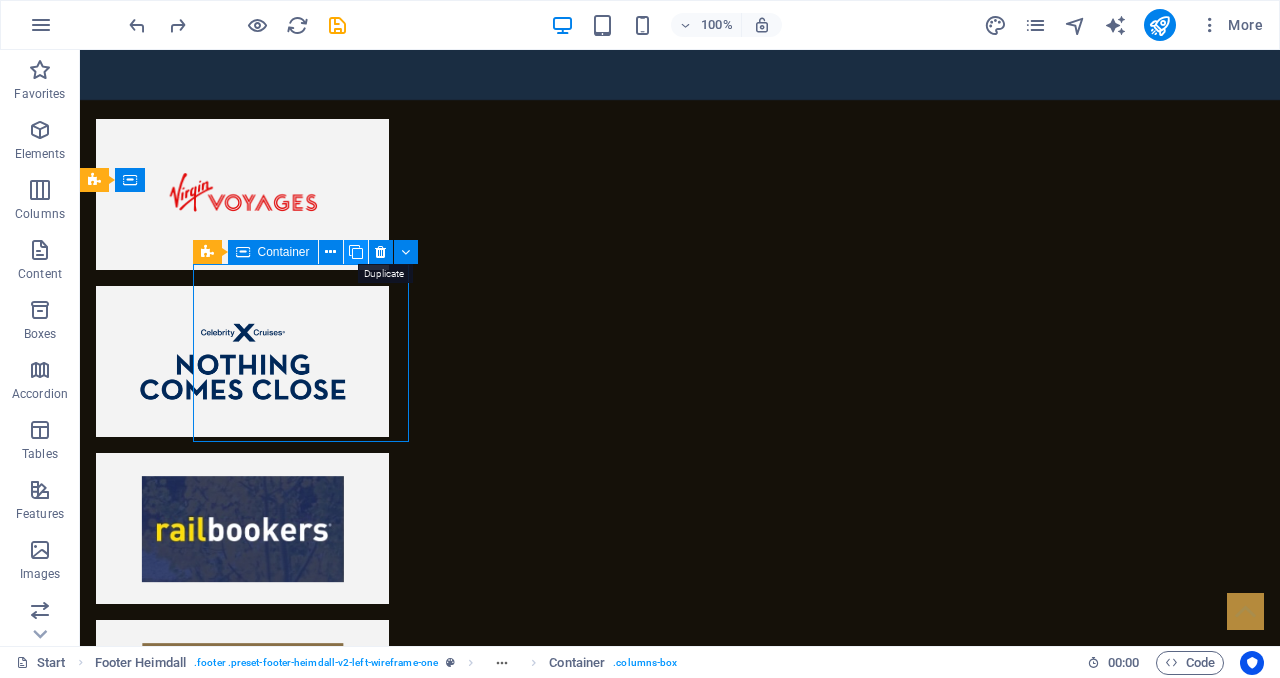 click at bounding box center [356, 252] 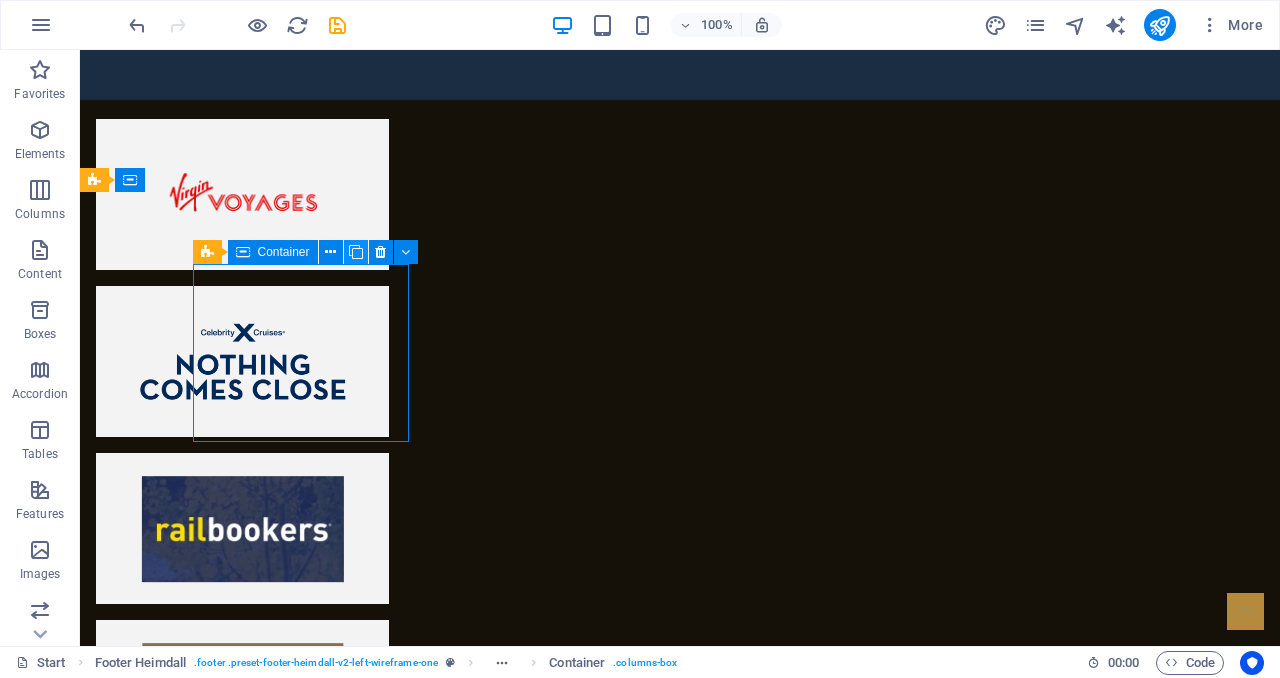 click at bounding box center [356, 252] 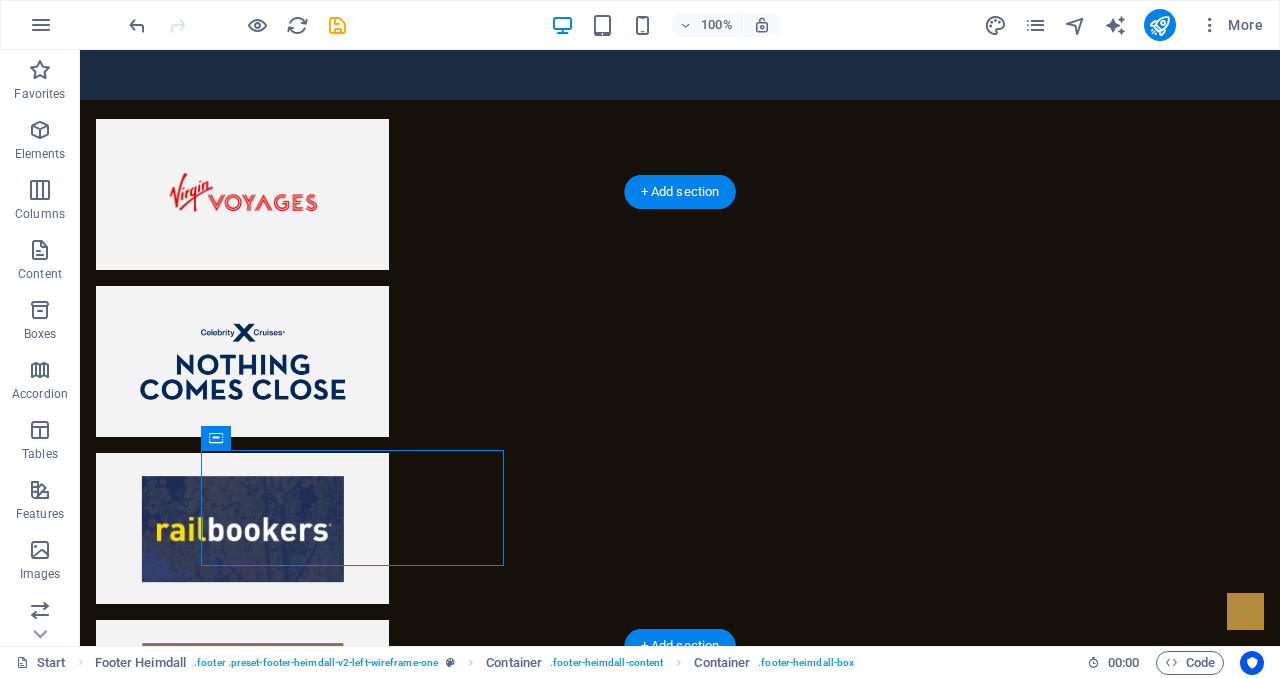 drag, startPoint x: 384, startPoint y: 491, endPoint x: 346, endPoint y: 348, distance: 147.96283 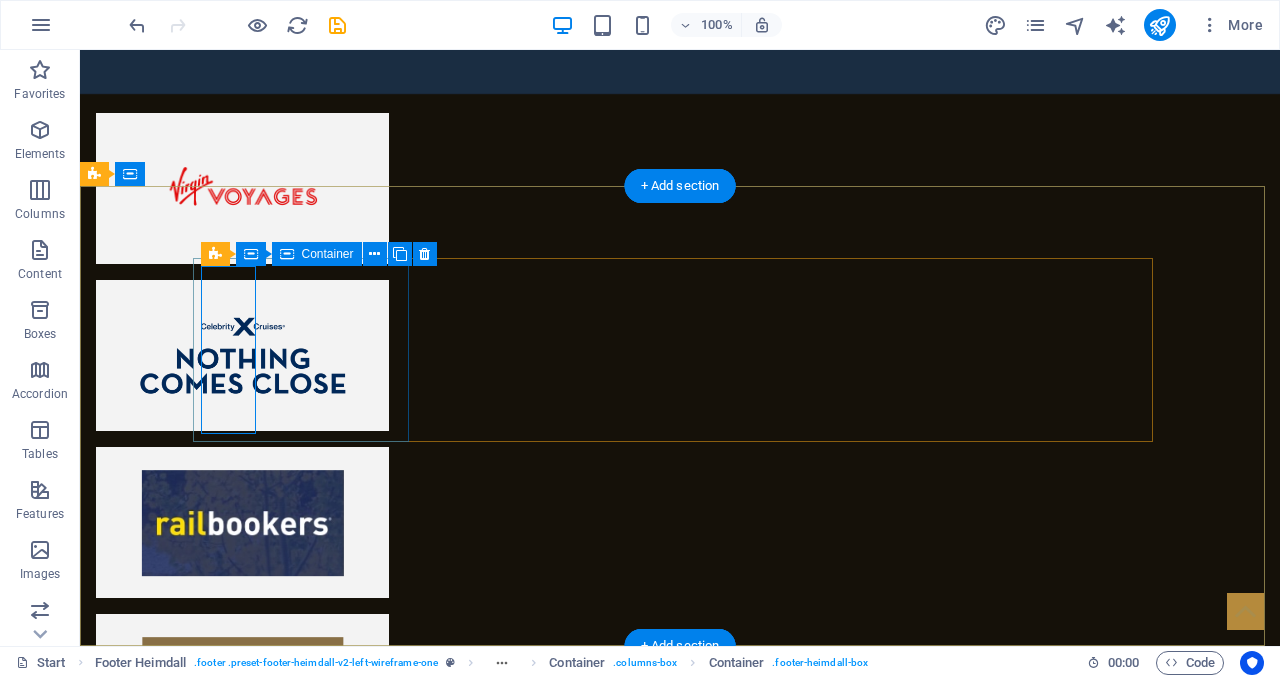 click on "Address   [CITY], [STATE]   [POSTAL_CODE]" at bounding box center [124, 5493] 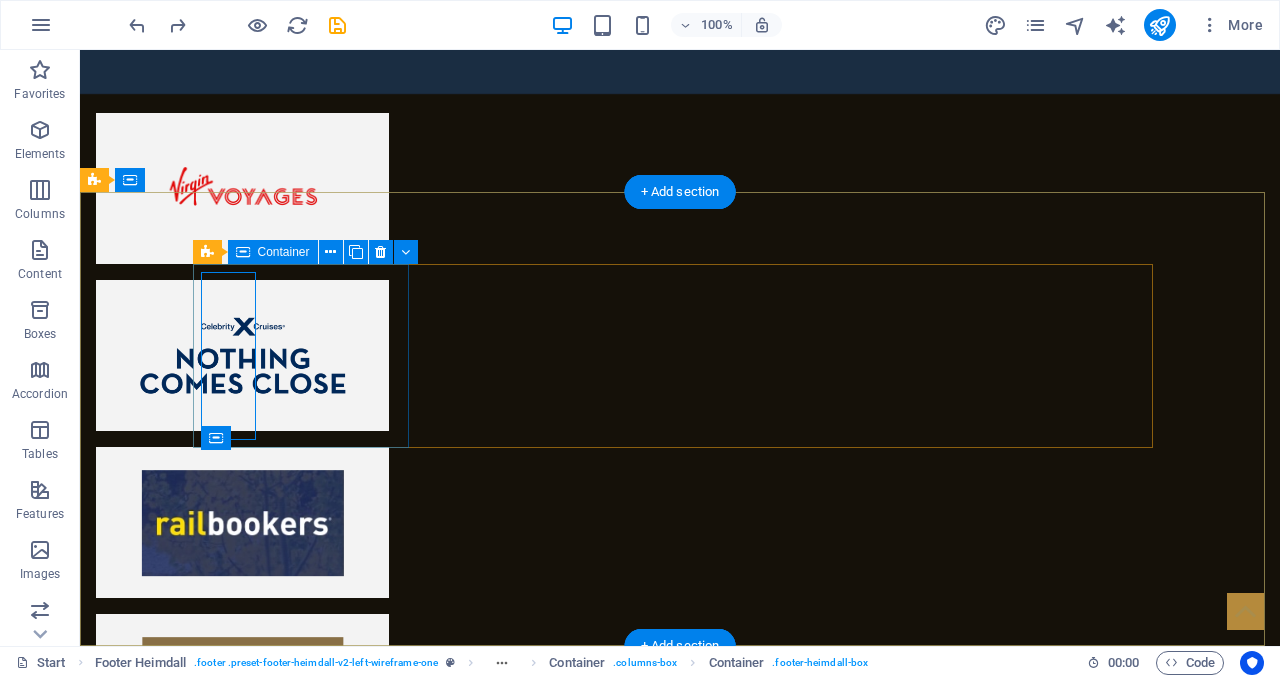 scroll, scrollTop: 6082, scrollLeft: 0, axis: vertical 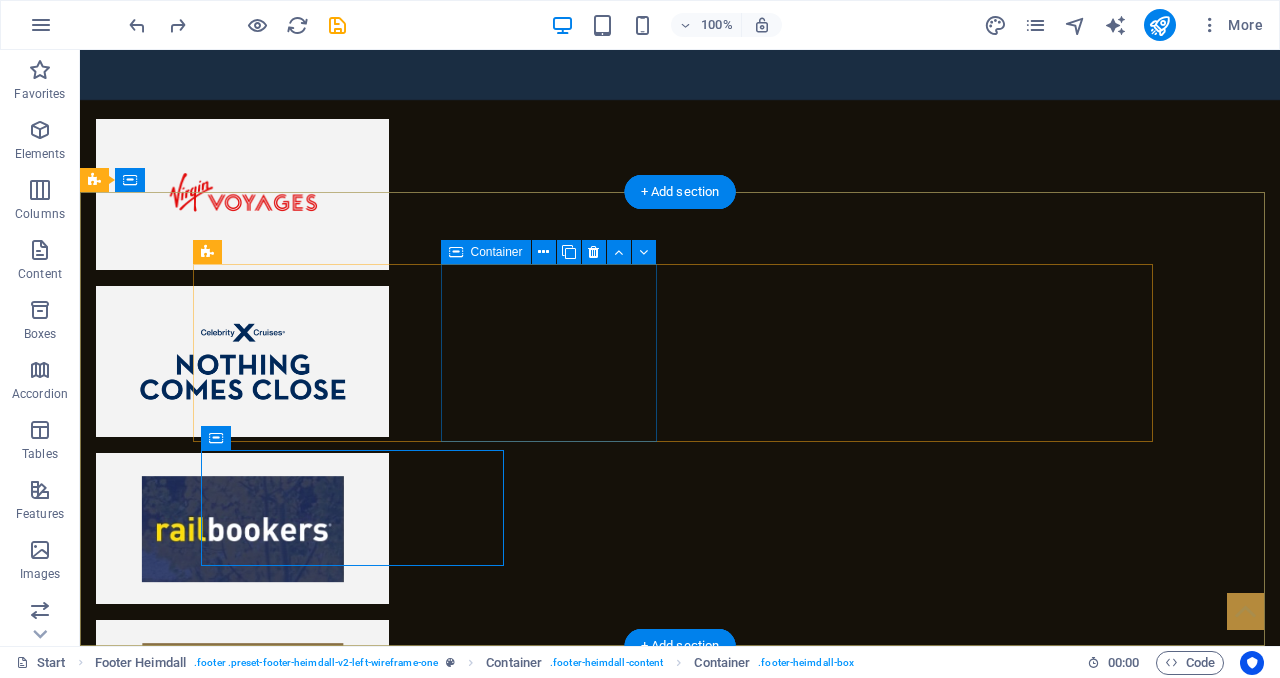 click on "Drop content here or  Add elements  Paste clipboard" at bounding box center (196, 5698) 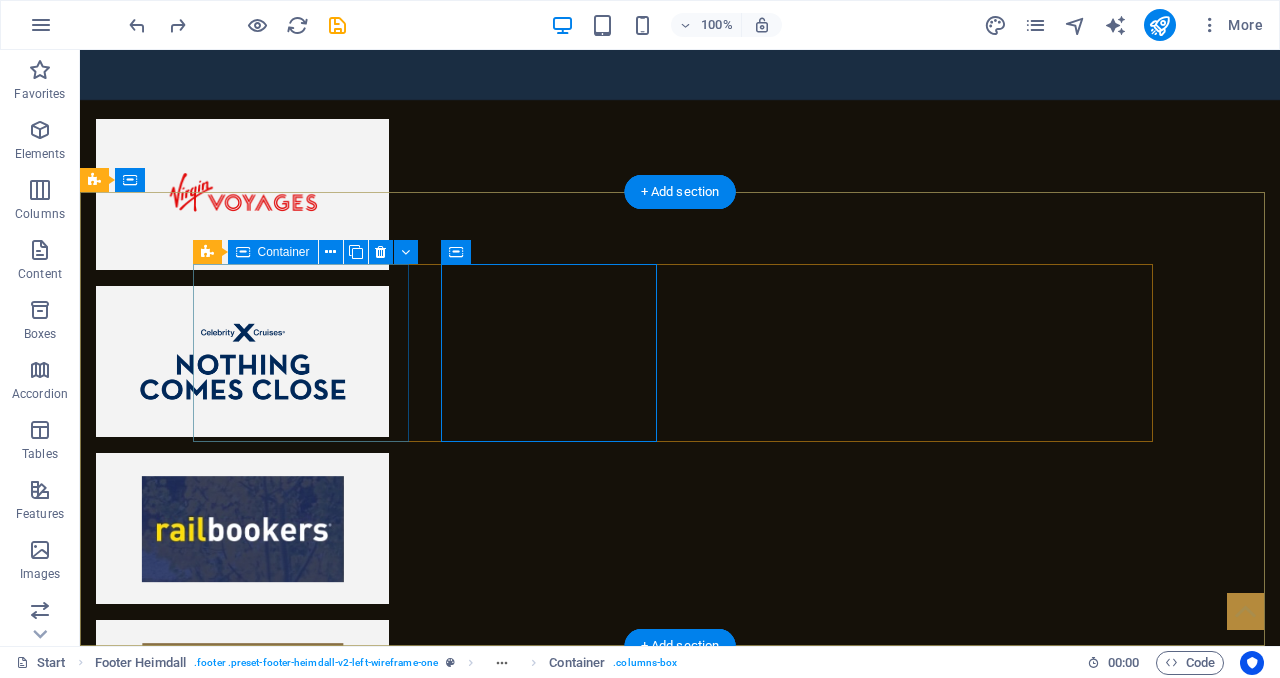click on "Drop content here or  Add elements  Paste clipboard" at bounding box center (196, 5504) 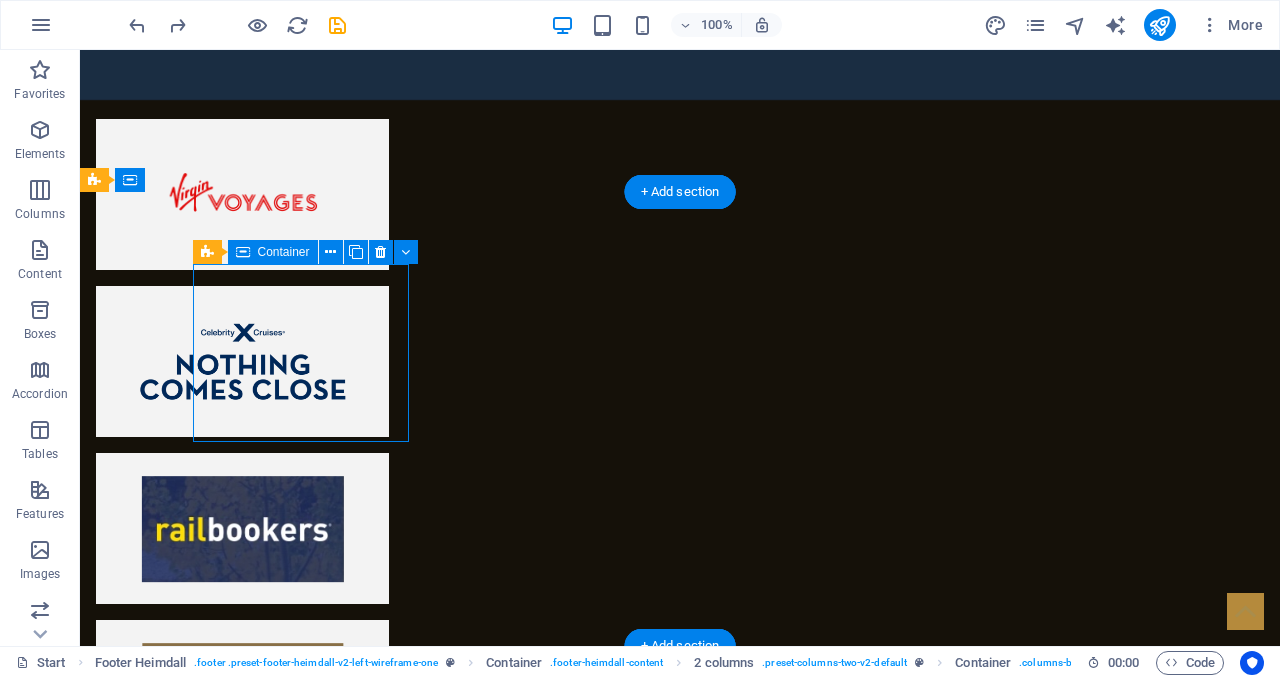 click on "Drop content here or  Add elements  Paste clipboard" at bounding box center (196, 5504) 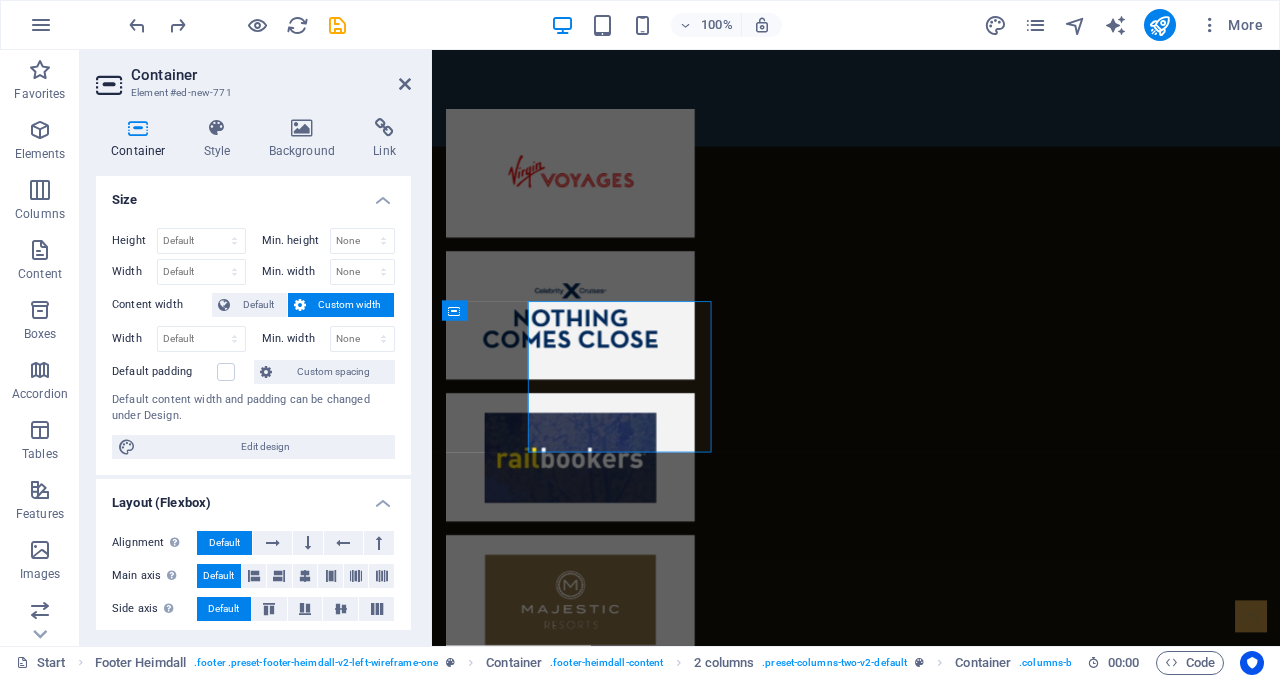 scroll, scrollTop: 6000, scrollLeft: 0, axis: vertical 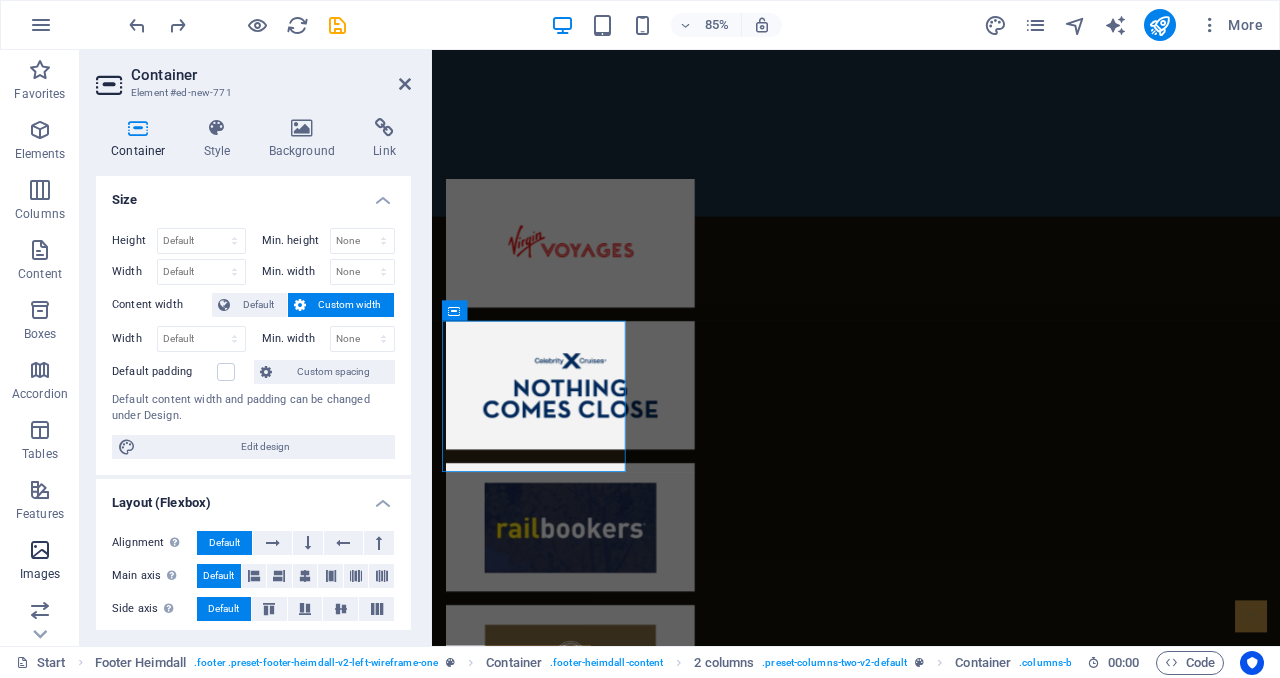 click at bounding box center [40, 550] 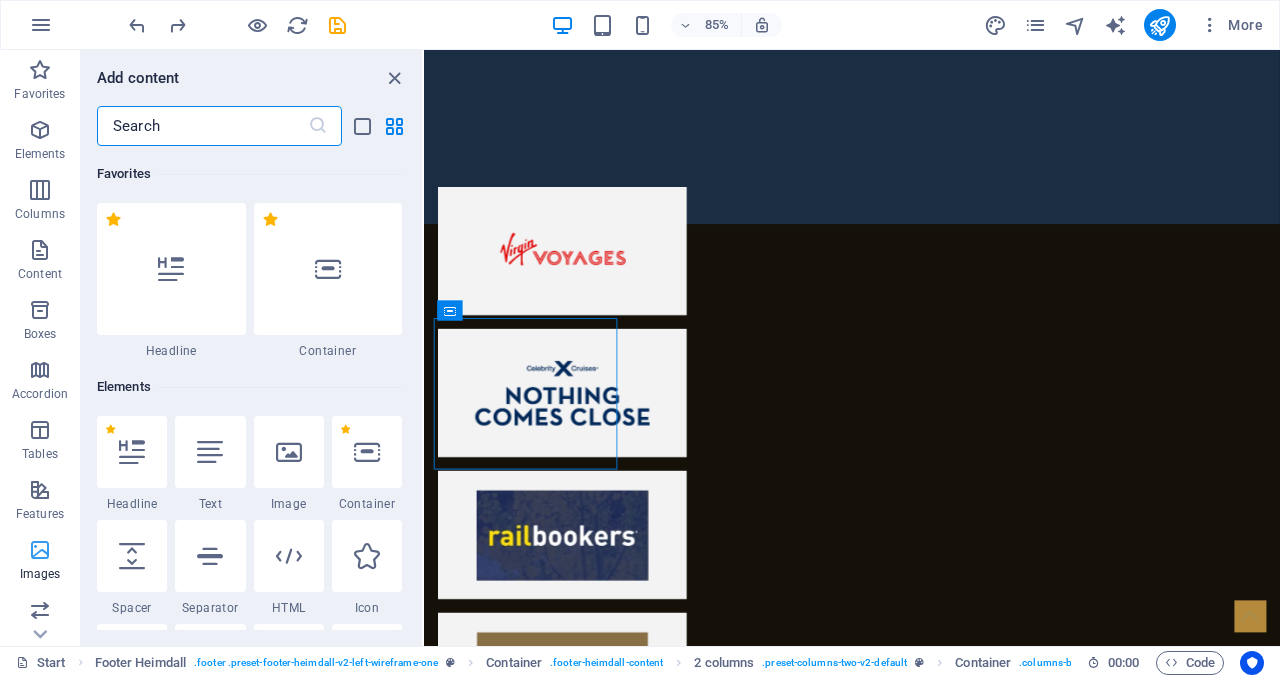 scroll, scrollTop: 6003, scrollLeft: 0, axis: vertical 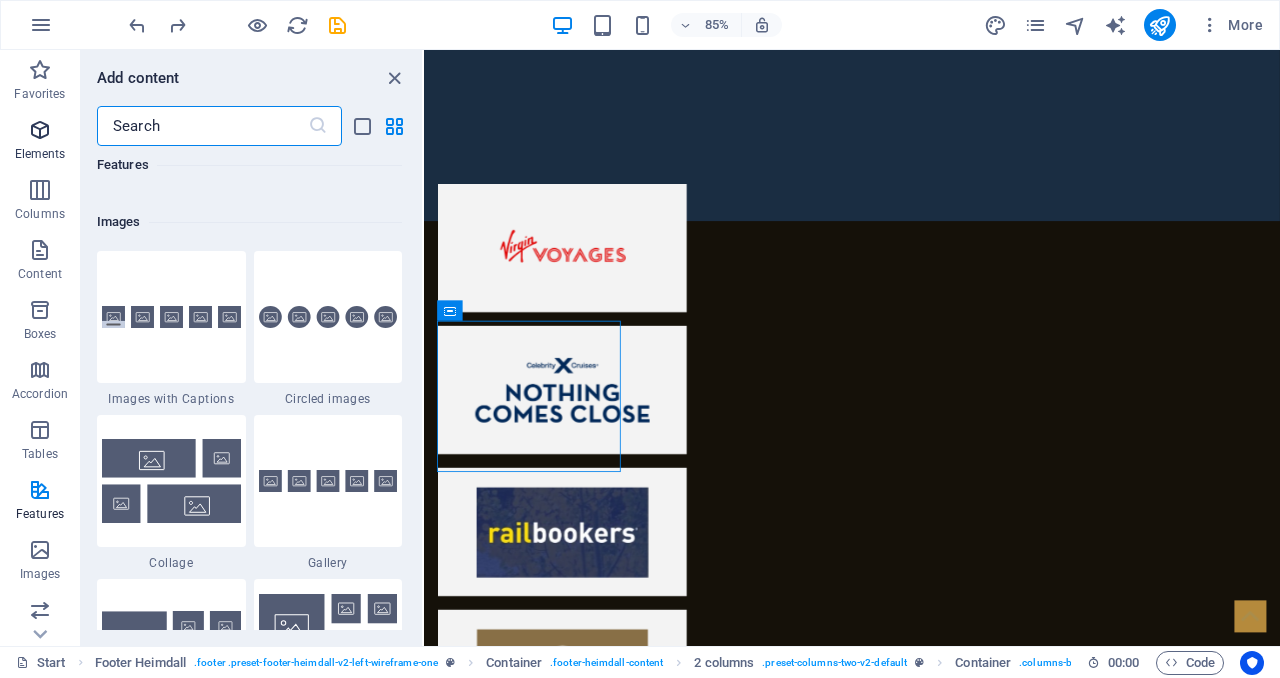 click on "Elements" at bounding box center [40, 142] 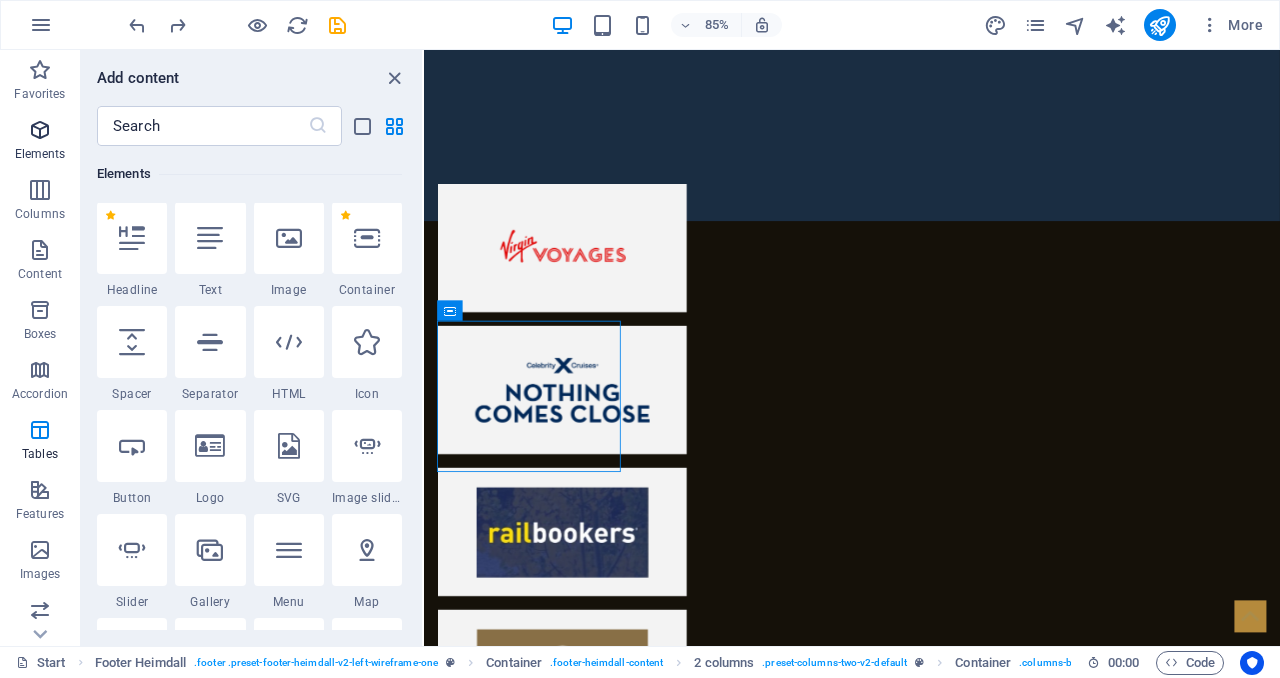 scroll, scrollTop: 213, scrollLeft: 0, axis: vertical 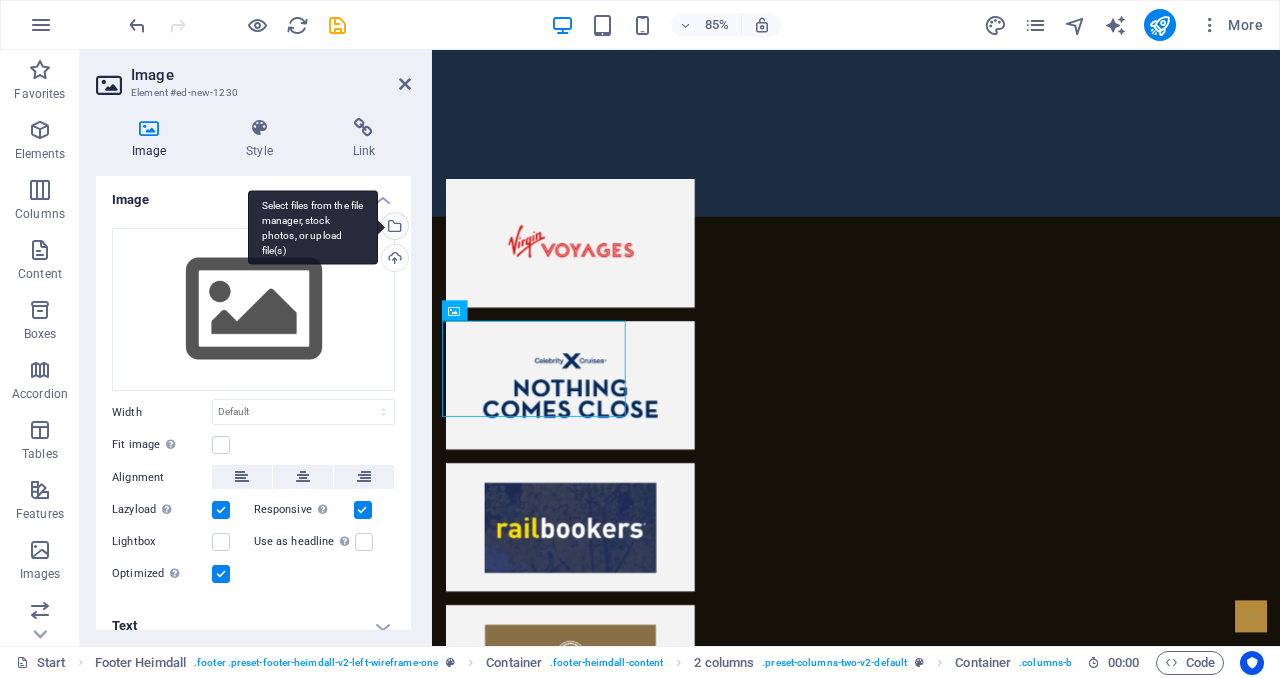 click on "Select files from the file manager, stock photos, or upload file(s)" at bounding box center [313, 227] 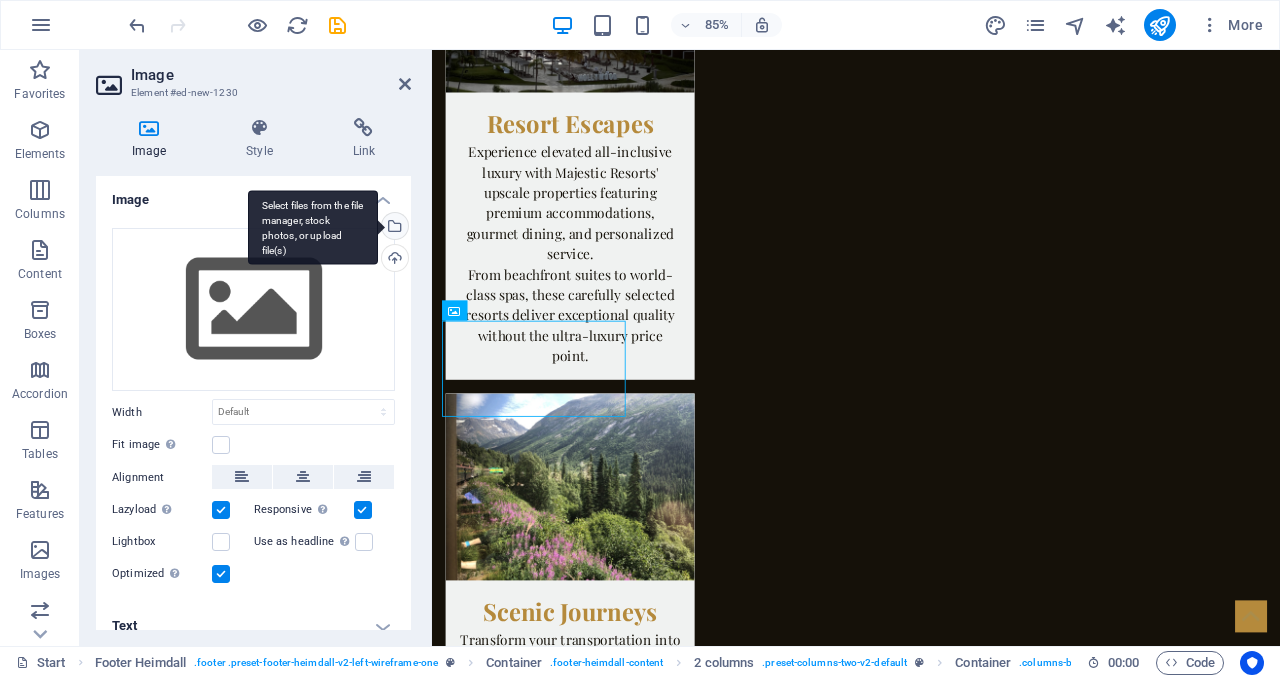 scroll, scrollTop: 5706, scrollLeft: 0, axis: vertical 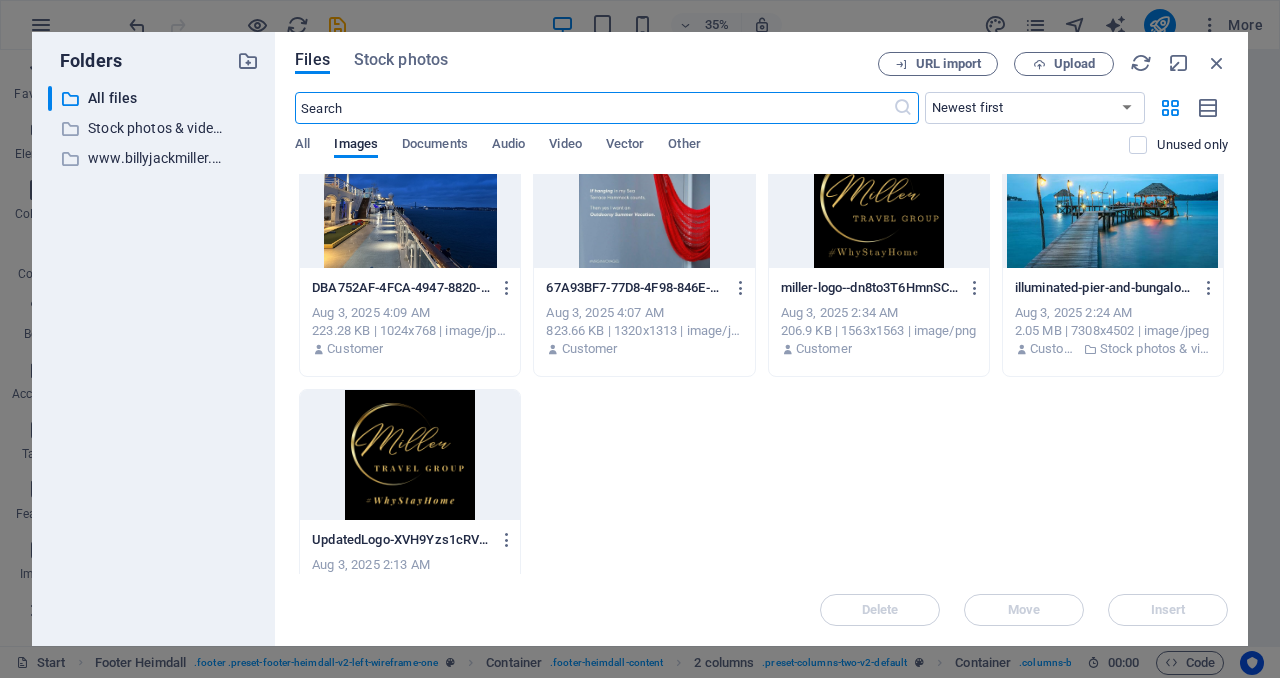 click at bounding box center (410, 455) 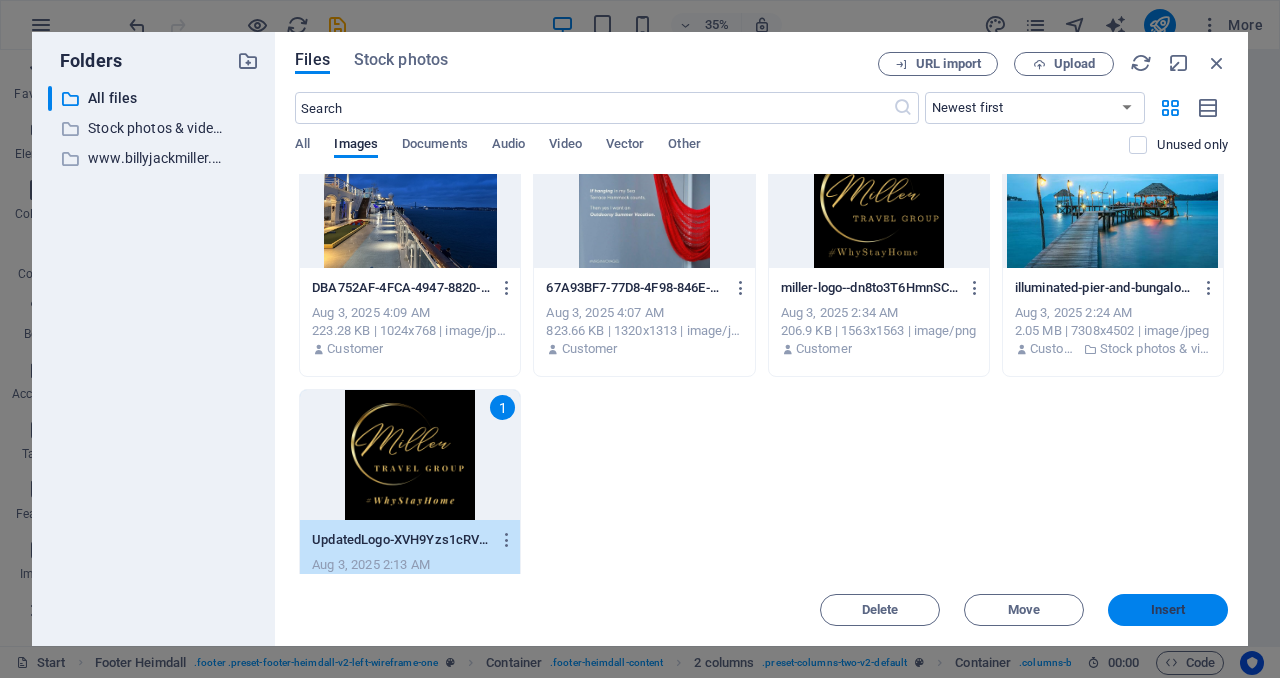 click on "Insert" at bounding box center (1168, 610) 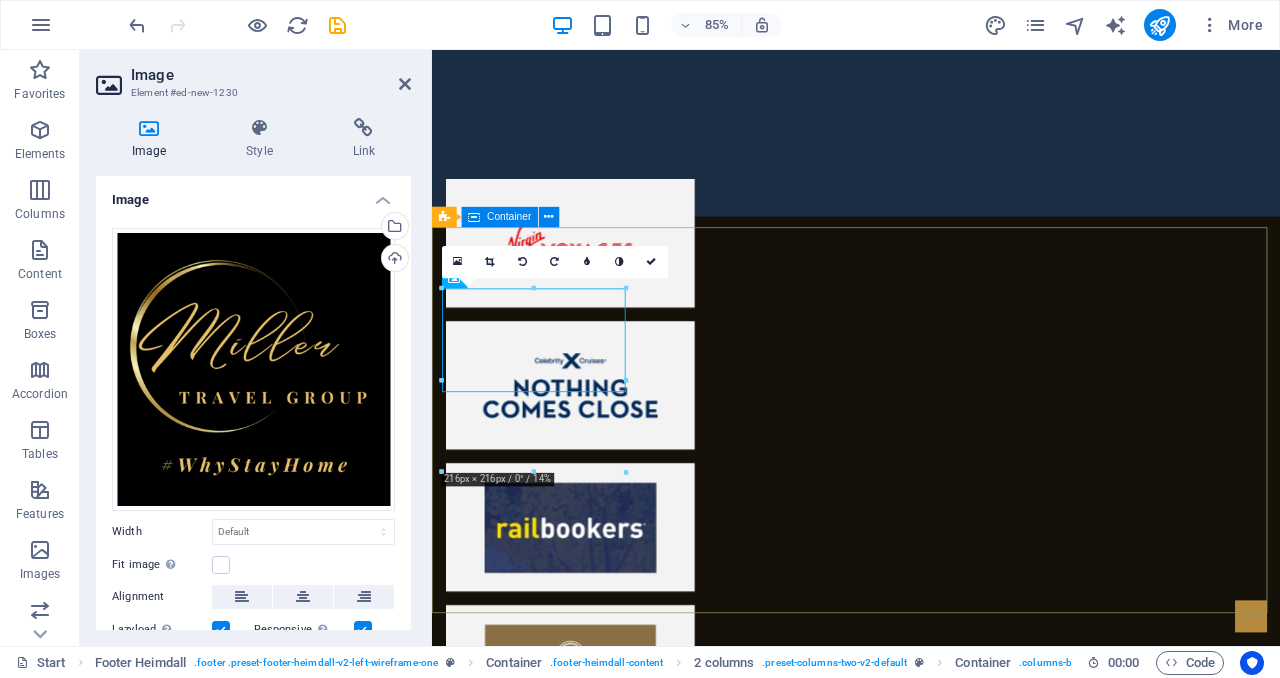 scroll, scrollTop: 6038, scrollLeft: 0, axis: vertical 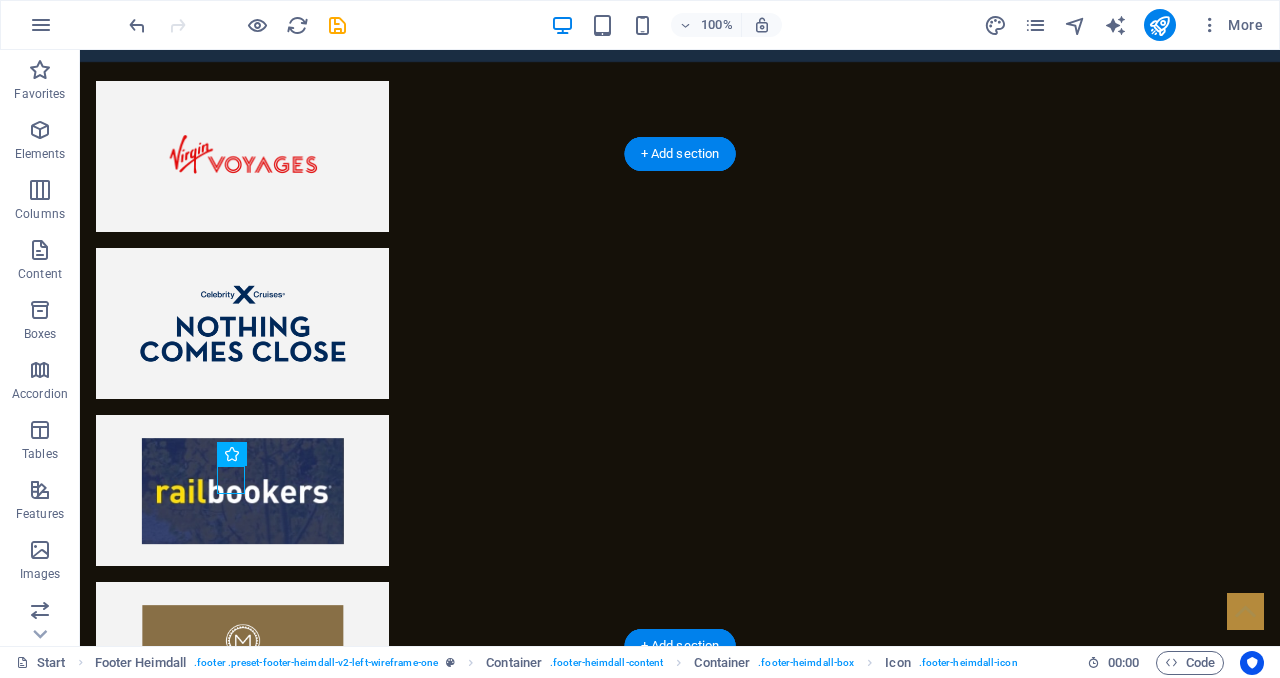 drag, startPoint x: 131, startPoint y: 585, endPoint x: 580, endPoint y: 332, distance: 515.37366 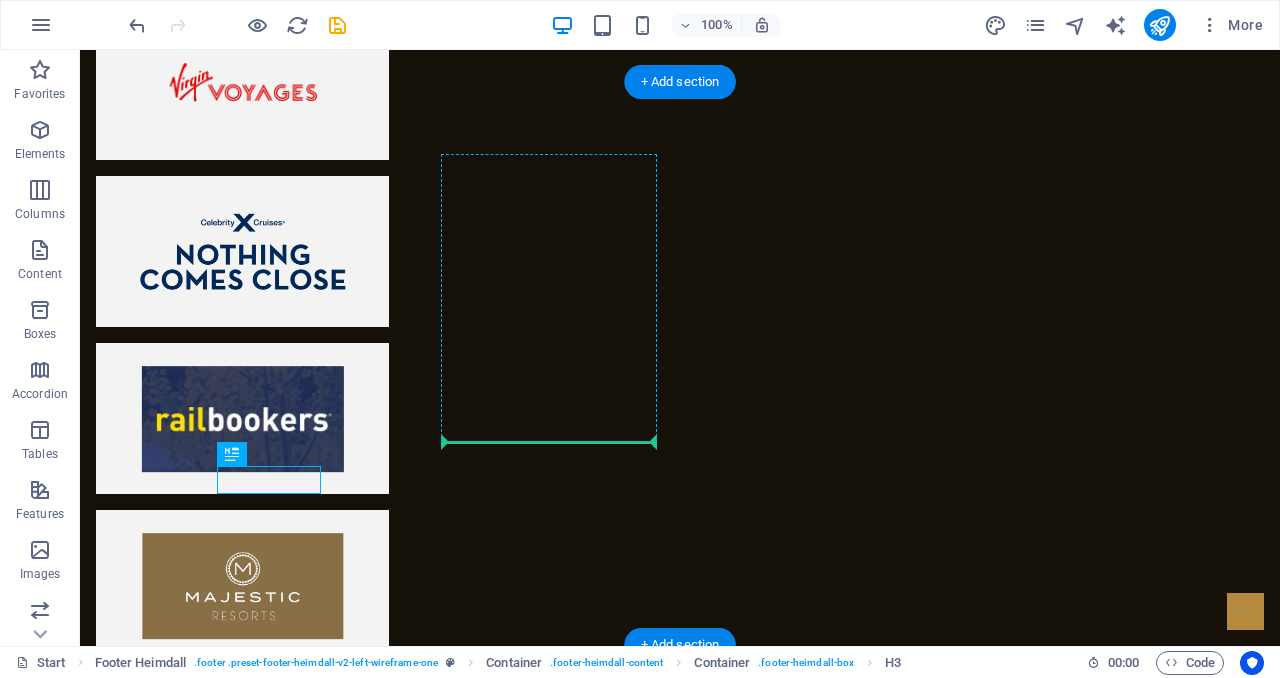 drag, startPoint x: 302, startPoint y: 479, endPoint x: 557, endPoint y: 332, distance: 294.33655 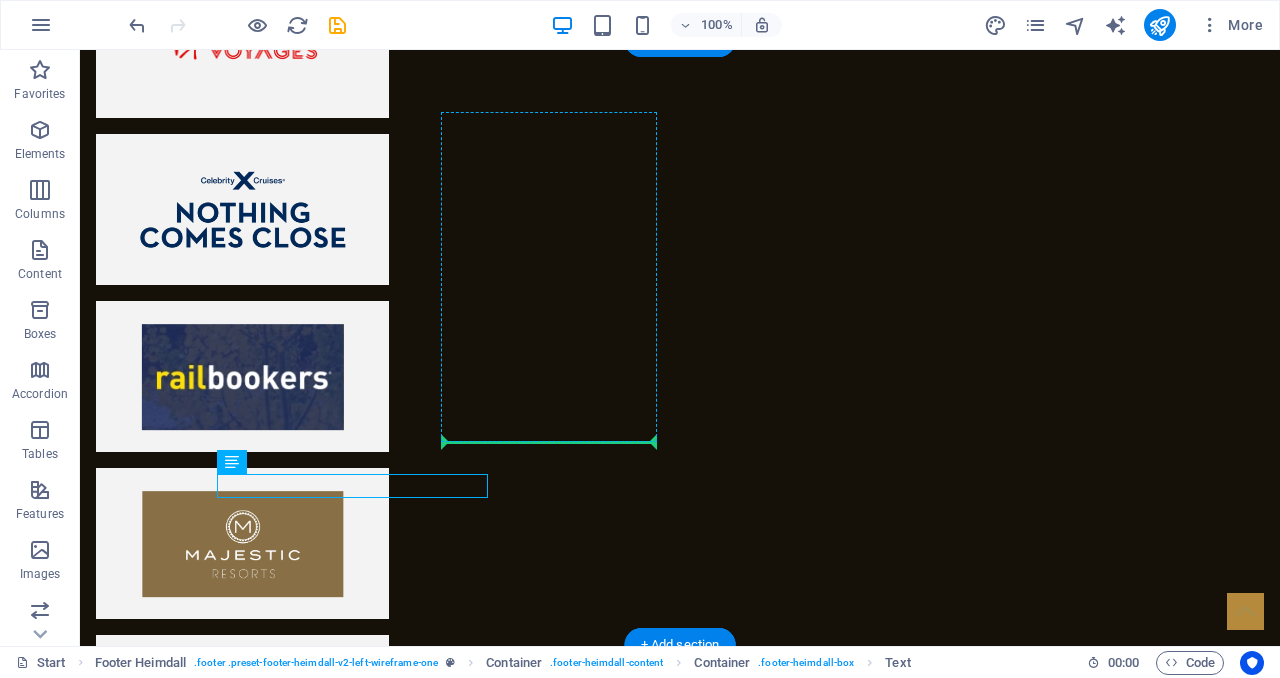 drag, startPoint x: 335, startPoint y: 484, endPoint x: 493, endPoint y: 435, distance: 165.42369 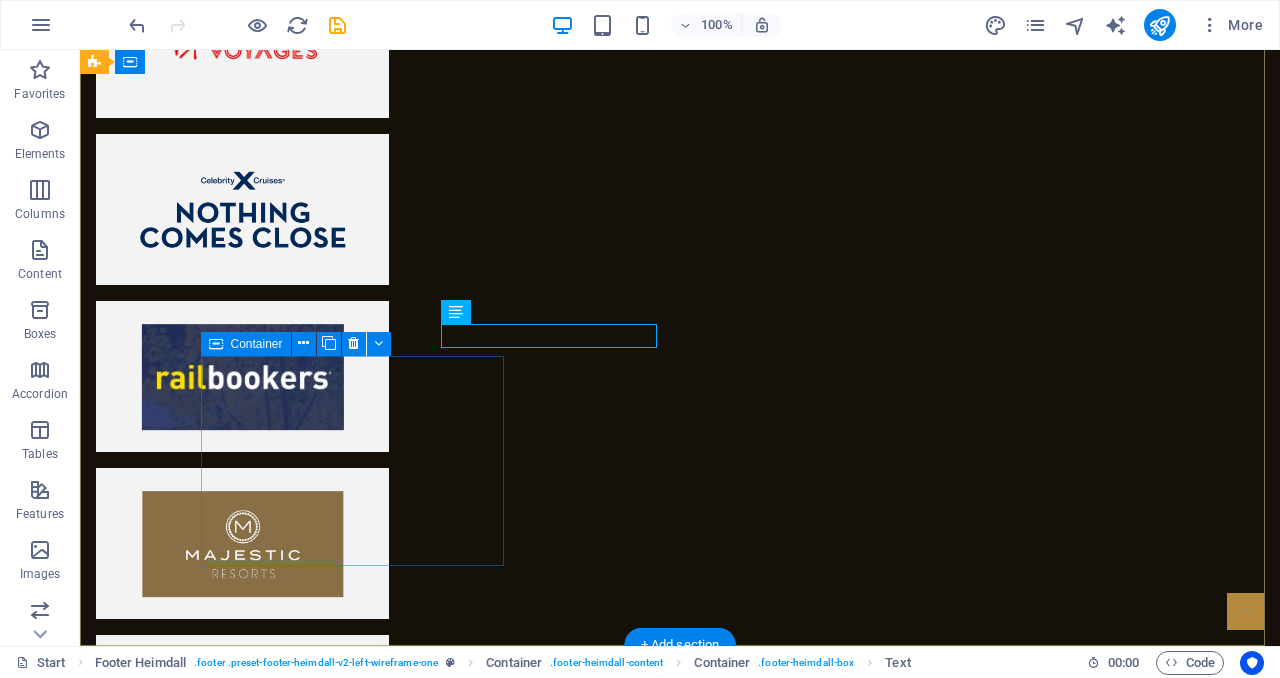 scroll, scrollTop: 6352, scrollLeft: 0, axis: vertical 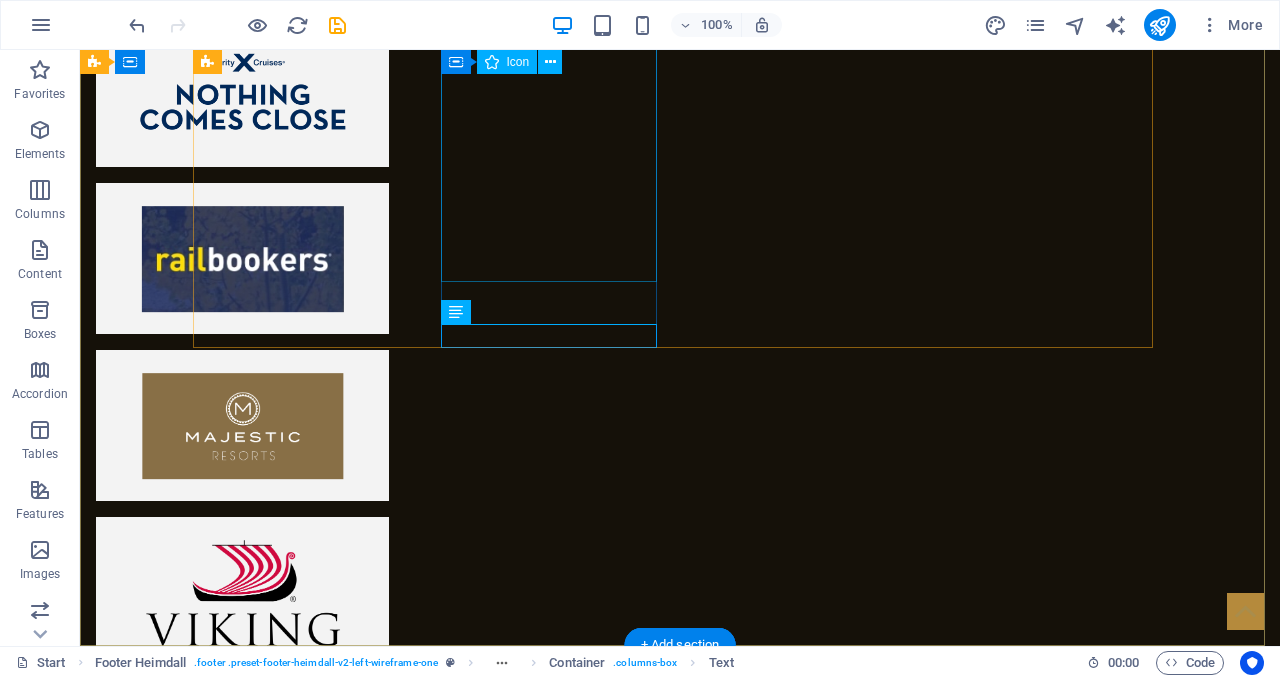 click at bounding box center (196, 6507) 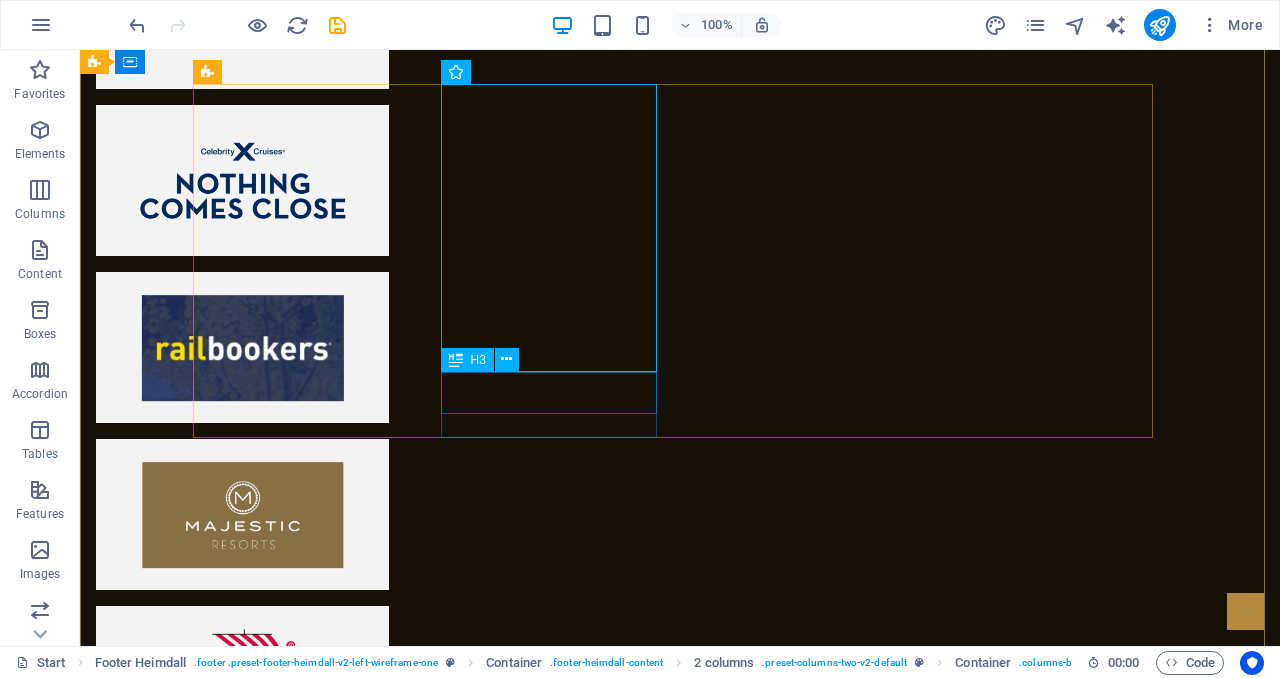 scroll, scrollTop: 6259, scrollLeft: 0, axis: vertical 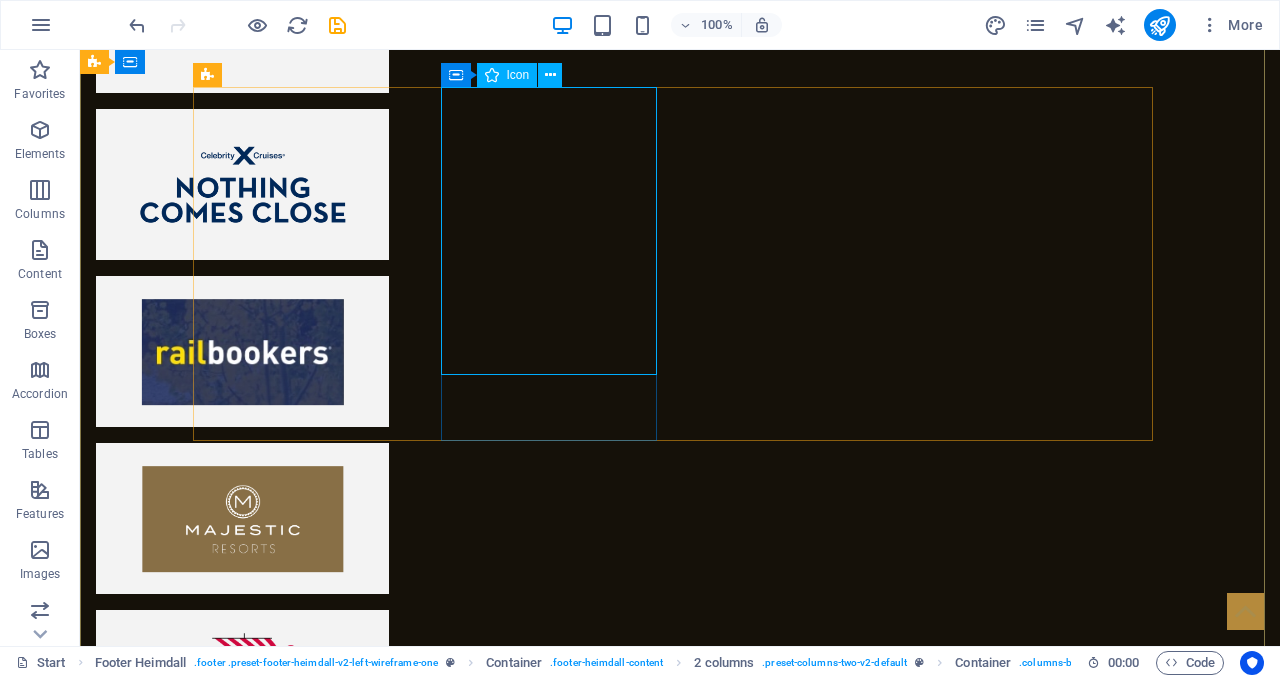 click at bounding box center [196, 6600] 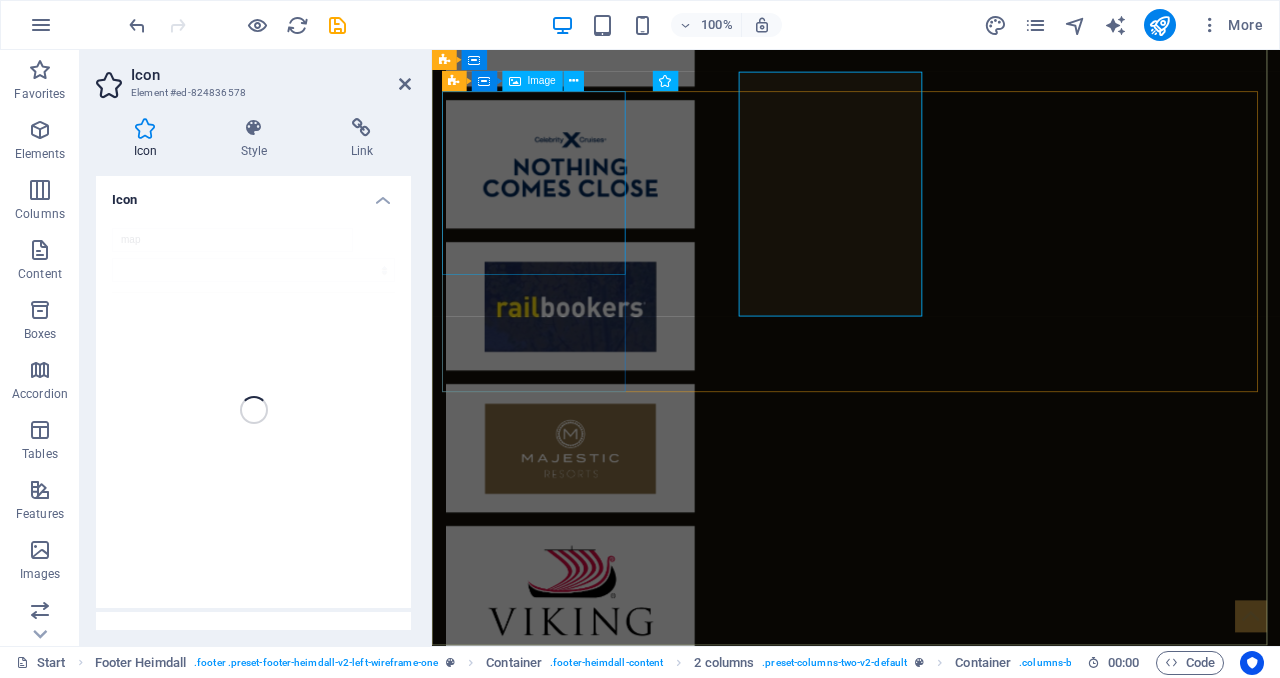scroll, scrollTop: 6270, scrollLeft: 0, axis: vertical 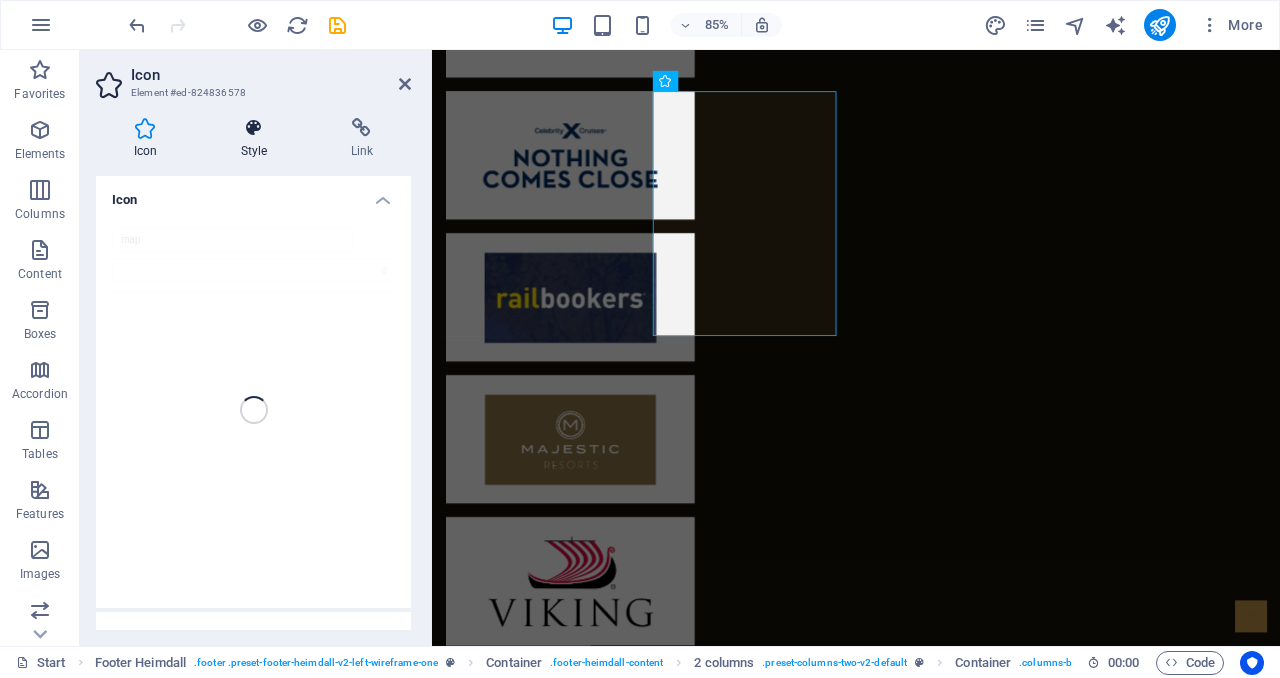 click on "Style" at bounding box center (258, 139) 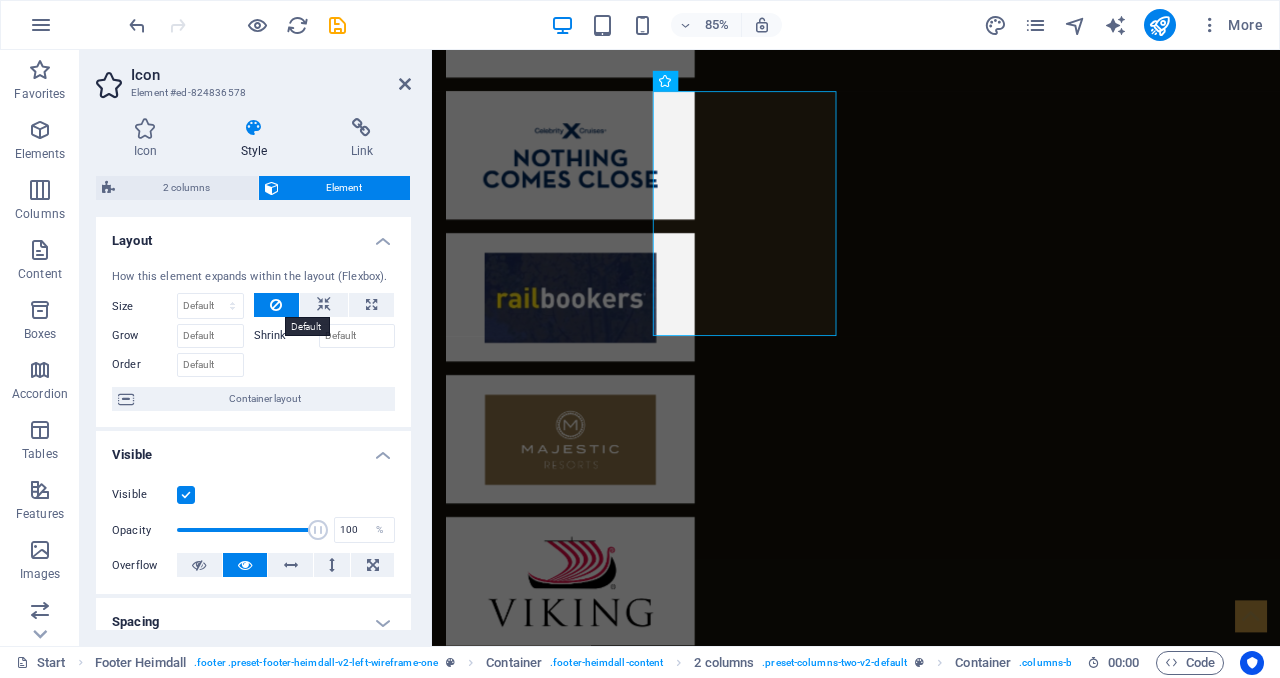 click at bounding box center (276, 305) 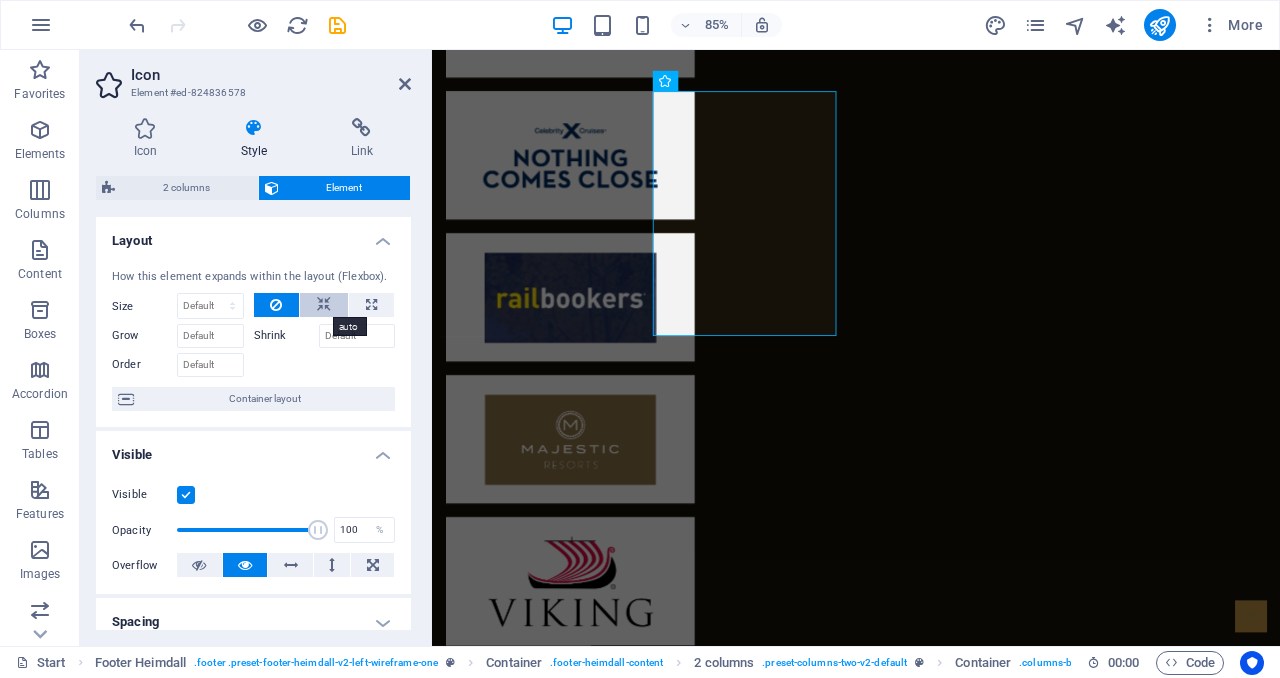 click at bounding box center [324, 305] 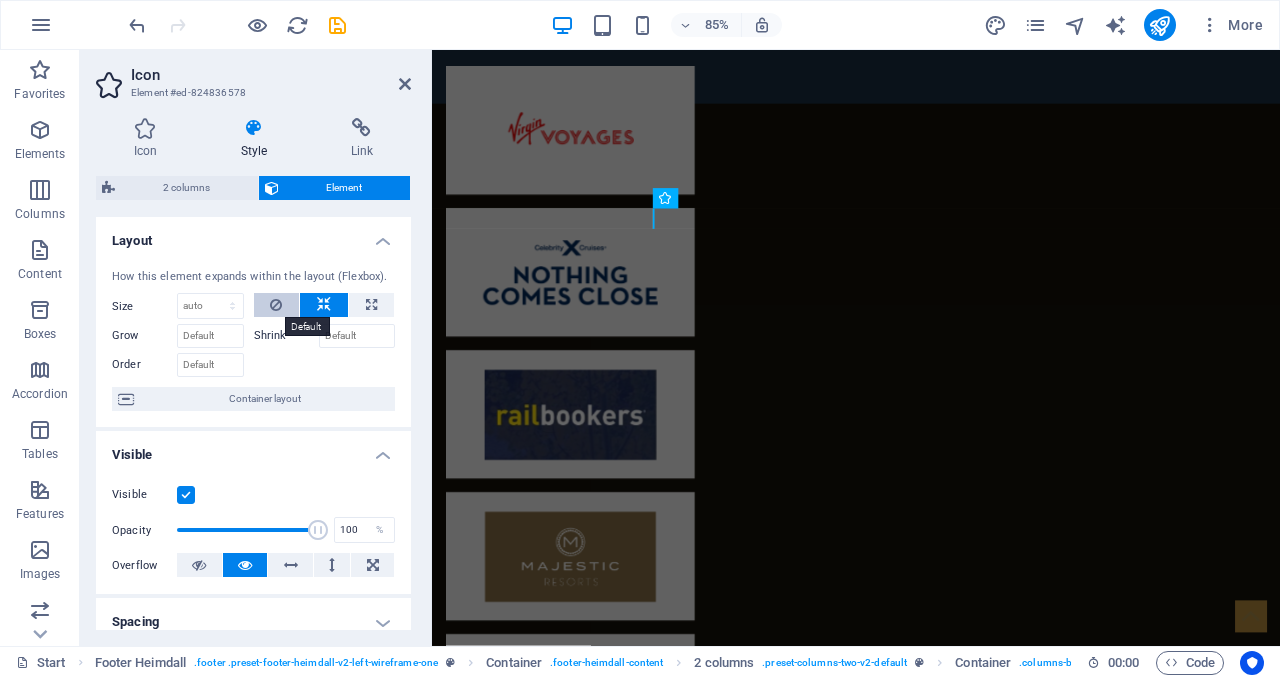 click at bounding box center [277, 305] 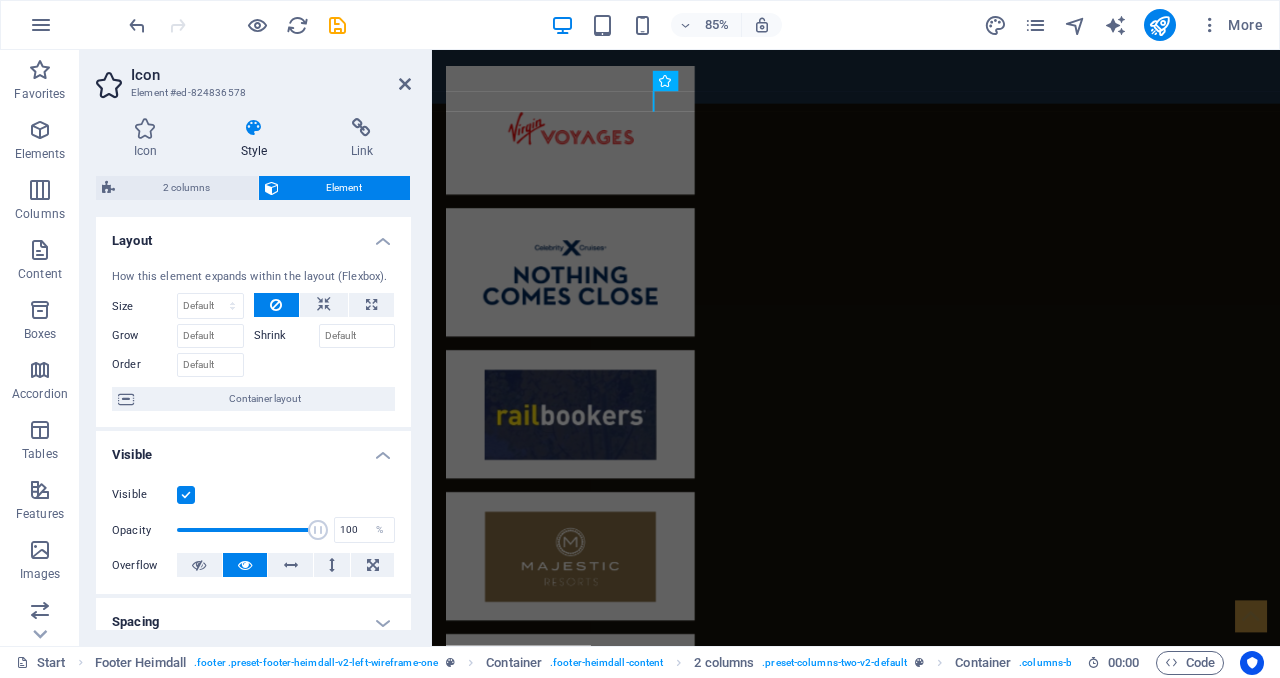 scroll, scrollTop: 6270, scrollLeft: 0, axis: vertical 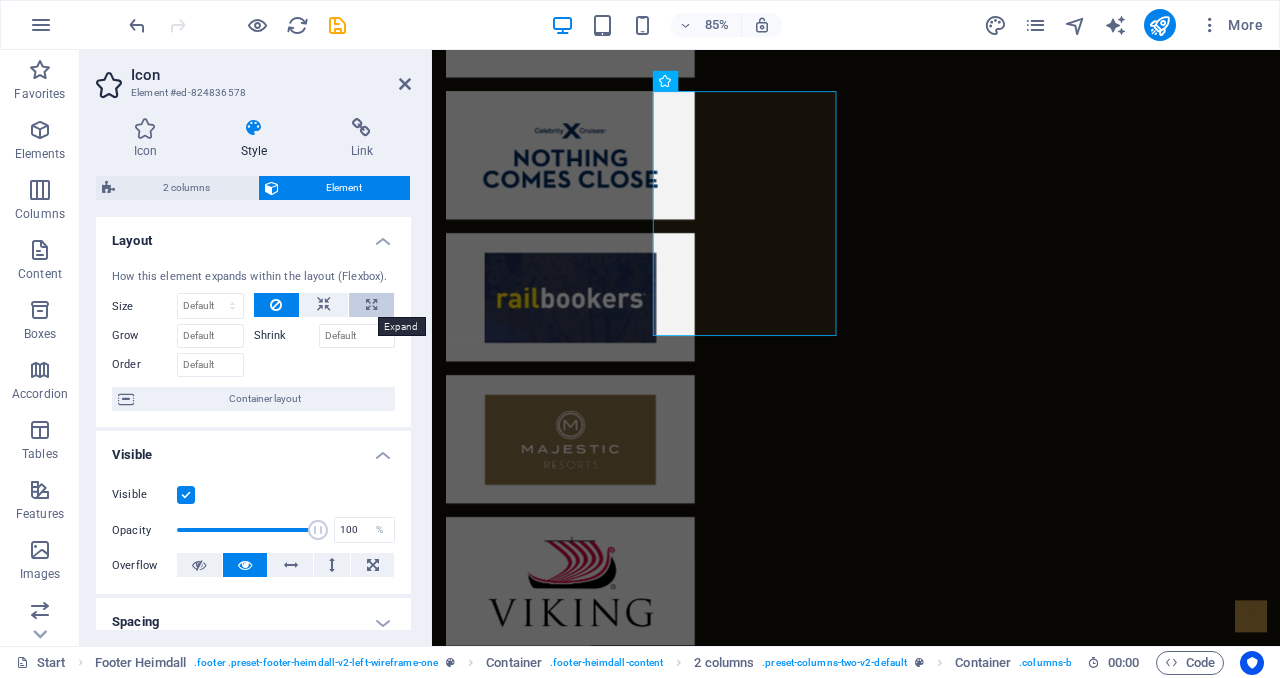 click at bounding box center [371, 305] 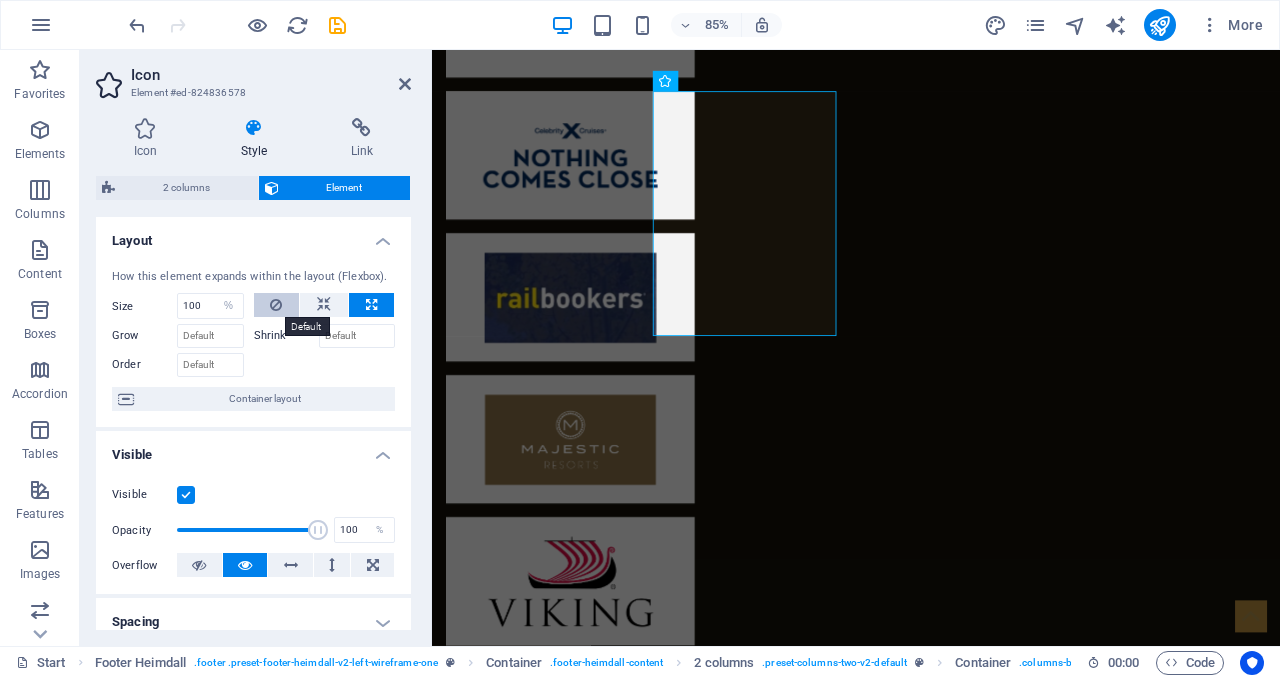 click at bounding box center [276, 305] 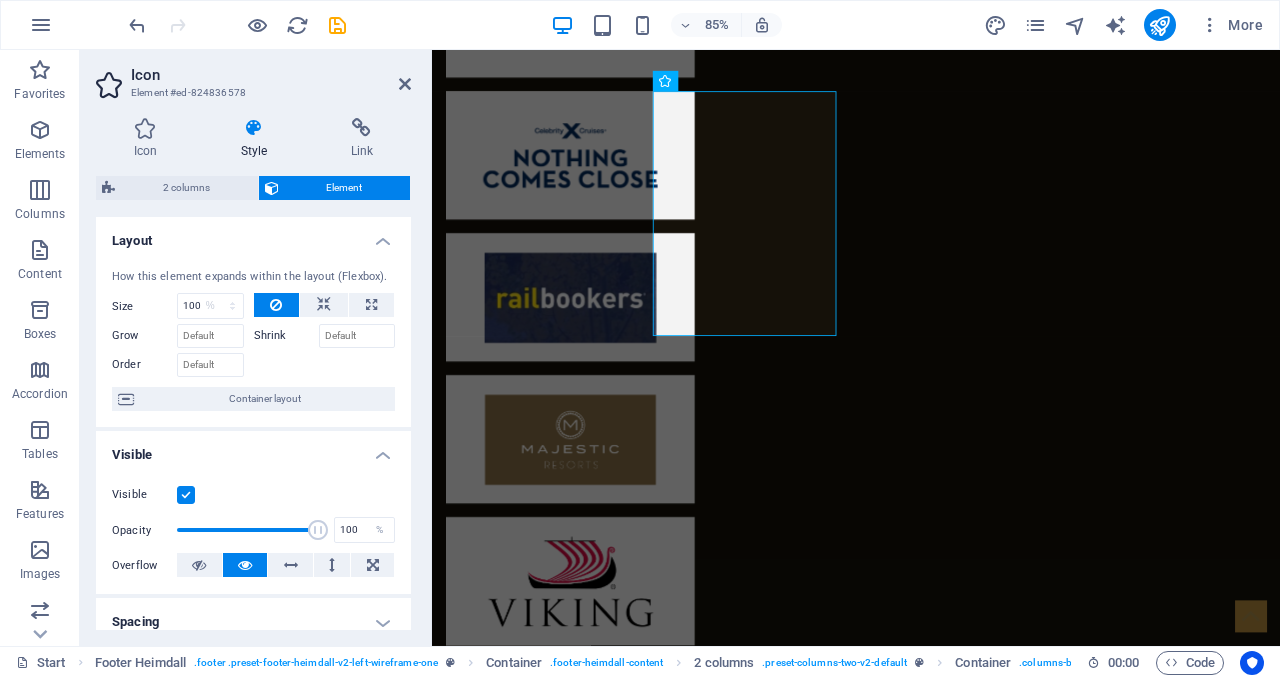 type 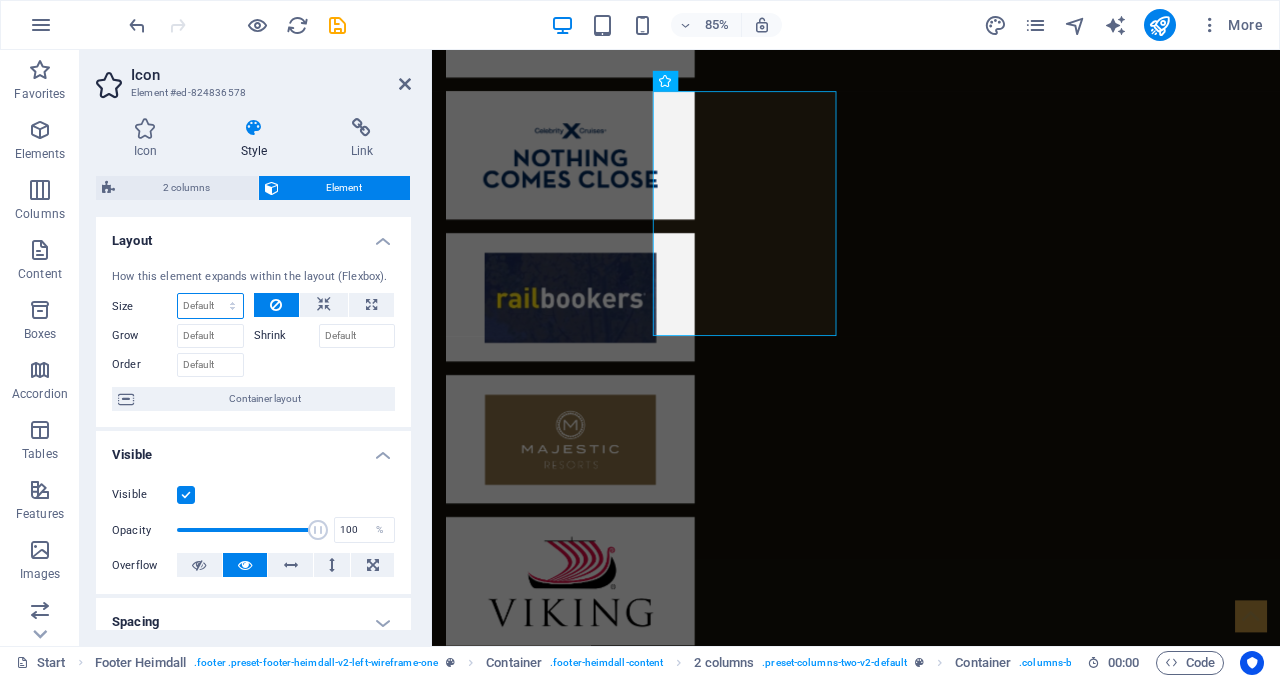 click on "Default auto px % 1/1 1/2 1/3 1/4 1/5 1/6 1/7 1/8 1/9 1/10" at bounding box center (210, 306) 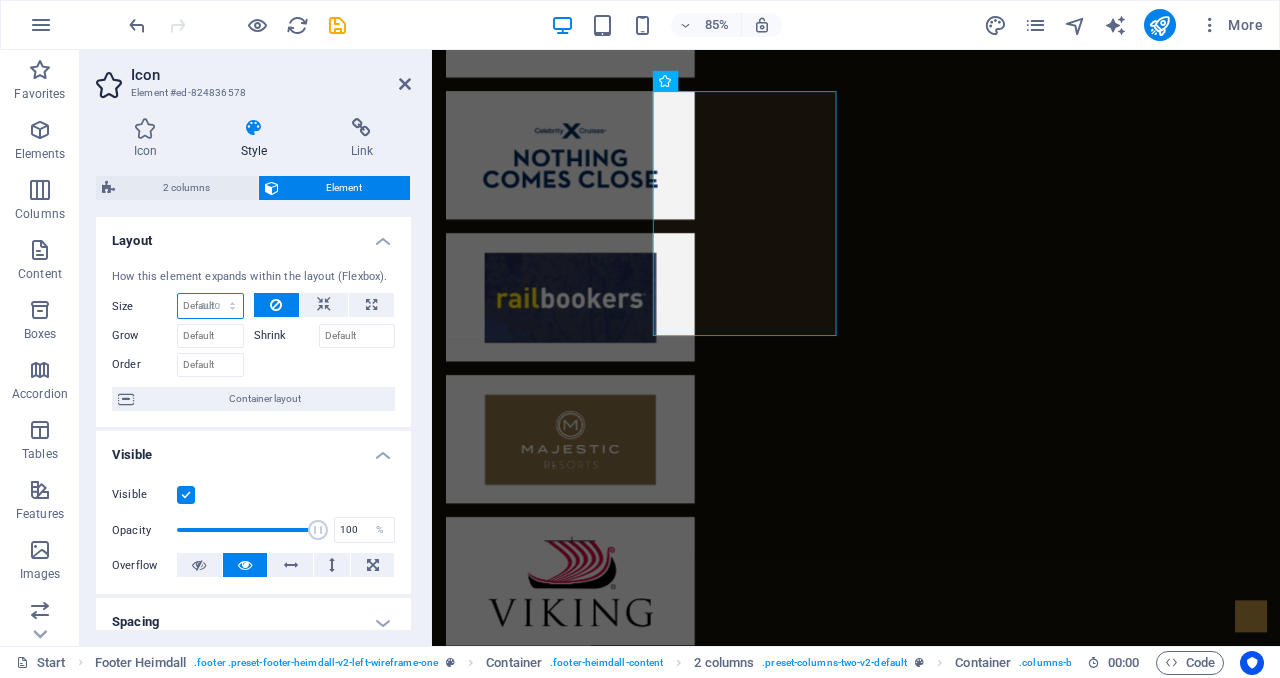 select on "DISABLED_OPTION_VALUE" 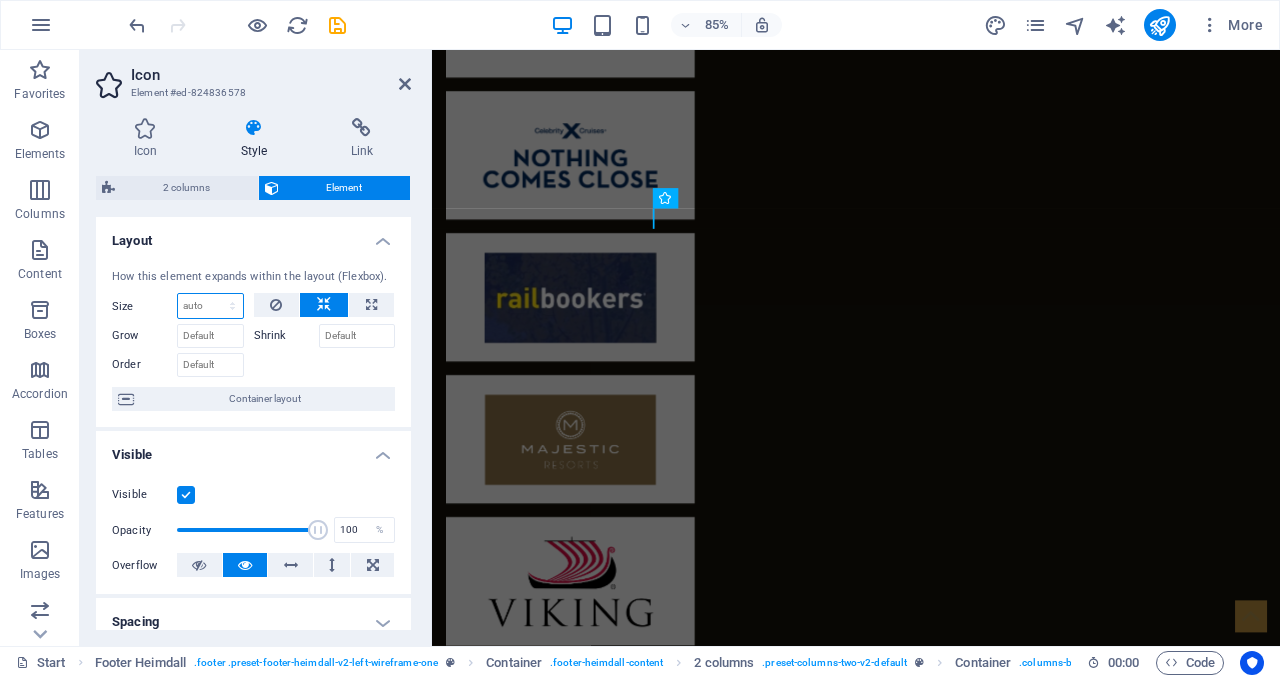 scroll, scrollTop: 6132, scrollLeft: 0, axis: vertical 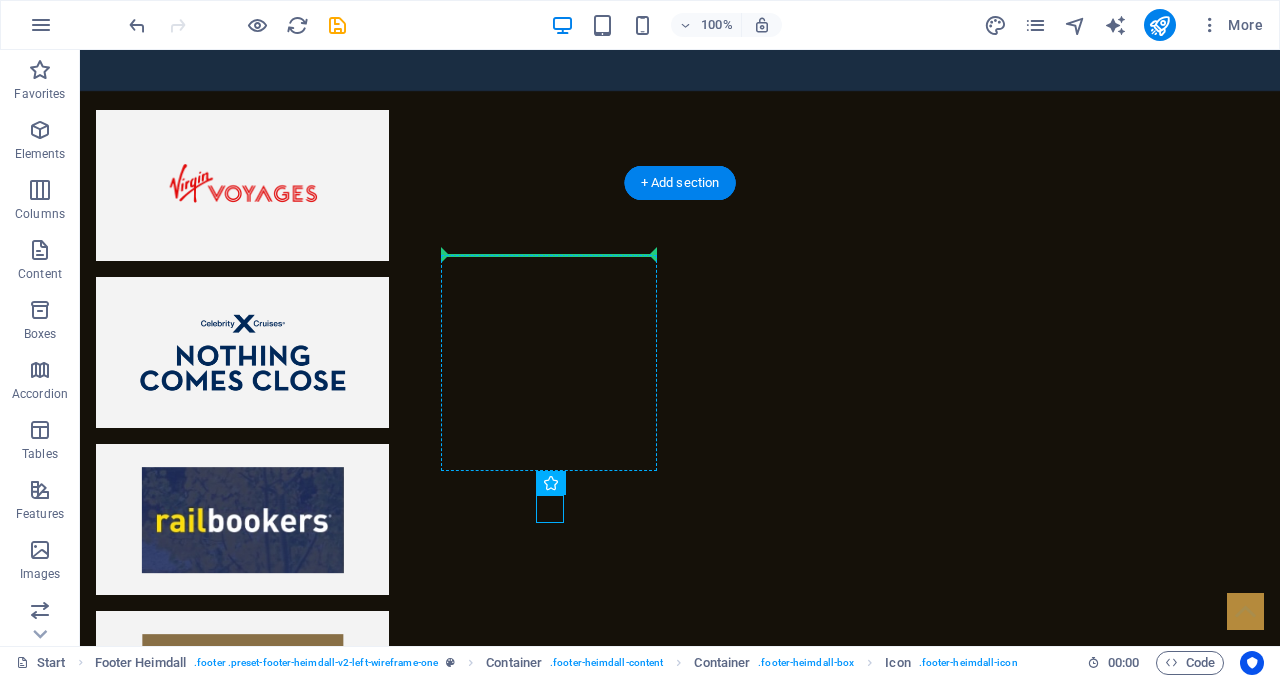 drag, startPoint x: 447, startPoint y: 489, endPoint x: 472, endPoint y: 259, distance: 231.3547 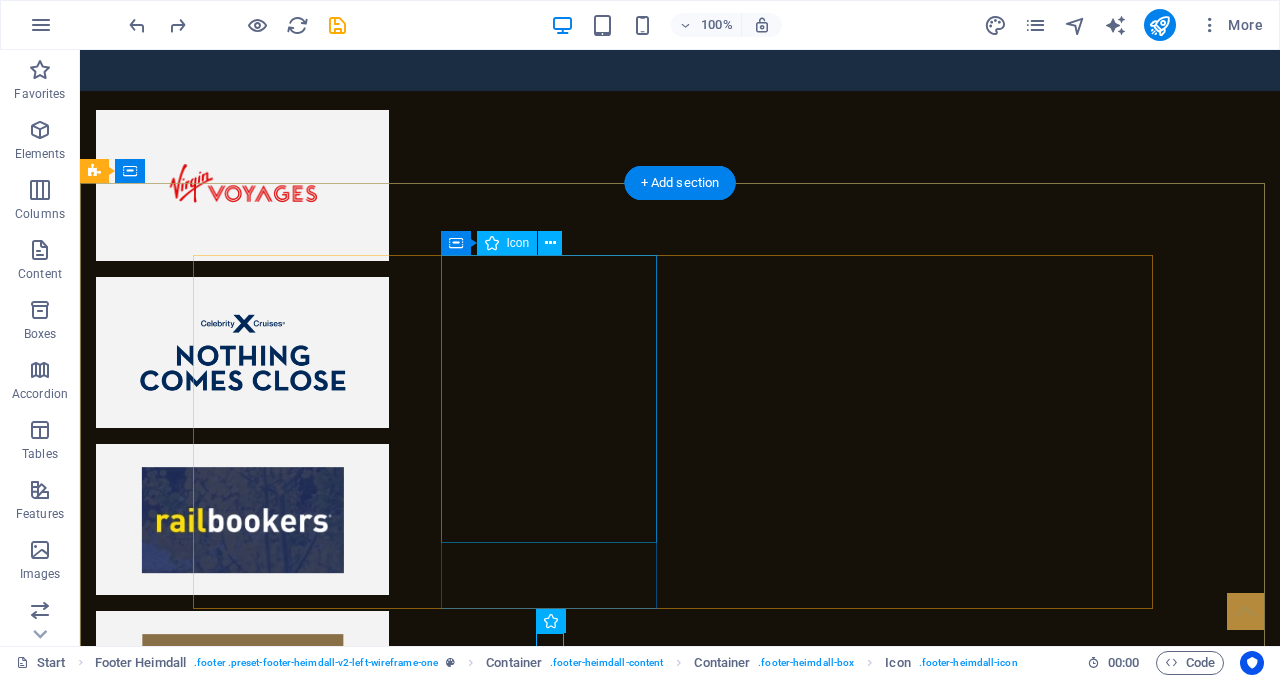 click at bounding box center [196, 6768] 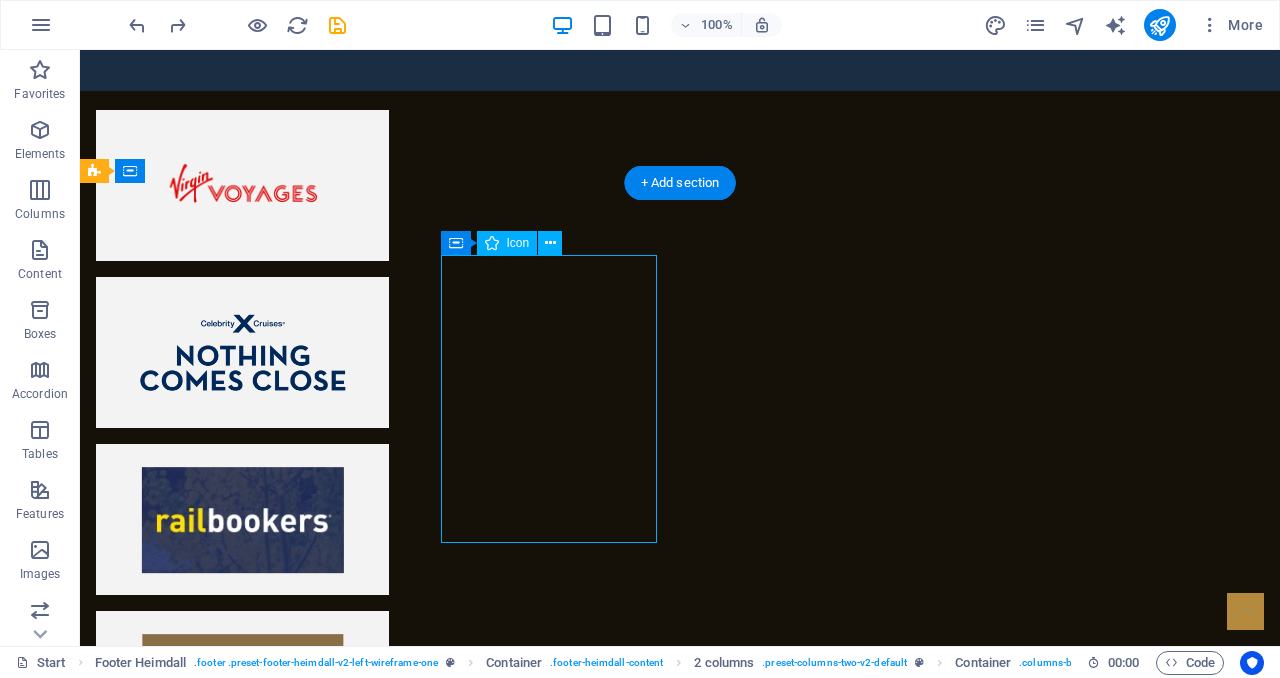 click at bounding box center (196, 6768) 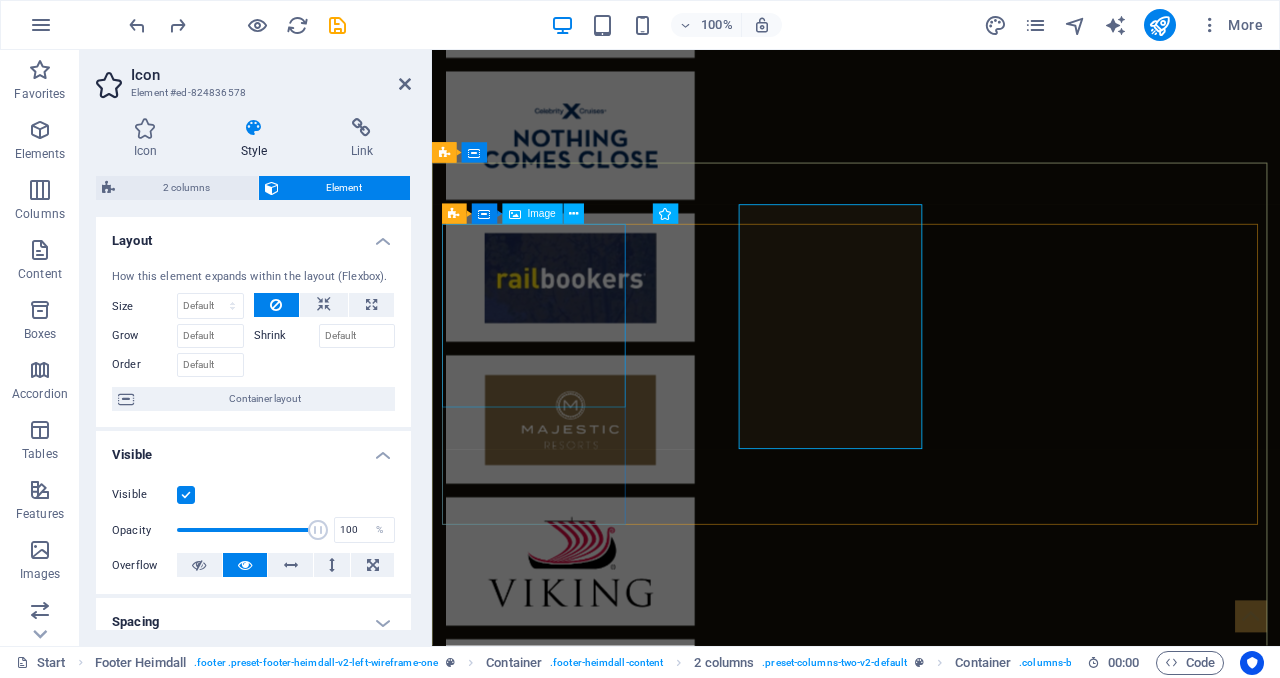 scroll, scrollTop: 6114, scrollLeft: 0, axis: vertical 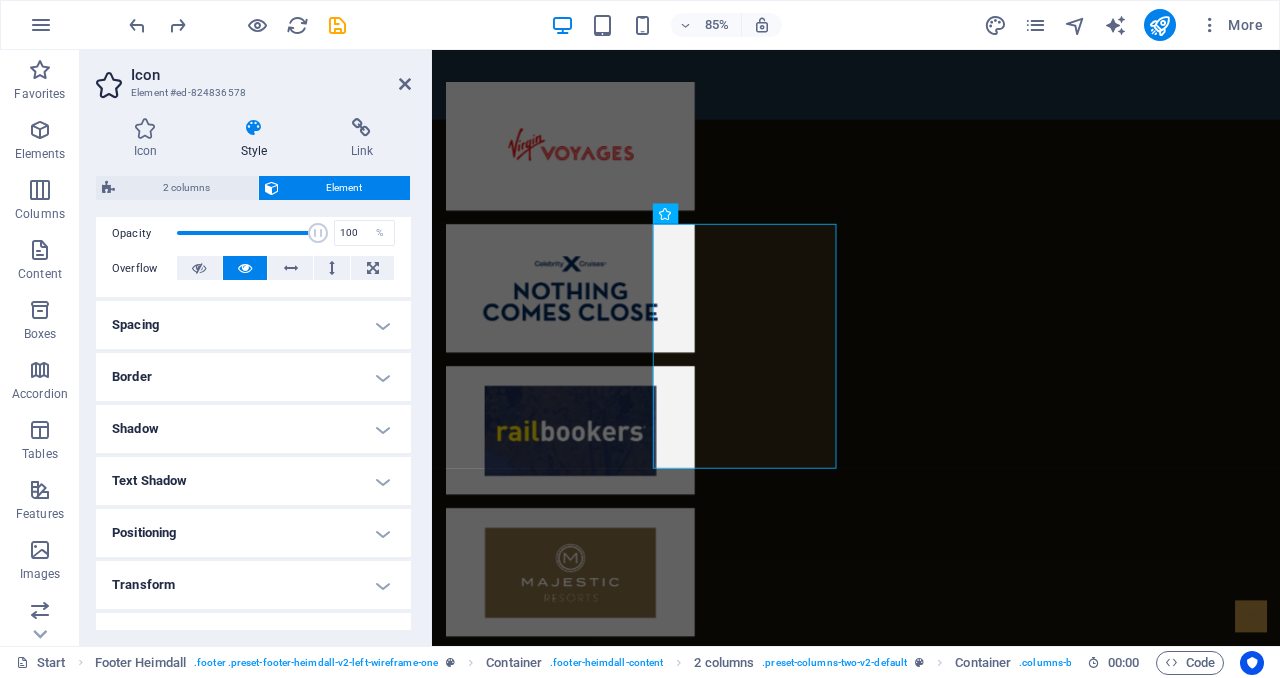 click on "Spacing" at bounding box center (253, 325) 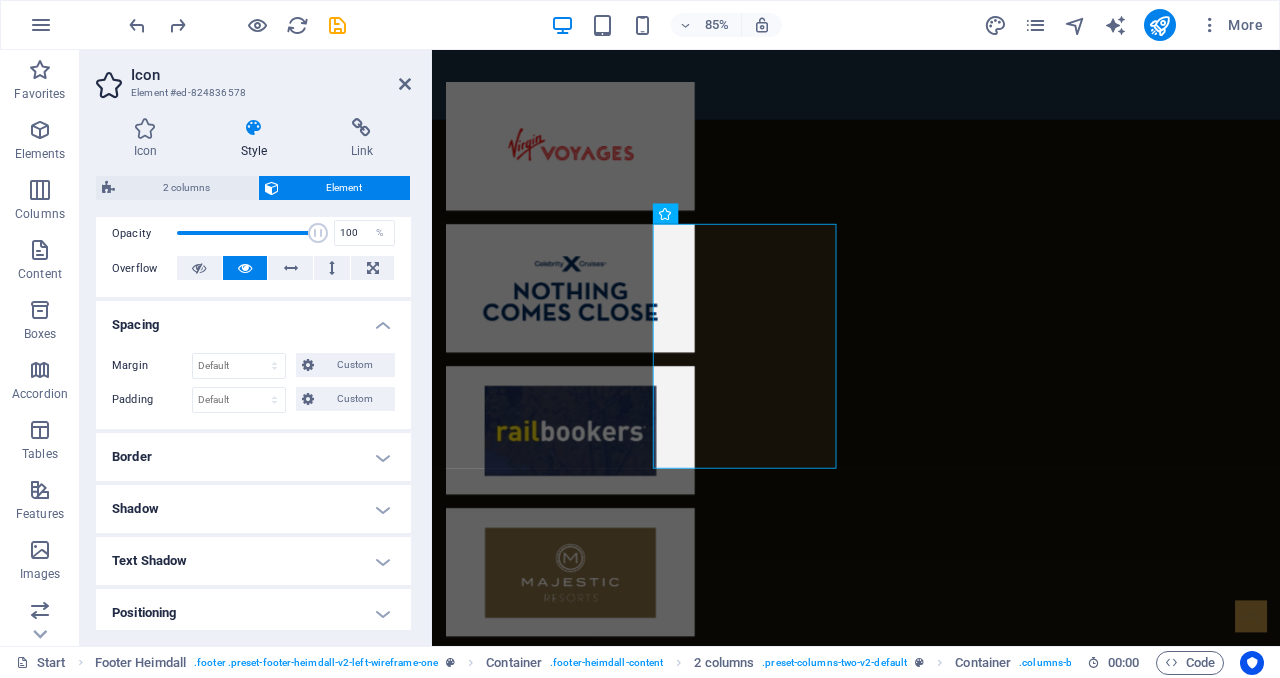 click on "Spacing" at bounding box center (253, 319) 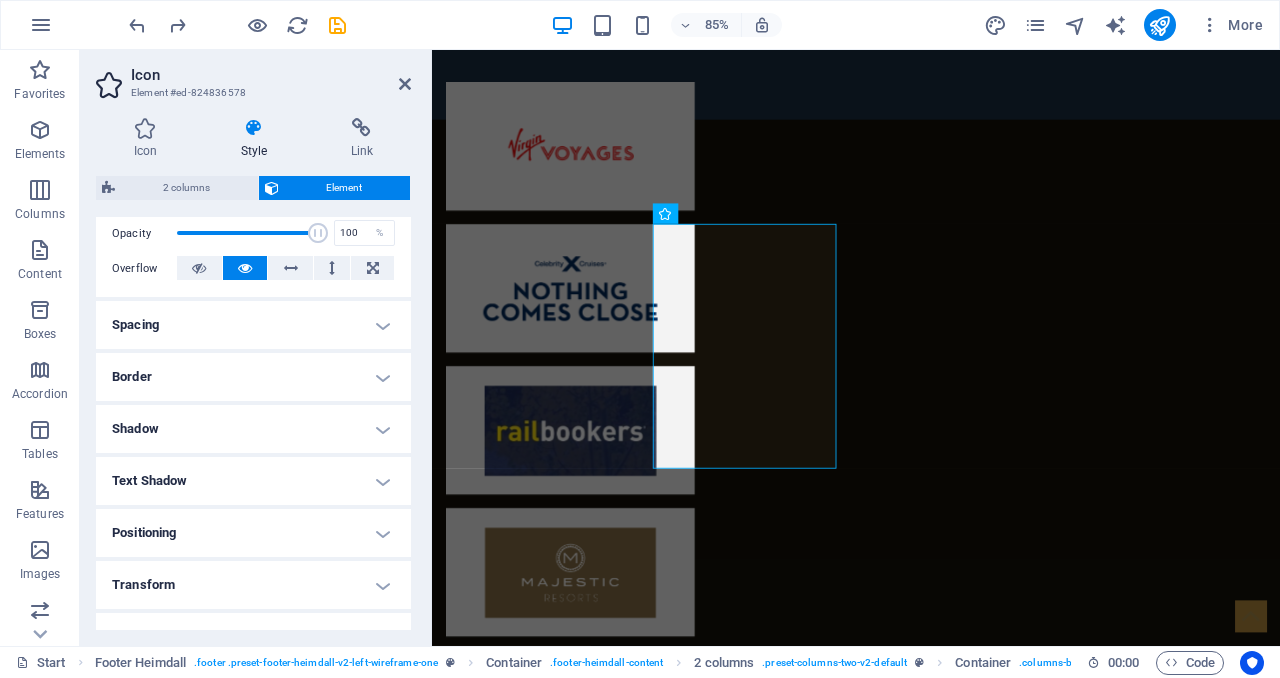 click on "Border" at bounding box center (253, 377) 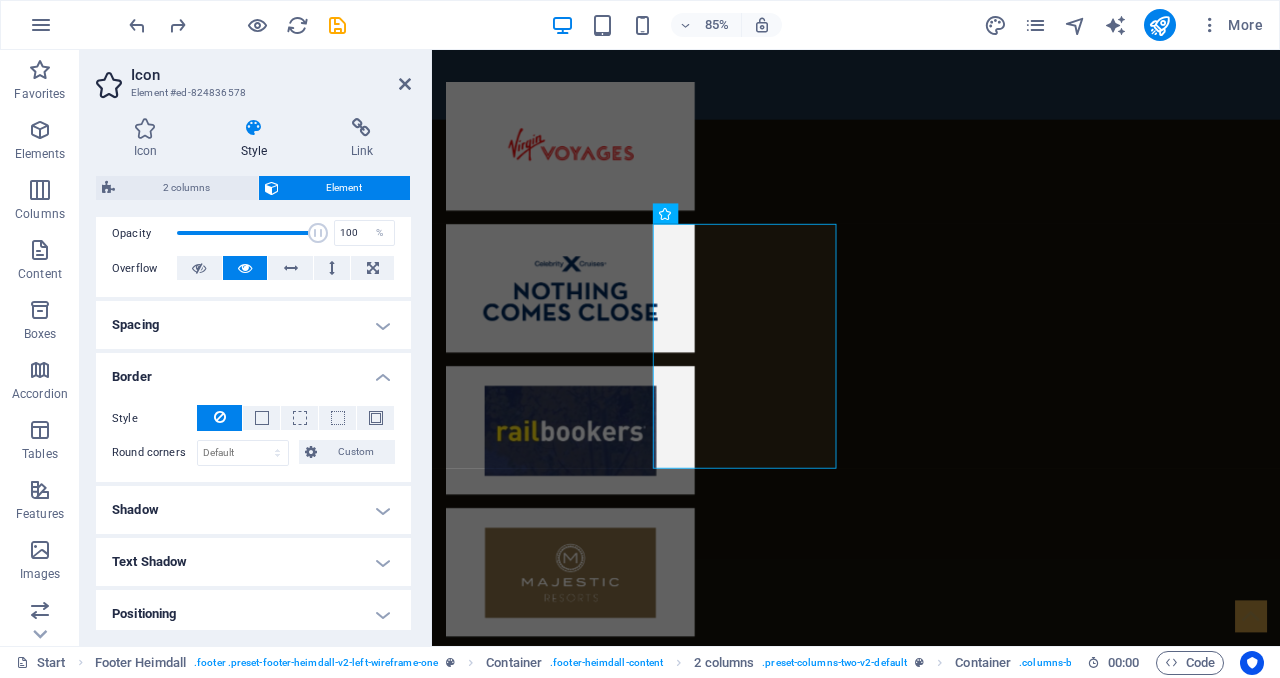 click on "Border" at bounding box center (253, 371) 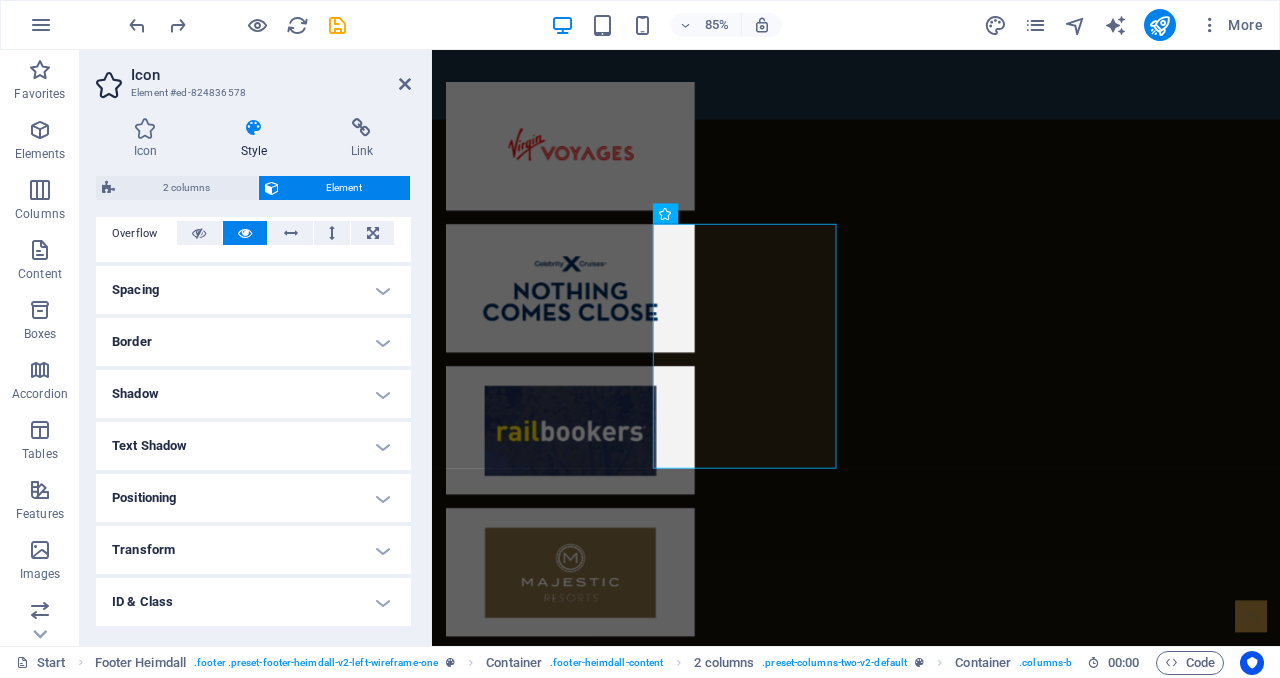 scroll, scrollTop: 390, scrollLeft: 0, axis: vertical 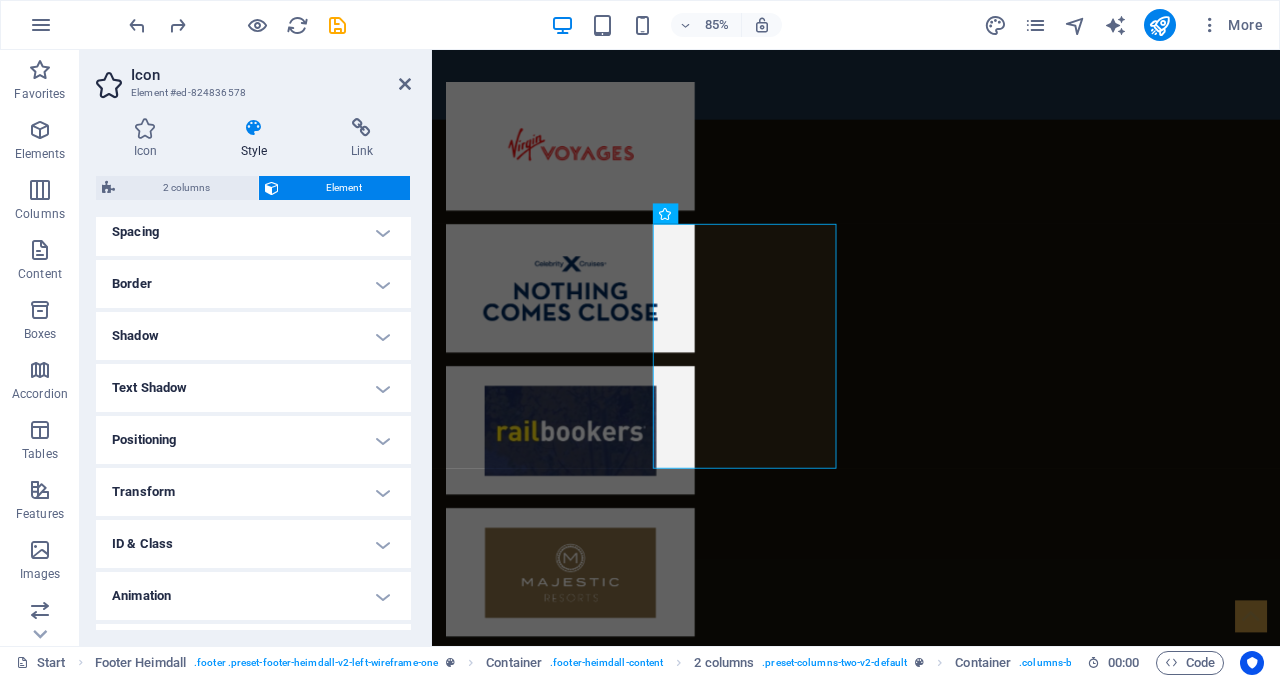 click on "Shadow" at bounding box center [253, 336] 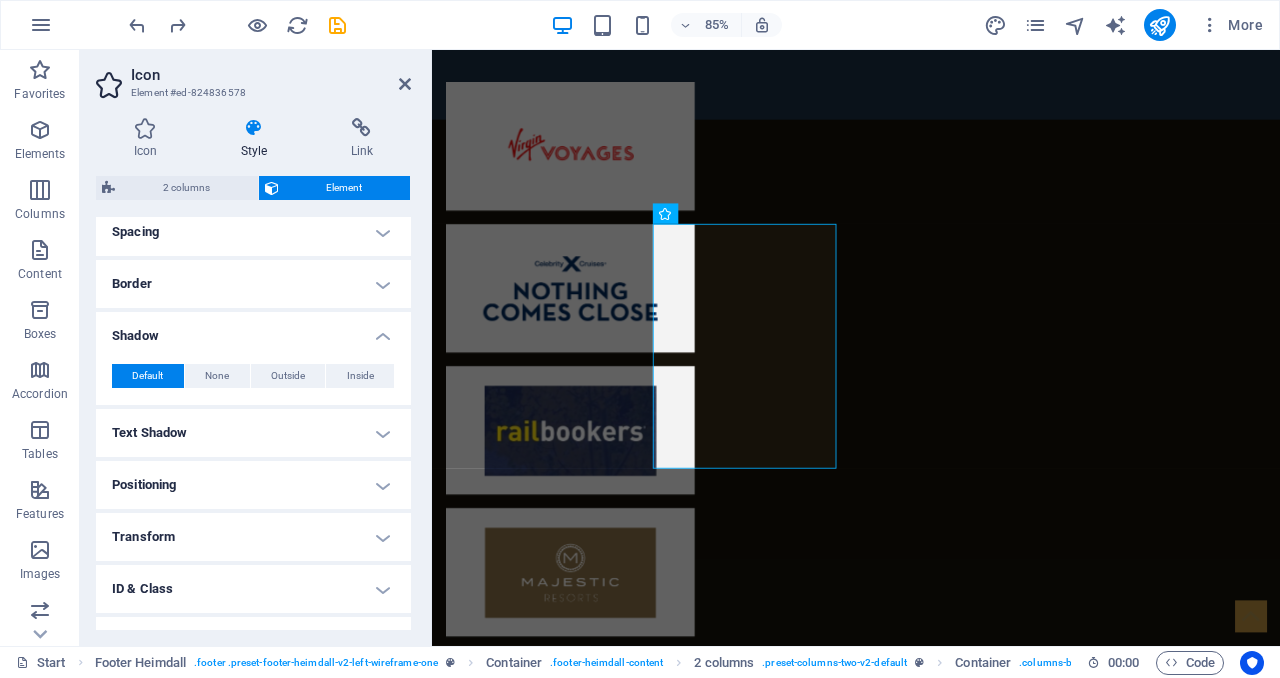 click on "Default None Outside Inside Color X offset 0 px rem vh vw Y offset 0 px rem vh vw Blur 0 px rem % vh vw Spread 0 px rem vh vw" at bounding box center [253, 376] 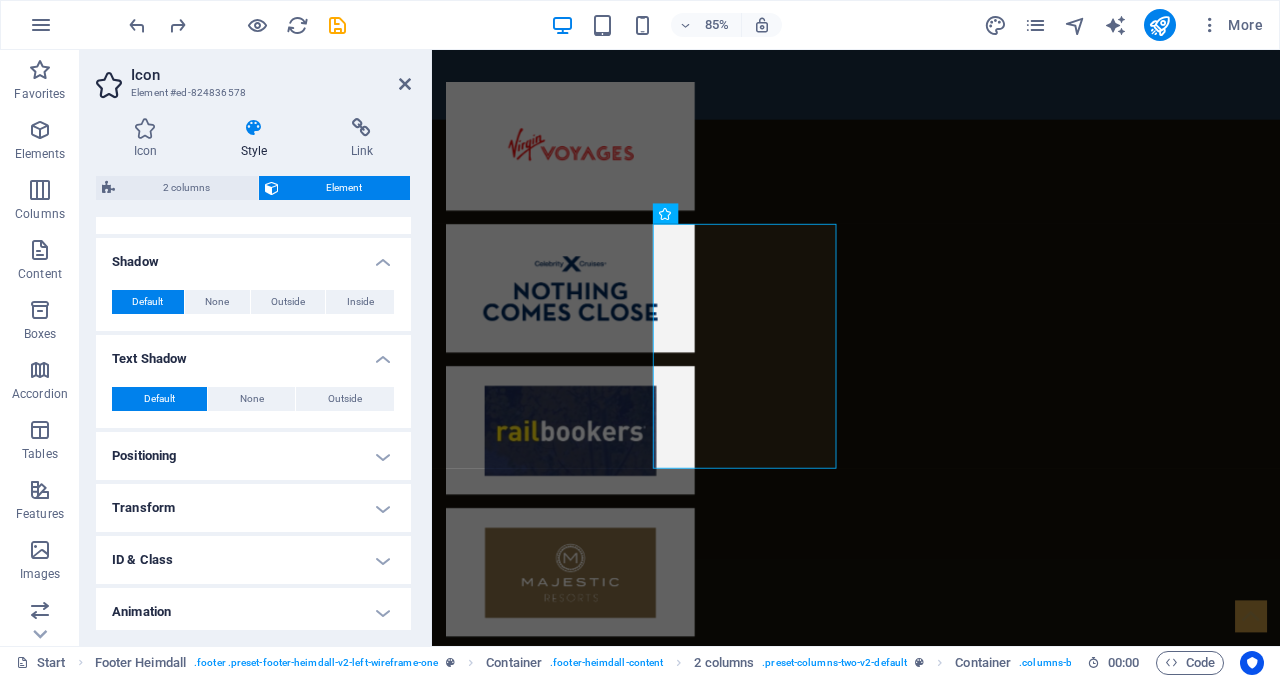 scroll, scrollTop: 490, scrollLeft: 0, axis: vertical 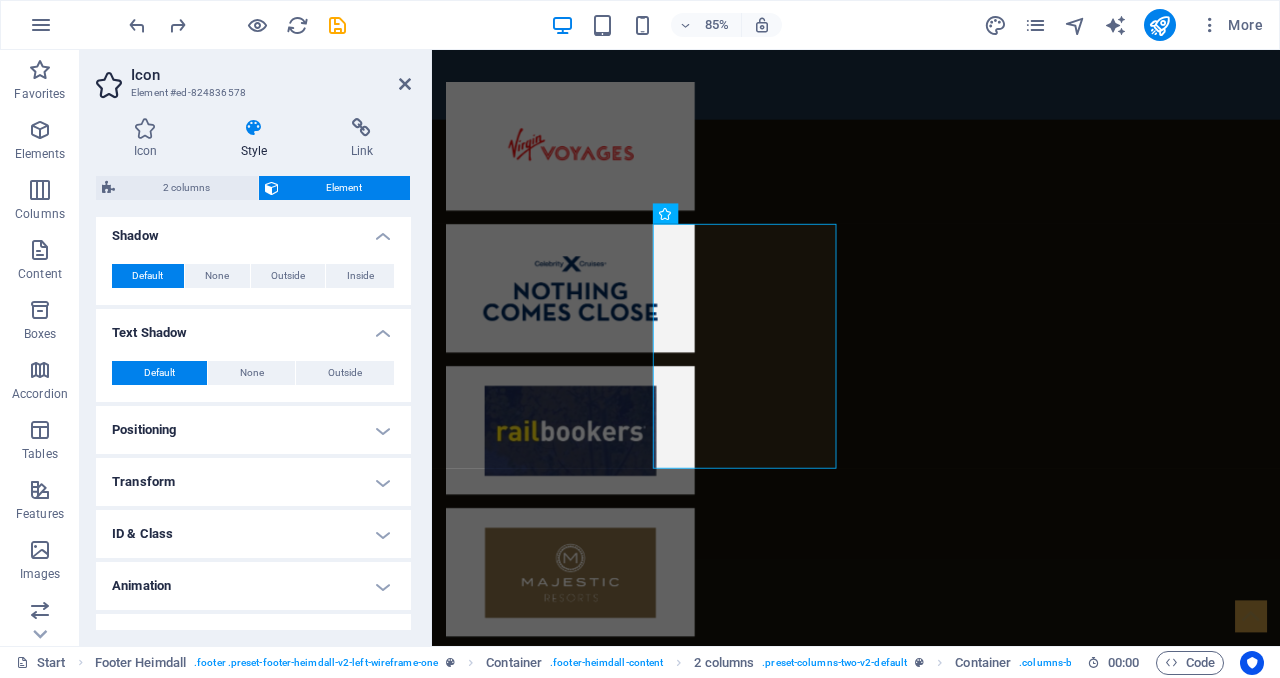 click on "Positioning" at bounding box center [253, 430] 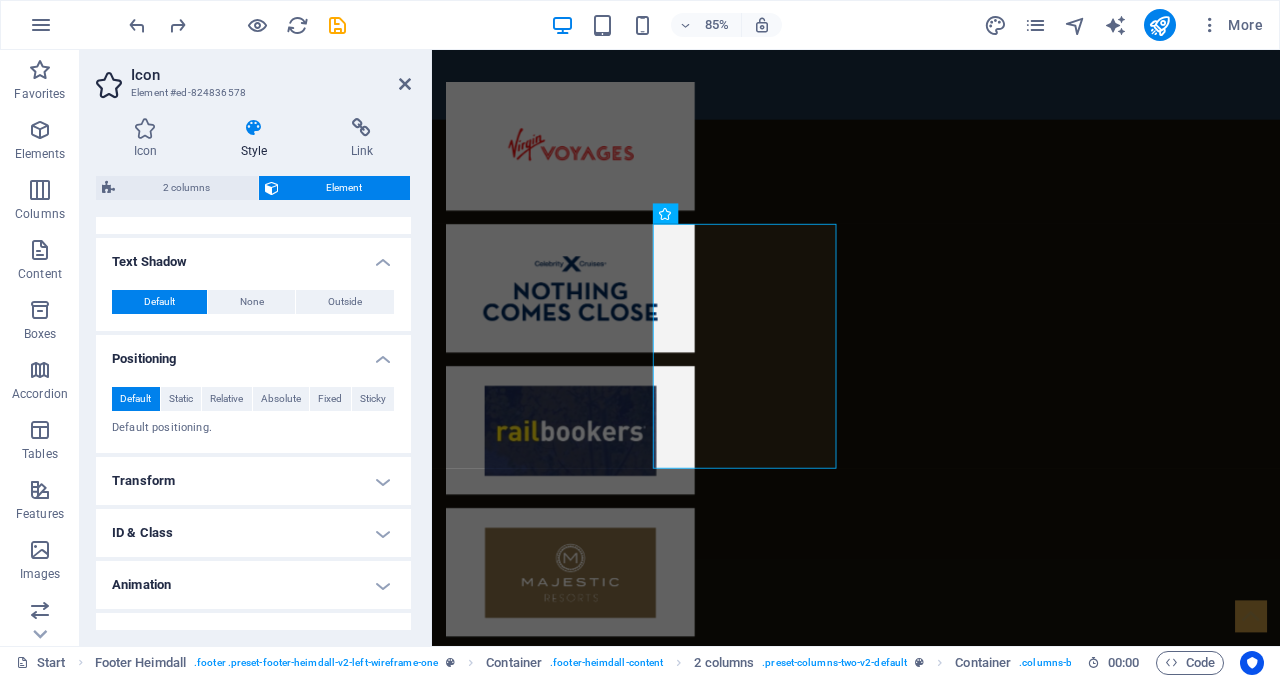 scroll, scrollTop: 565, scrollLeft: 0, axis: vertical 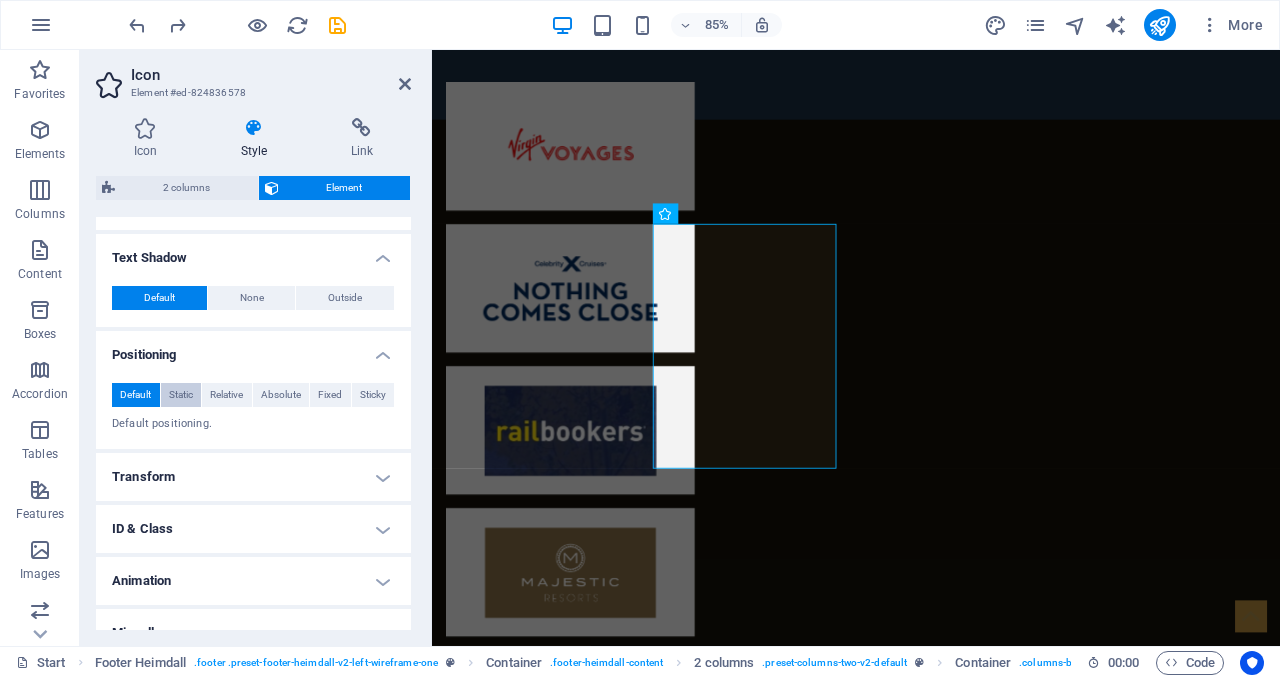 click on "Static" at bounding box center (181, 395) 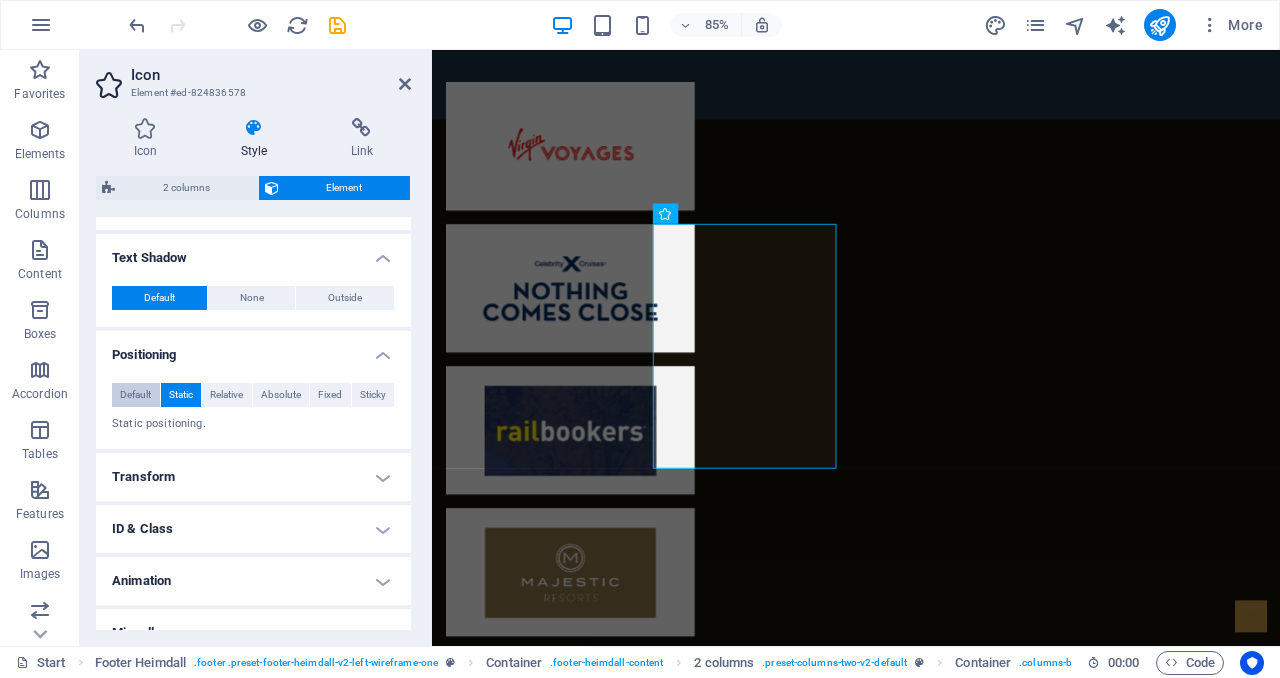 click on "Default" at bounding box center [135, 395] 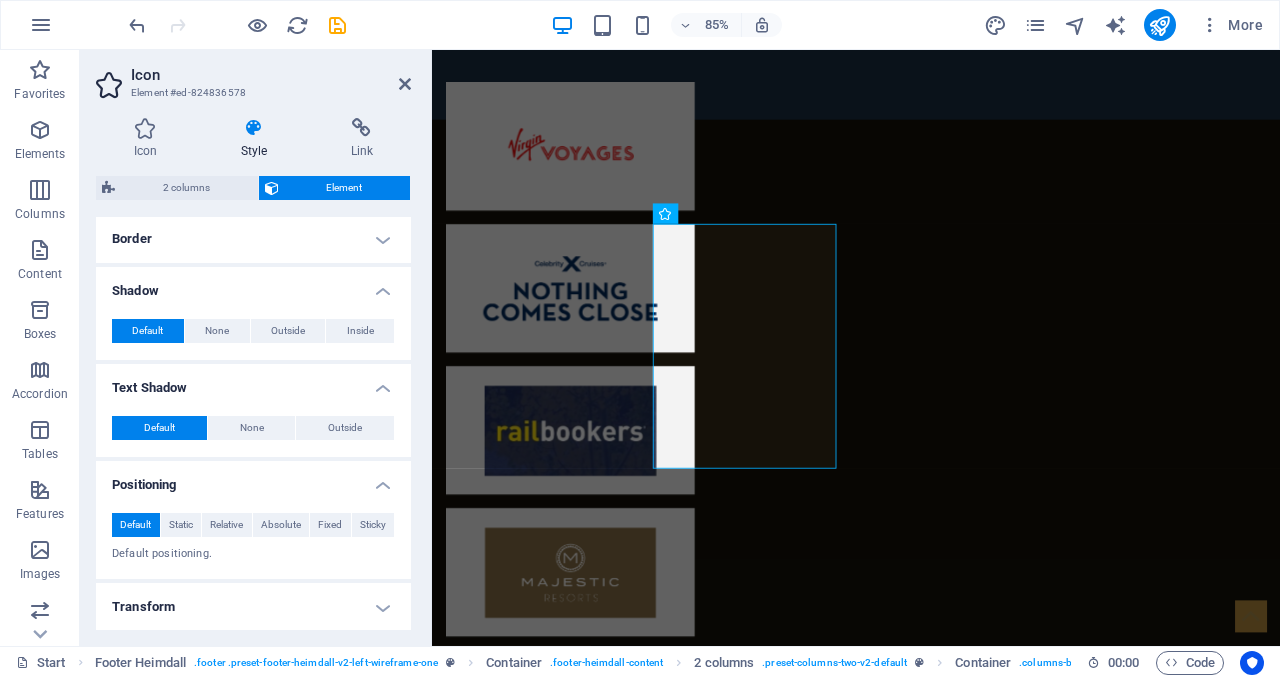 scroll, scrollTop: 0, scrollLeft: 0, axis: both 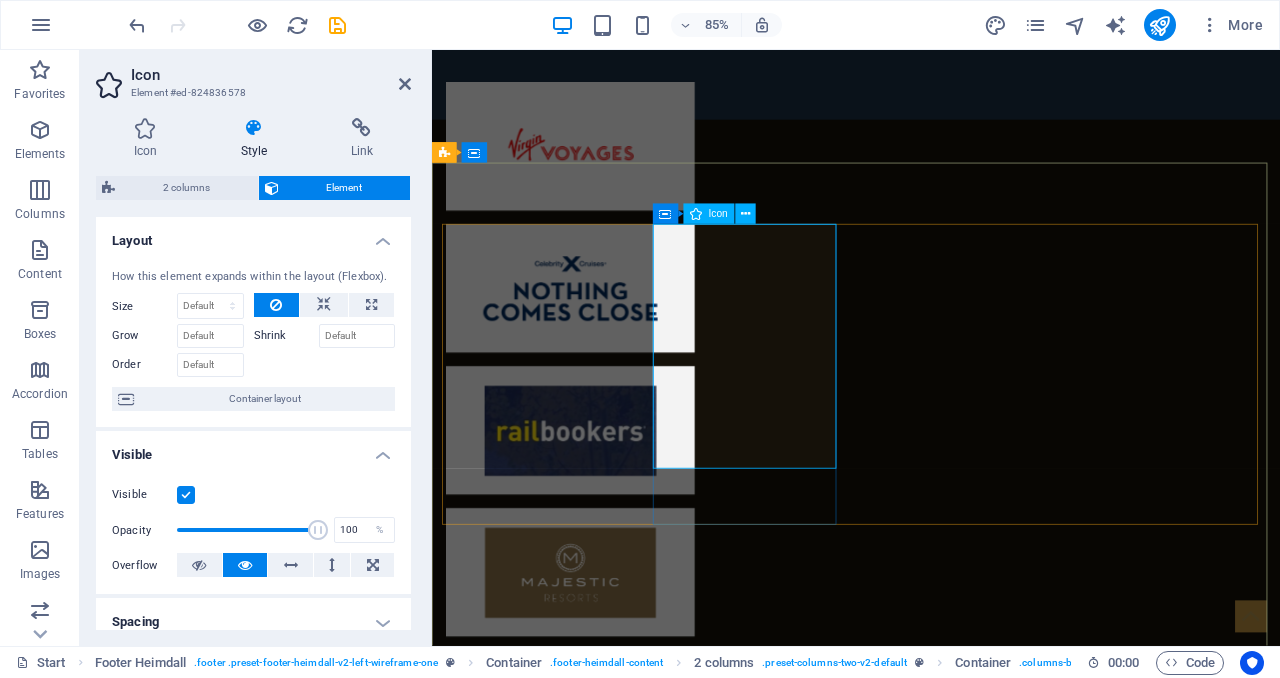 click at bounding box center [548, 6515] 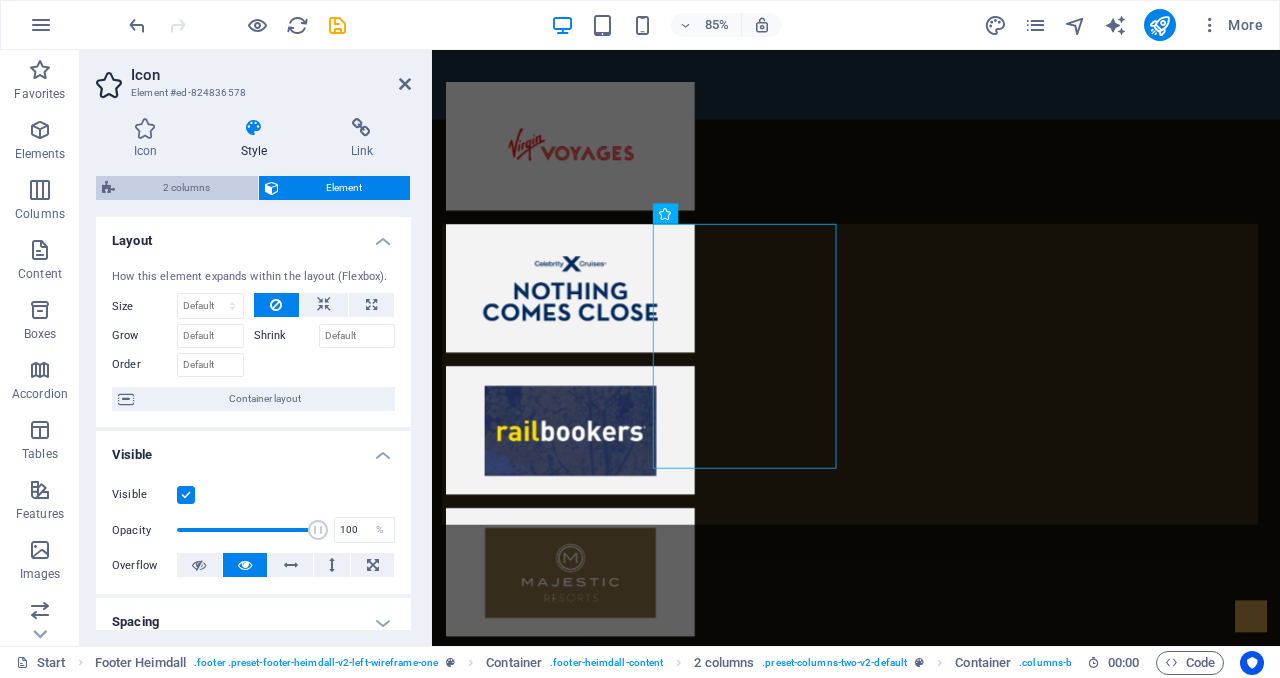 click on "2 columns" at bounding box center (186, 188) 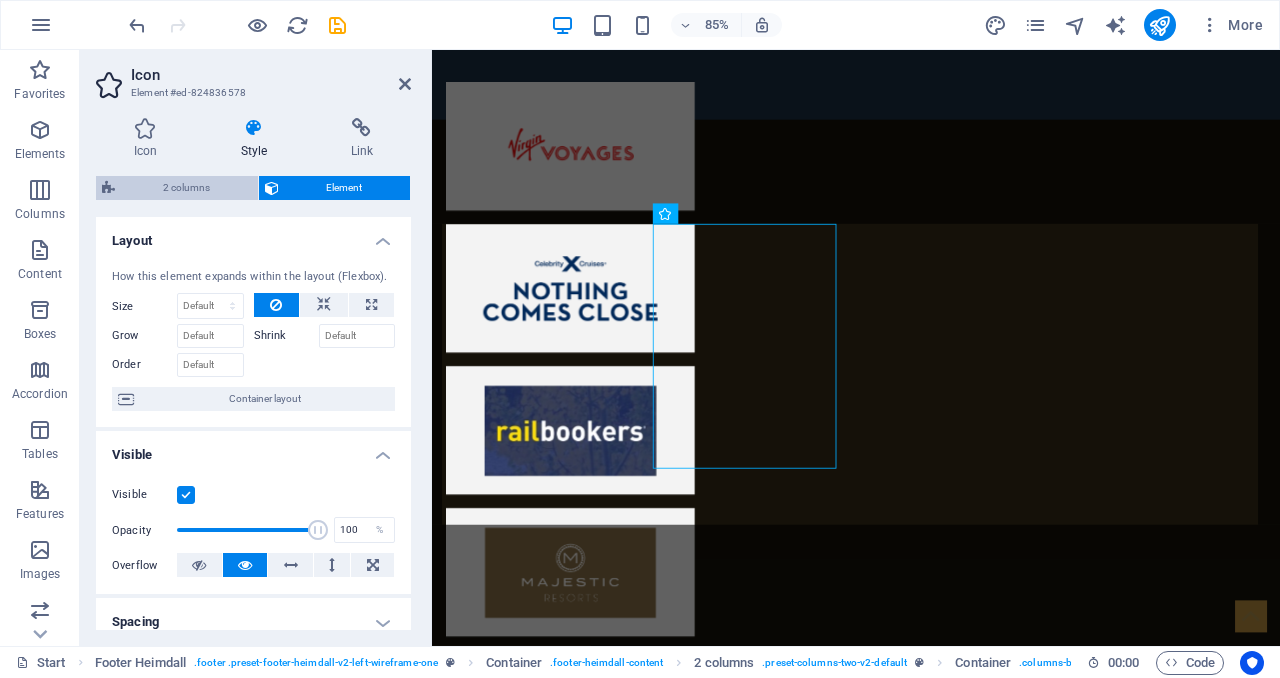 select on "rem" 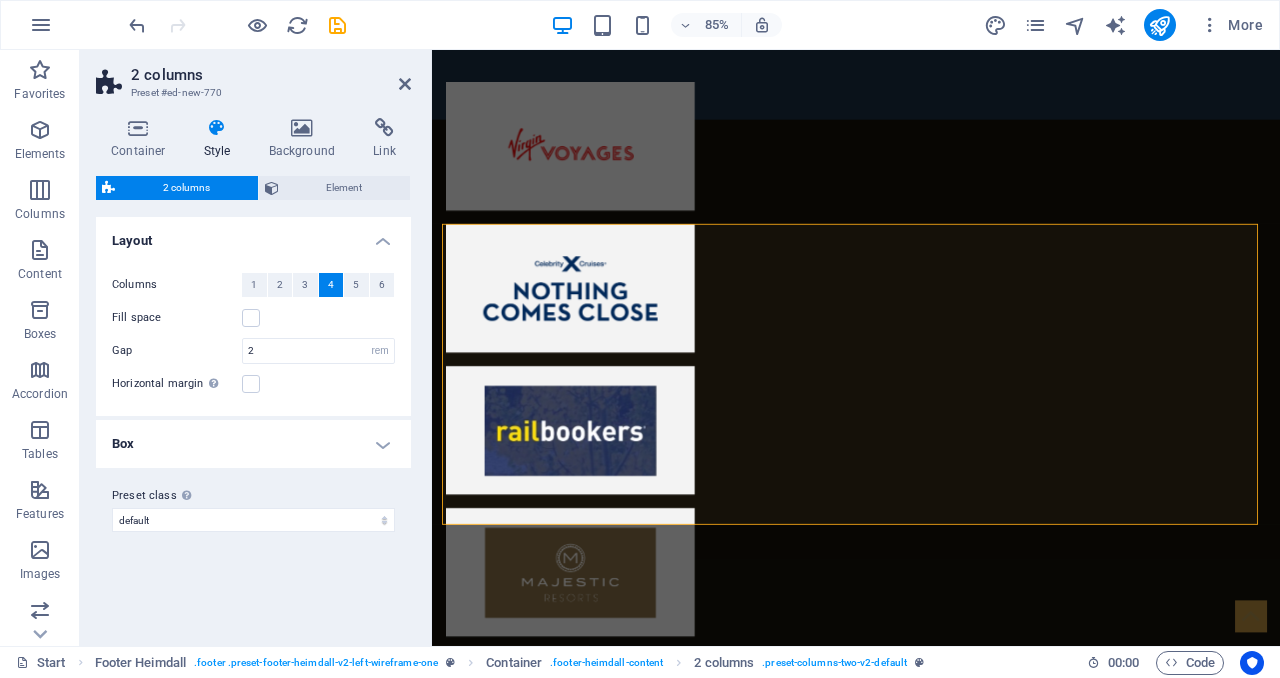 click on "4" at bounding box center [331, 285] 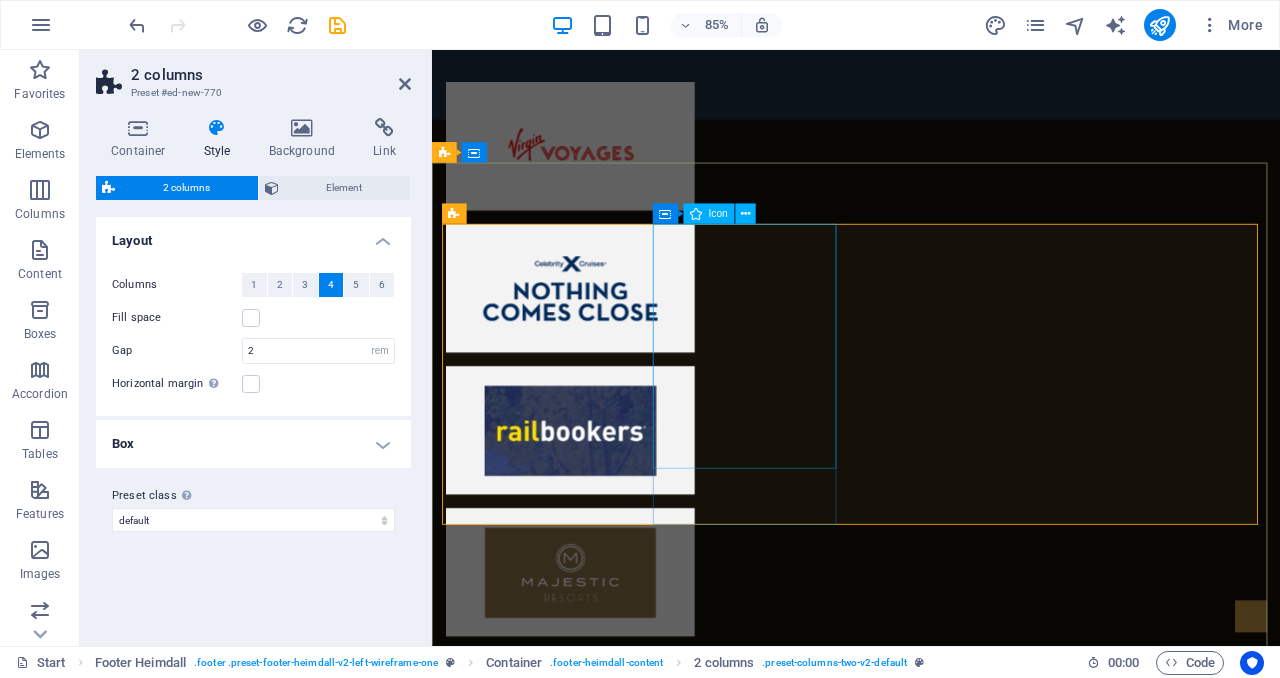 click at bounding box center [548, 6515] 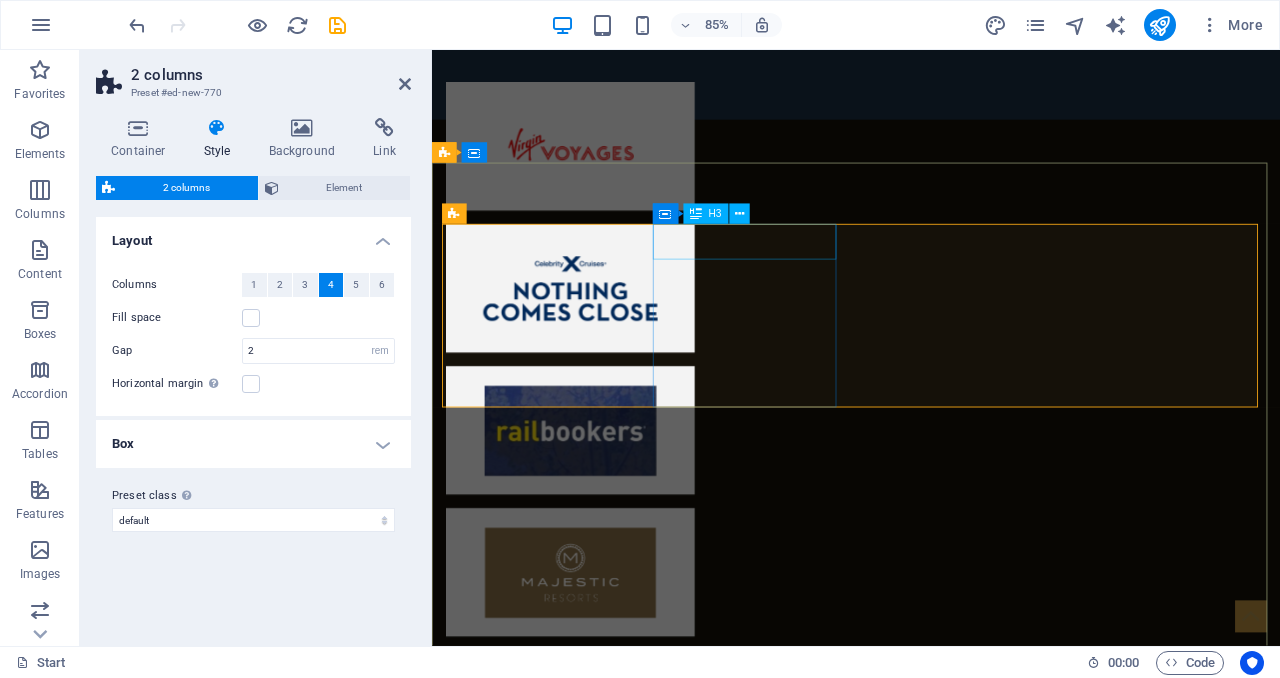 click on "Address" at bounding box center (548, 6390) 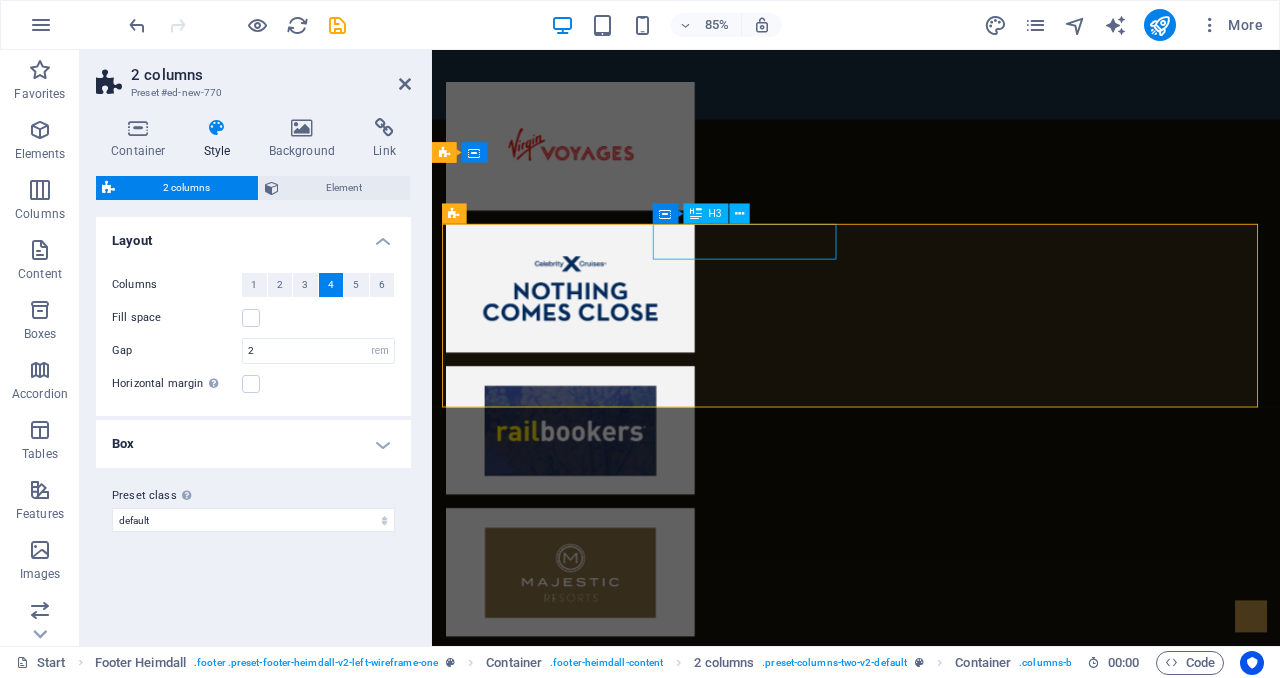click on "Address" at bounding box center [548, 6390] 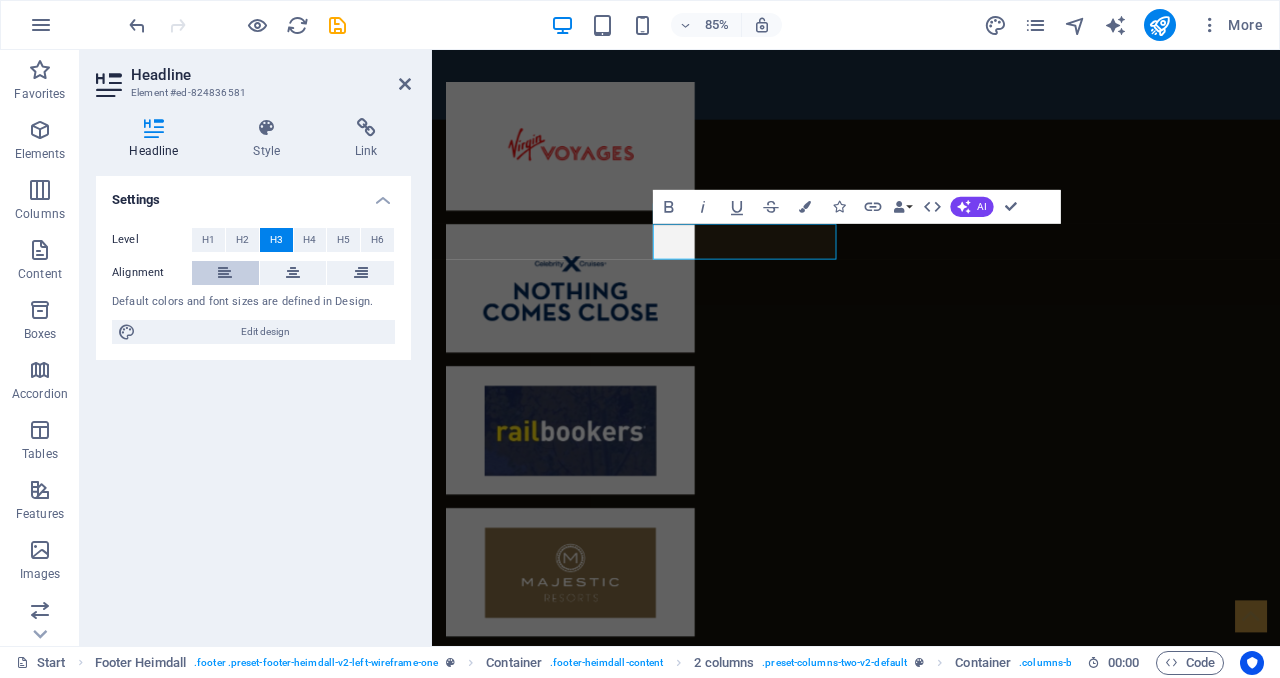 click at bounding box center [225, 273] 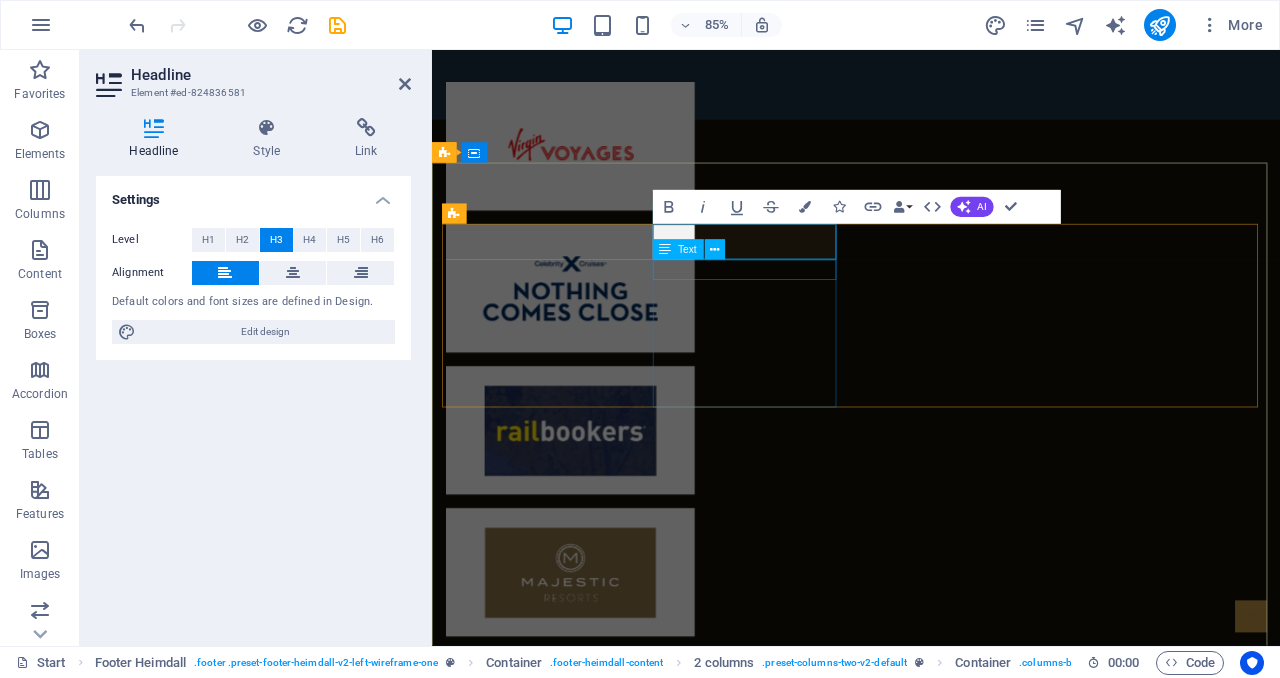 click on "[CITY], [STATE]   [POSTAL_CODE]" at bounding box center [548, 6423] 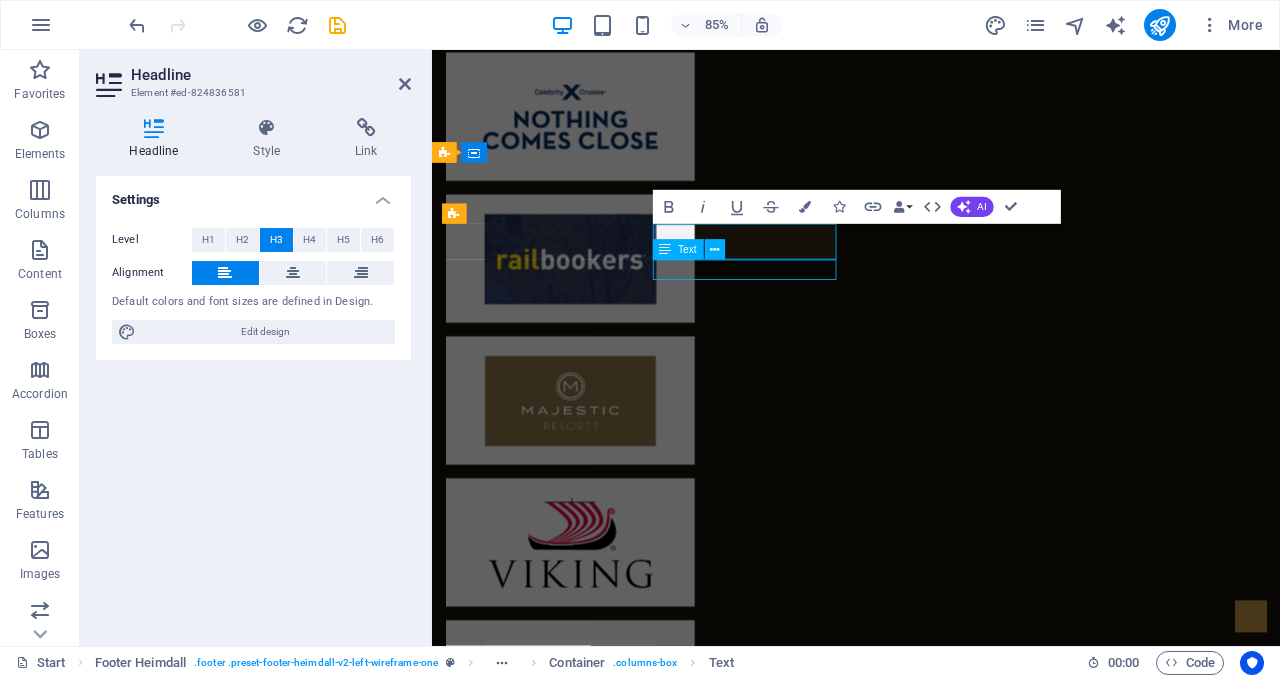 scroll, scrollTop: 6091, scrollLeft: 0, axis: vertical 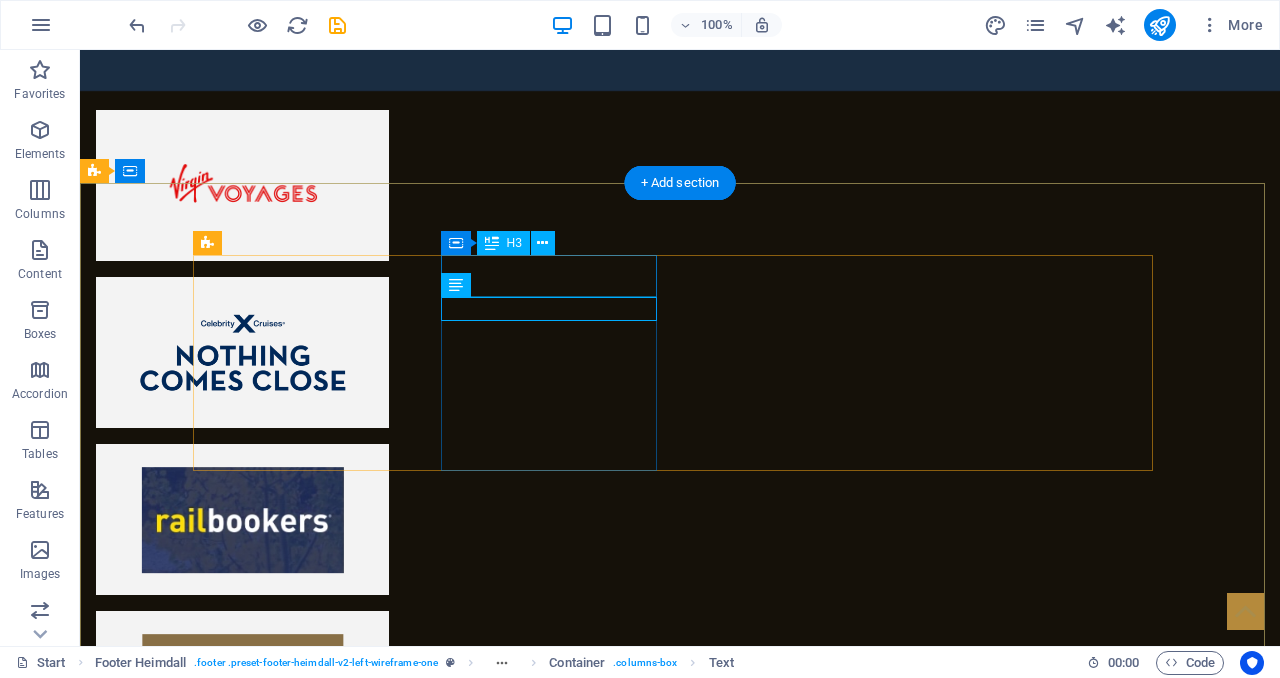 click on "Address" at bounding box center (196, 6643) 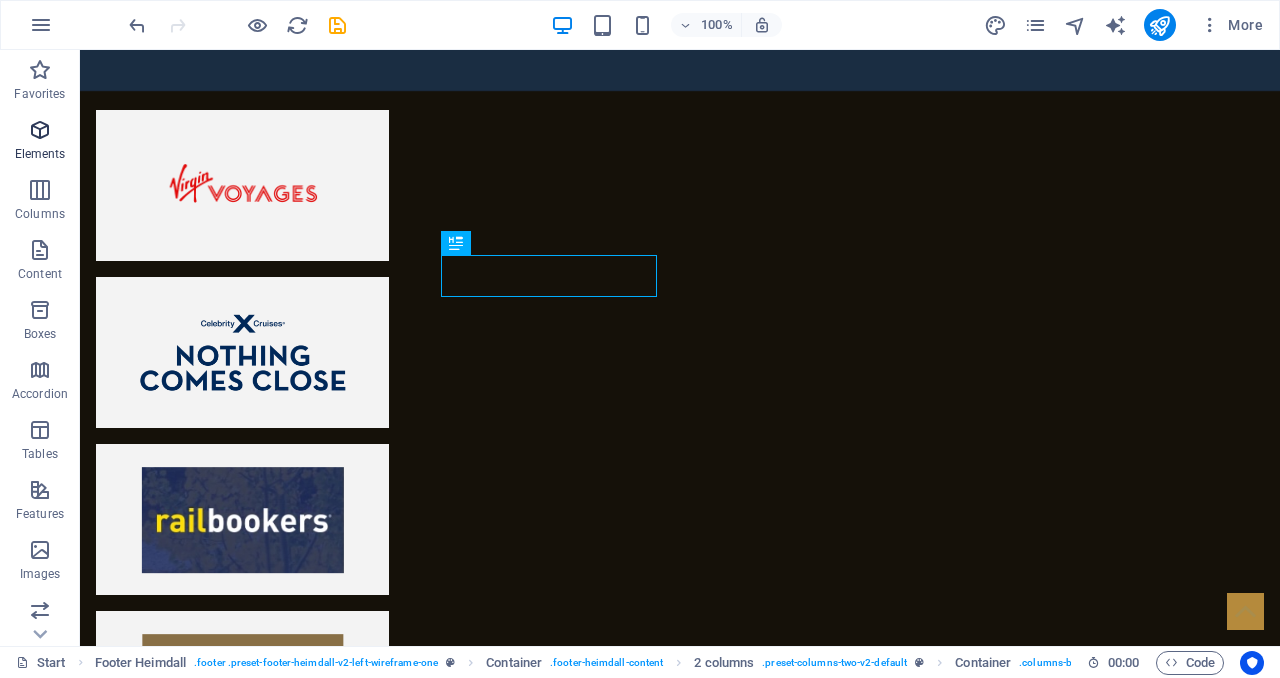 click at bounding box center (40, 130) 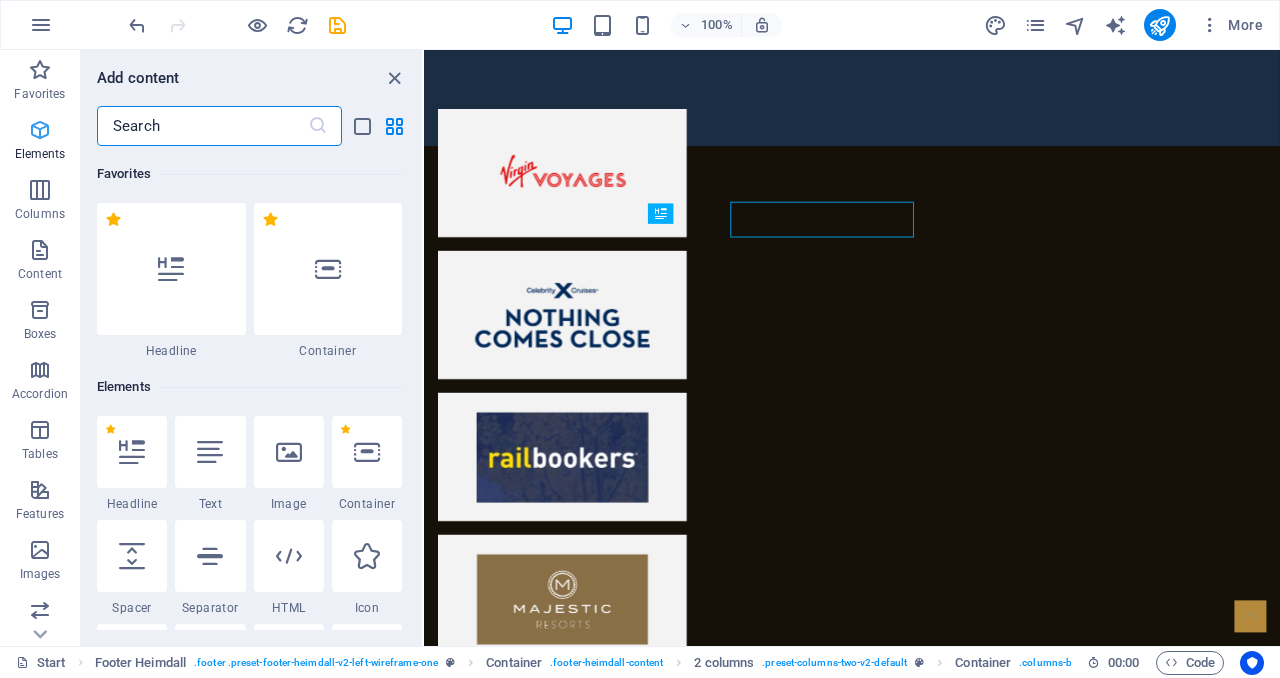 scroll, scrollTop: 6117, scrollLeft: 0, axis: vertical 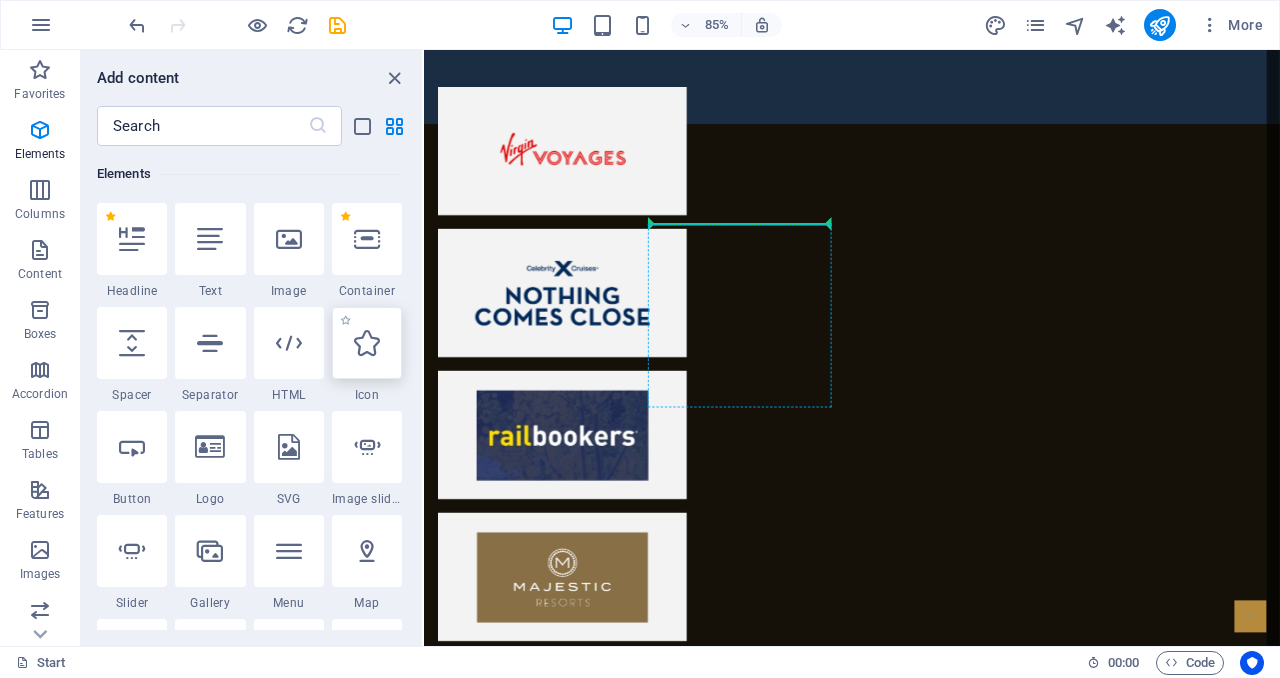 select on "xMidYMid" 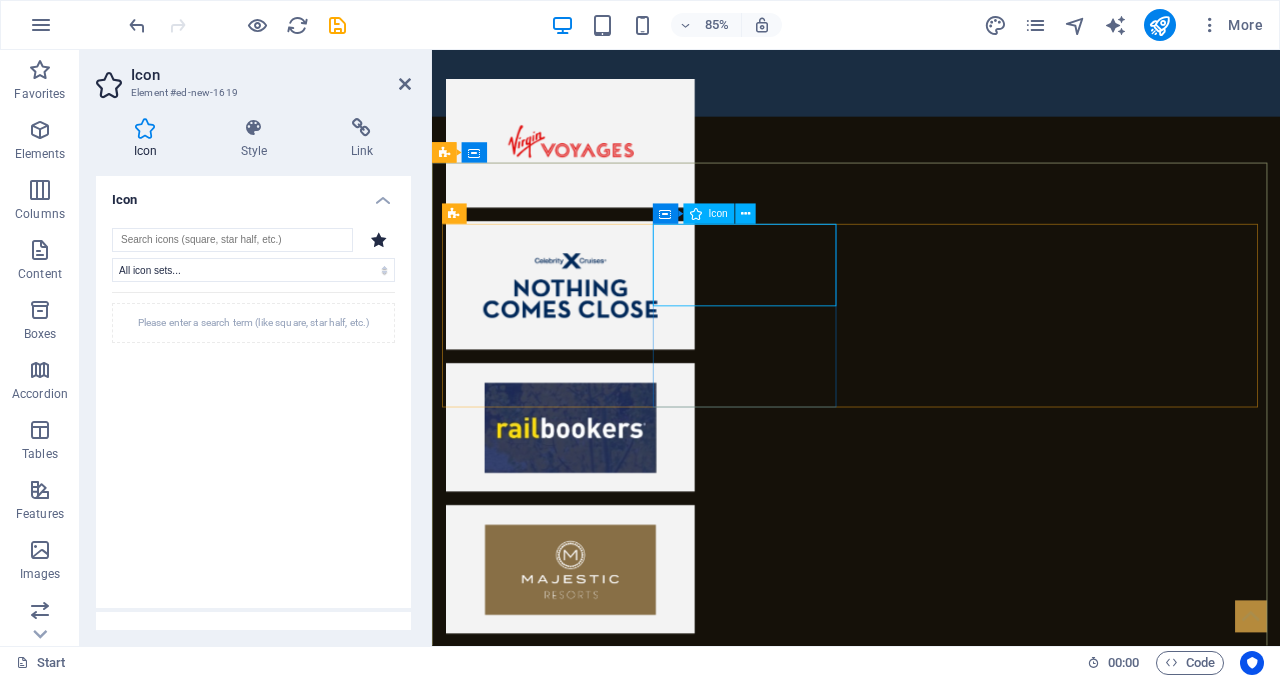 scroll, scrollTop: 6114, scrollLeft: 0, axis: vertical 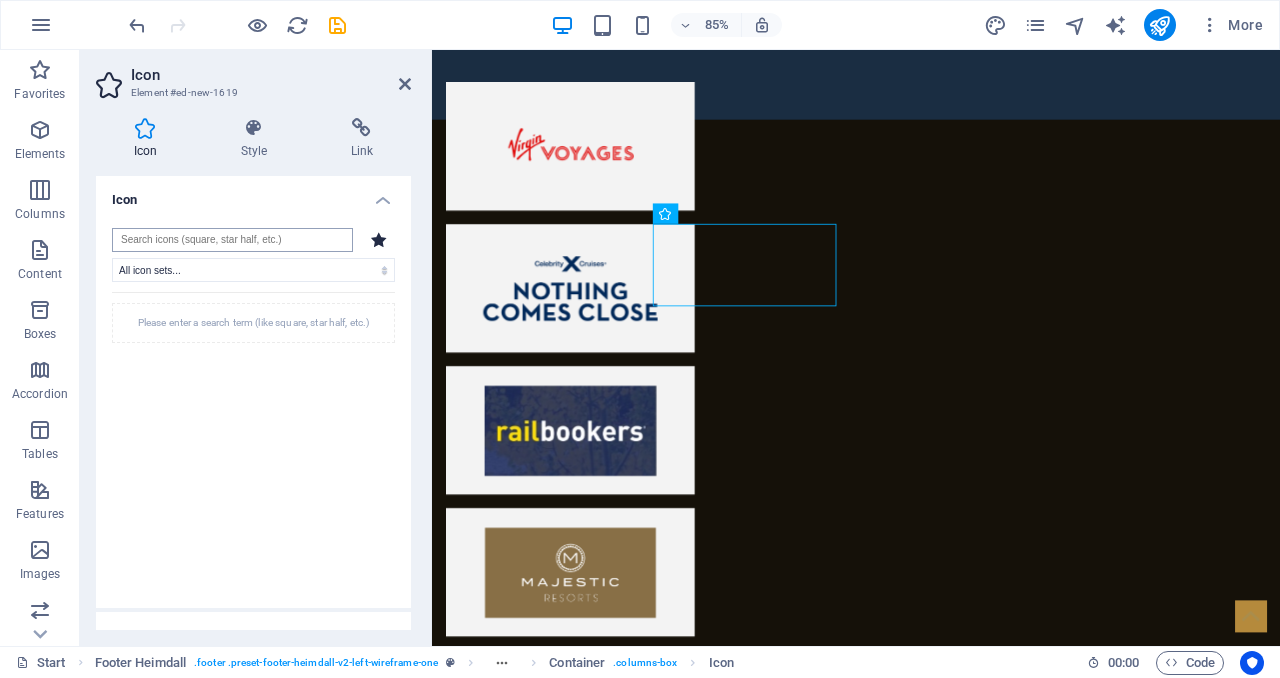 click at bounding box center (232, 240) 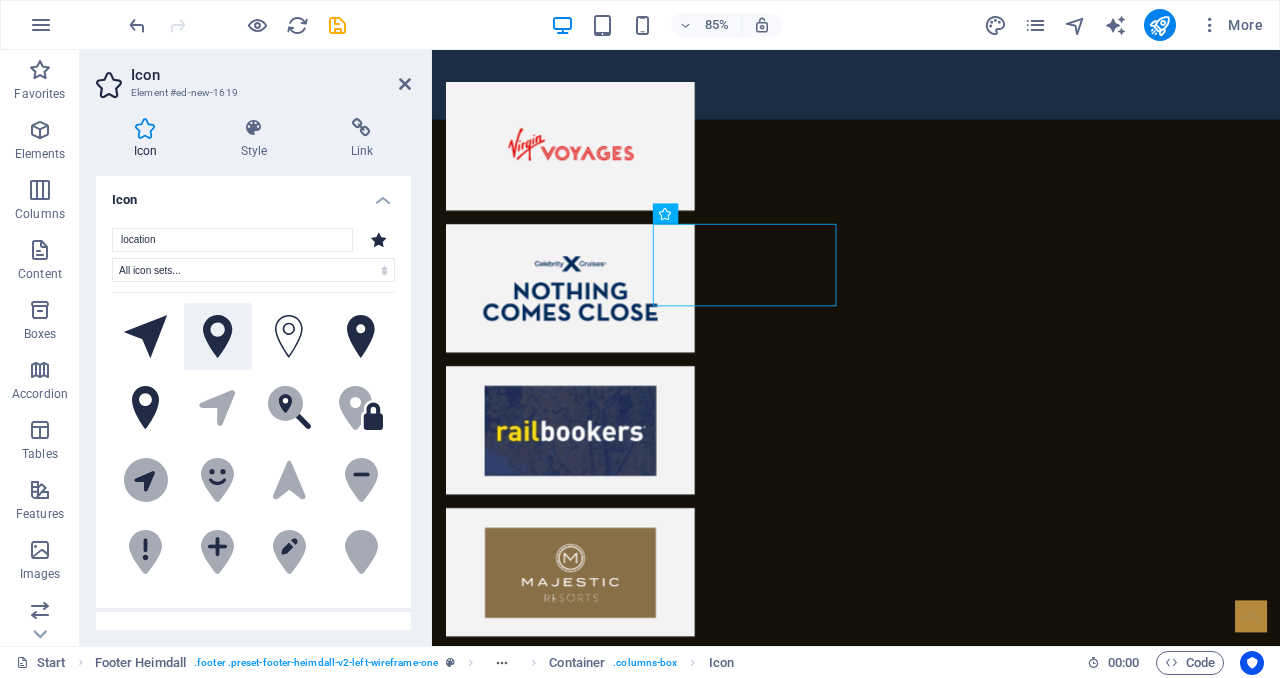 type on "location" 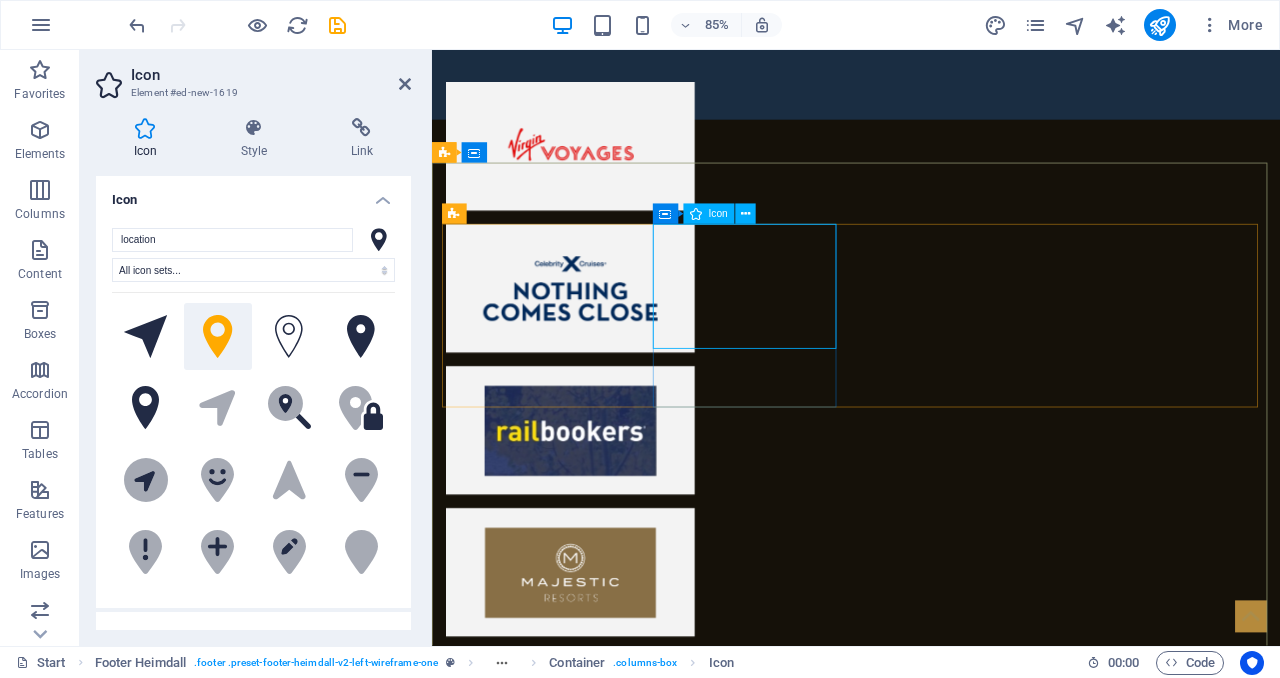 click at bounding box center (548, 6445) 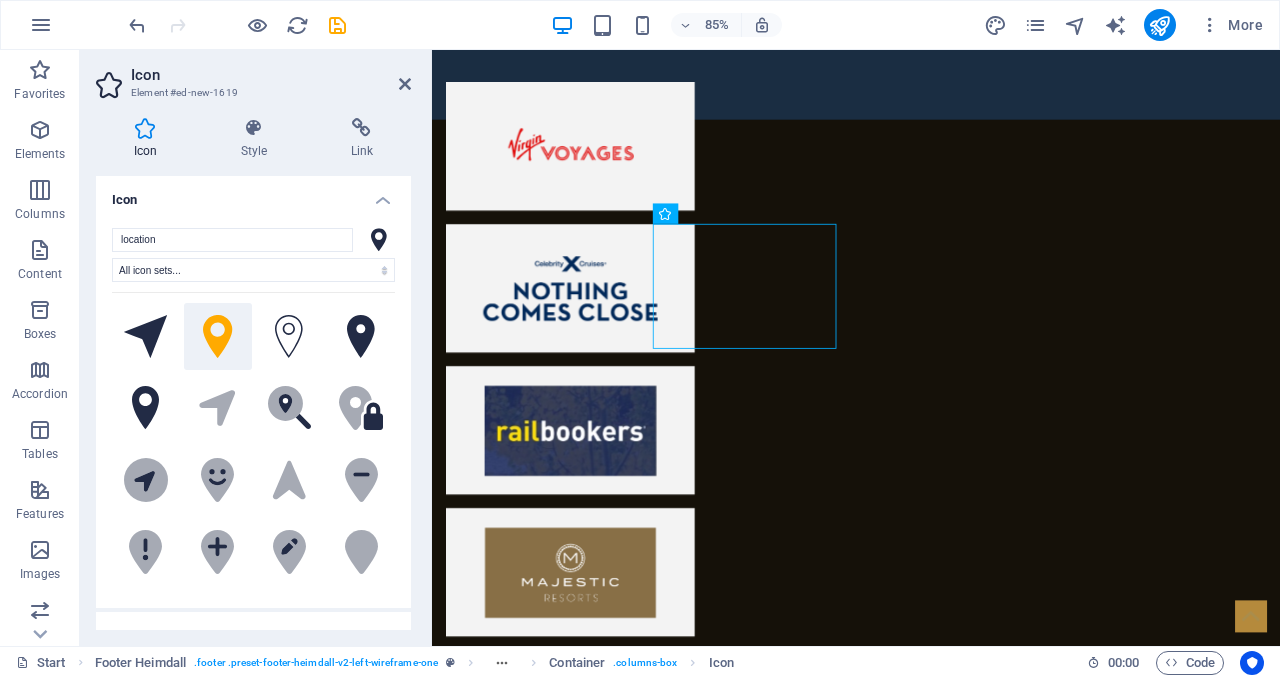 click on "Icon Style Link Icon location All icon sets... IcoFont Ionicons FontAwesome Brands FontAwesome Duotone FontAwesome Solid FontAwesome Regular FontAwesome Light FontAwesome Thin FontAwesome Sharp Solid FontAwesome Sharp Regular FontAwesome Sharp Light FontAwesome Sharp Thin .fa-secondary{opacity:.4} .fa-secondary{opacity:.4} .fa-secondary{opacity:.4} .fa-secondary{opacity:.4} .fa-secondary{opacity:.4} .fa-secondary{opacity:.4} .fa-secondary{opacity:.4} .fa-secondary{opacity:.4} .fa-secondary{opacity:.4} .fa-secondary{opacity:.4} .fa-secondary{opacity:.4} .fa-secondary{opacity:.4} .fa-secondary{opacity:.4} .fa-secondary{opacity:.4} .fa-secondary{opacity:.4} .fa-secondary{opacity:.4} .fa-secondary{opacity:.4} .fa-secondary{opacity:.4} .fa-secondary{opacity:.4} .fa-secondary{opacity:.4} .fa-secondary{opacity:.4} Your search returned more icons than we are able to display. Please narrow your search. Appearance Color Background Mode Scale Left Center Right Width 100 Default auto px rem % em vh vw Height Default auto" at bounding box center (253, 374) 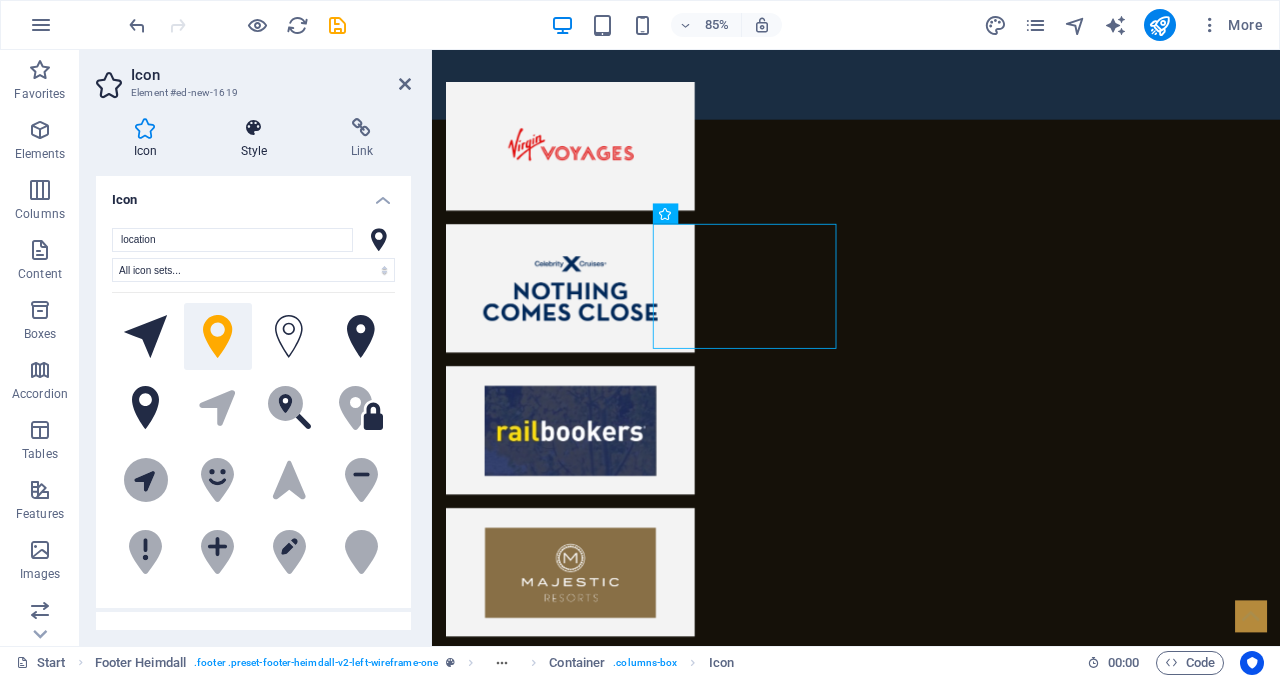 click at bounding box center (254, 128) 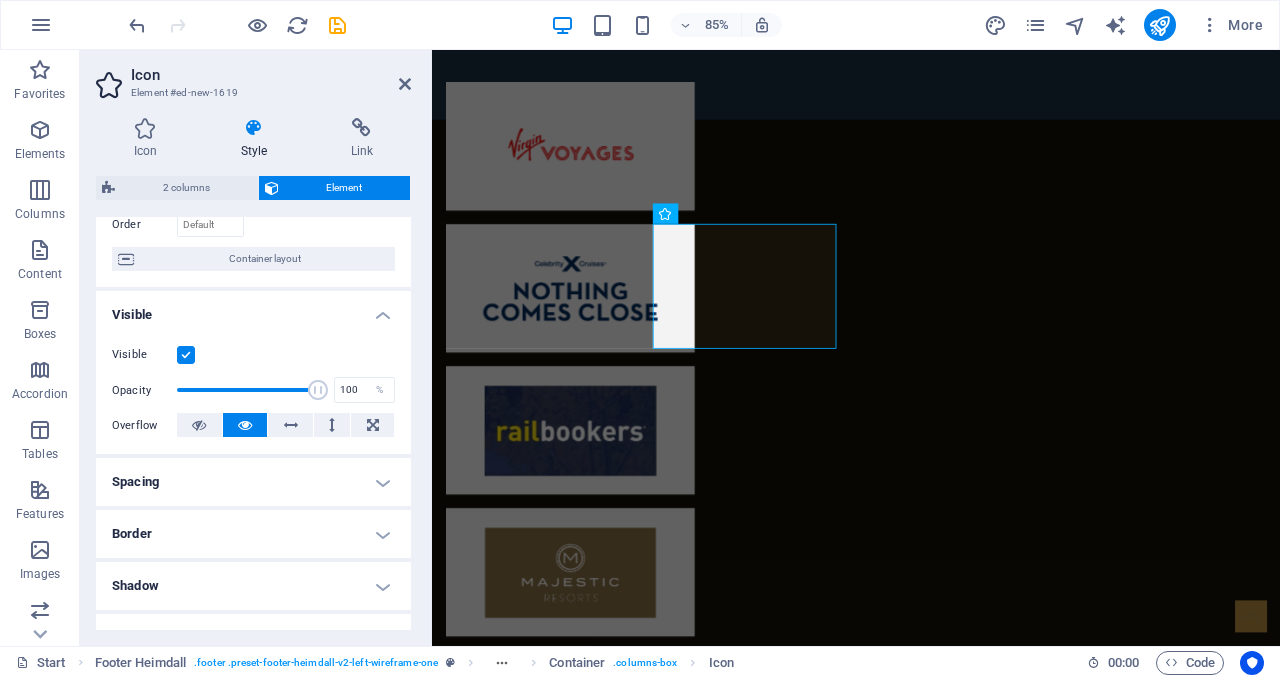 scroll, scrollTop: 0, scrollLeft: 0, axis: both 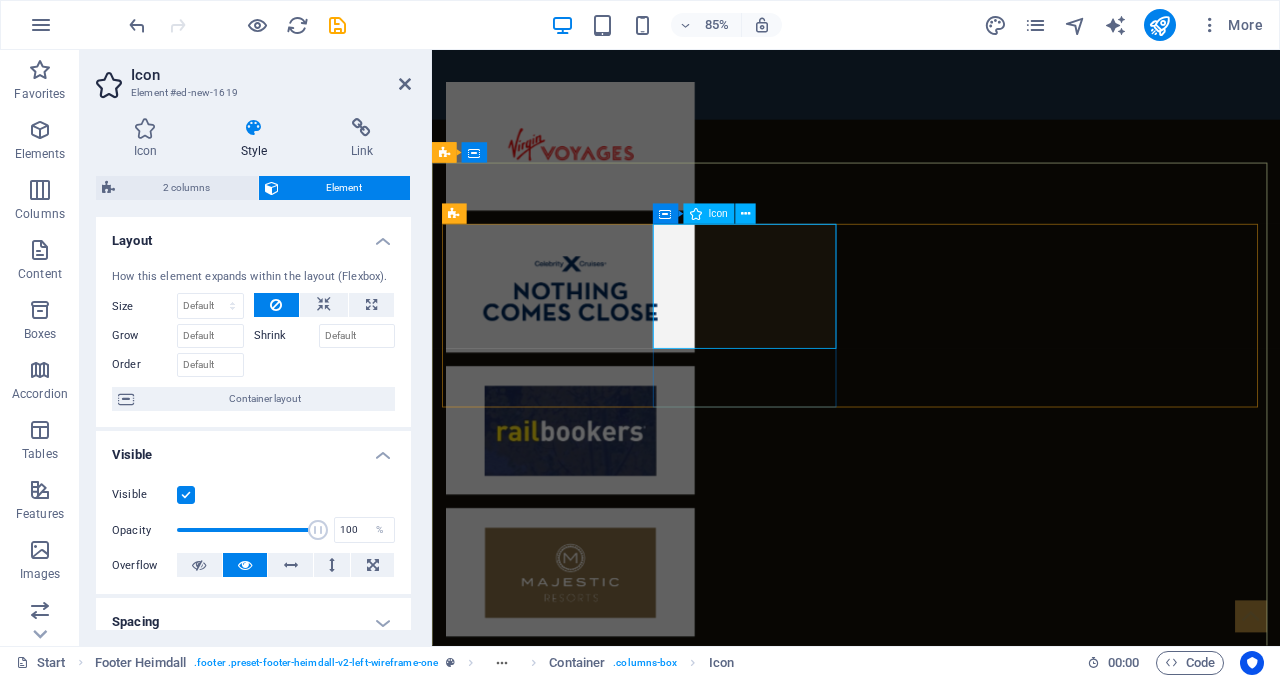 click at bounding box center [548, 6445] 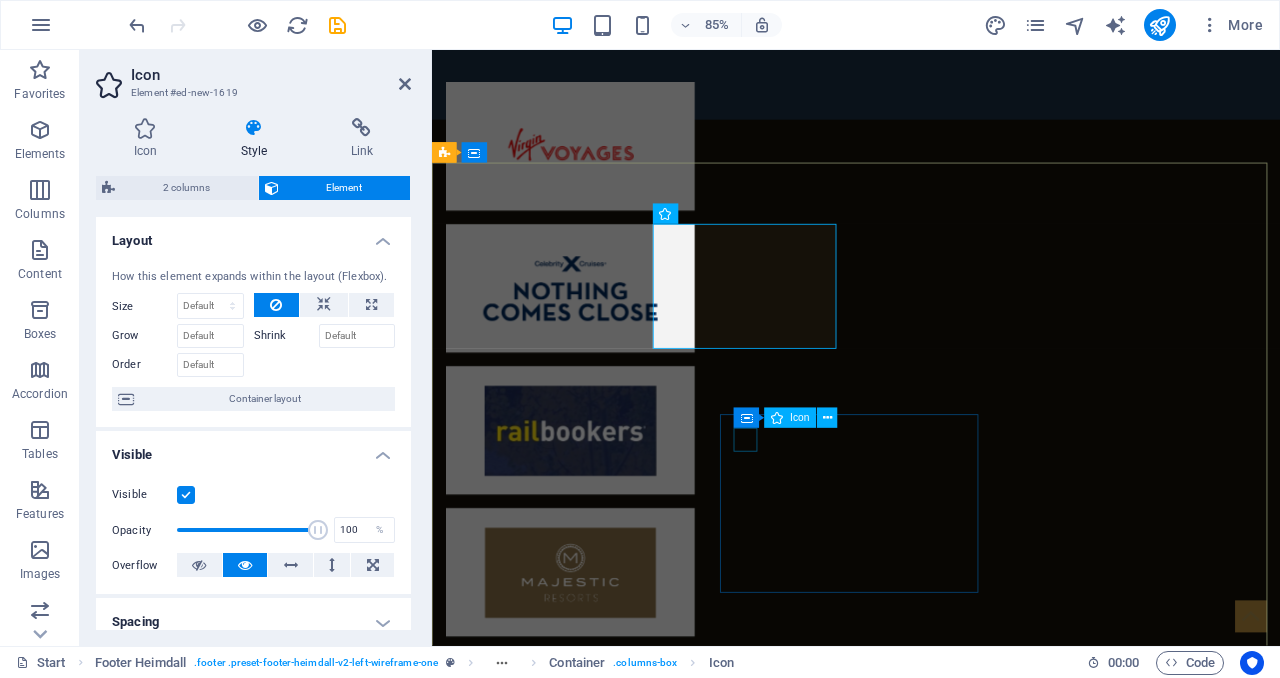 scroll, scrollTop: 6091, scrollLeft: 0, axis: vertical 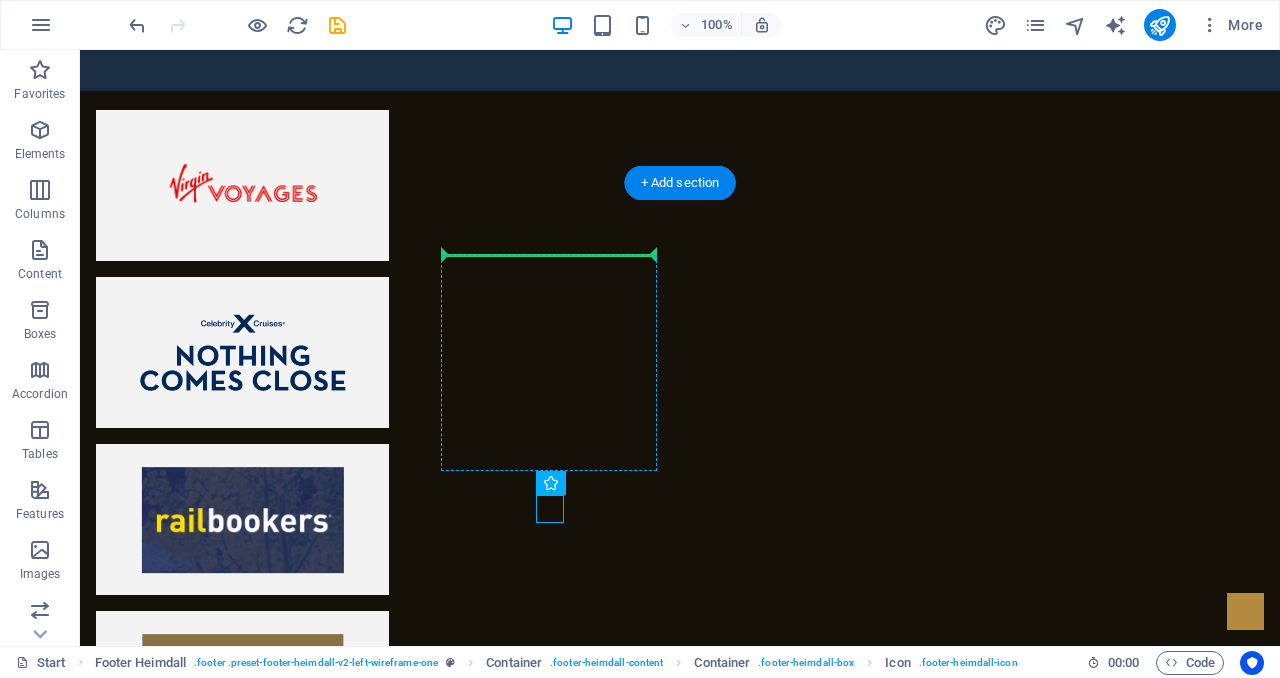 drag, startPoint x: 453, startPoint y: 503, endPoint x: 484, endPoint y: 327, distance: 178.70926 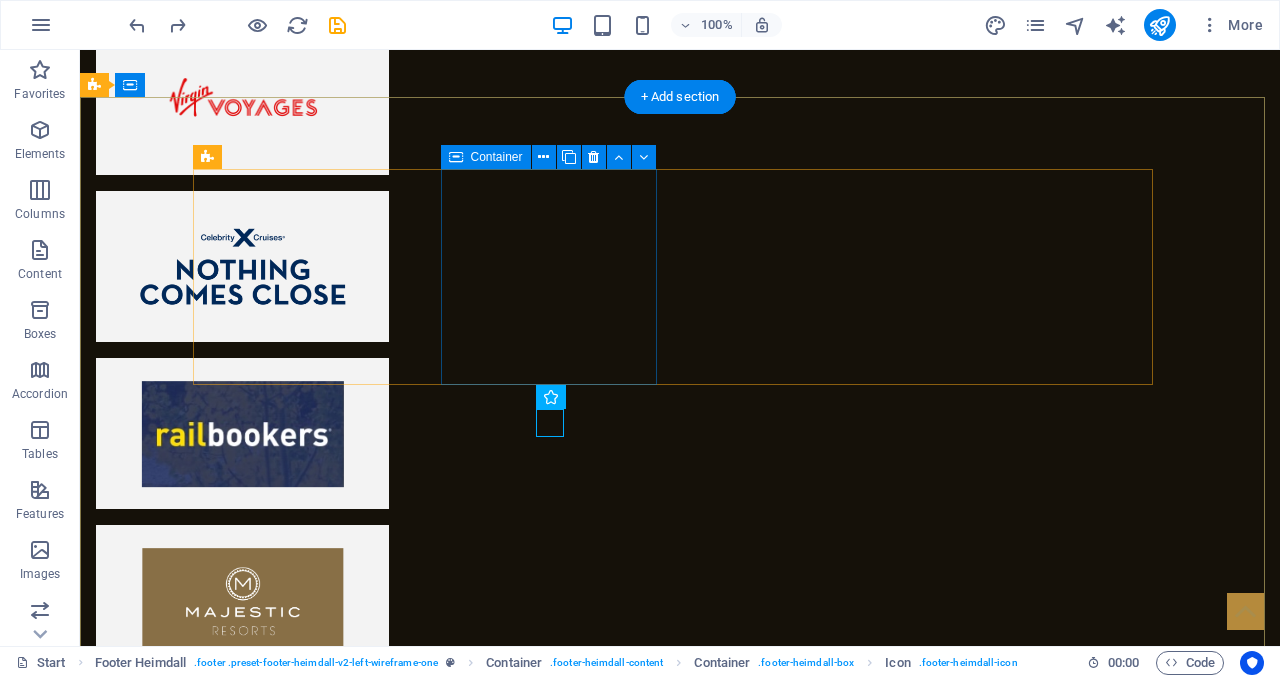 scroll, scrollTop: 6180, scrollLeft: 0, axis: vertical 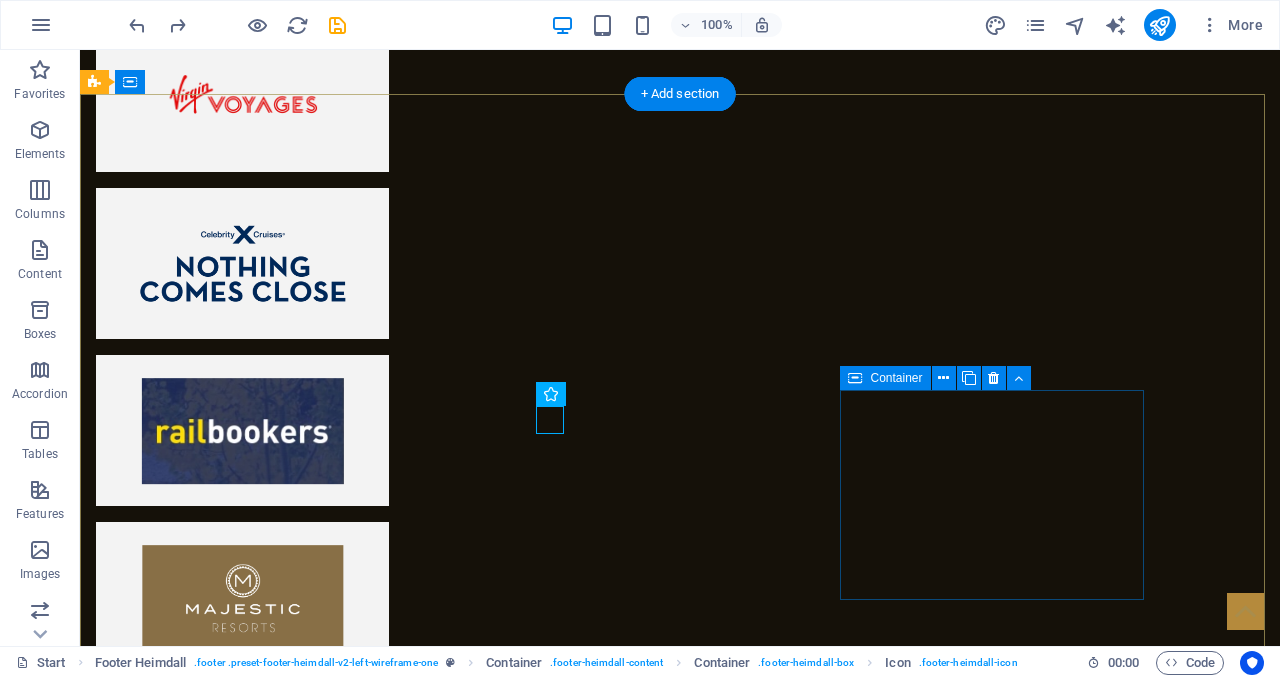 click on "Contact [EMAIL] Legal Notice  |  Privacy Policy" at bounding box center (248, 7437) 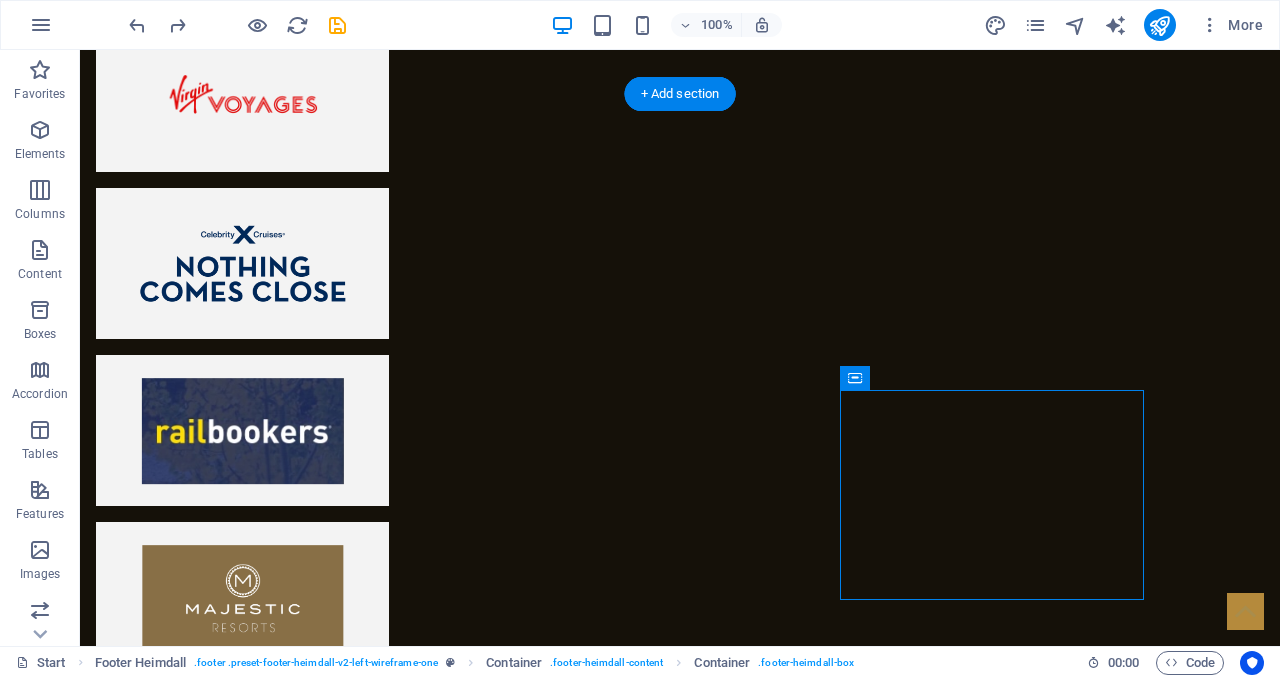 drag, startPoint x: 992, startPoint y: 535, endPoint x: 1030, endPoint y: 299, distance: 239.03975 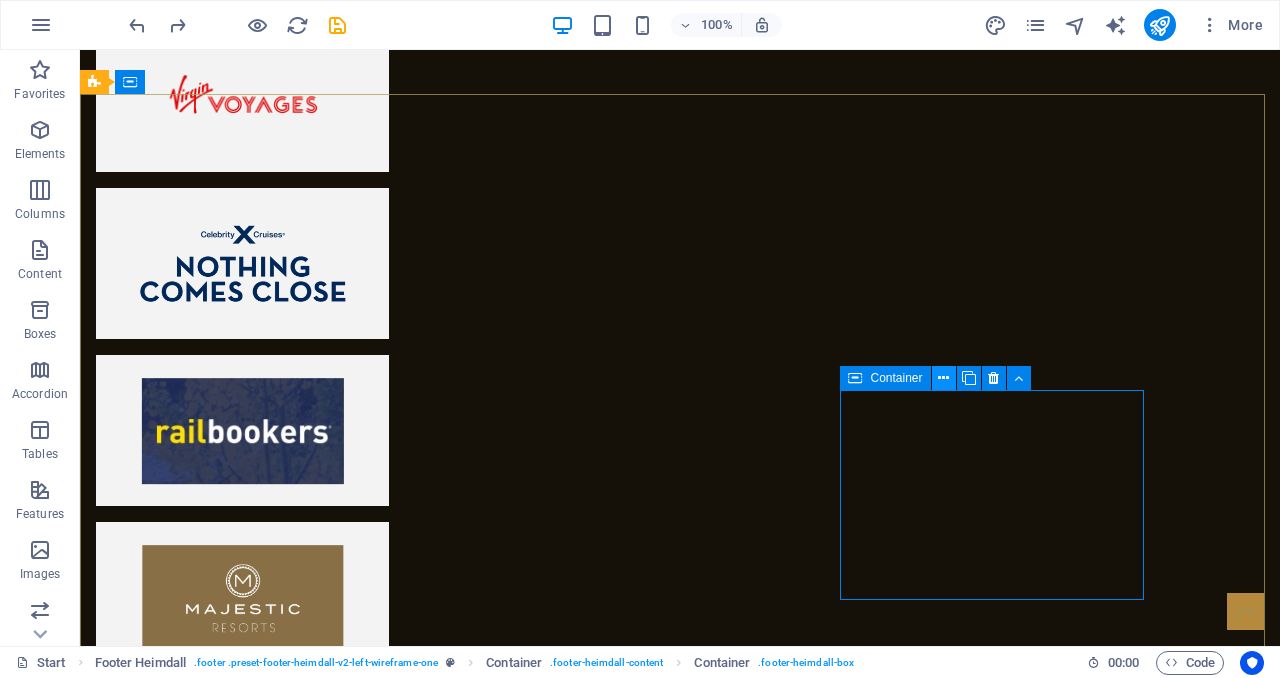 click at bounding box center (943, 378) 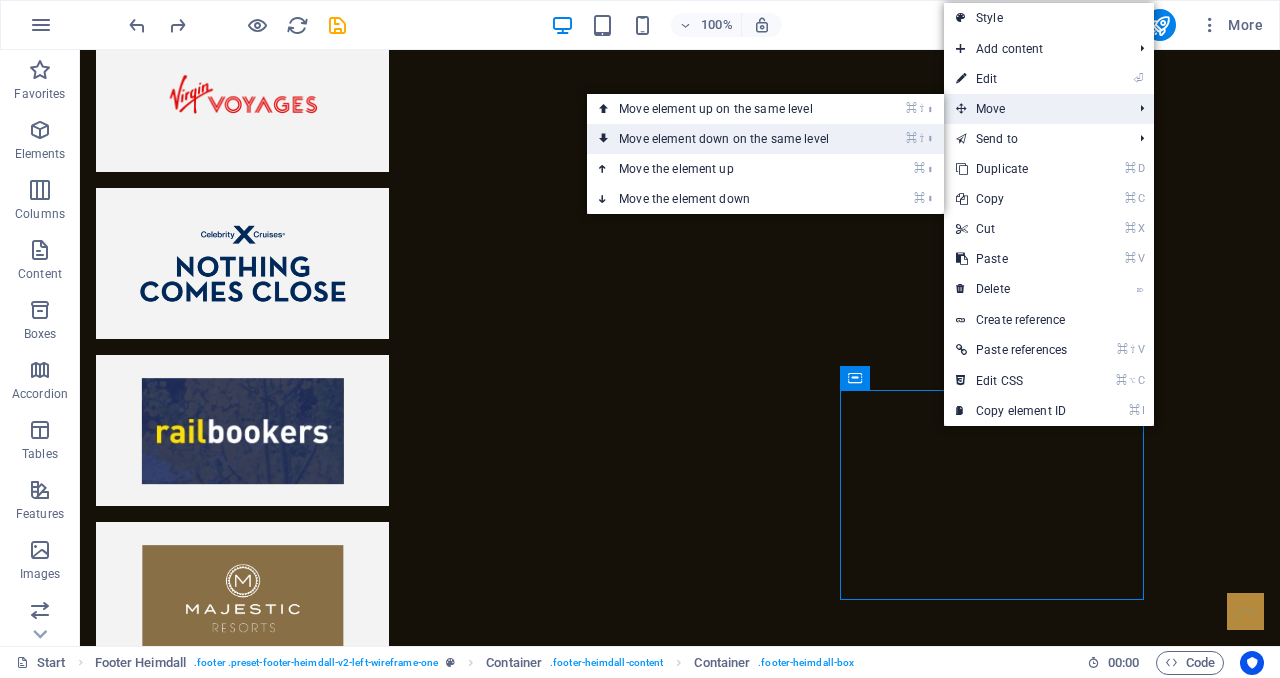 click on "⌘ ⇧ ⬇  Move element down on the same level" at bounding box center [728, 139] 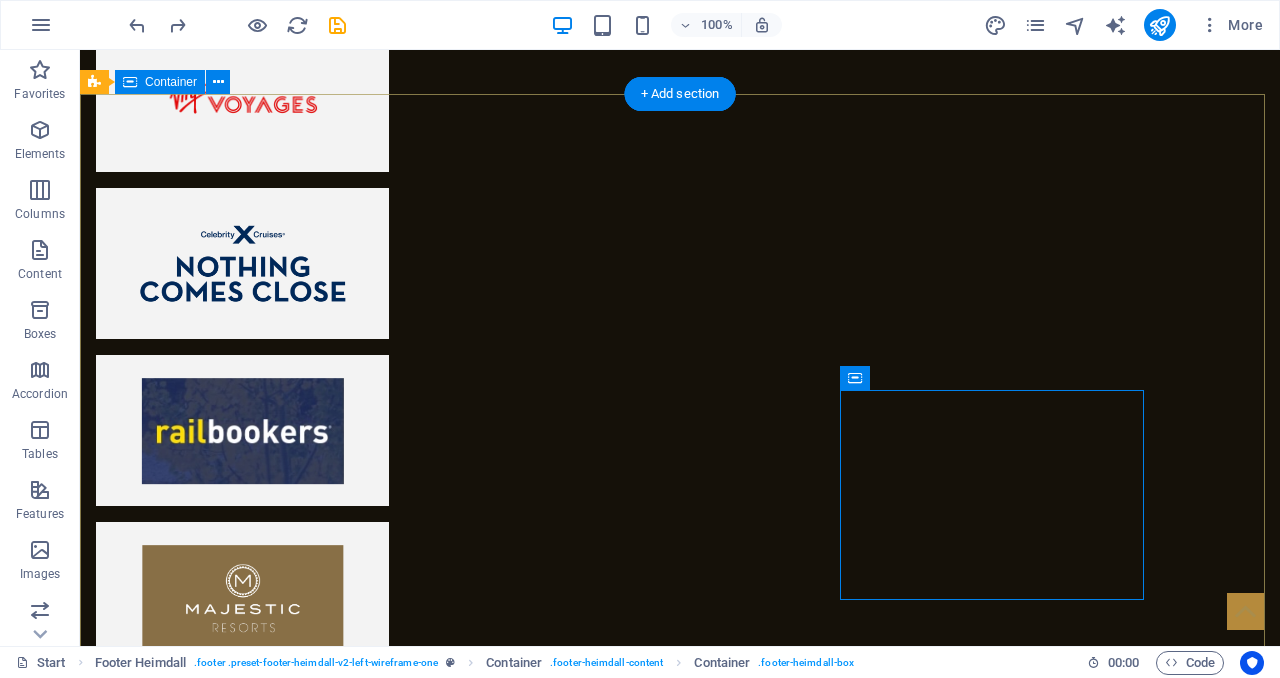 click on "Address   [CITY], [STATE]   [POSTAL_CODE] Drop content here or  Add elements  Paste clipboard Drop content here or  Add elements  Paste clipboard Drop content here or  Add elements  Paste clipboard Phone Phone:  [PHONE]   Contact [EMAIL] Legal Notice  |  Privacy Policy" at bounding box center (680, 6417) 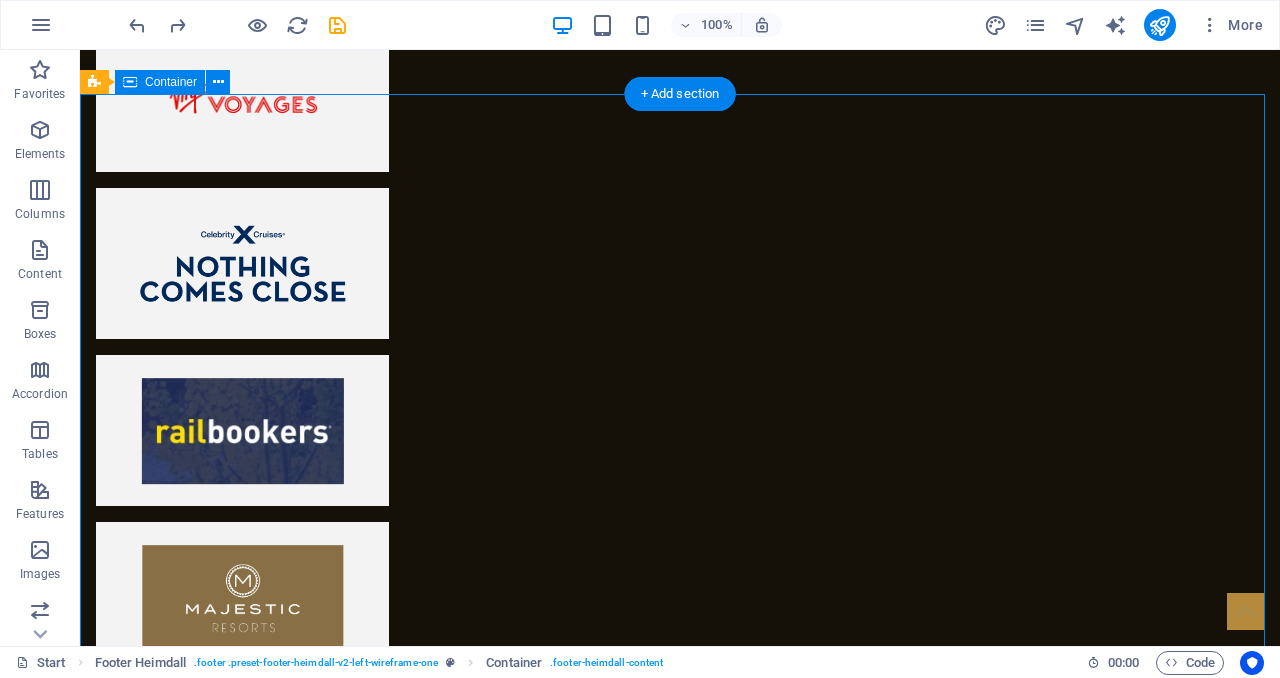 click on "Address   [CITY], [STATE]   [POSTAL_CODE] Drop content here or  Add elements  Paste clipboard Drop content here or  Add elements  Paste clipboard Drop content here or  Add elements  Paste clipboard Phone Phone:  [PHONE]   Contact [EMAIL] Legal Notice  |  Privacy Policy" at bounding box center (680, 6417) 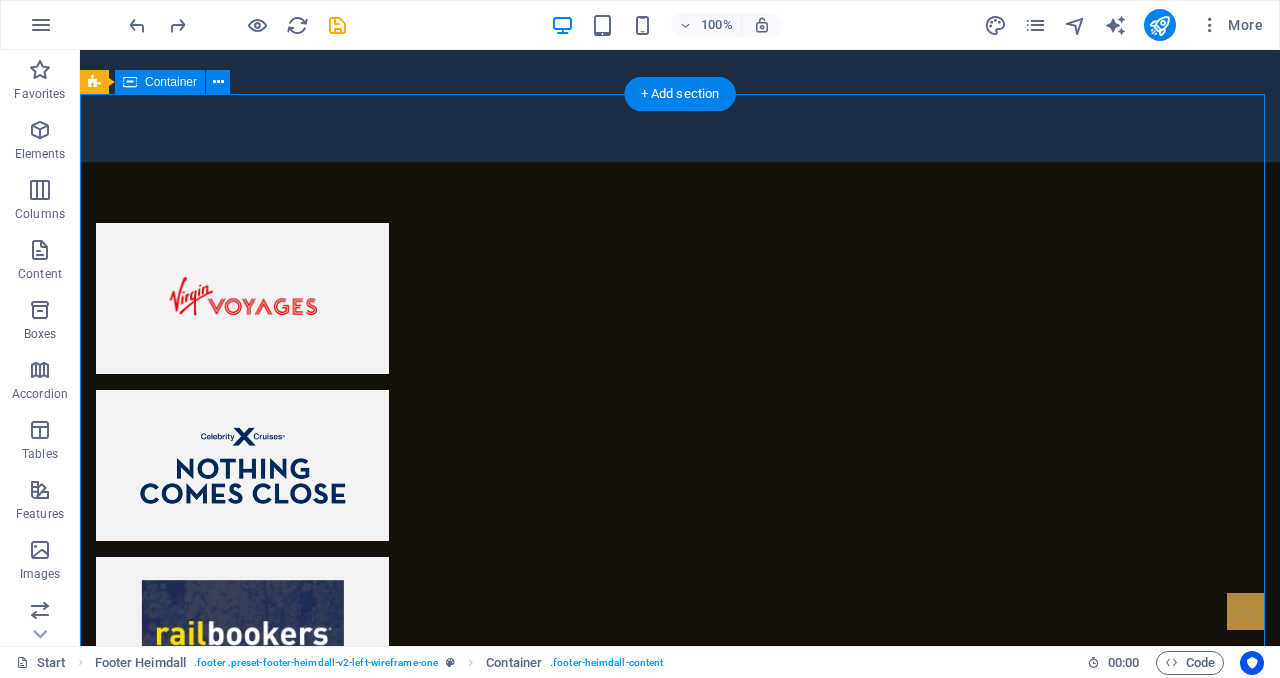 scroll, scrollTop: 6132, scrollLeft: 0, axis: vertical 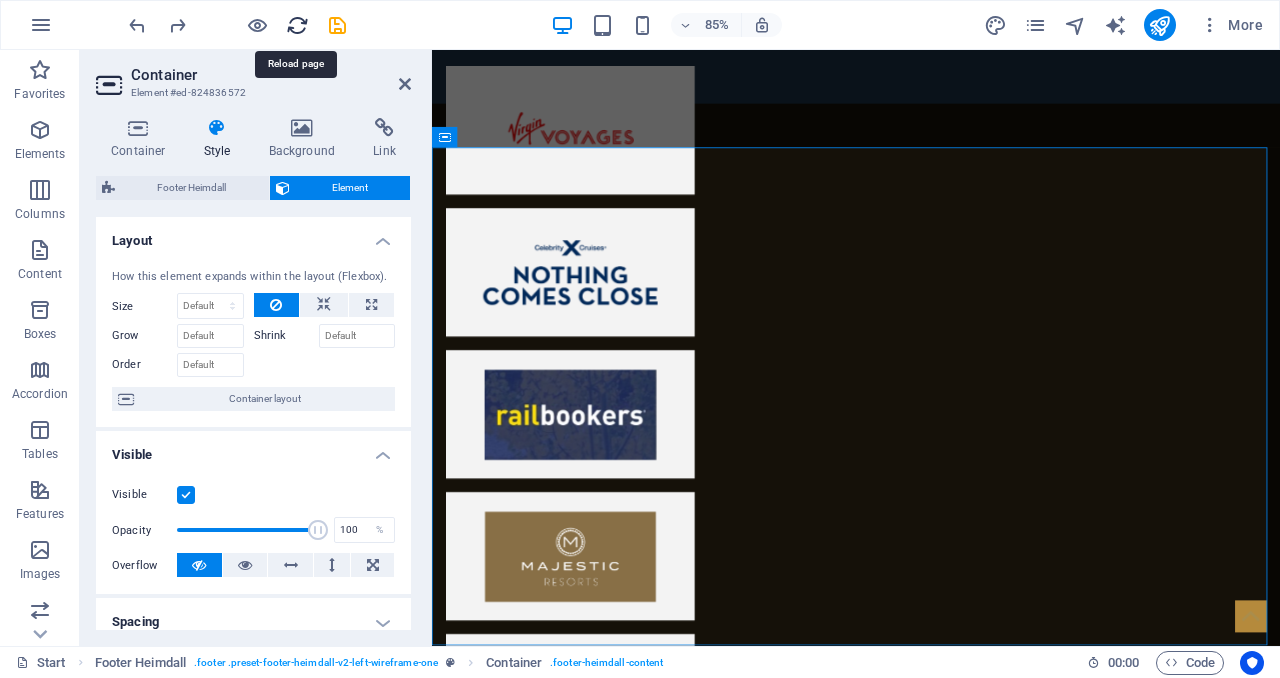 click at bounding box center (297, 25) 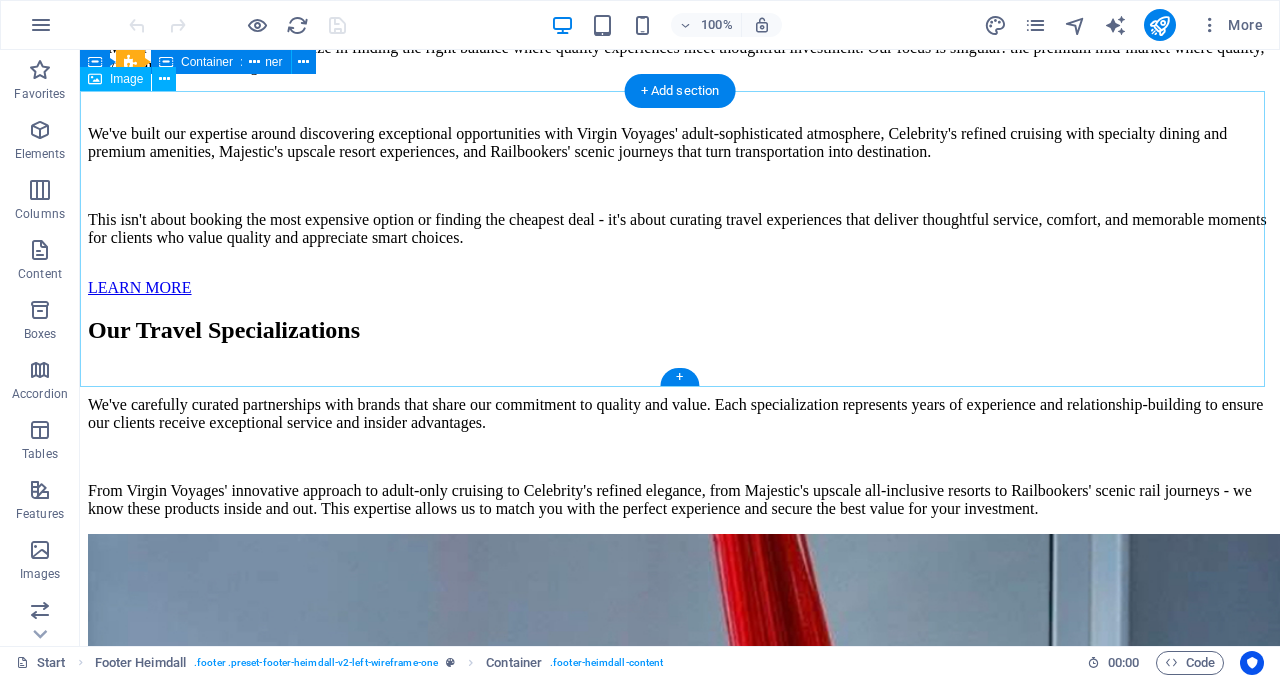 scroll, scrollTop: 5460, scrollLeft: 0, axis: vertical 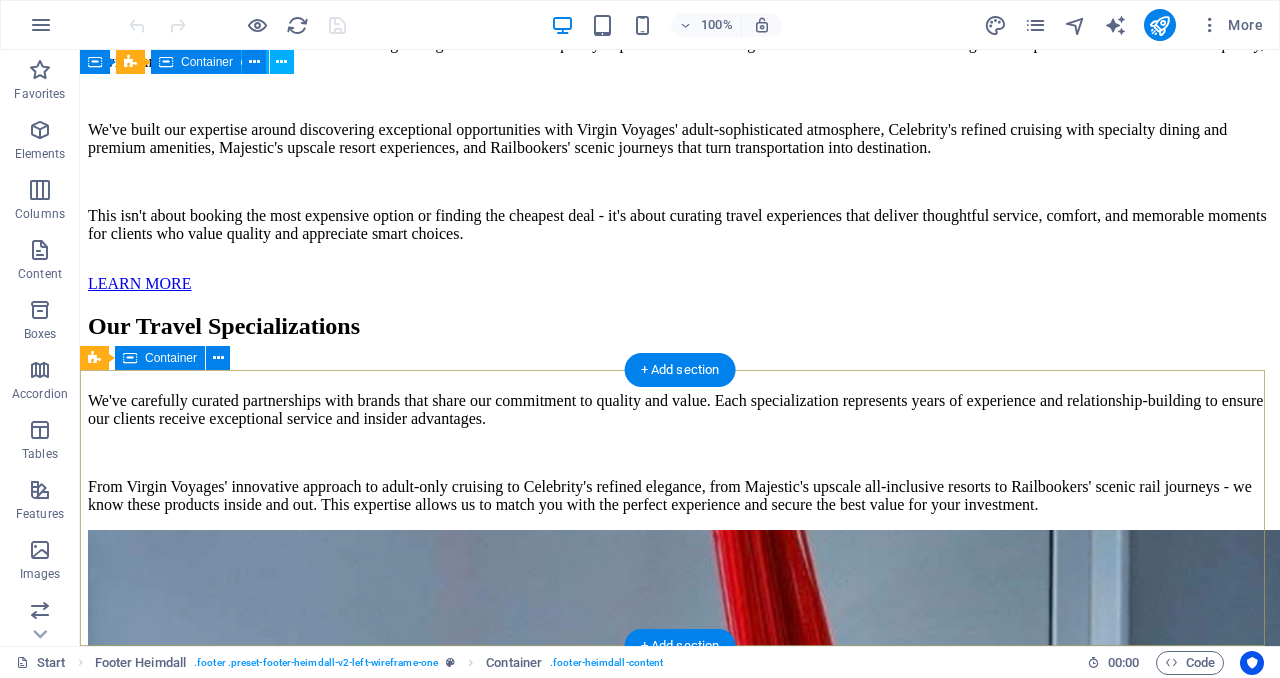 click on "Address   [CITY], [STATE]   [POSTAL_CODE] Phone Phone:  [PHONE]   Contact [EMAIL] Legal Notice  |  Privacy Policy" at bounding box center (680, 18961) 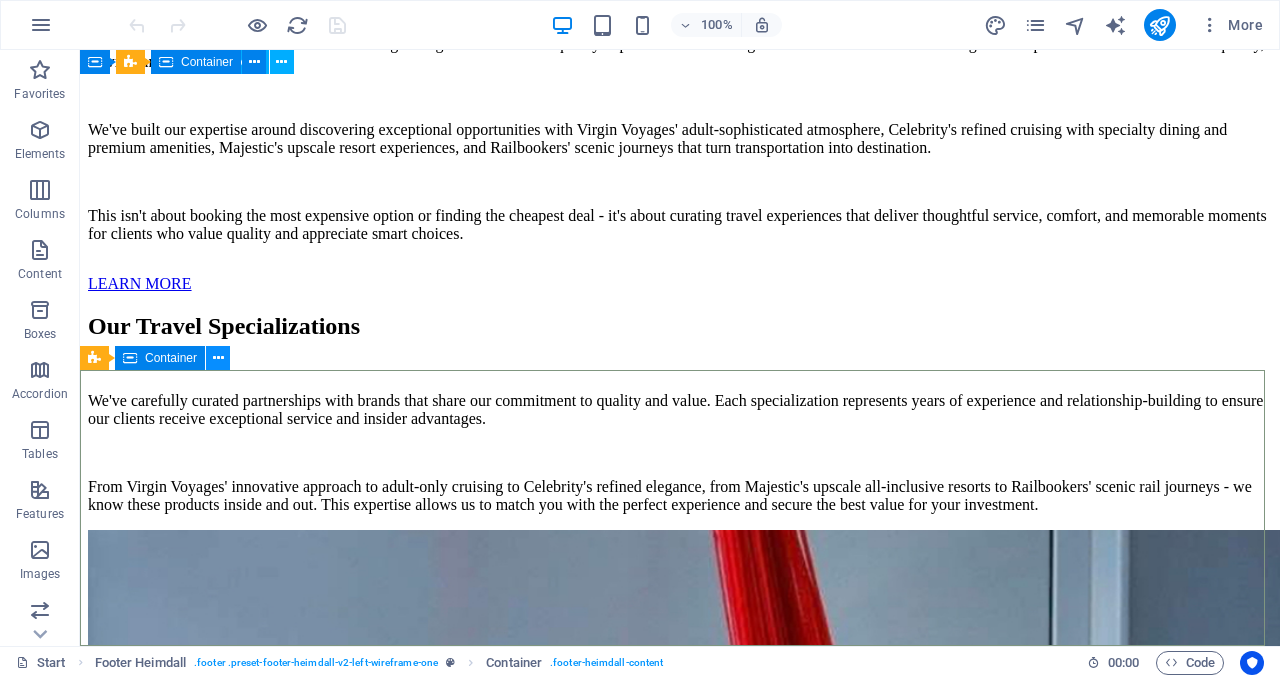 click at bounding box center [218, 358] 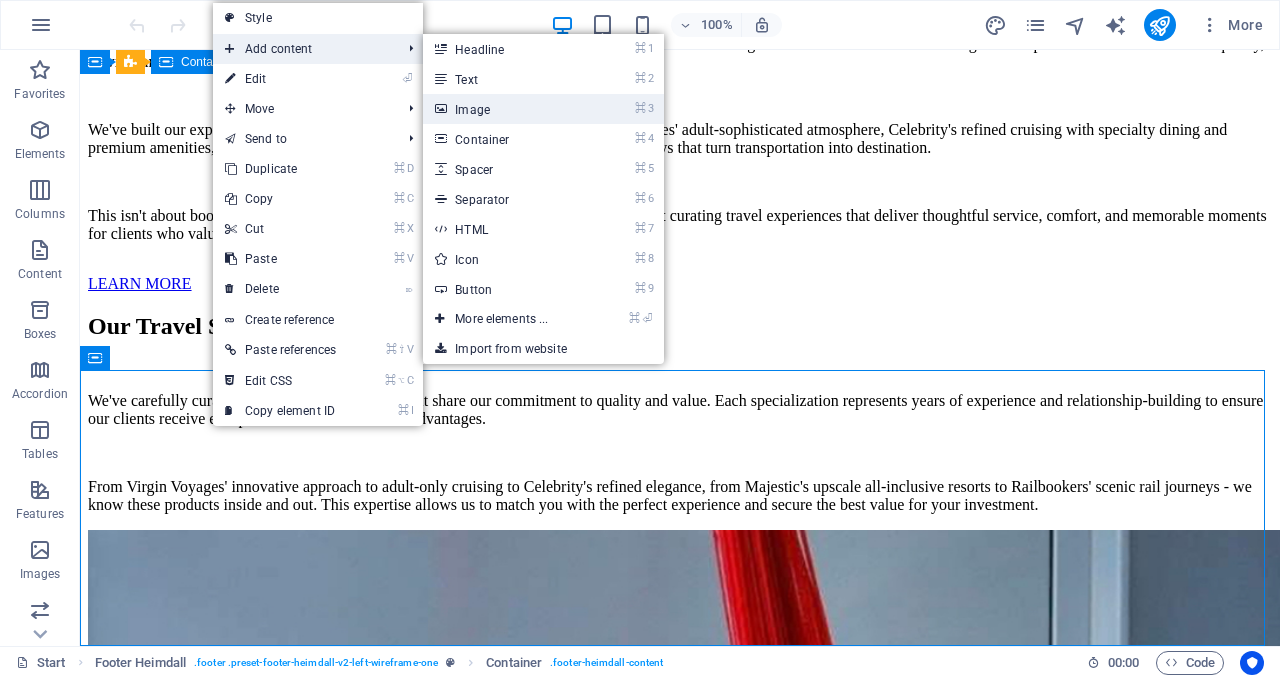 click on "⌘ 3  Image" at bounding box center [505, 109] 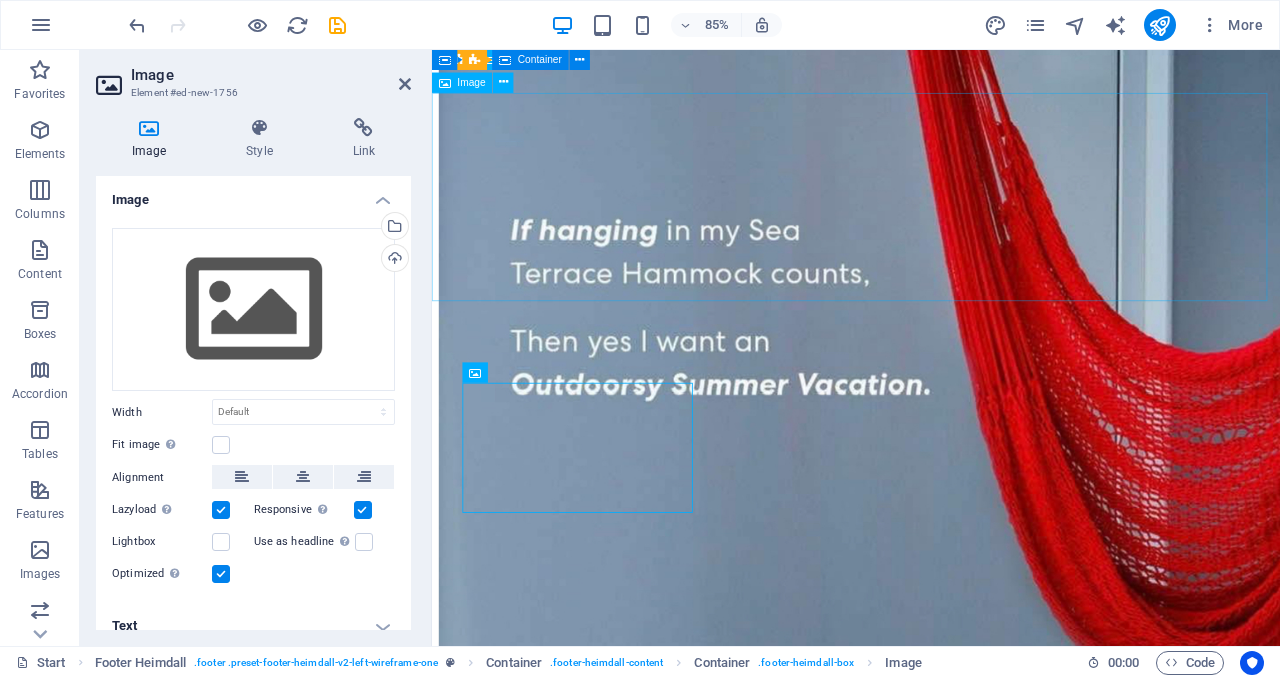 scroll, scrollTop: 5460, scrollLeft: 0, axis: vertical 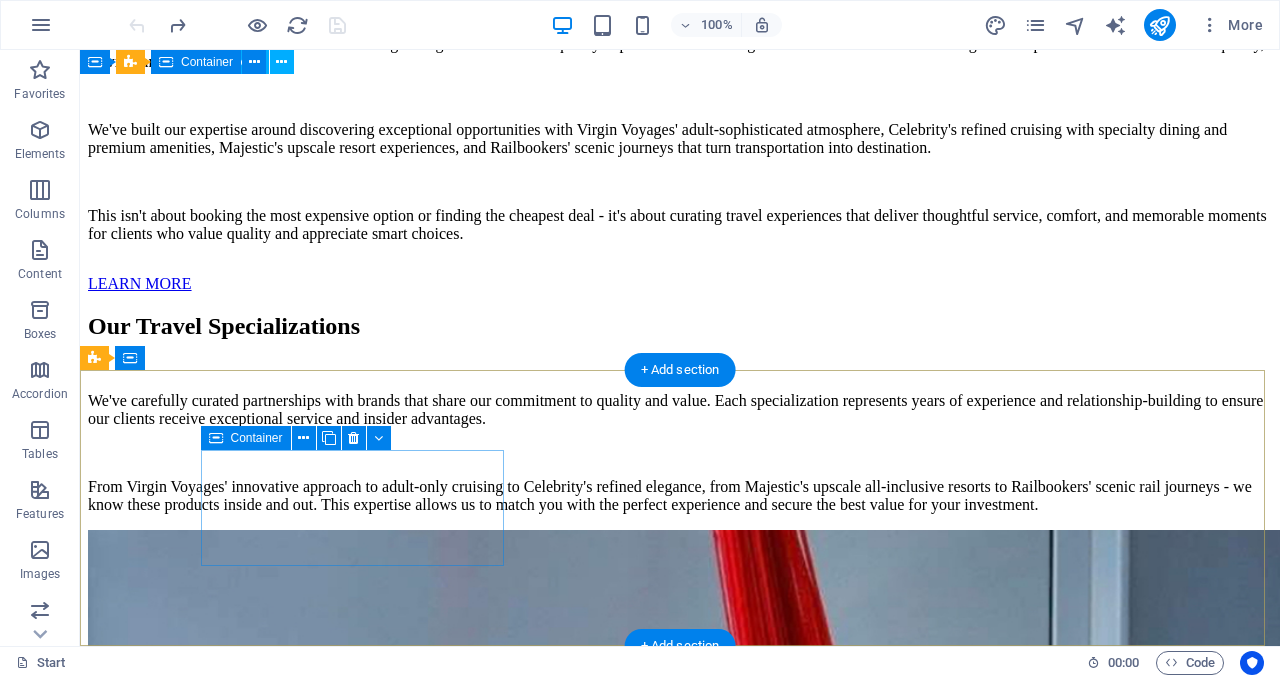 click on "Address   [CITY], [STATE]   [POSTAL_CODE]" at bounding box center (680, 17793) 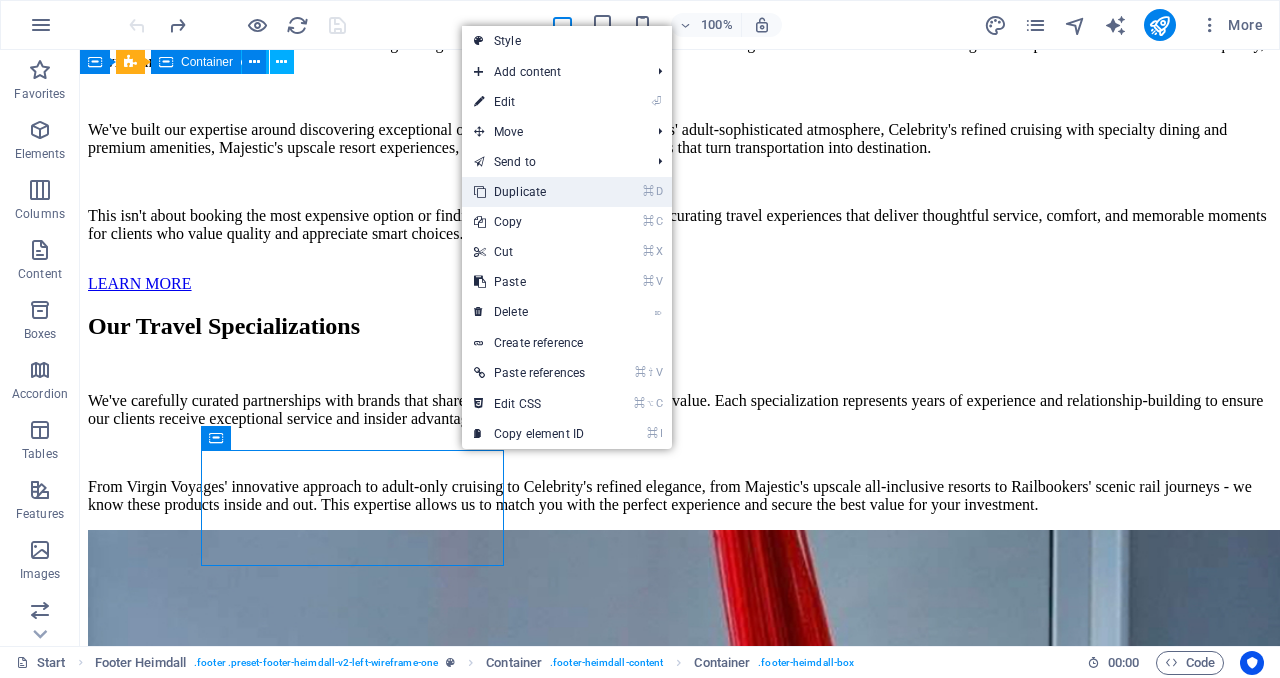 click on "⌘ D  Duplicate" at bounding box center (529, 192) 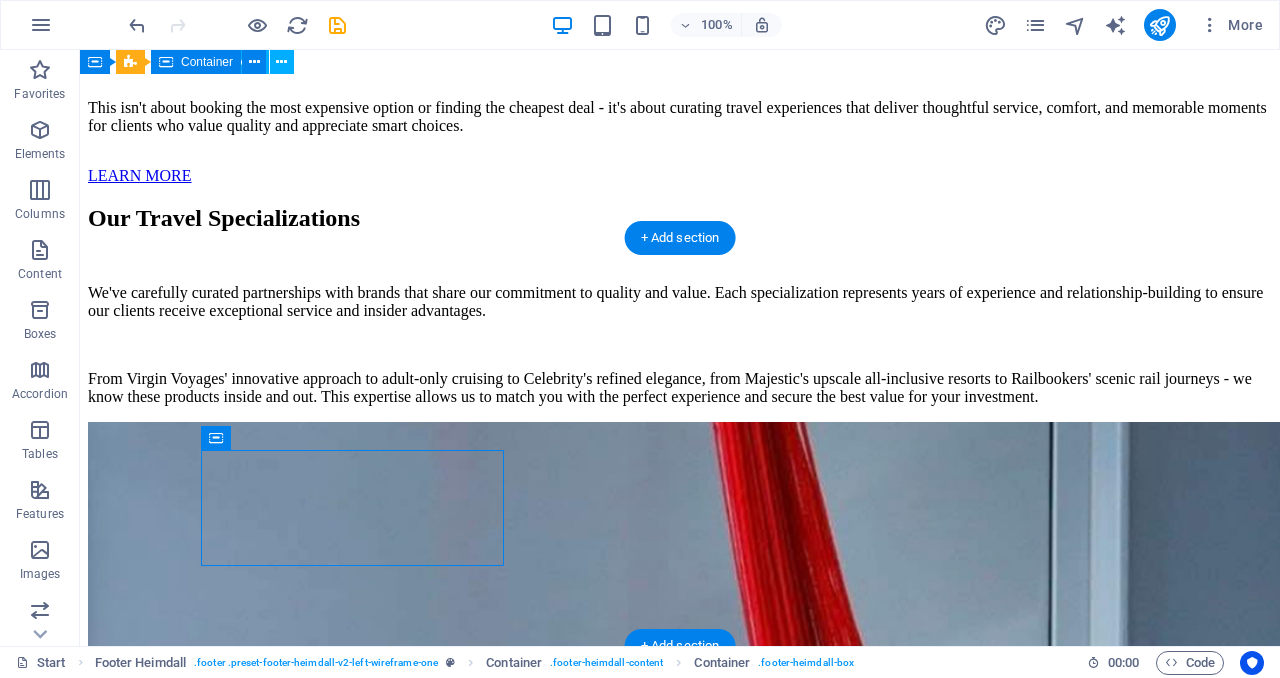 scroll, scrollTop: 5592, scrollLeft: 0, axis: vertical 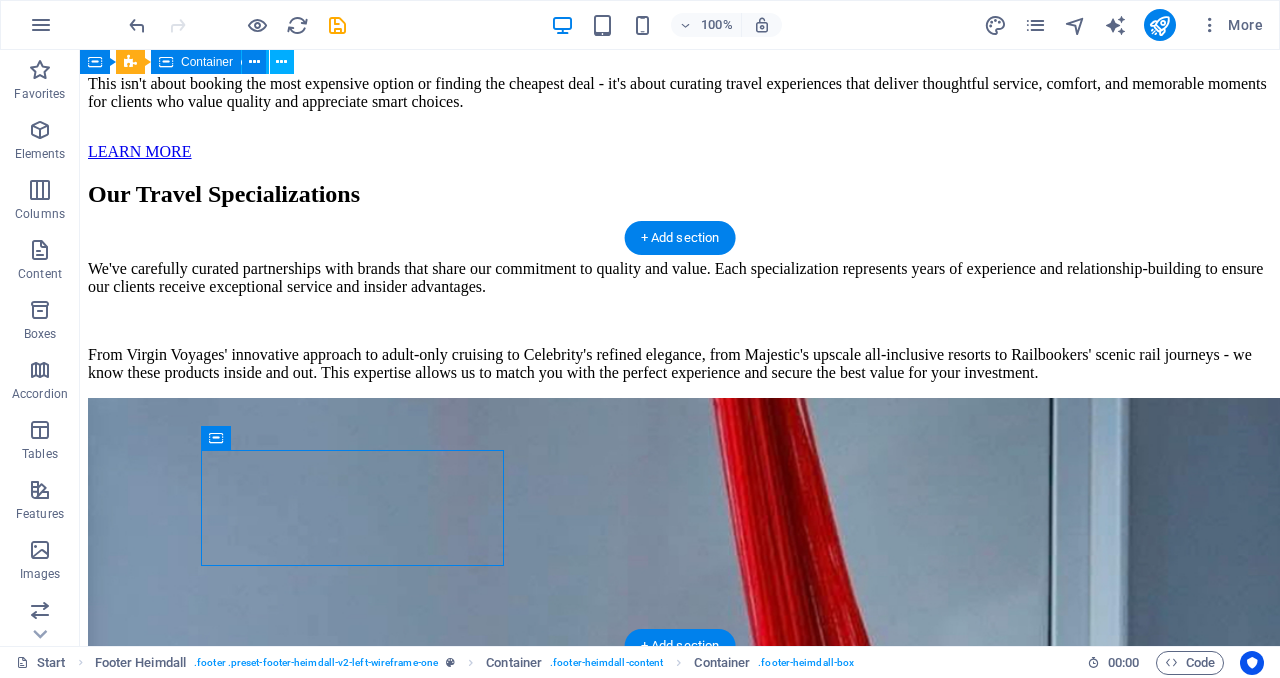 drag, startPoint x: 490, startPoint y: 624, endPoint x: 775, endPoint y: 574, distance: 289.35272 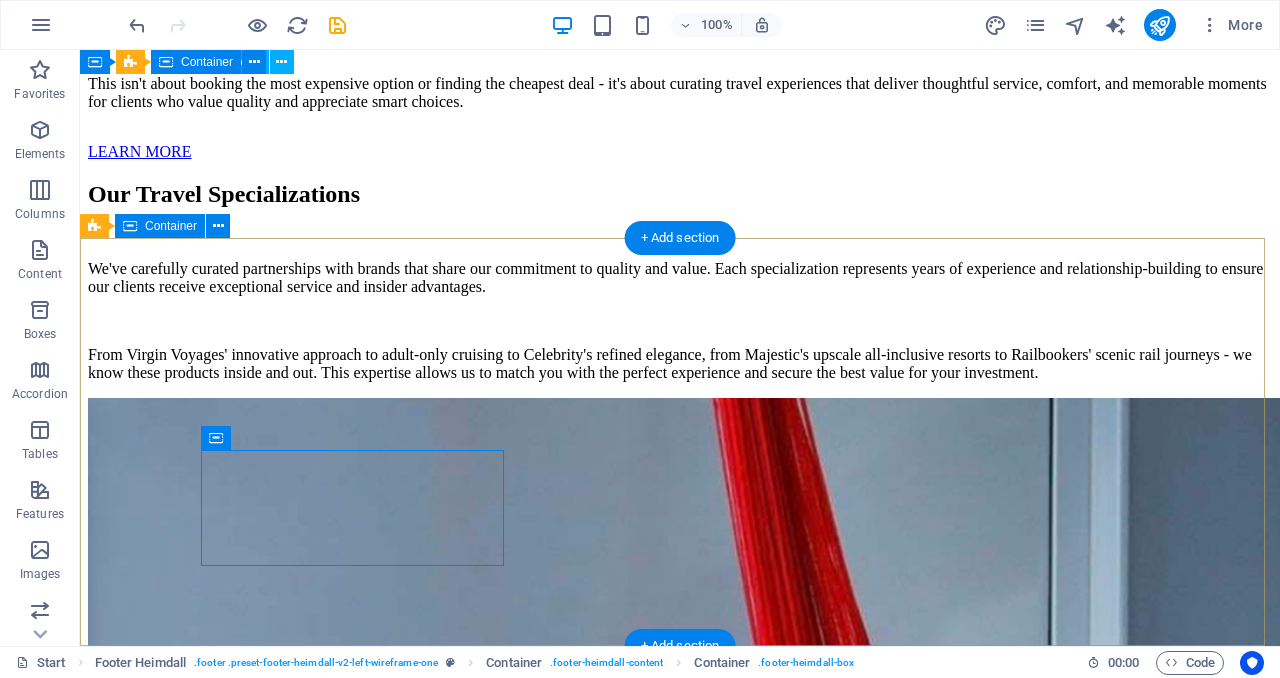 click on "Address   [CITY], [STATE]   [POSTAL_CODE] Address   [CITY], [STATE]   [POSTAL_CODE] Phone Phone:  [PHONE]   Contact [EMAIL] Legal Notice  |  Privacy Policy" at bounding box center (680, 19665) 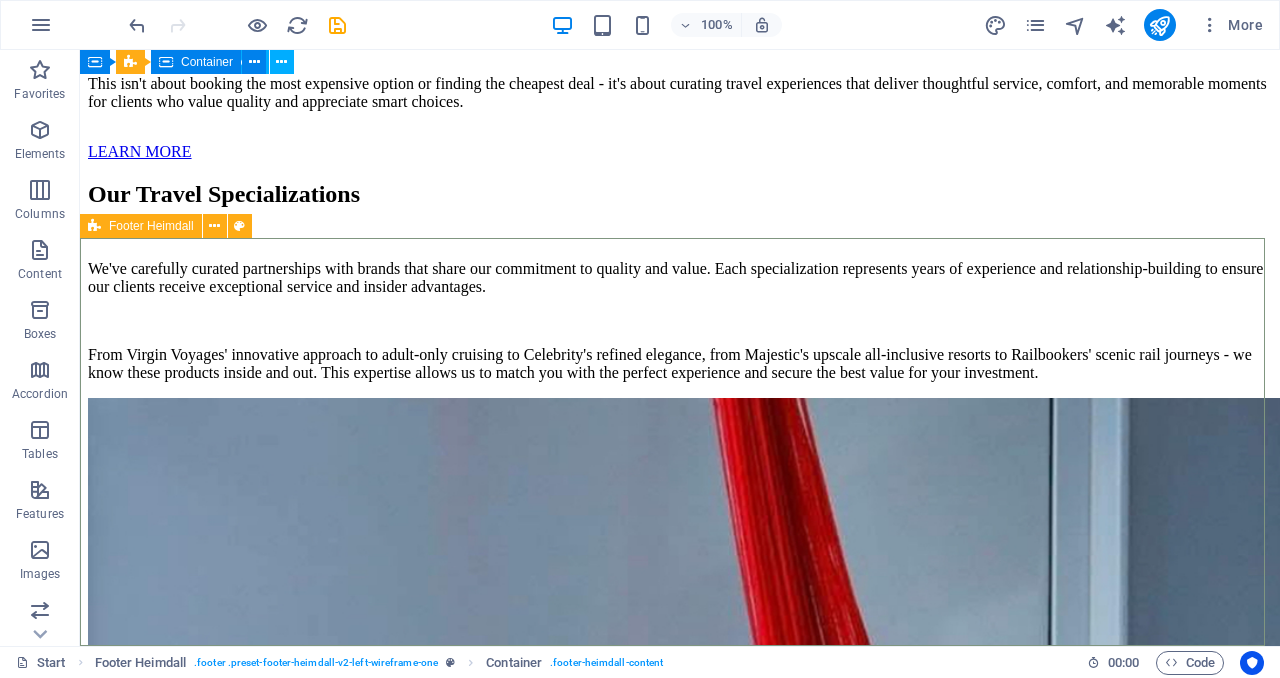 click on "Footer Heimdall" at bounding box center [151, 226] 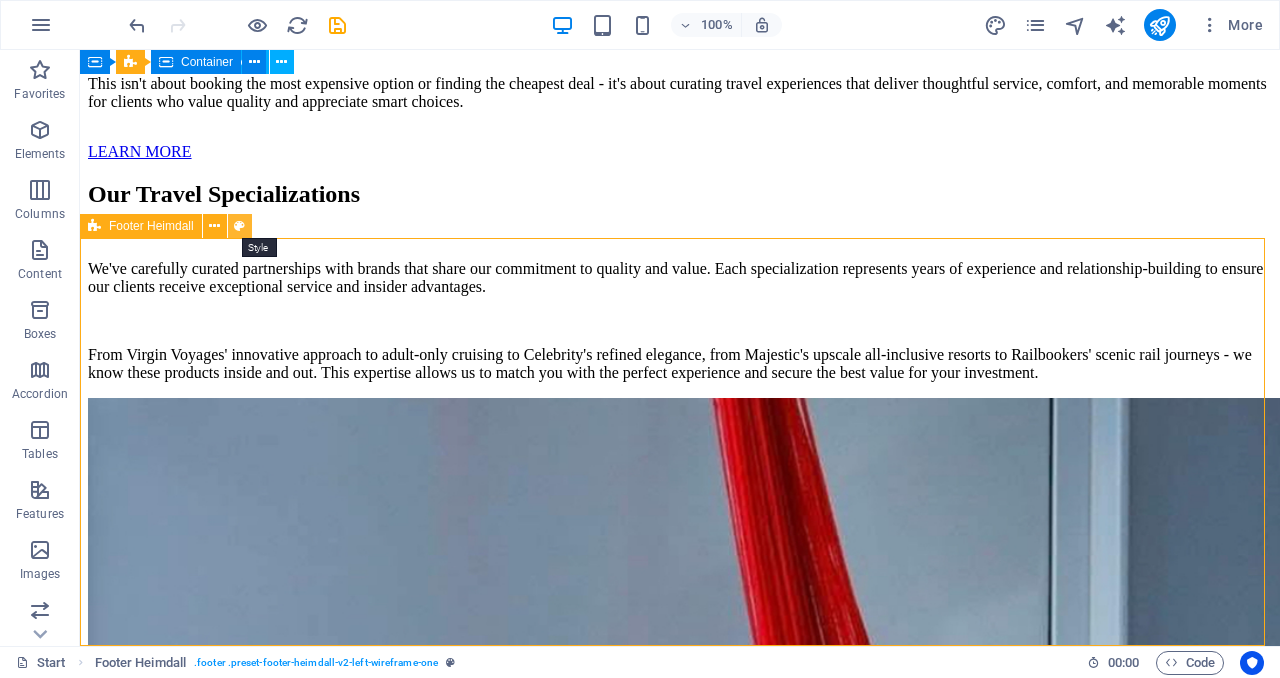 click at bounding box center (240, 226) 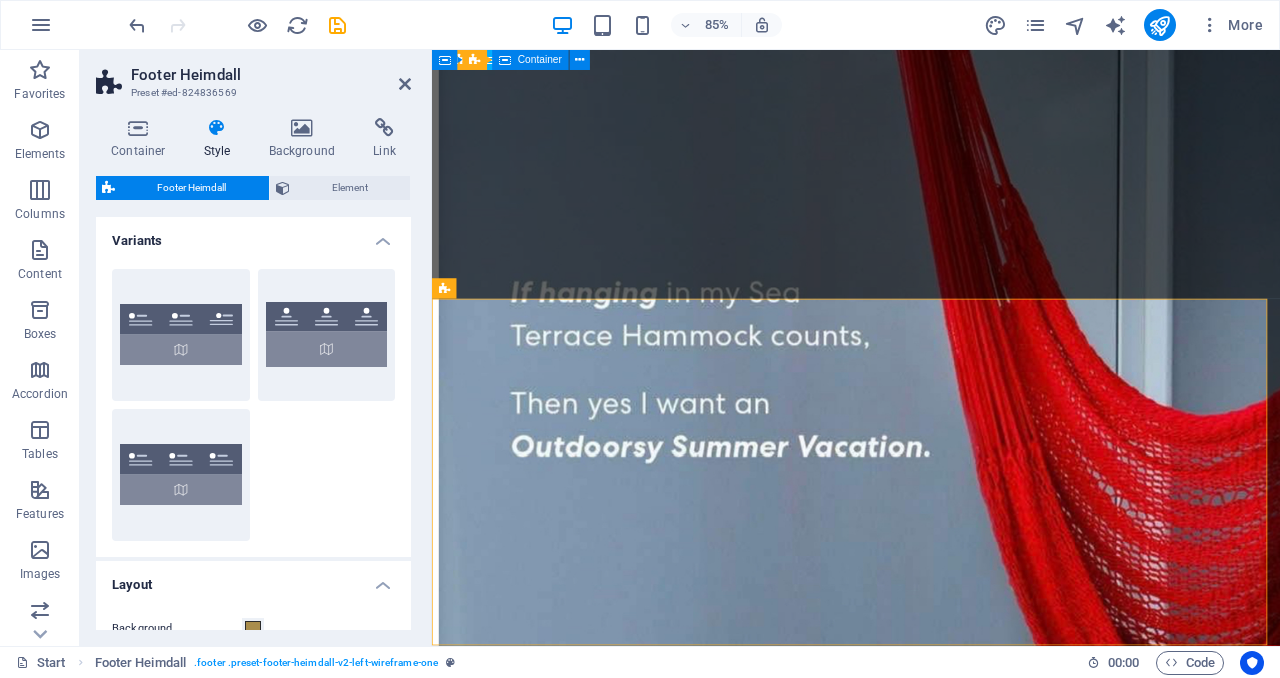 scroll, scrollTop: 5510, scrollLeft: 0, axis: vertical 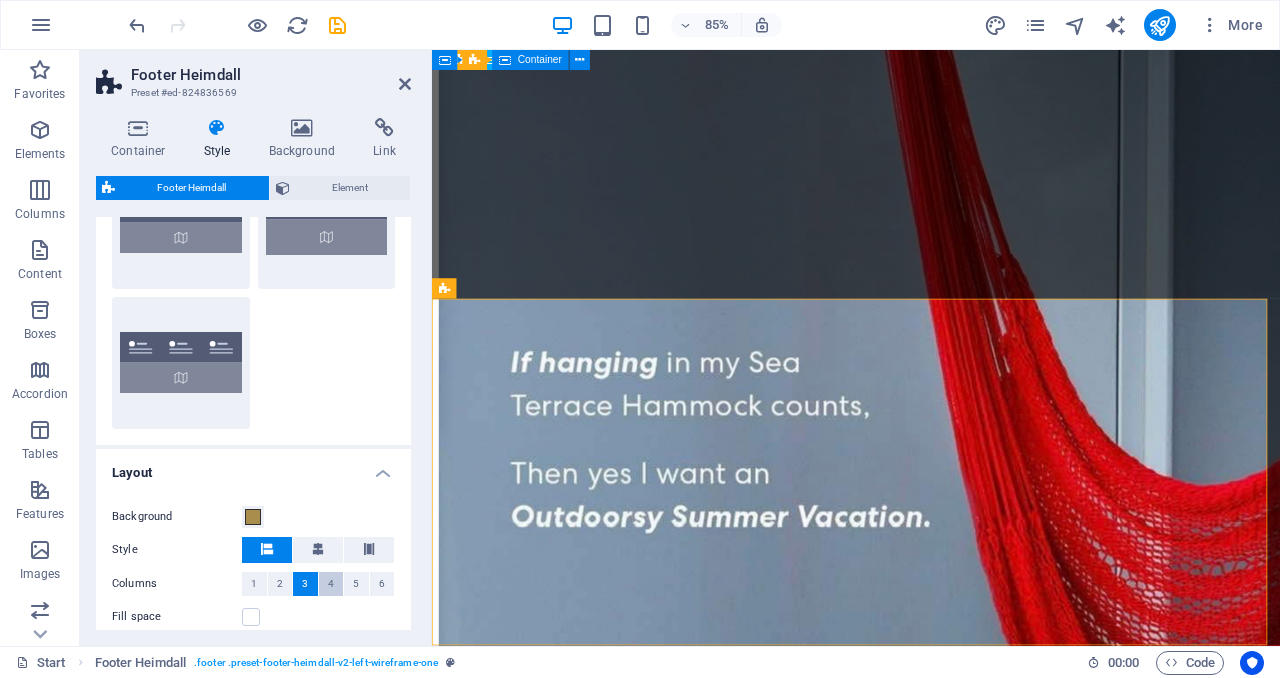 click on "4" at bounding box center [331, 584] 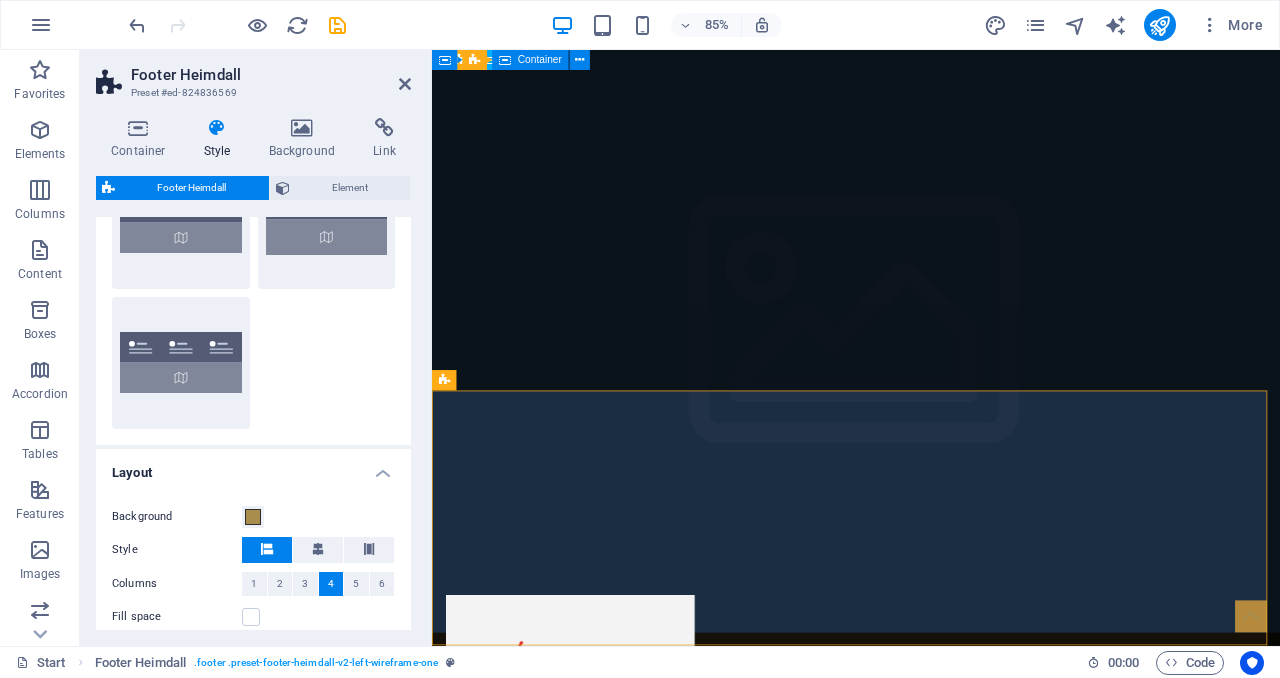 scroll, scrollTop: 5402, scrollLeft: 0, axis: vertical 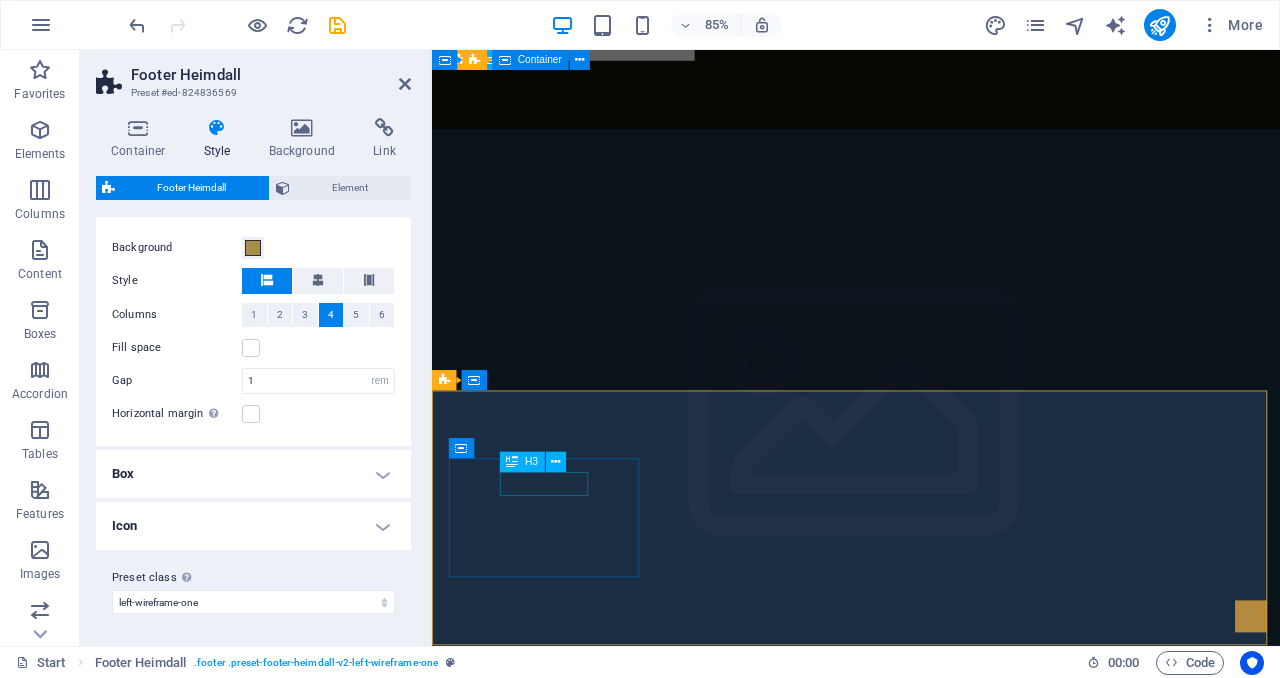 click on "Address" at bounding box center (560, 5689) 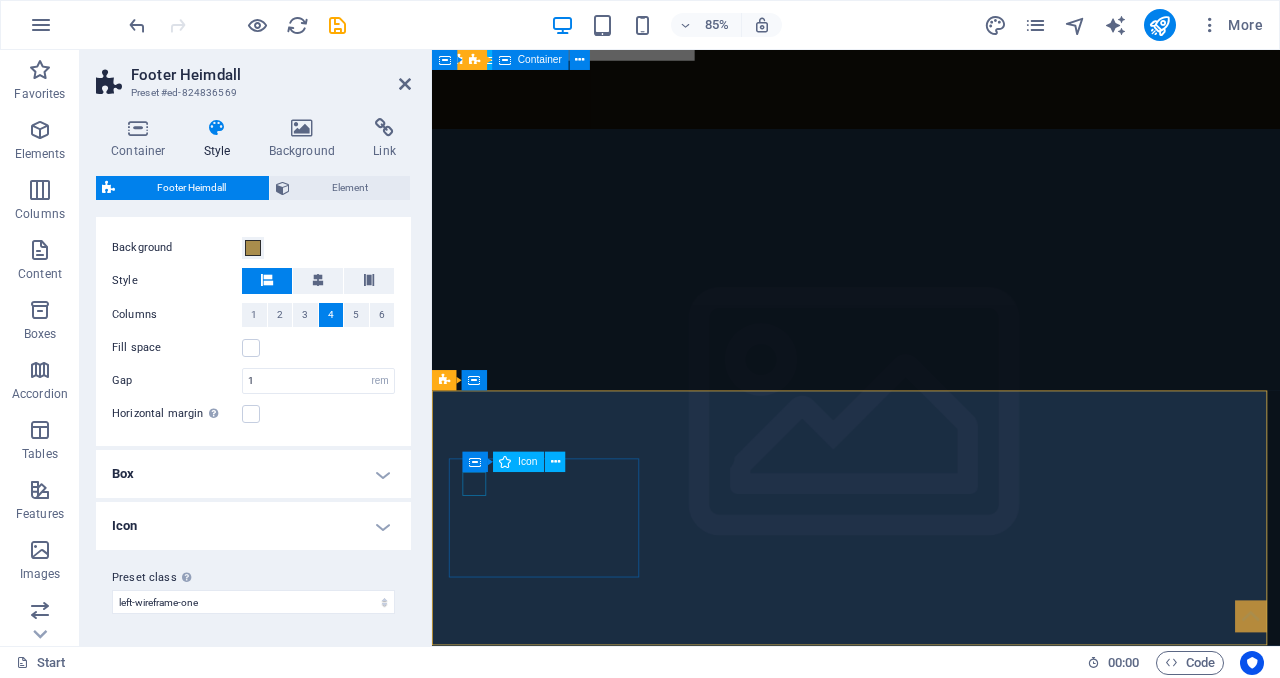 click at bounding box center (552, 5661) 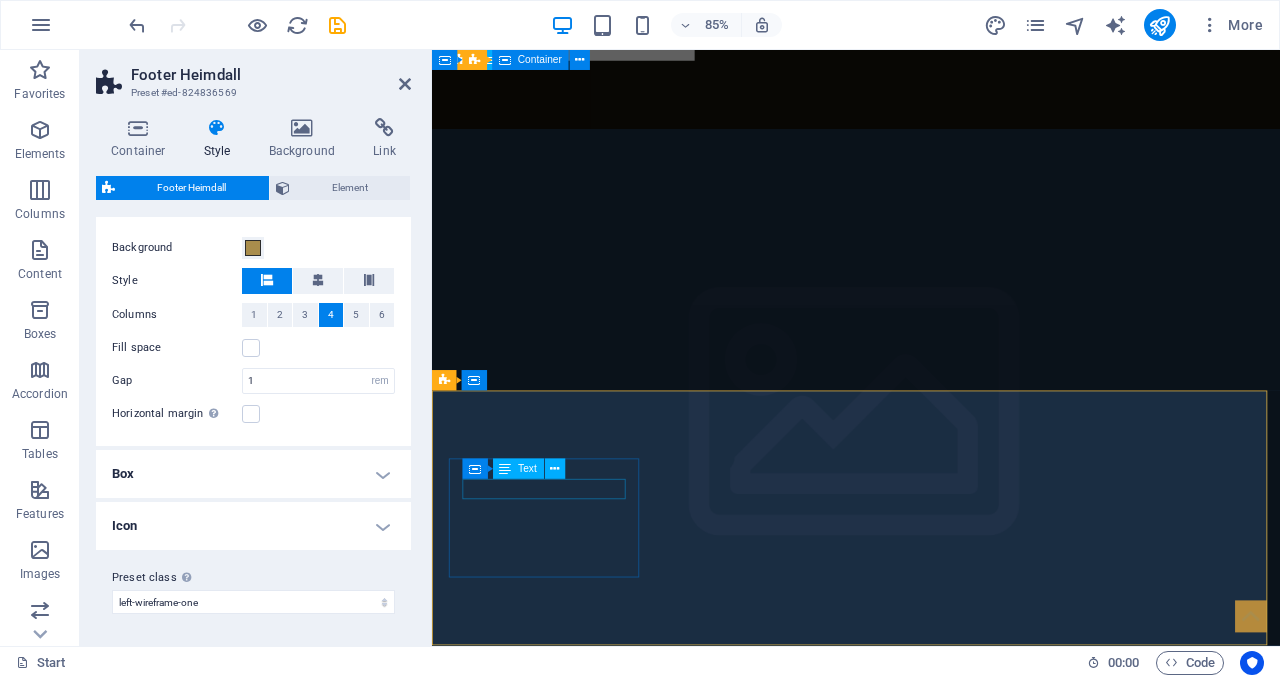 click on "[CITY], [STATE]   [POSTAL_CODE]" at bounding box center [560, 5667] 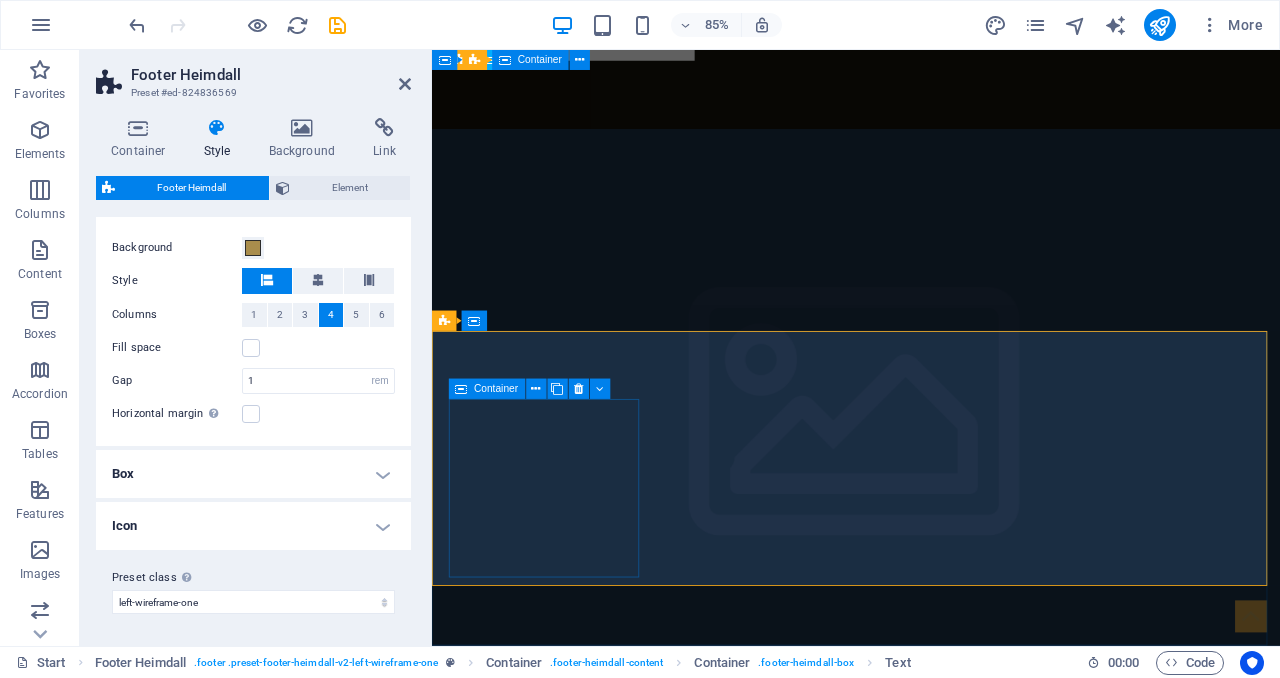scroll, scrollTop: 5554, scrollLeft: 0, axis: vertical 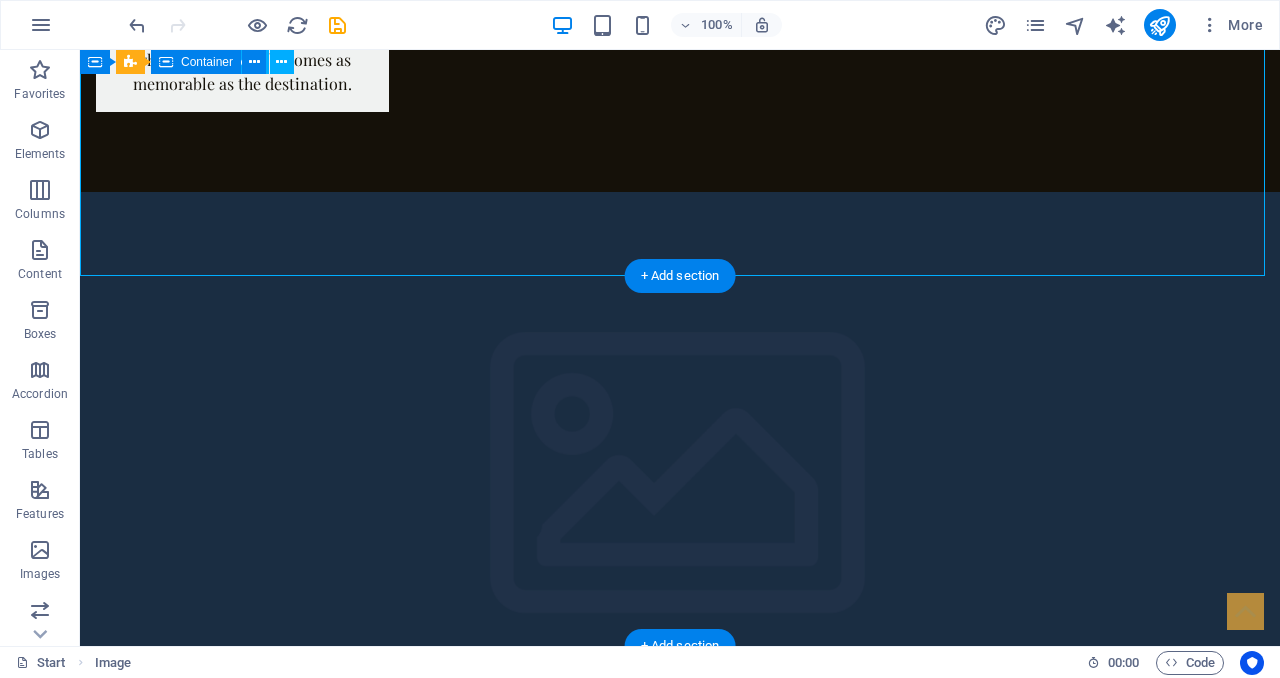 drag, startPoint x: 635, startPoint y: 161, endPoint x: 273, endPoint y: 456, distance: 466.97858 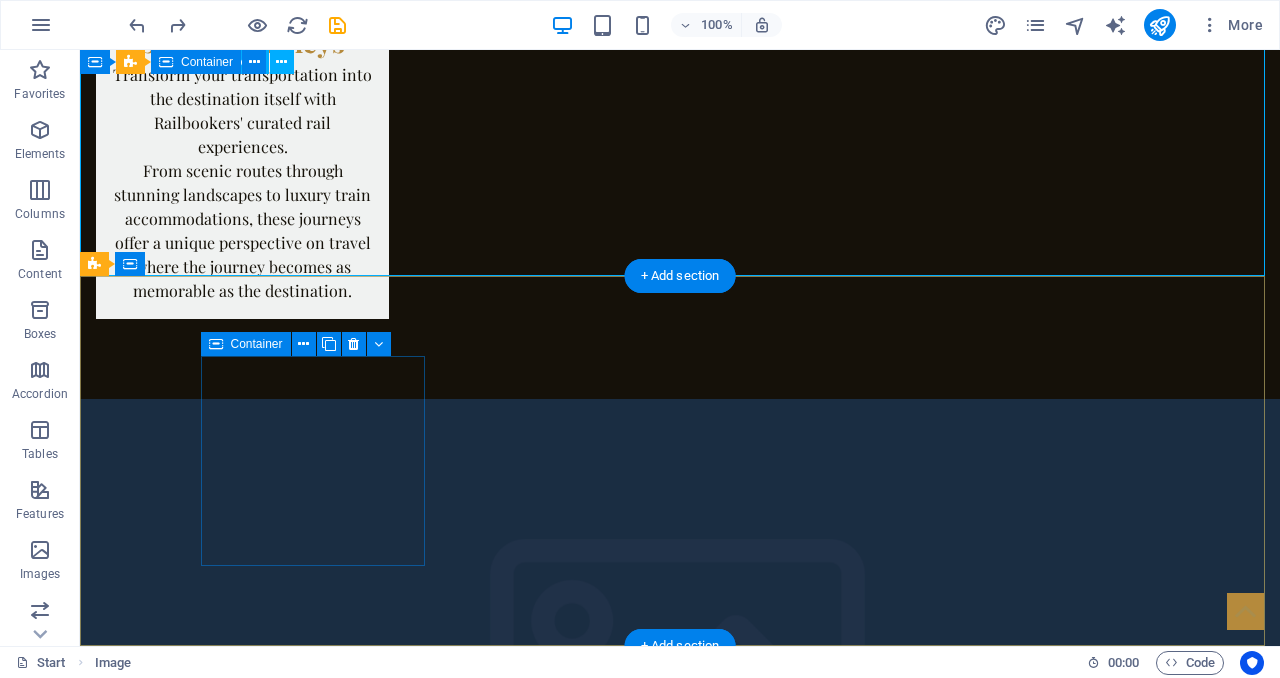 scroll, scrollTop: 5554, scrollLeft: 0, axis: vertical 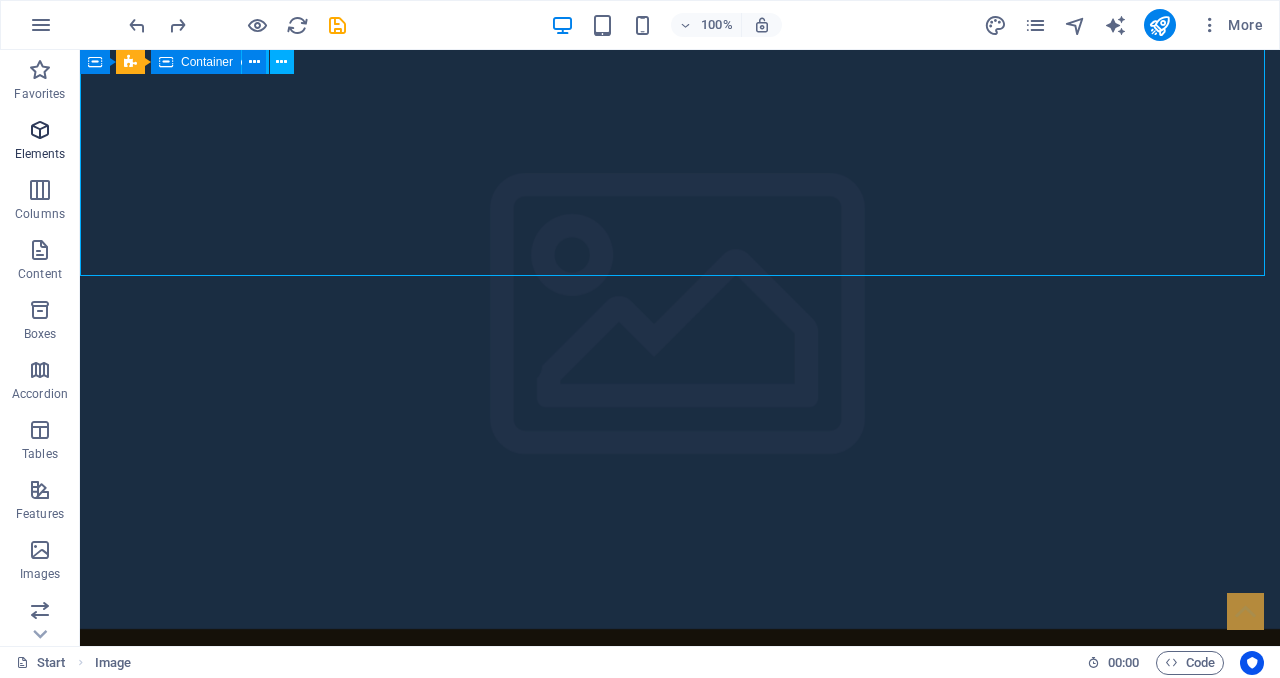 click at bounding box center [40, 130] 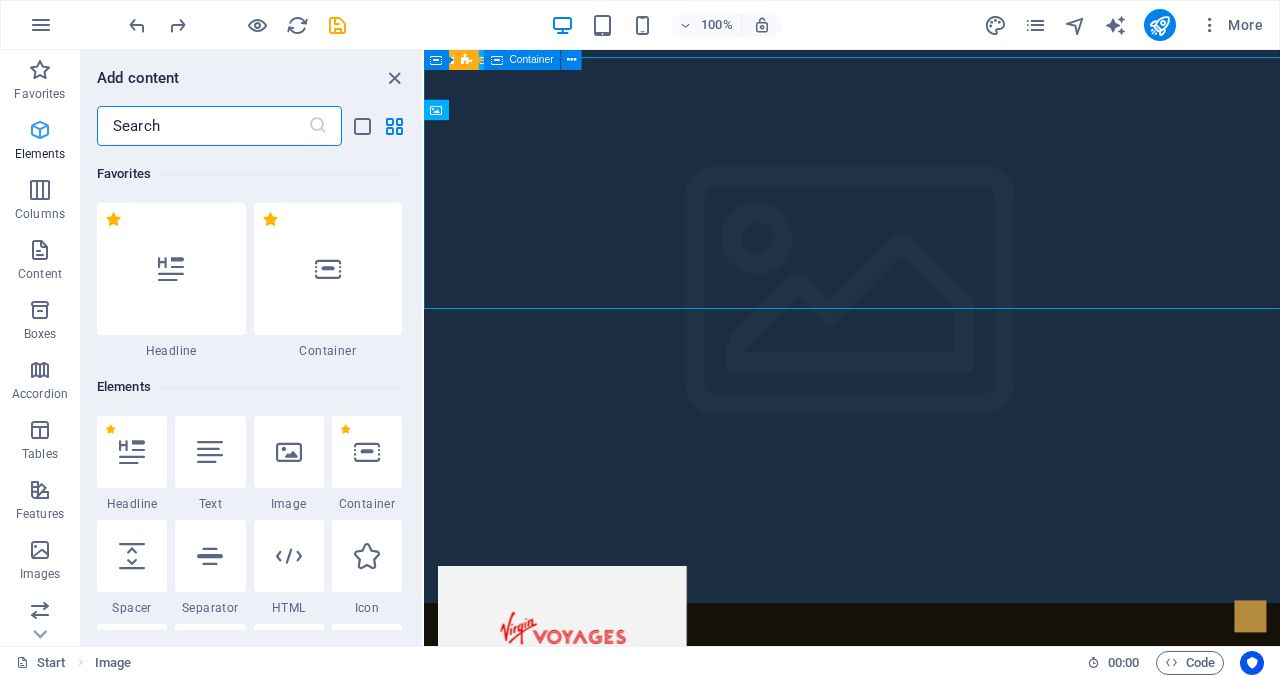 scroll, scrollTop: 5475, scrollLeft: 0, axis: vertical 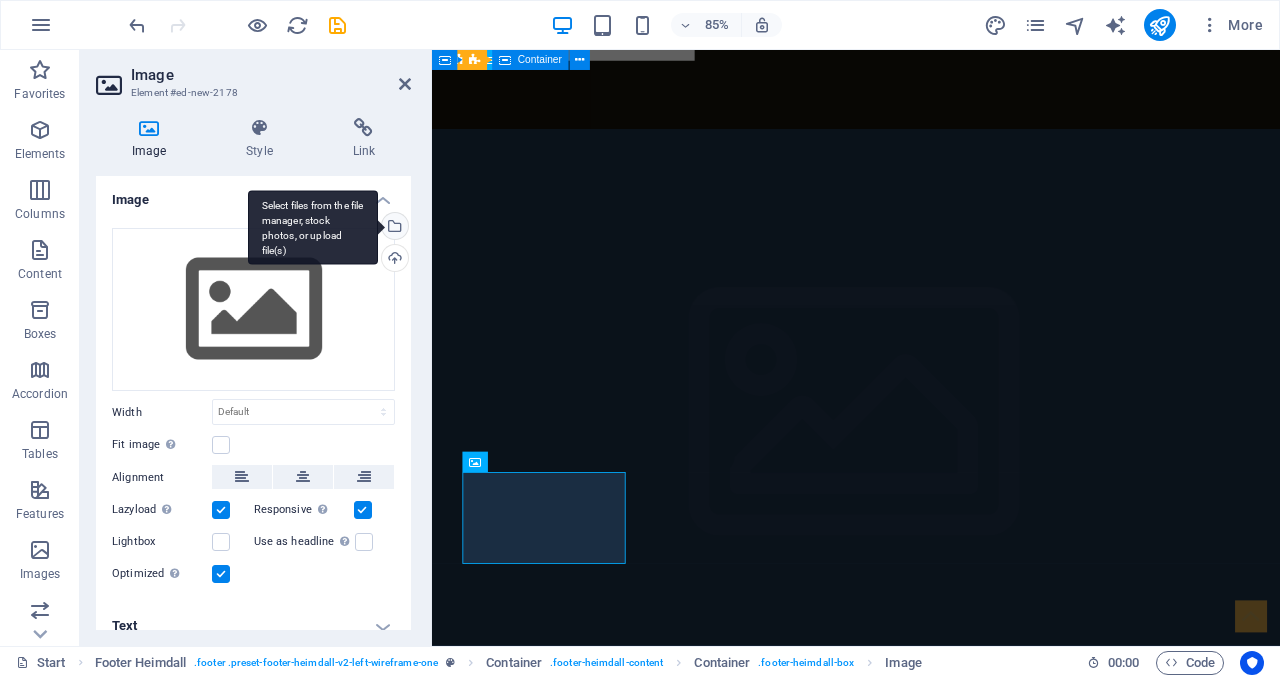 click on "Select files from the file manager, stock photos, or upload file(s)" at bounding box center [393, 228] 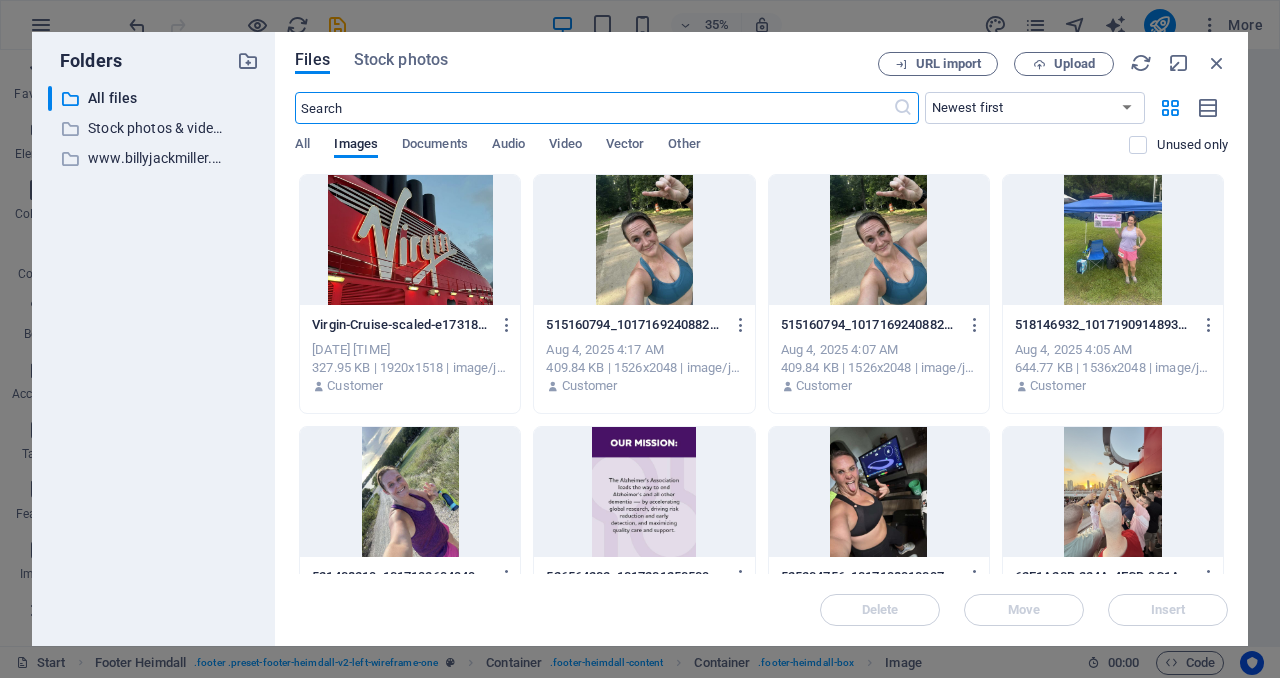 scroll, scrollTop: 5108, scrollLeft: 0, axis: vertical 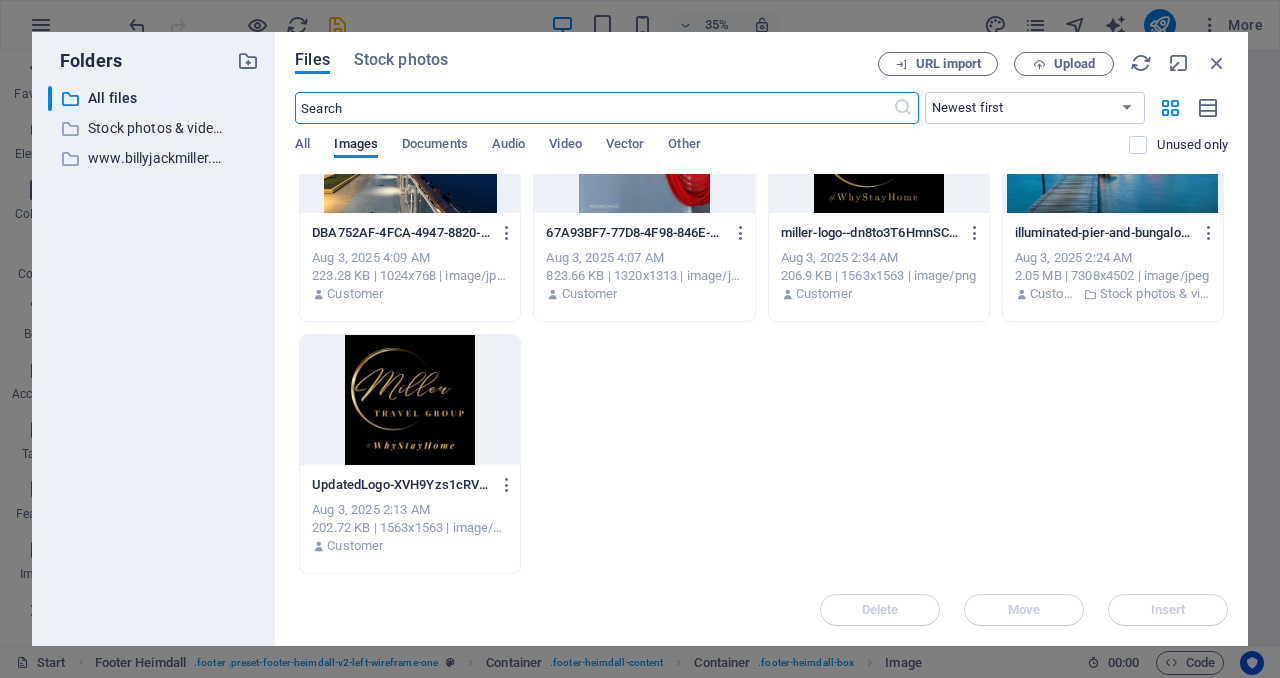 click at bounding box center (410, 400) 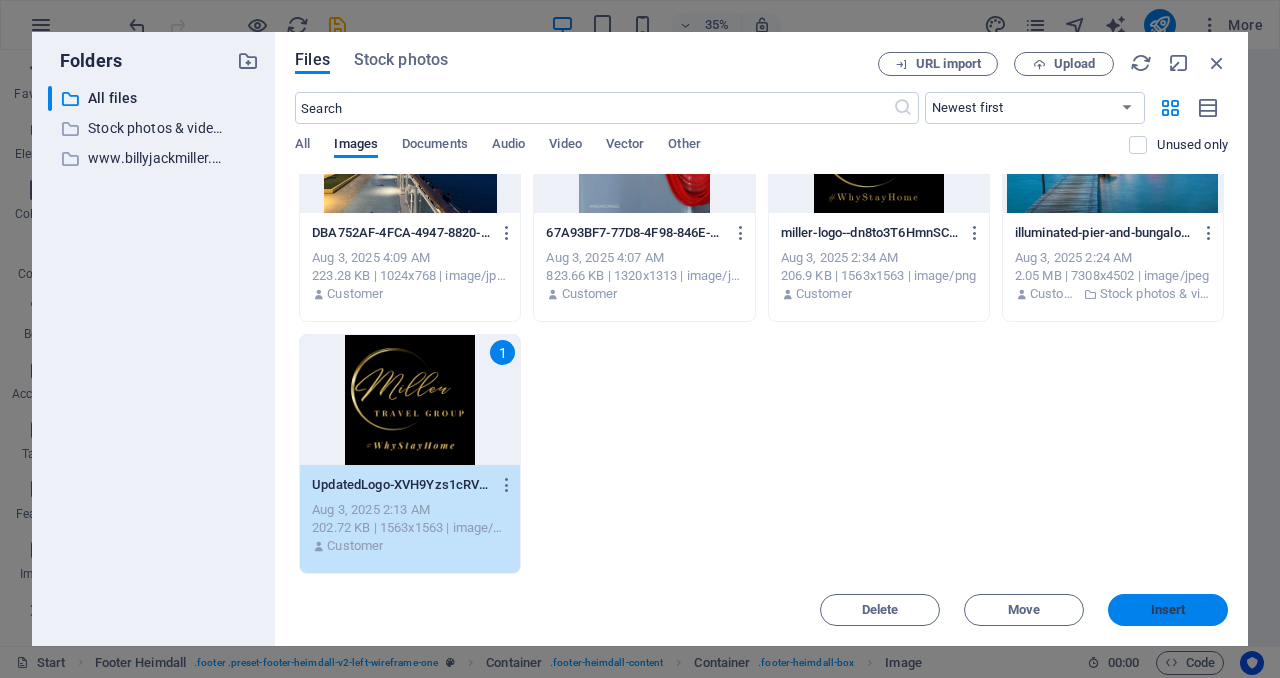 click on "Insert" at bounding box center [1168, 610] 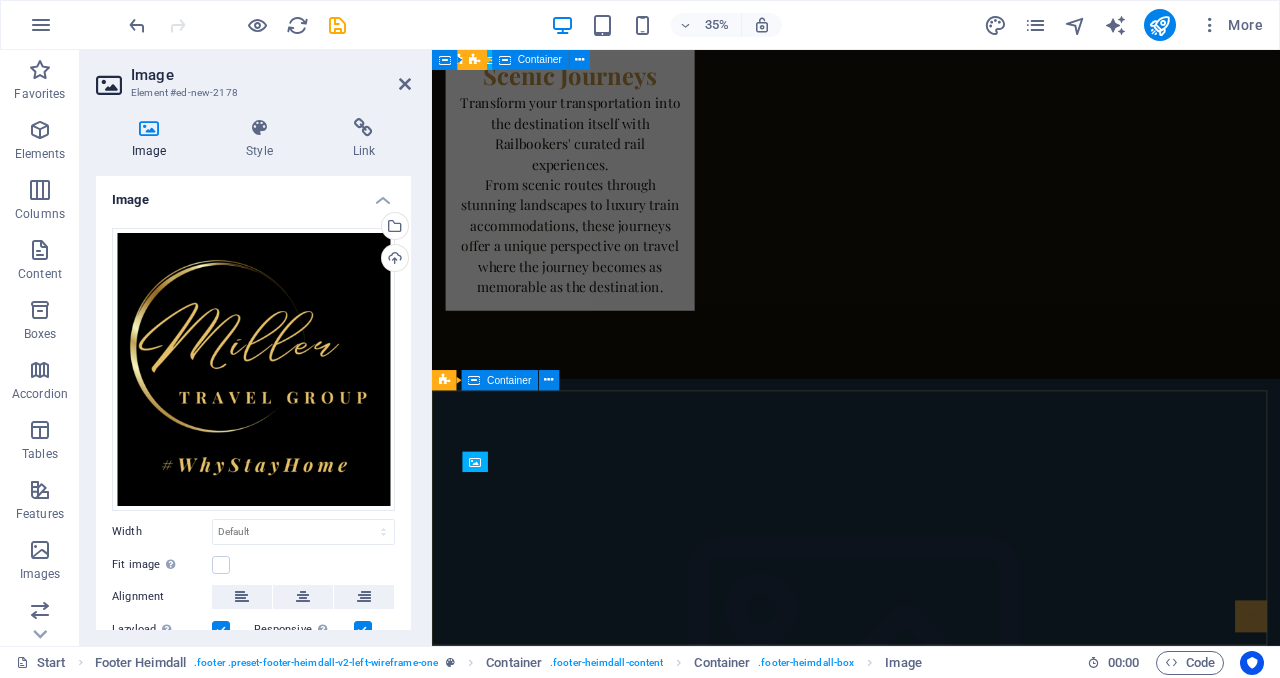 scroll, scrollTop: 5486, scrollLeft: 0, axis: vertical 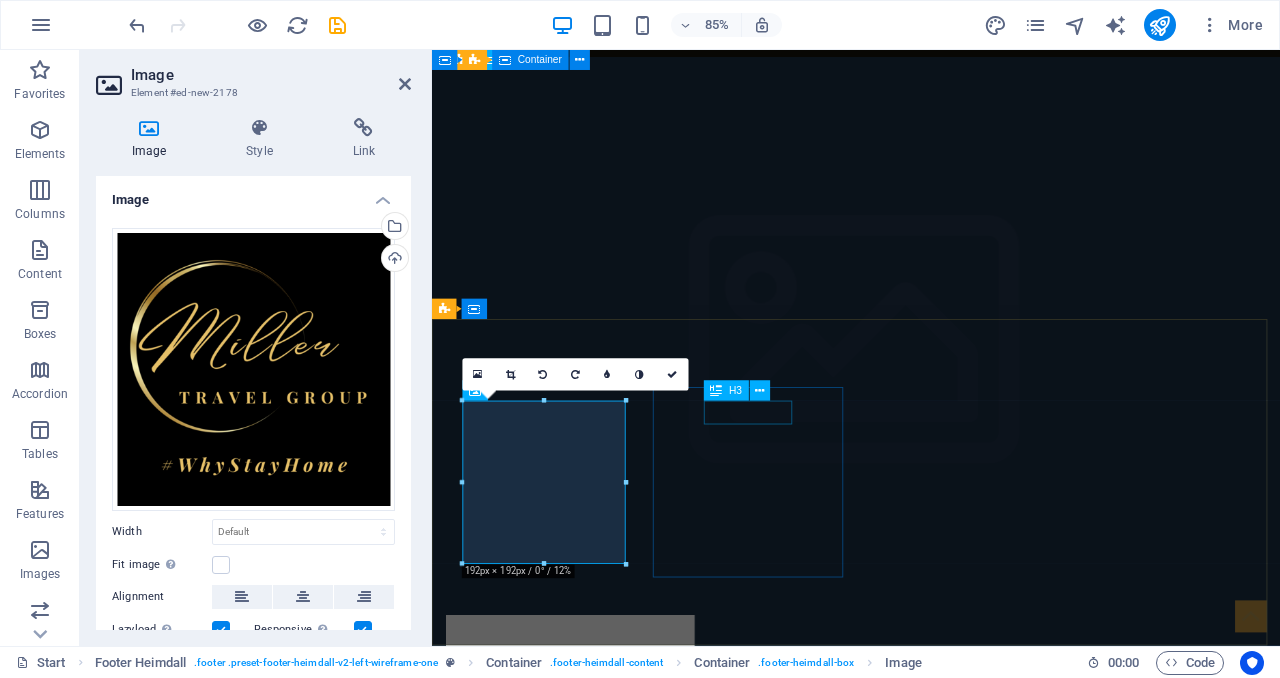 click on "Address" at bounding box center [560, 6643] 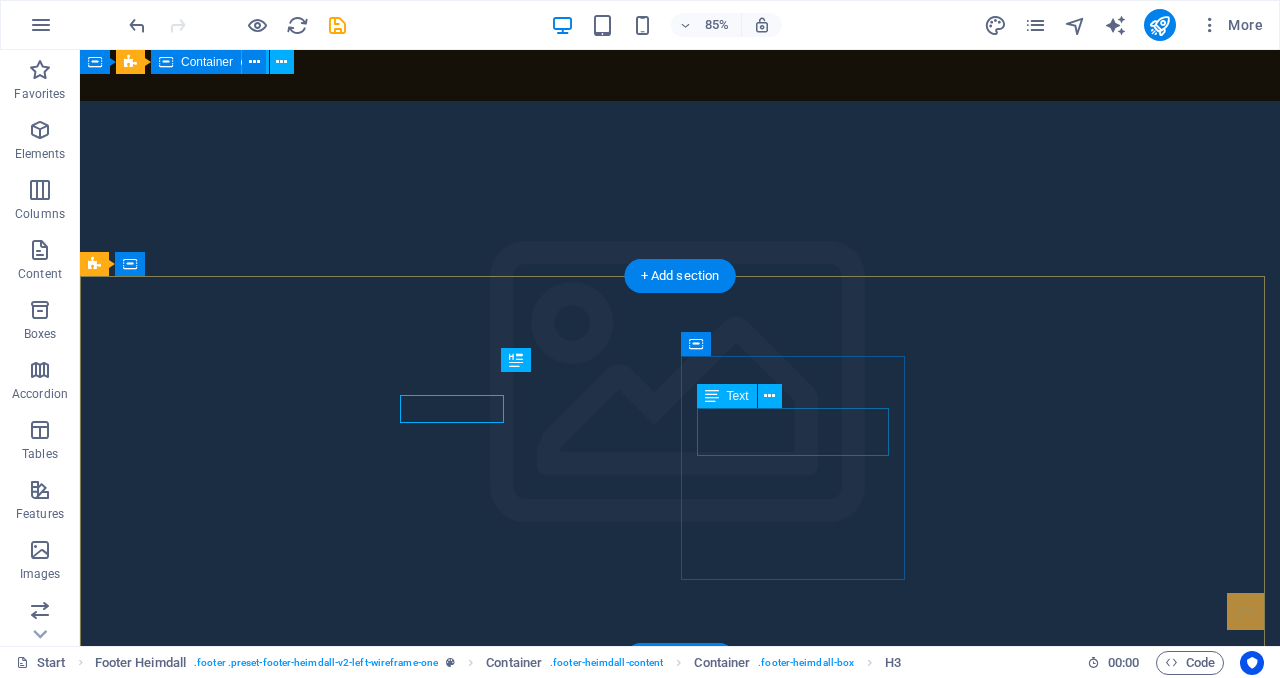 scroll, scrollTop: 5554, scrollLeft: 0, axis: vertical 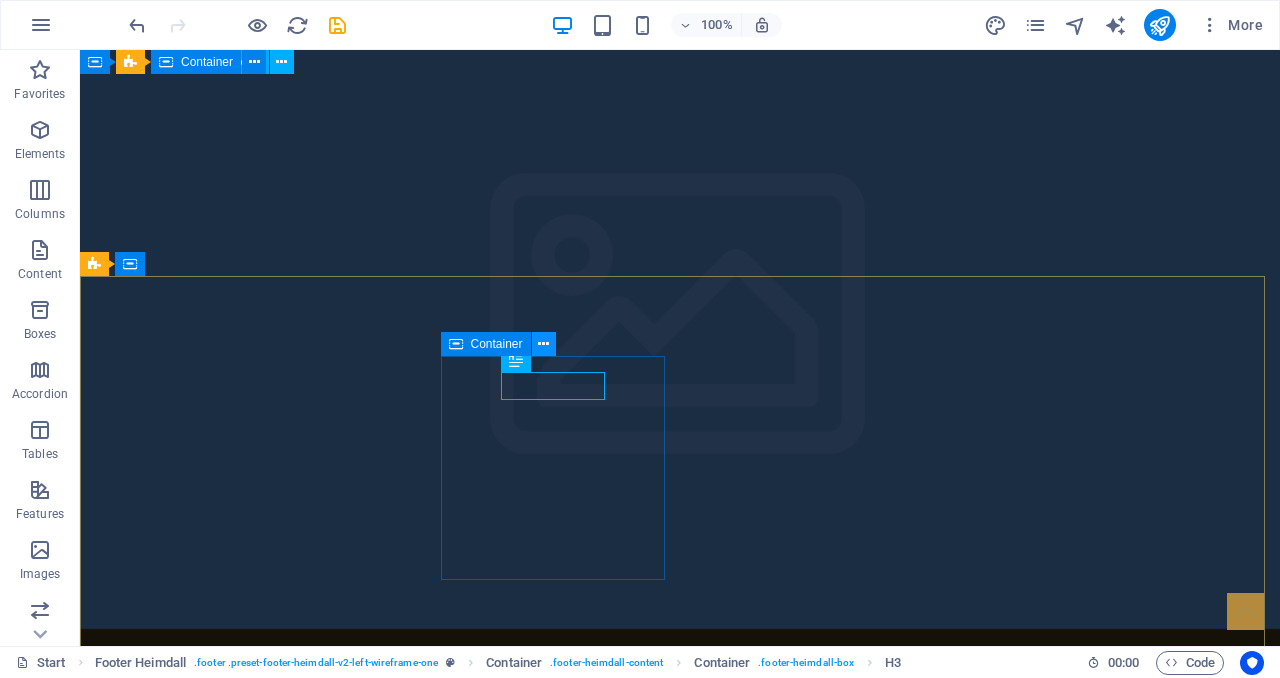 click at bounding box center [543, 344] 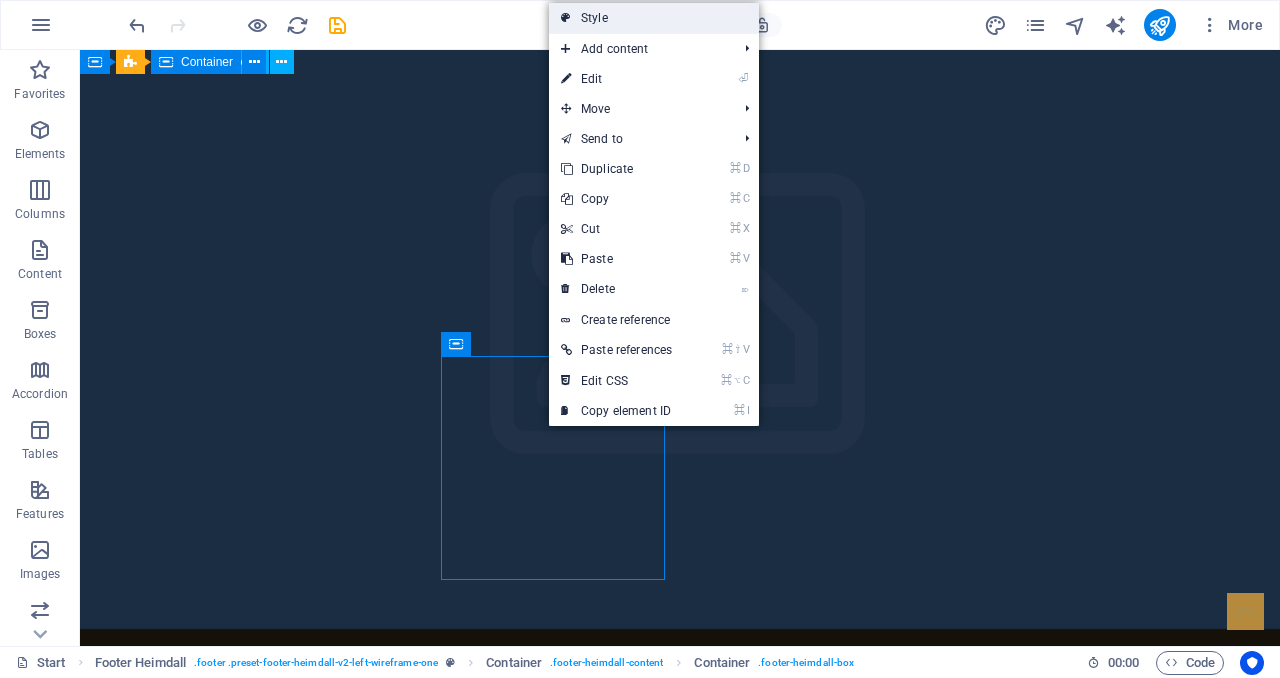 click on "Style" at bounding box center [654, 18] 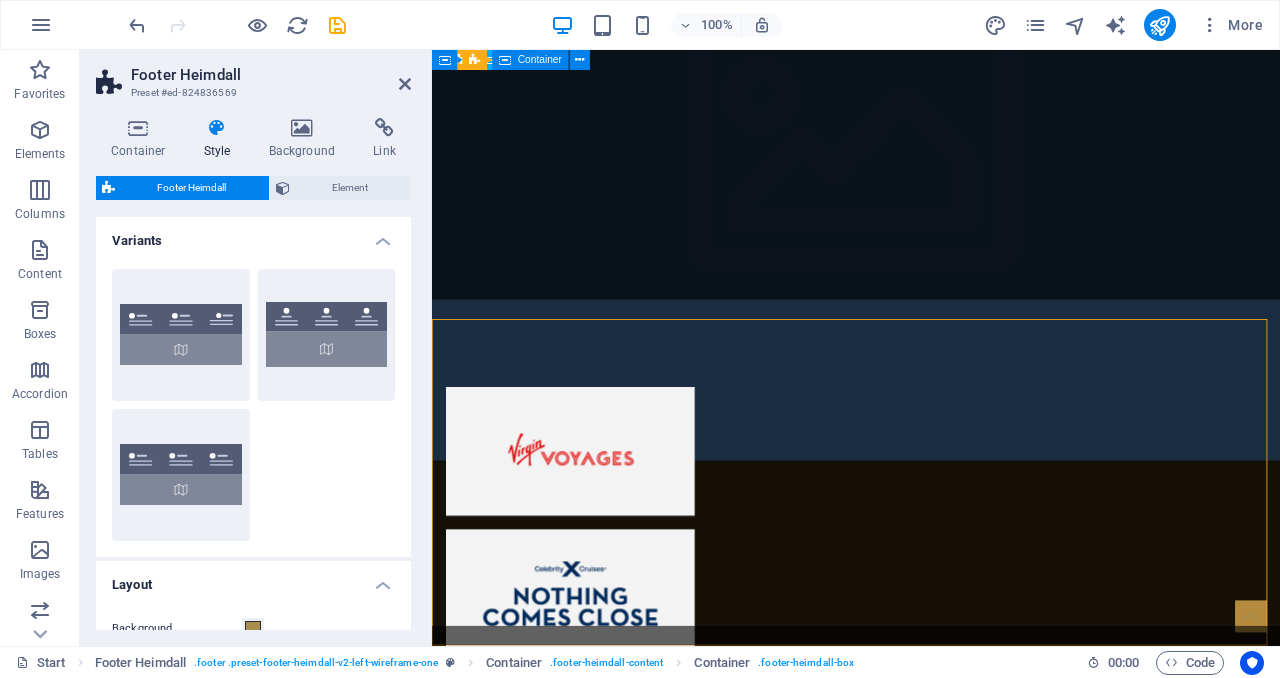 scroll, scrollTop: 5486, scrollLeft: 0, axis: vertical 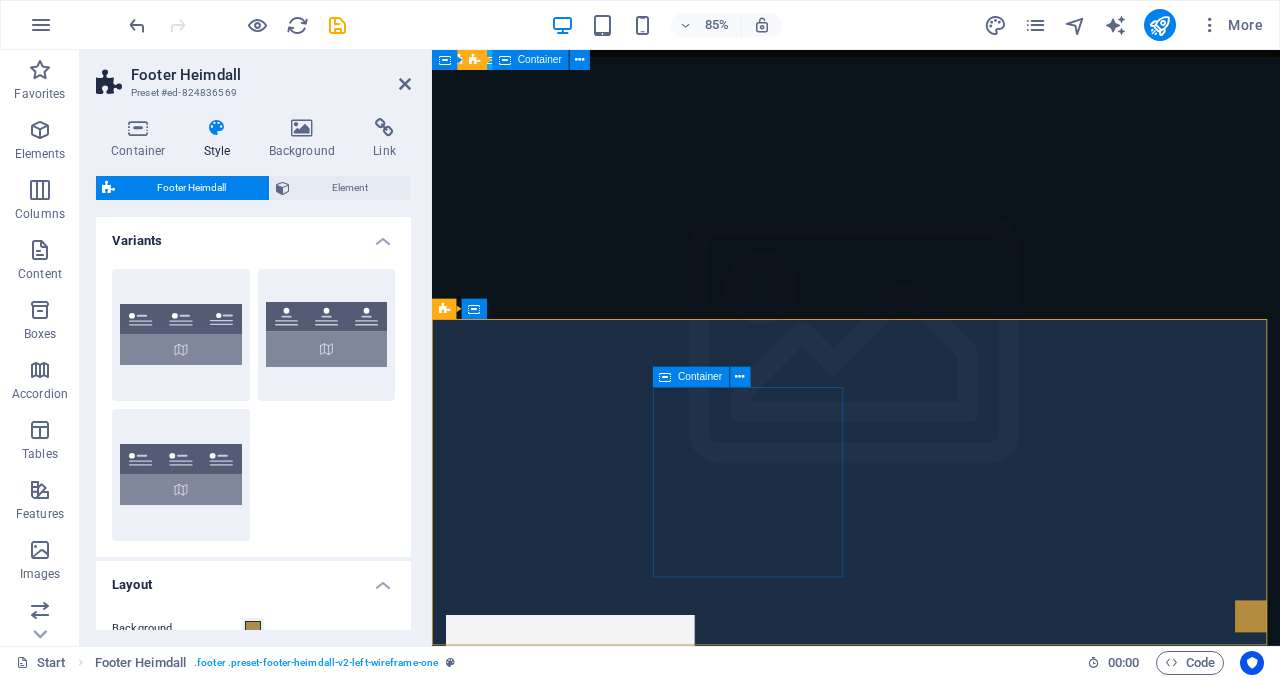 click on "Address   [CITY], [STATE]   [POSTAL_CODE]" at bounding box center [560, 6645] 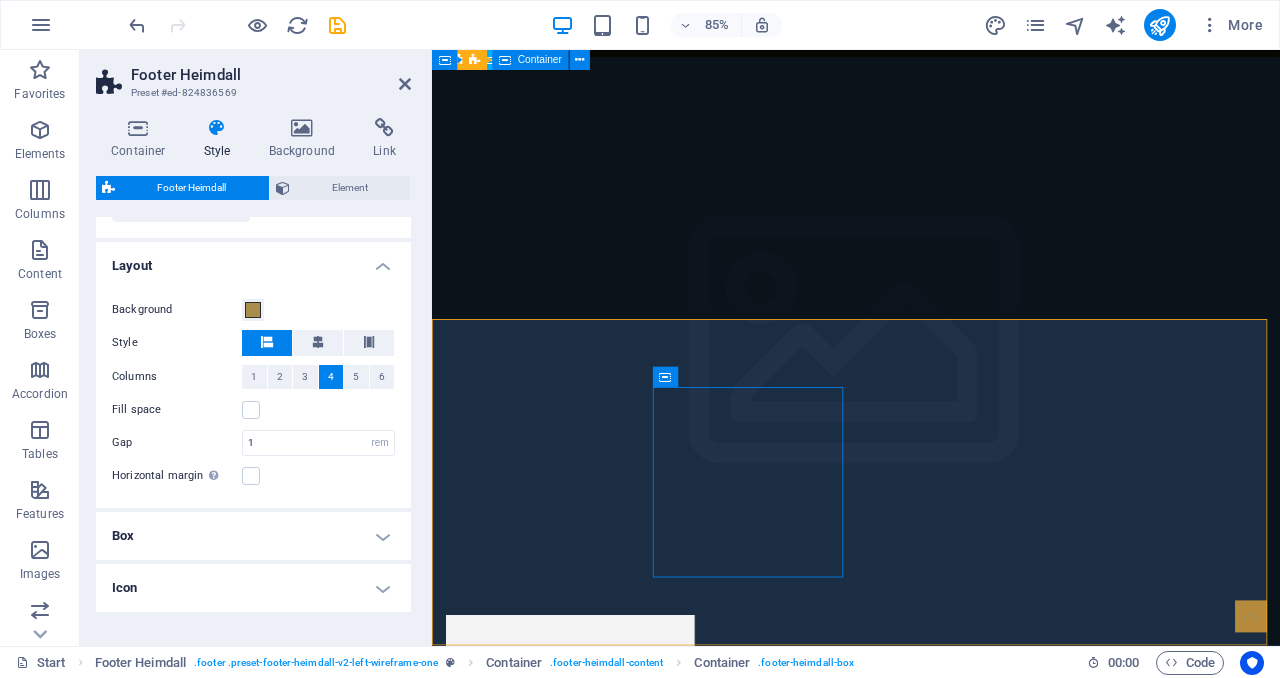 scroll, scrollTop: 320, scrollLeft: 0, axis: vertical 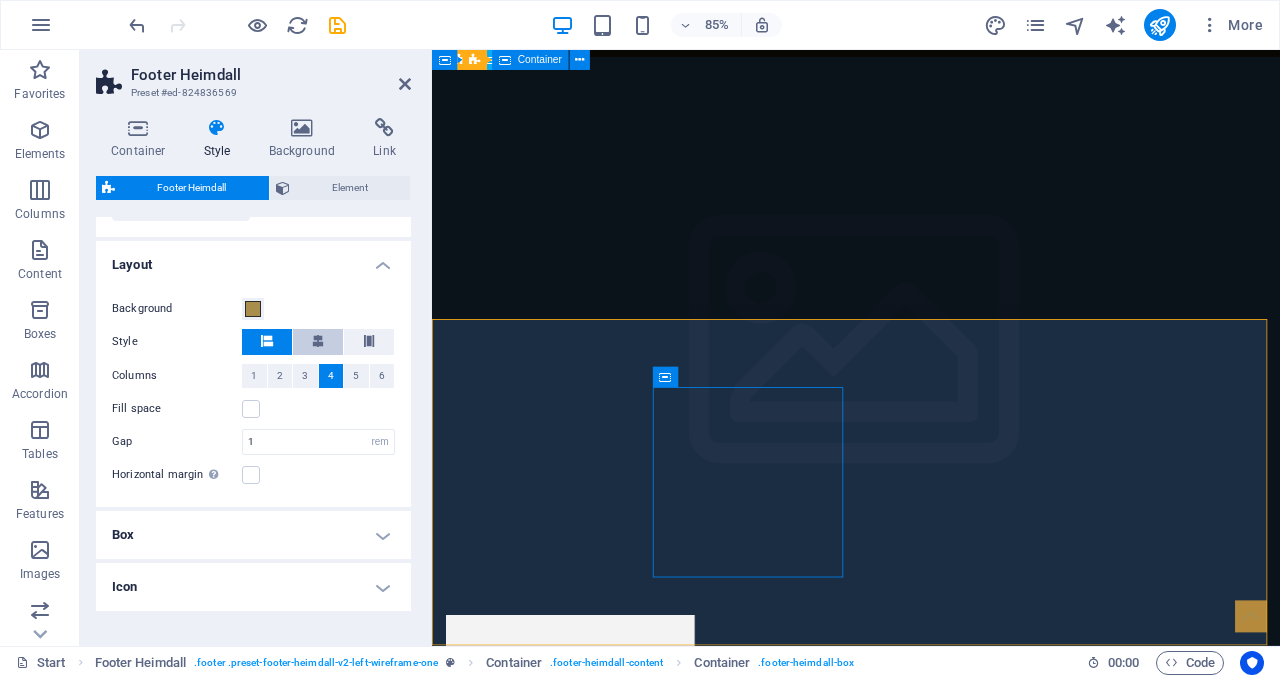 click at bounding box center (318, 341) 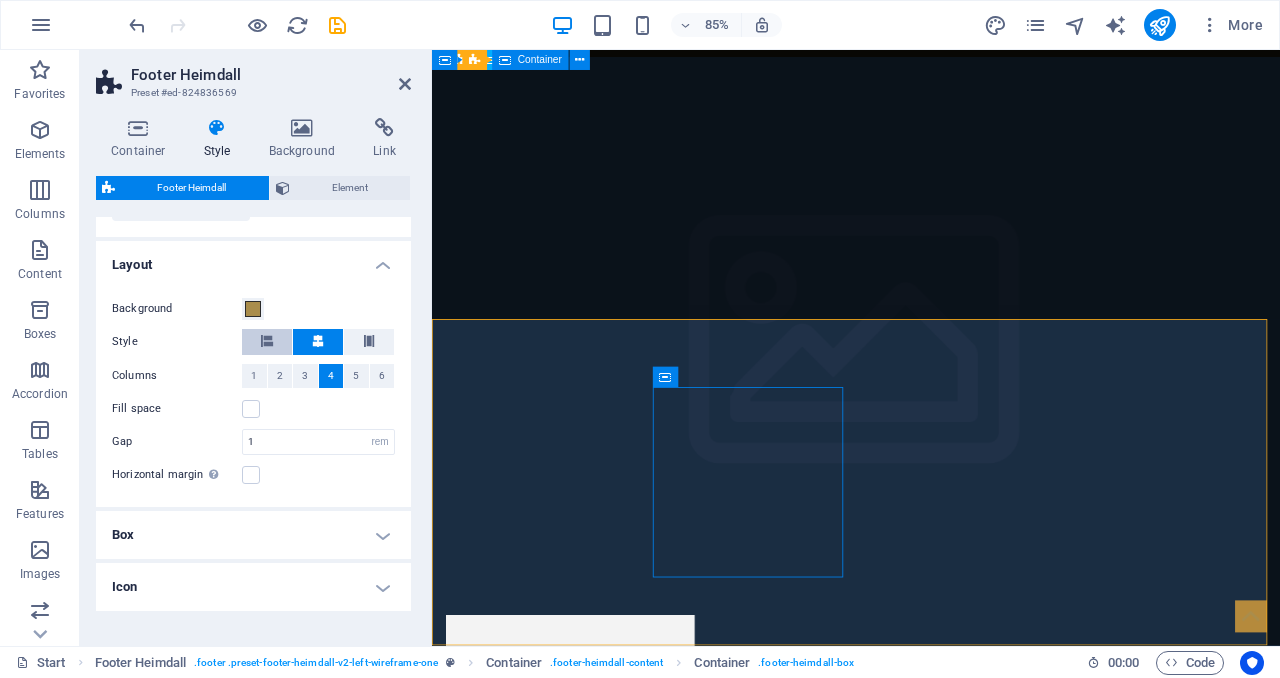 click at bounding box center (267, 342) 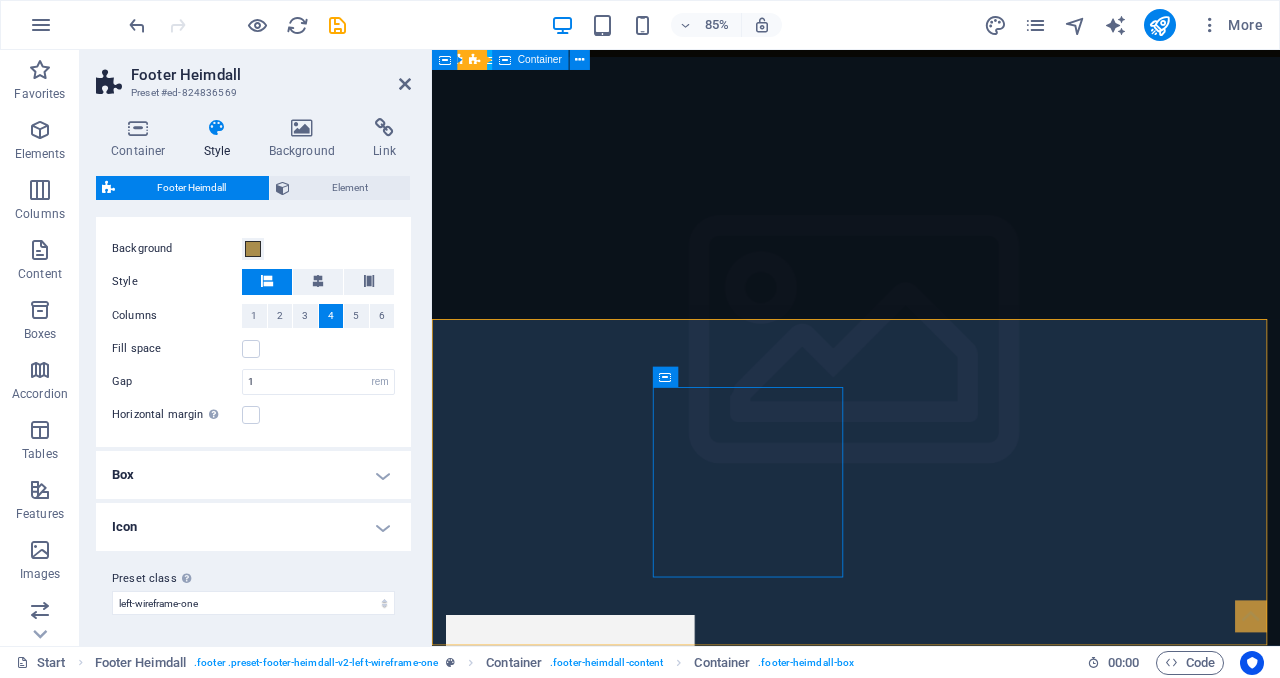 scroll, scrollTop: 381, scrollLeft: 0, axis: vertical 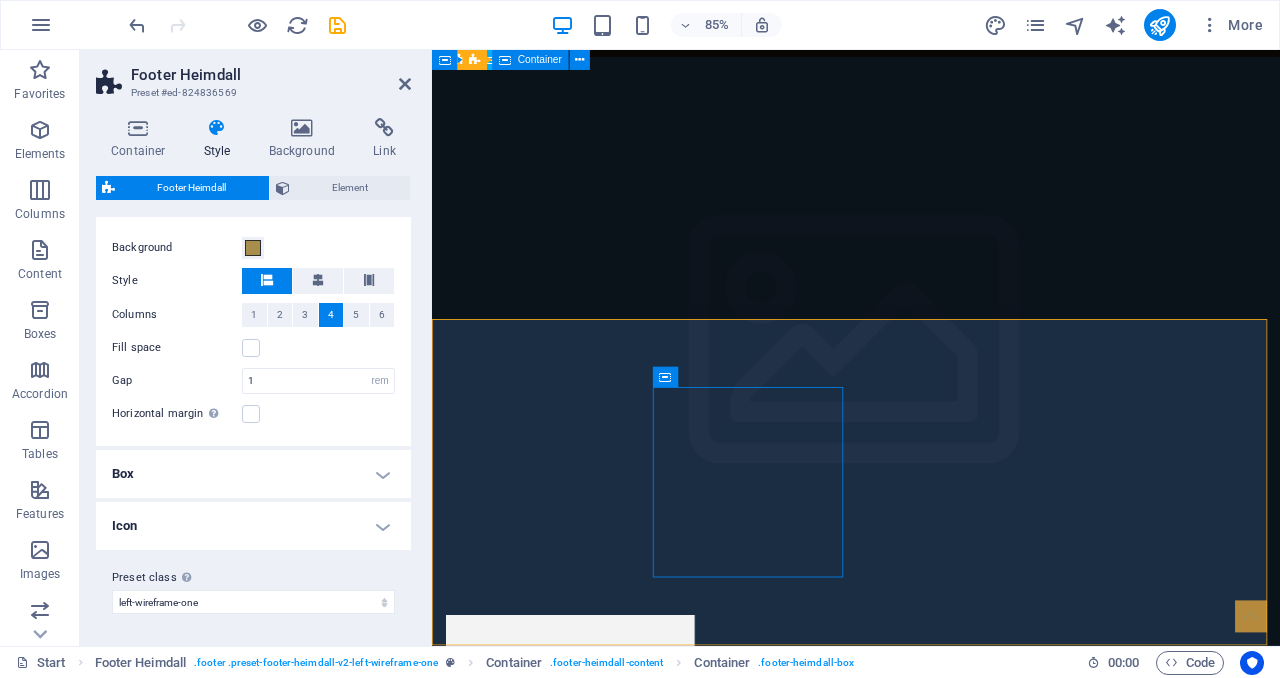 click on "Box" at bounding box center [253, 474] 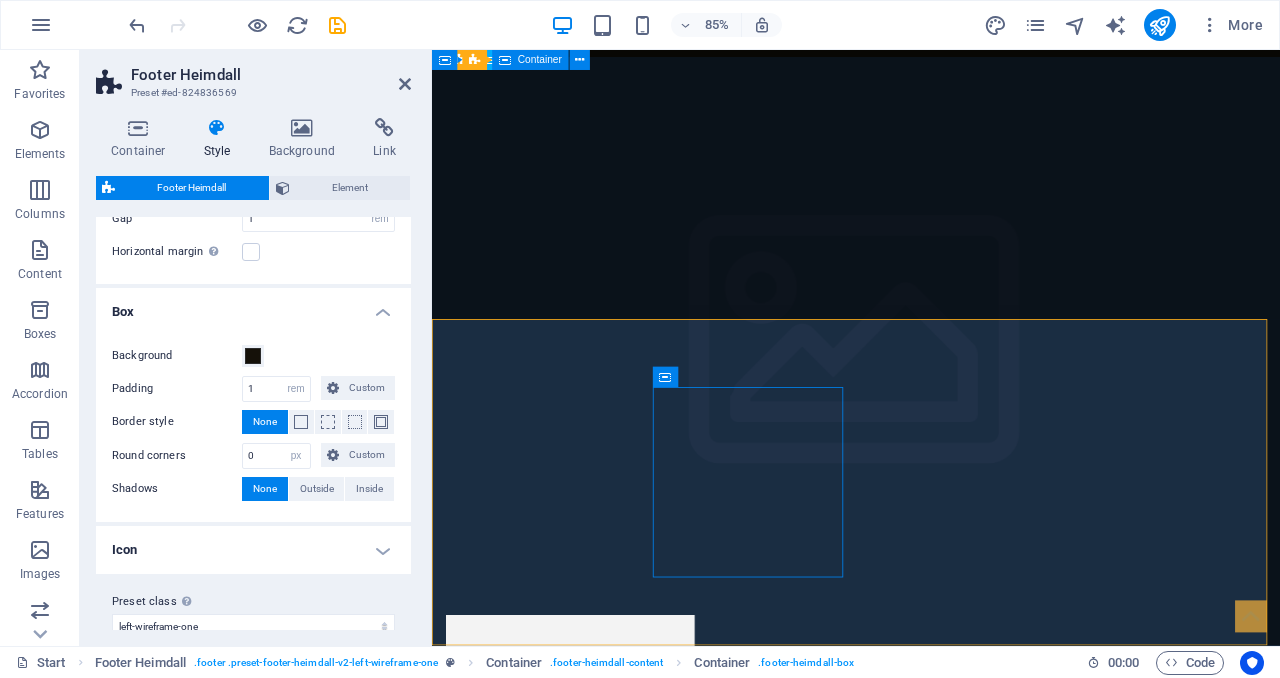 scroll, scrollTop: 567, scrollLeft: 0, axis: vertical 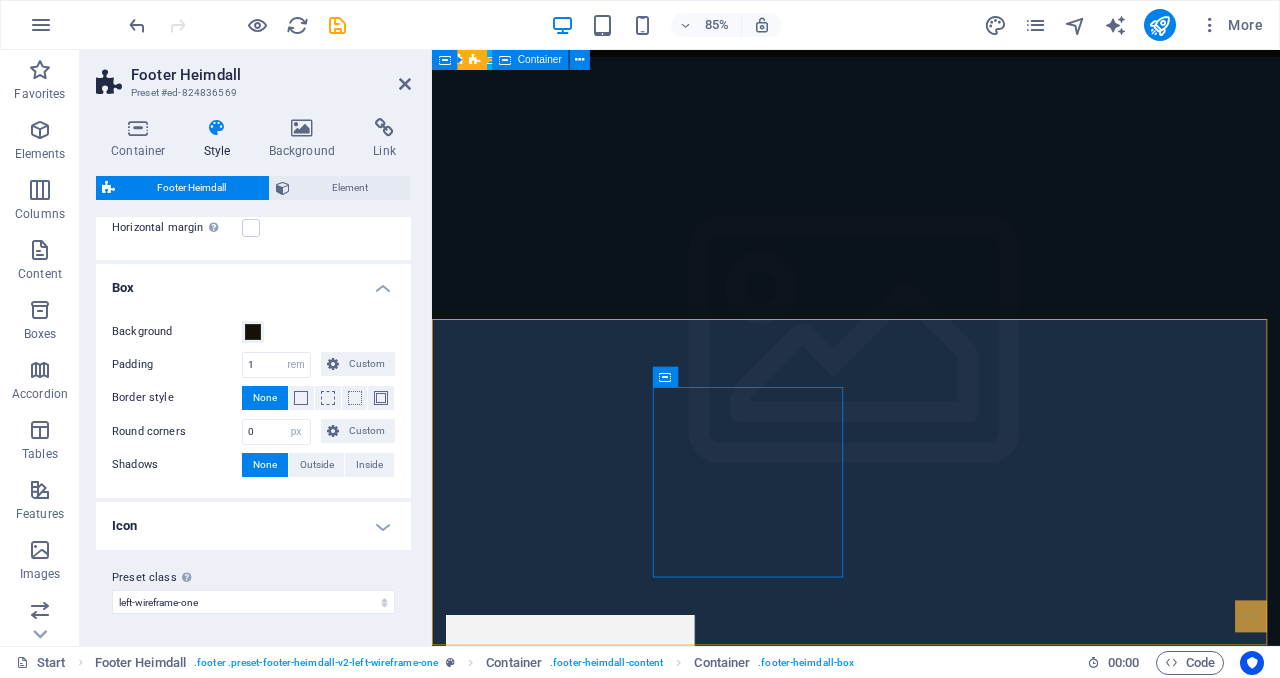 click on "Icon" at bounding box center (253, 526) 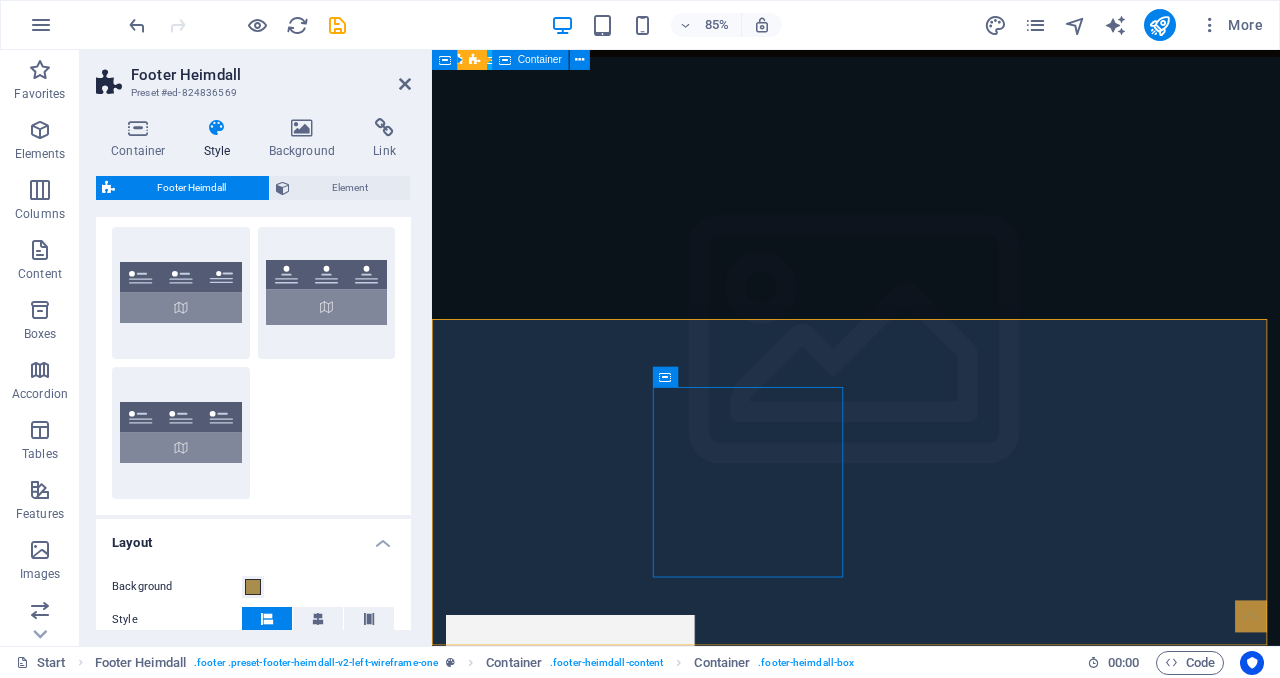scroll, scrollTop: 0, scrollLeft: 0, axis: both 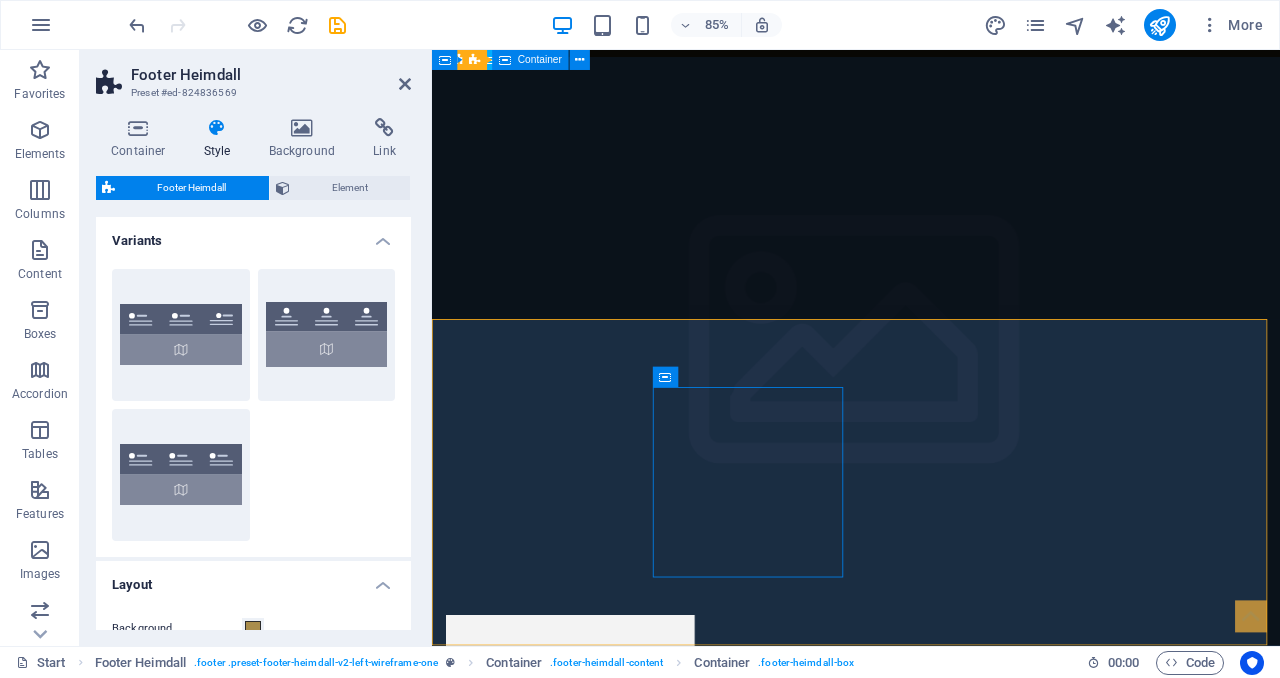 click at bounding box center (217, 128) 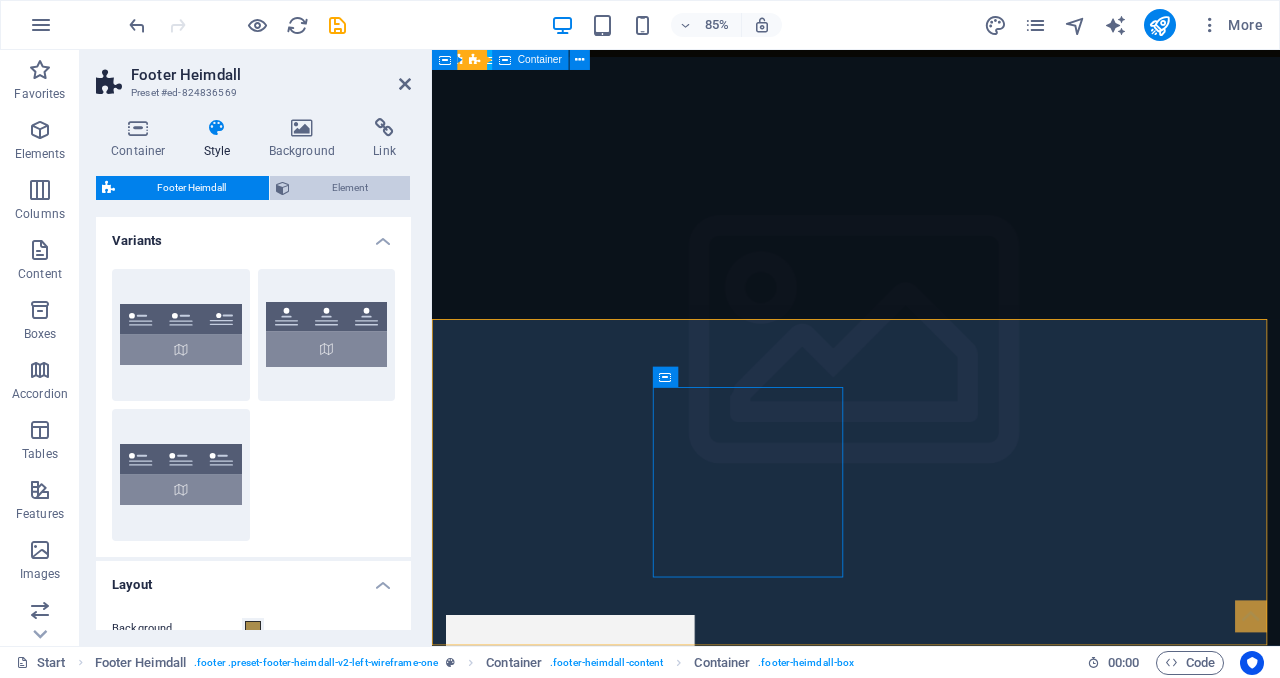 click on "Element" at bounding box center (350, 188) 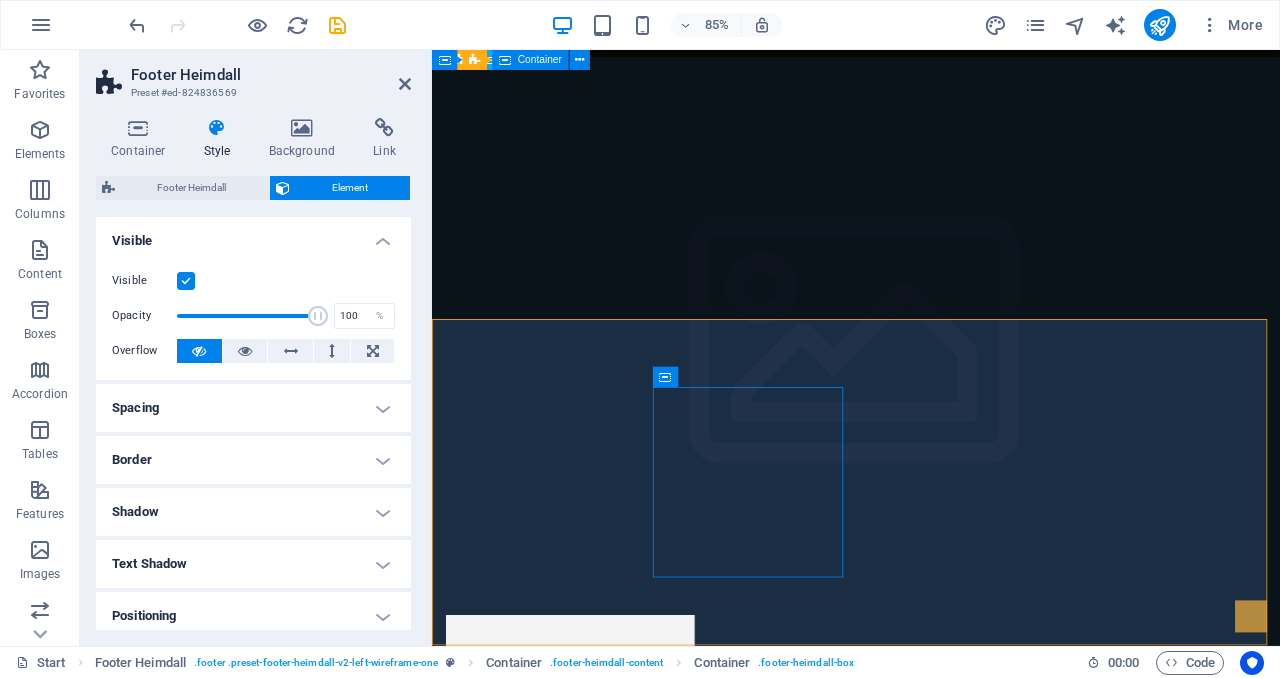 click on "Spacing" at bounding box center (253, 408) 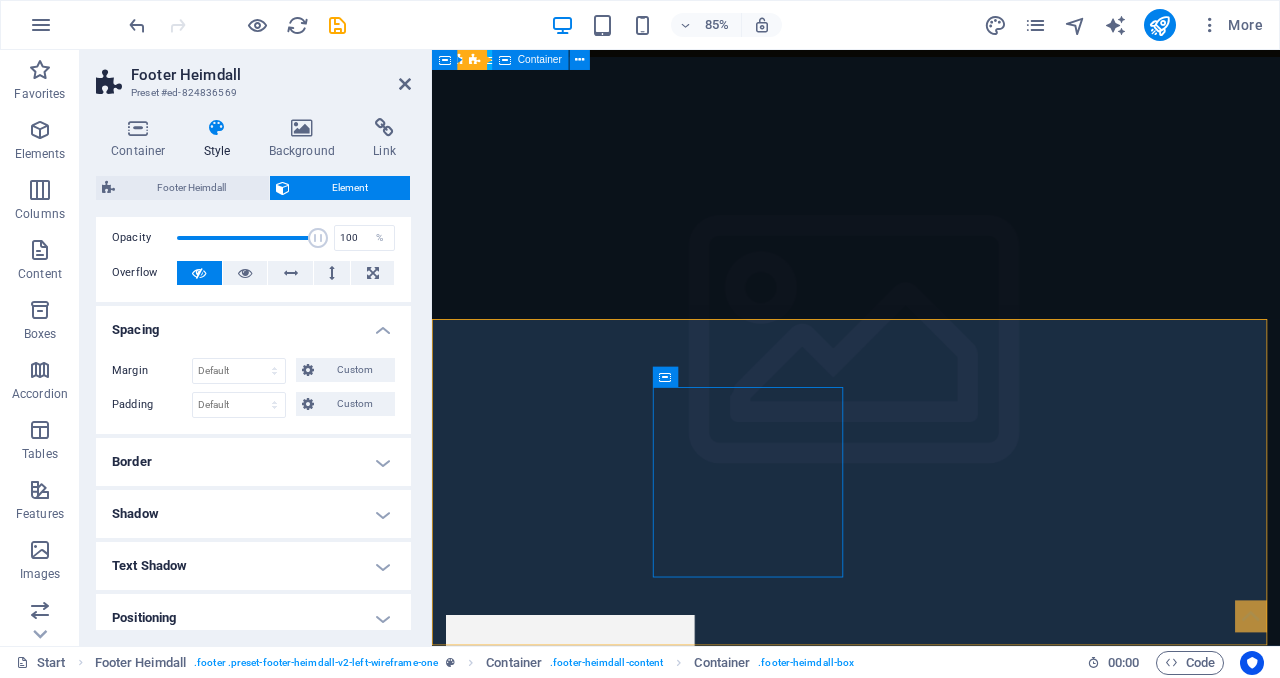 scroll, scrollTop: 207, scrollLeft: 0, axis: vertical 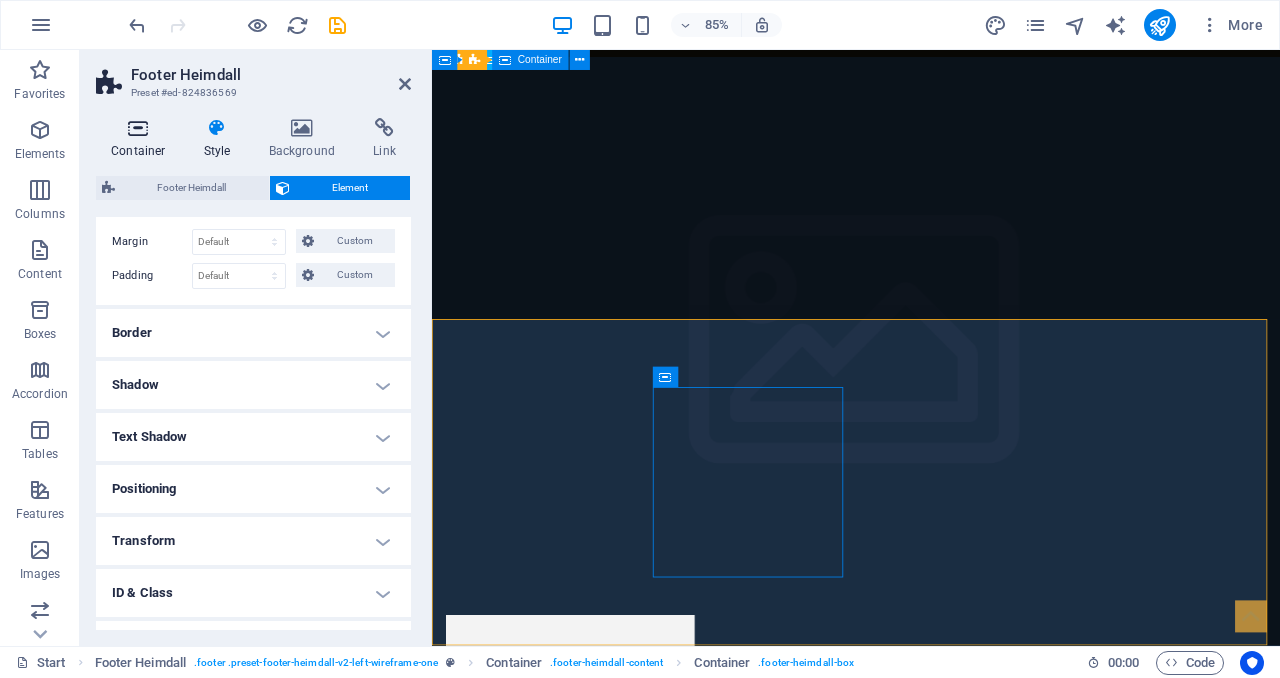 click at bounding box center [138, 128] 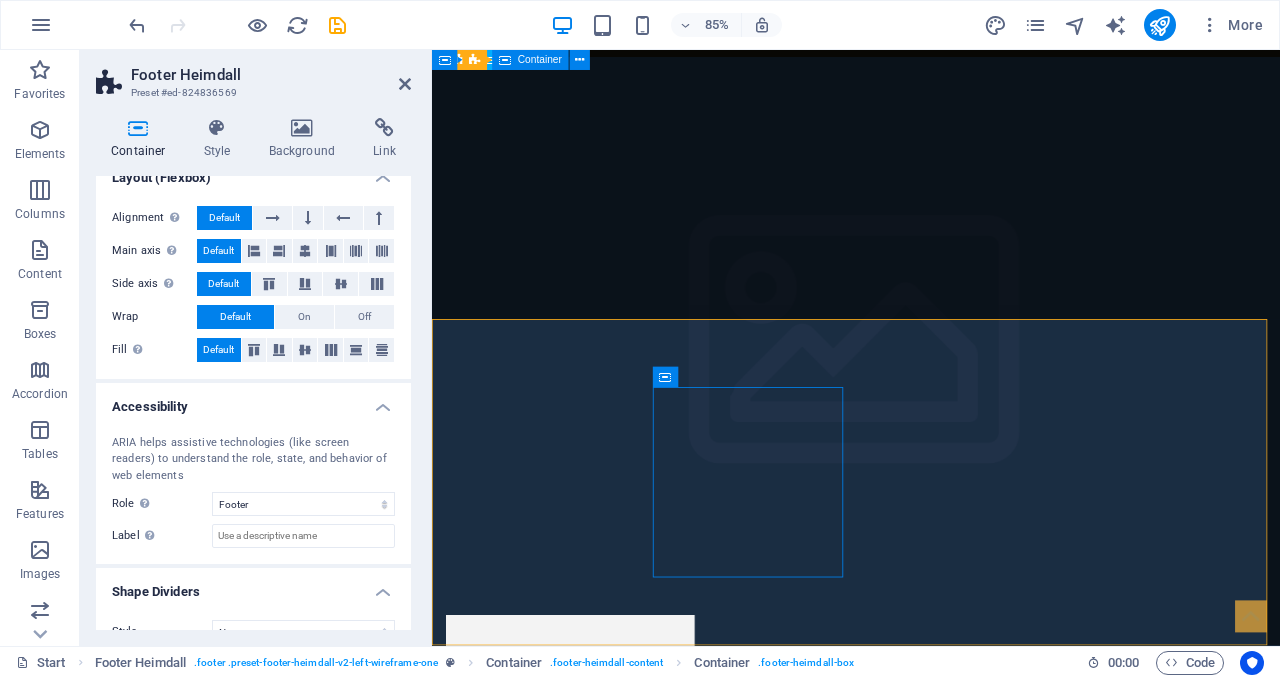 scroll, scrollTop: 324, scrollLeft: 0, axis: vertical 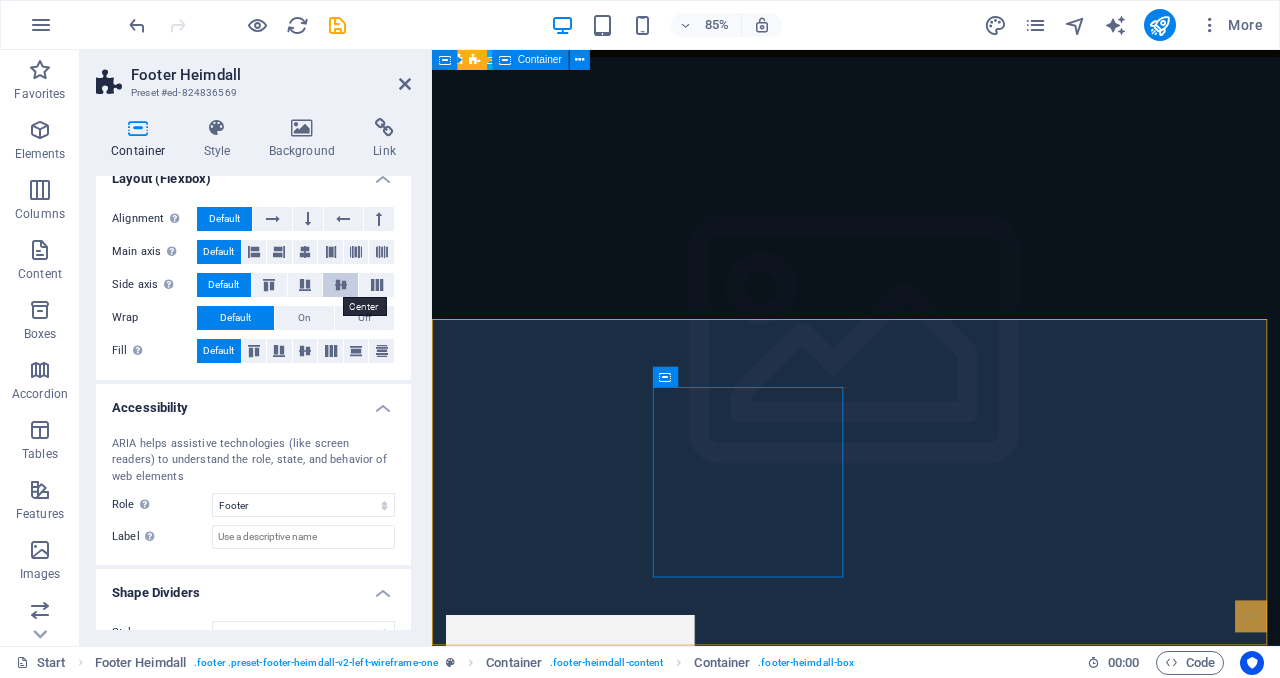 click at bounding box center (341, 285) 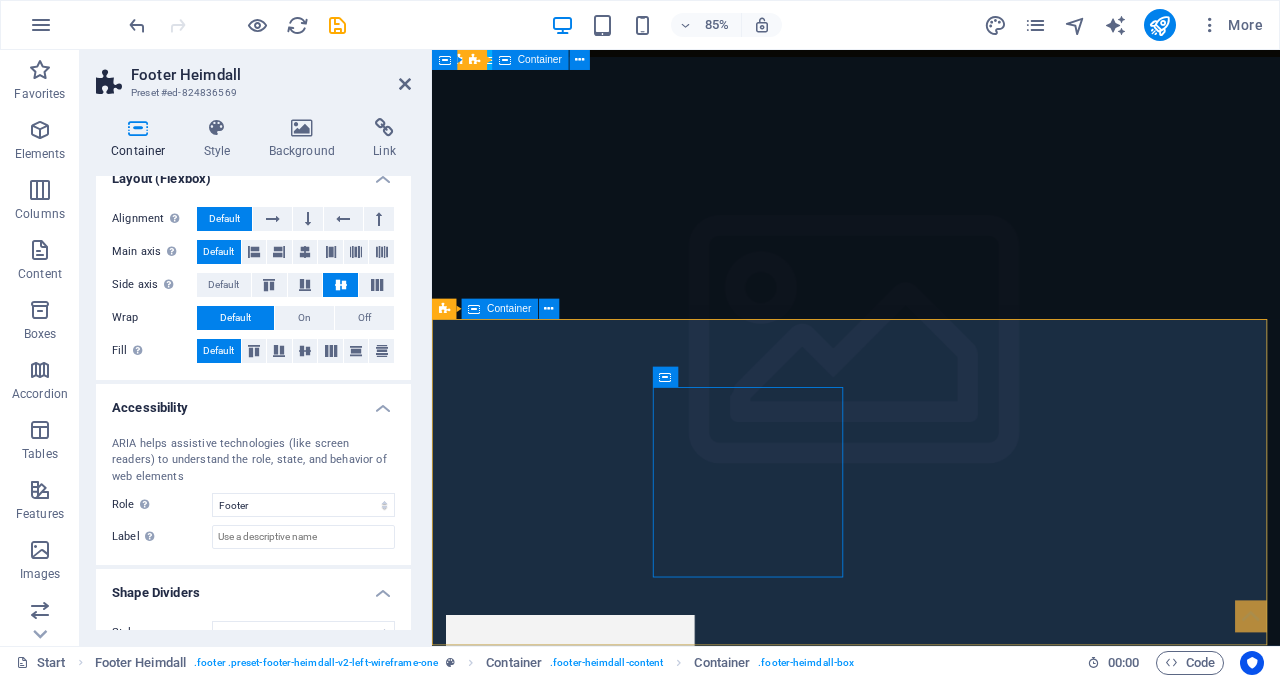 click on "Address   [CITY], [STATE]   [POSTAL_CODE] Phone Phone:  [PHONE]   Contact [EMAIL] Legal Notice  |  Privacy Policy" at bounding box center (931, 6317) 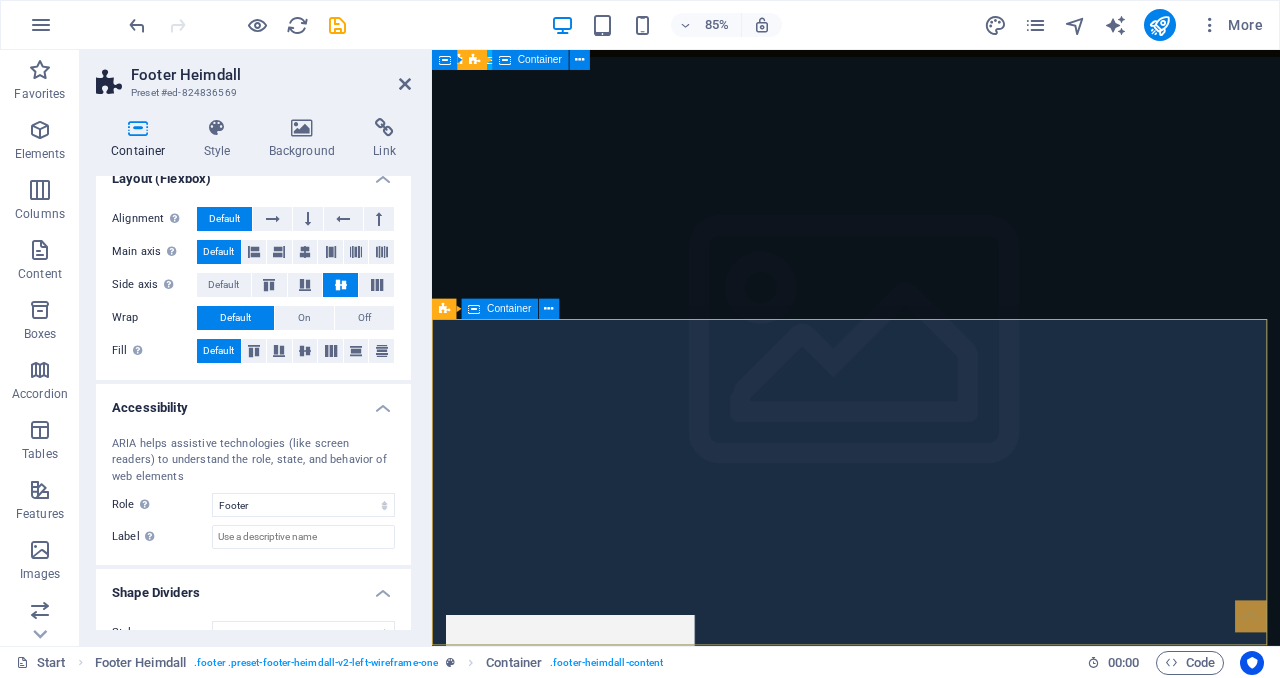 click on "Address   [CITY], [STATE]   [POSTAL_CODE] Phone Phone:  [PHONE]   Contact [EMAIL] Legal Notice  |  Privacy Policy" at bounding box center [931, 6317] 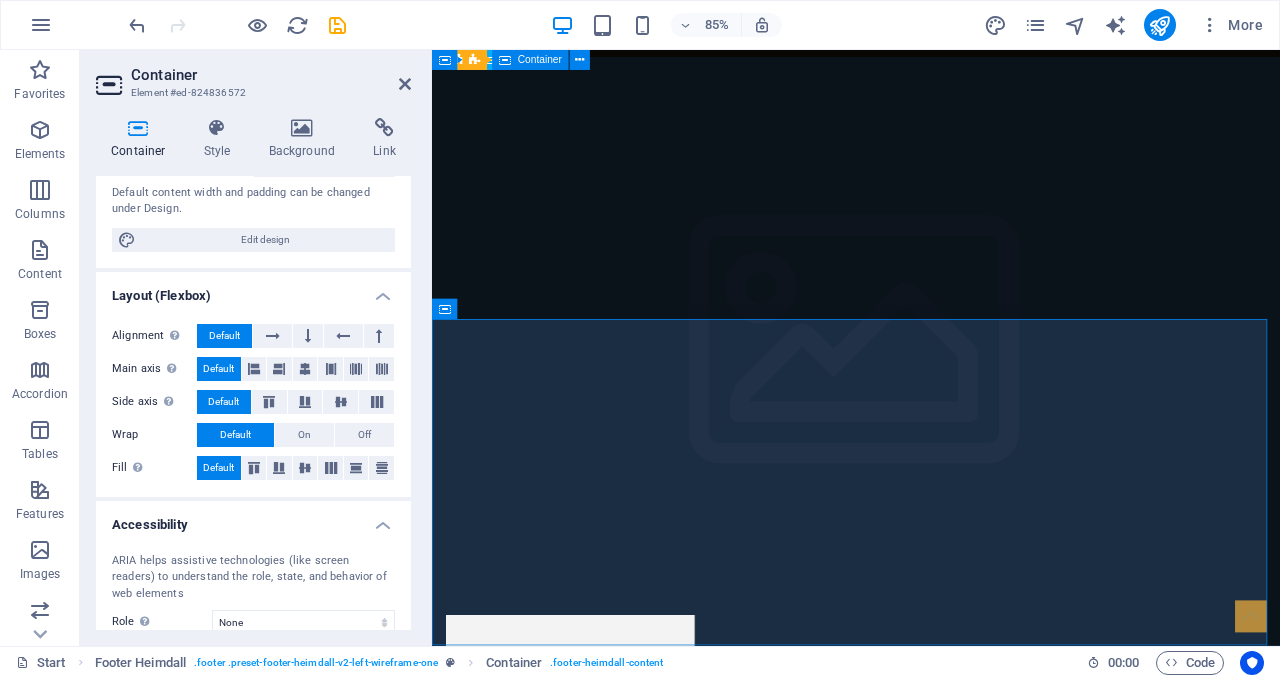 scroll, scrollTop: 189, scrollLeft: 0, axis: vertical 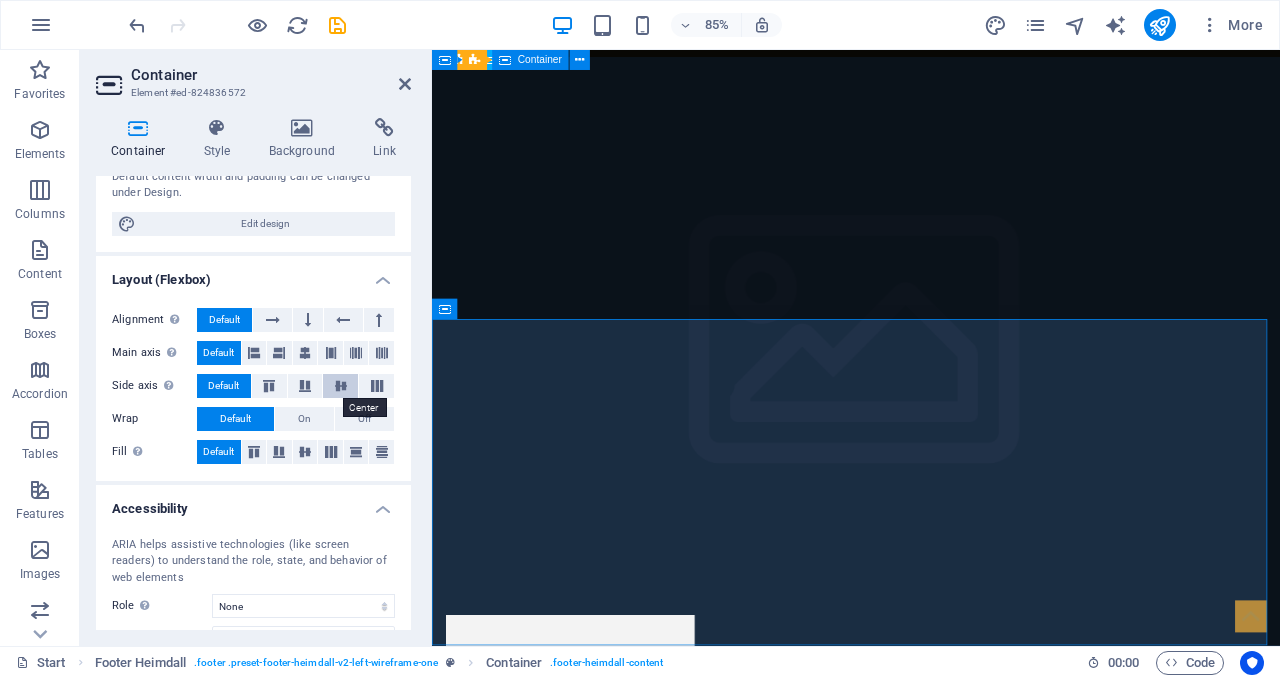 click at bounding box center (341, 386) 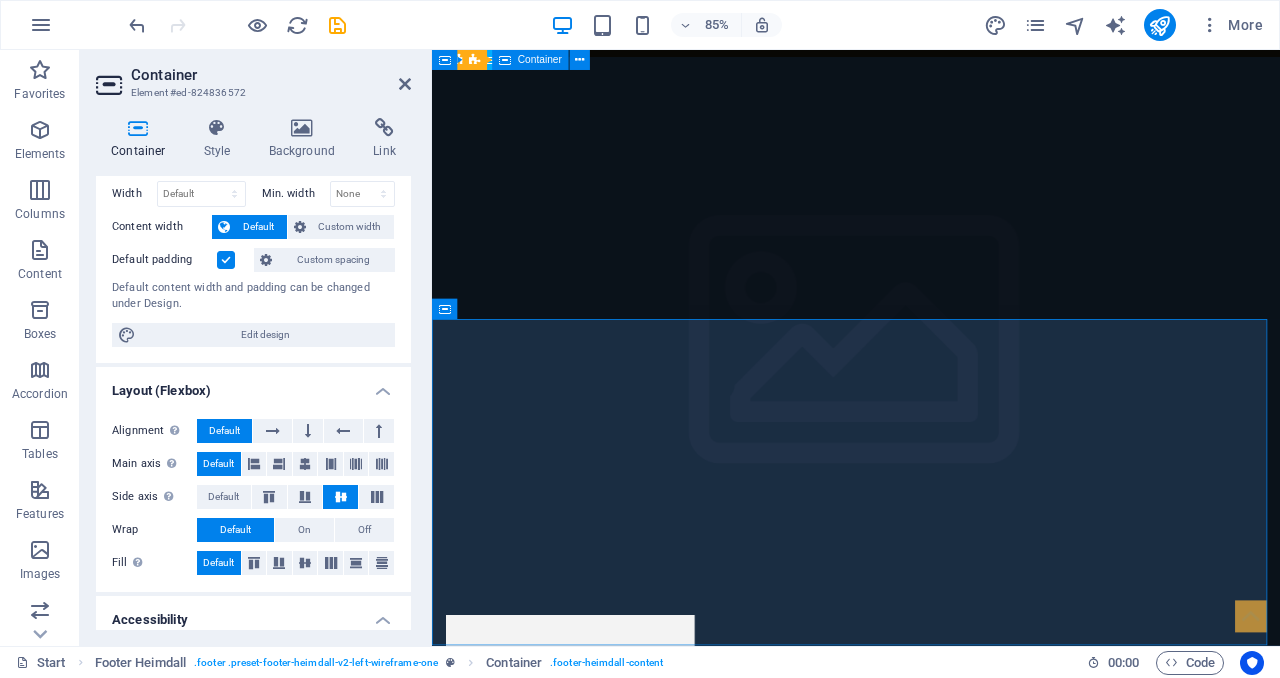 scroll, scrollTop: 0, scrollLeft: 0, axis: both 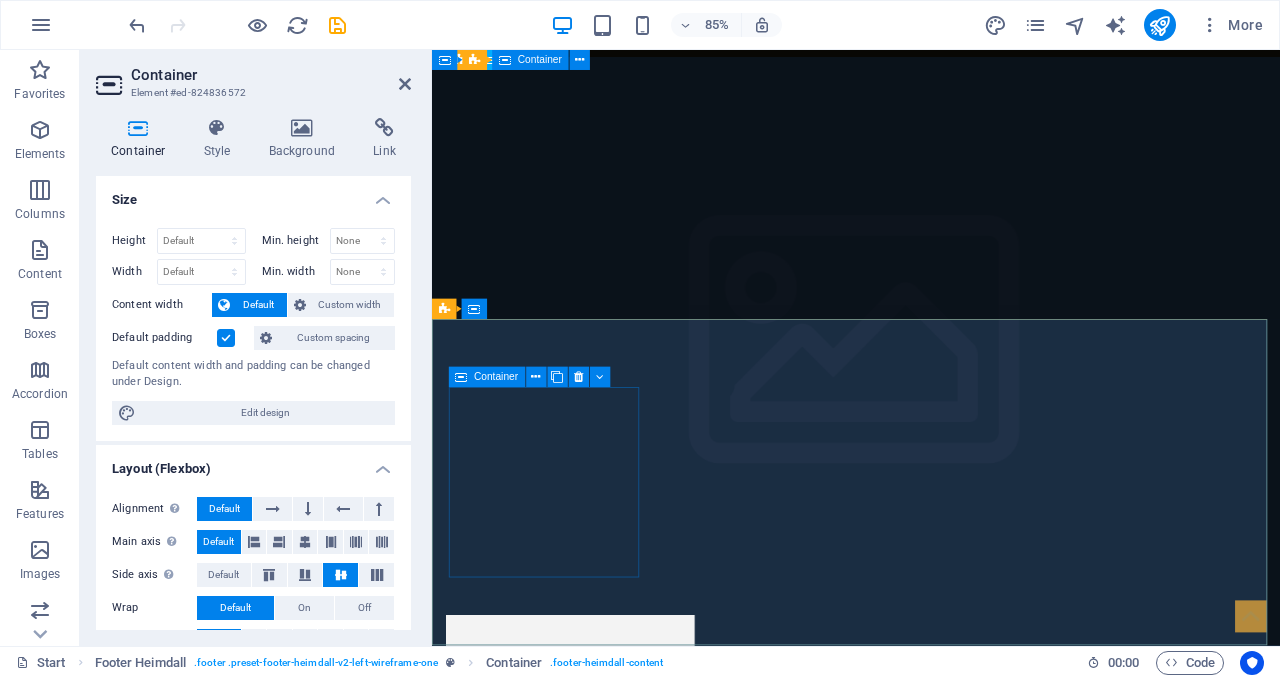 click at bounding box center (560, 6062) 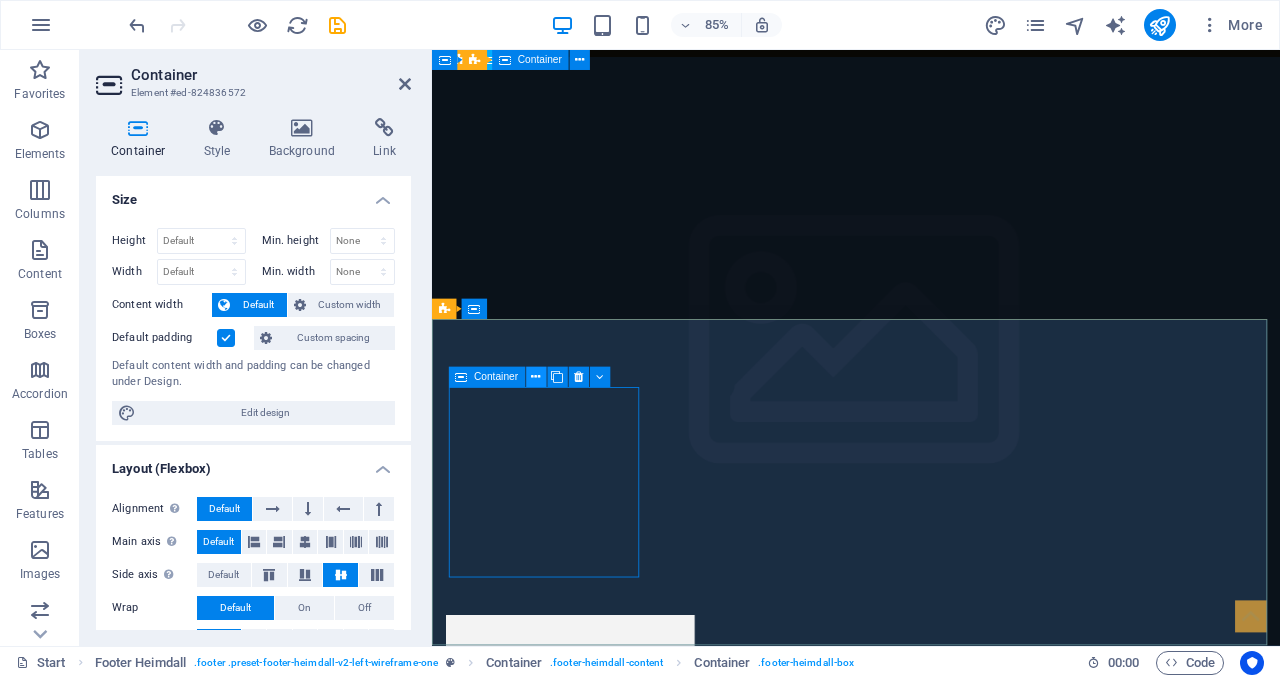 click at bounding box center [536, 377] 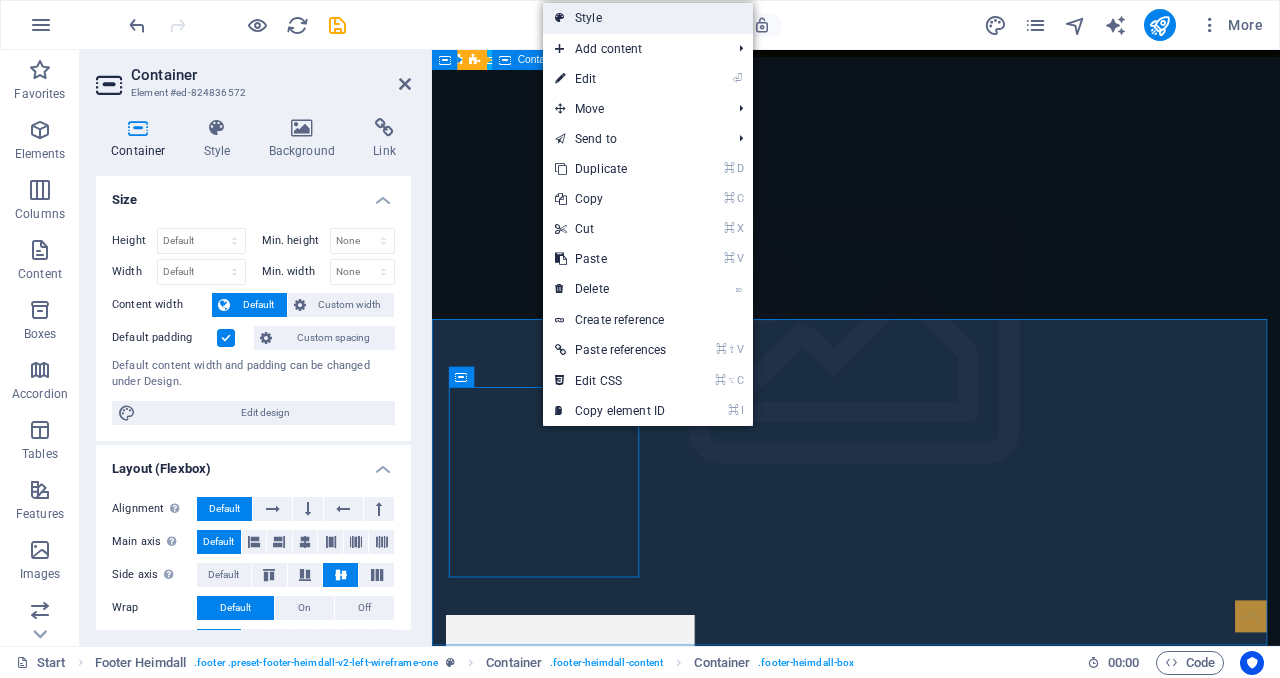 click on "Style" at bounding box center [648, 18] 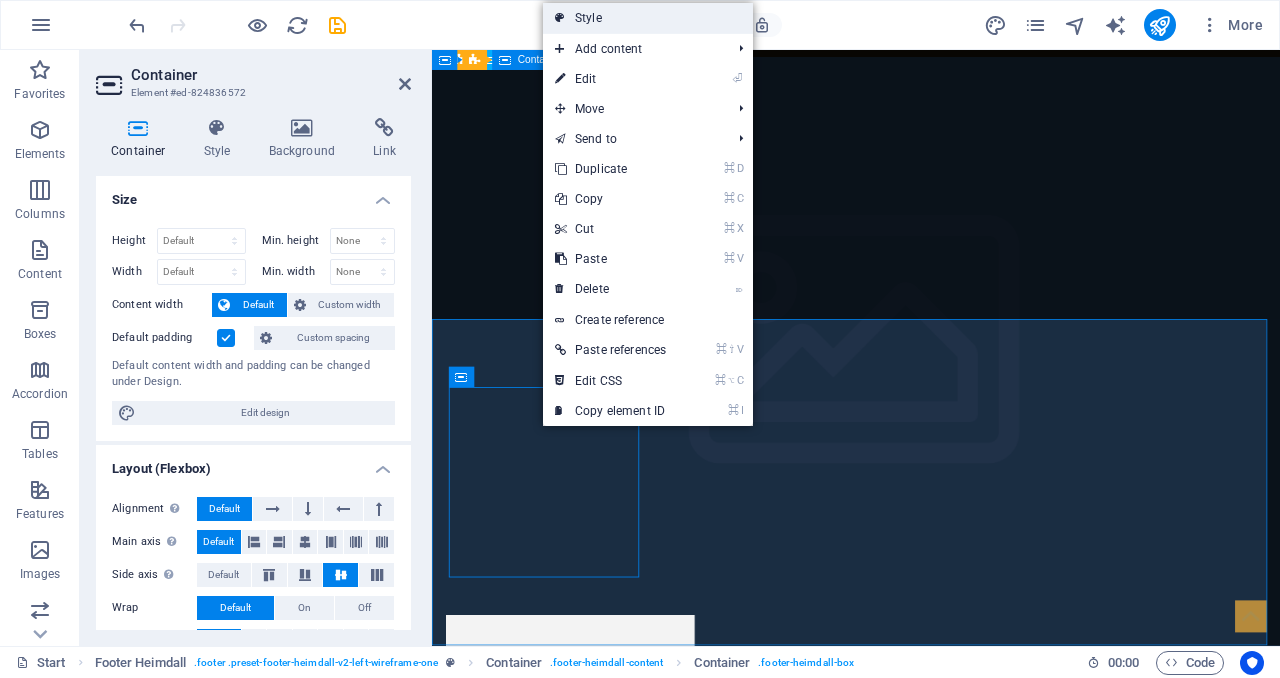 select on "rem" 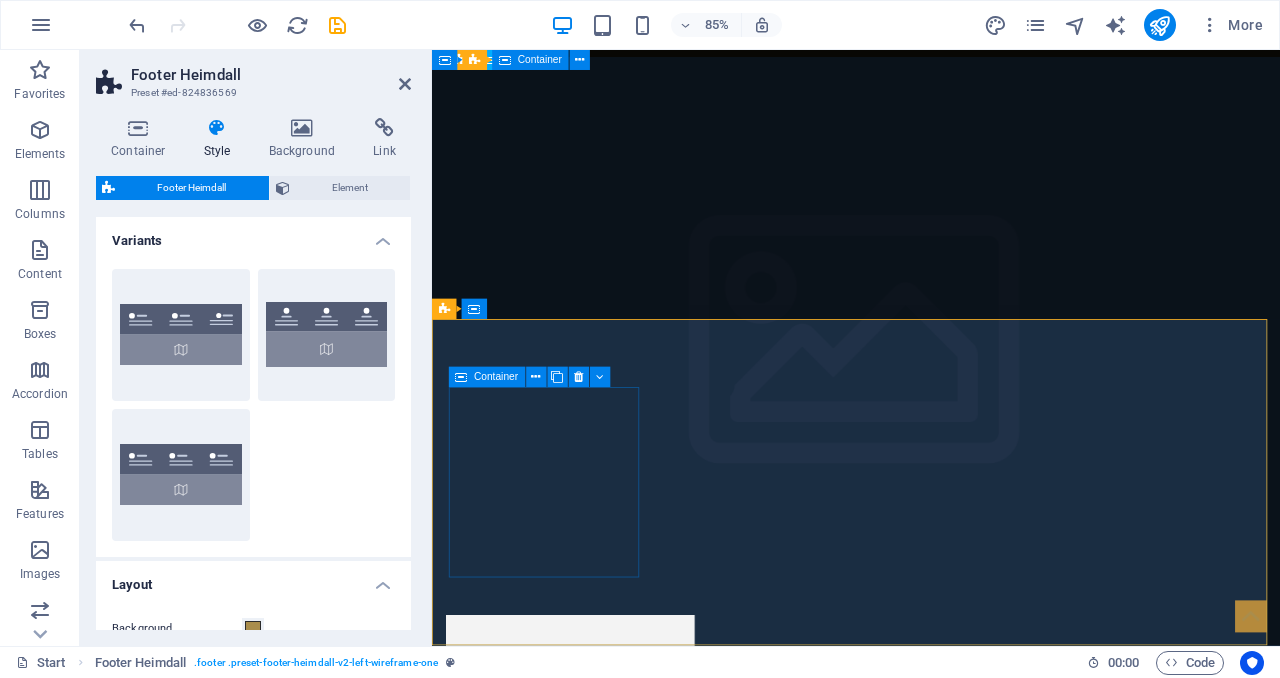 click at bounding box center [560, 6062] 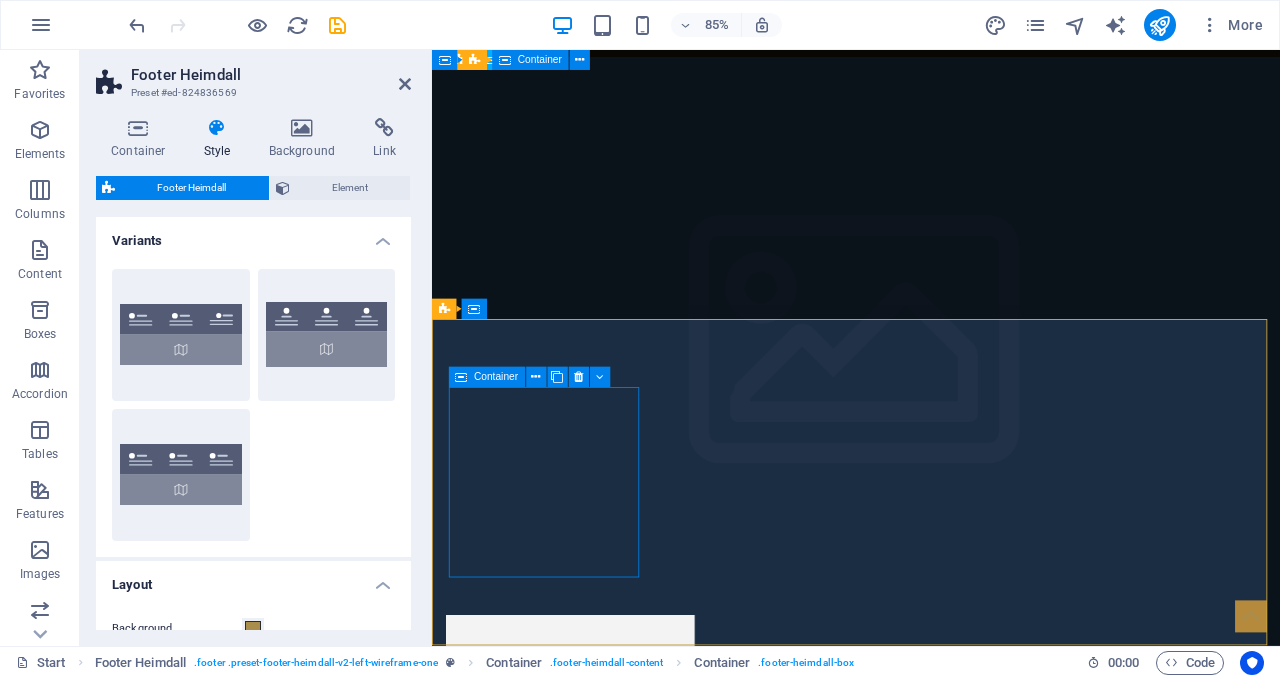 click on "Container" at bounding box center [487, 377] 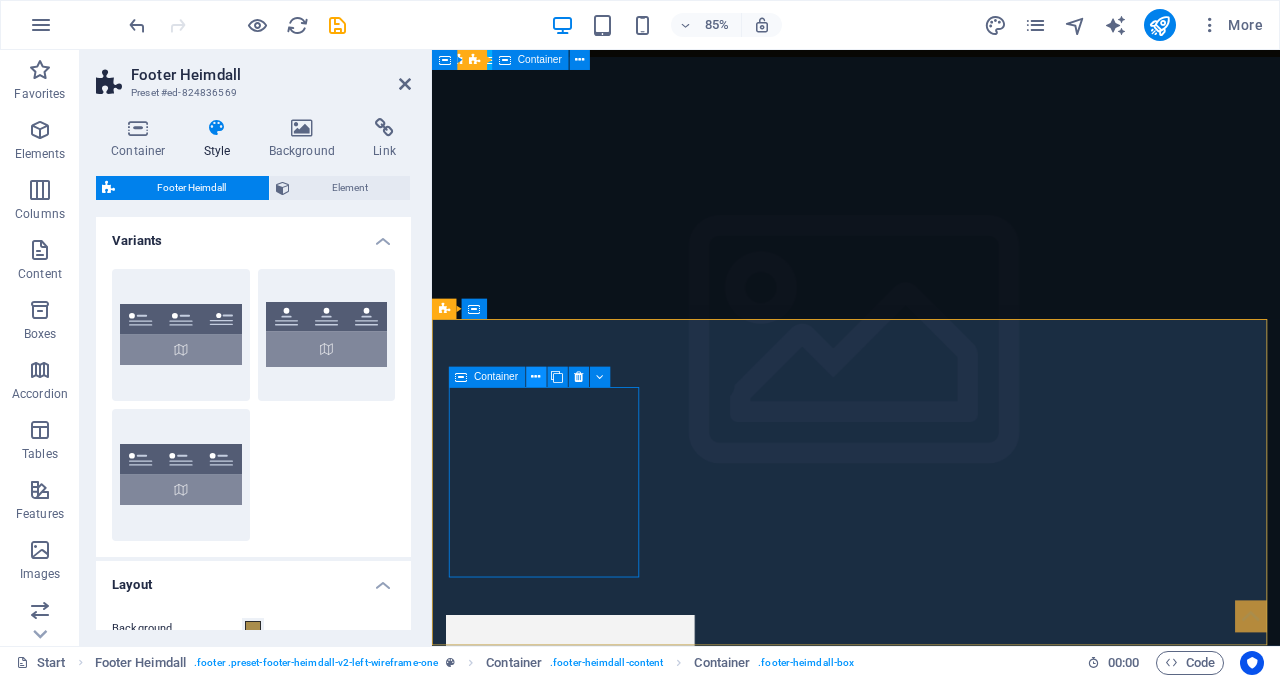 click at bounding box center [536, 377] 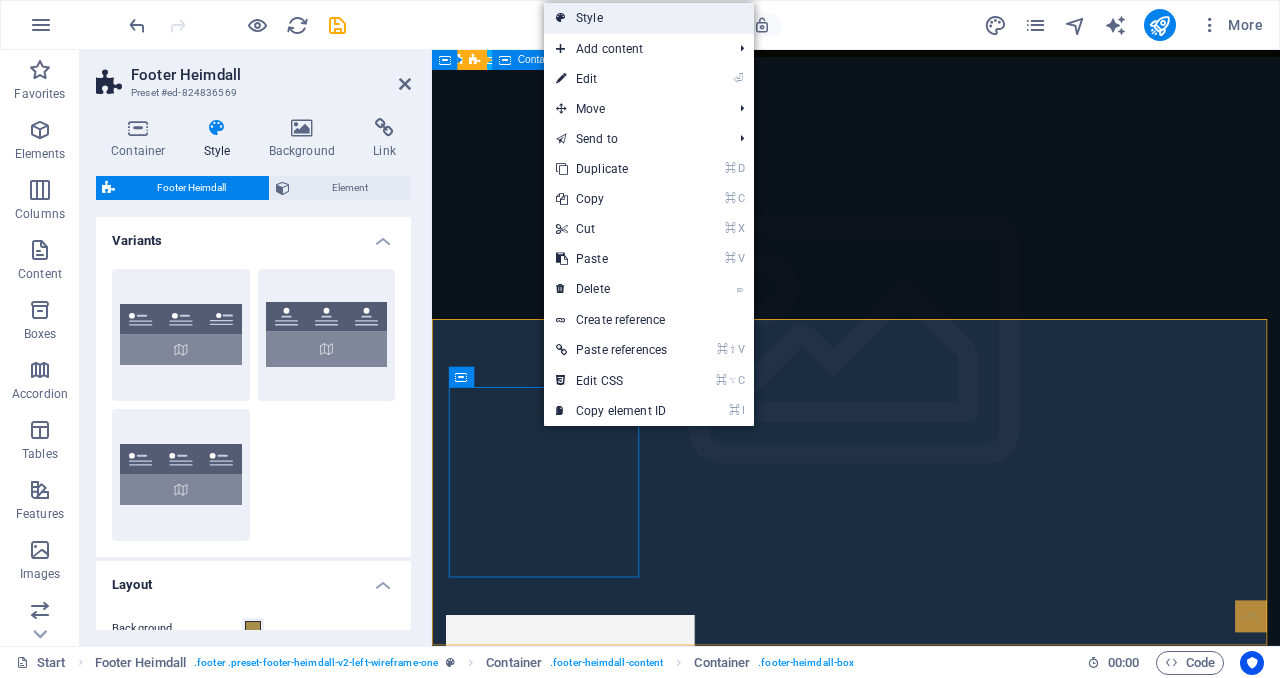 click on "Style" at bounding box center [649, 18] 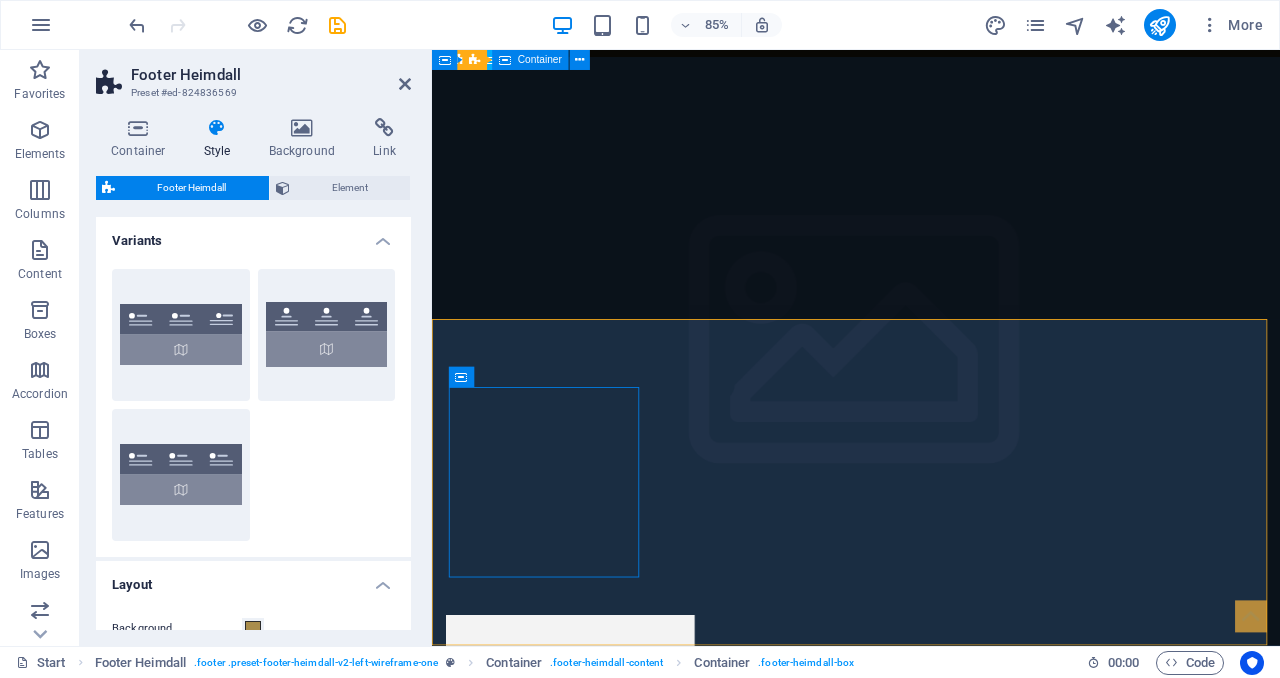 click on "Footer Heimdall Element" at bounding box center (253, 188) 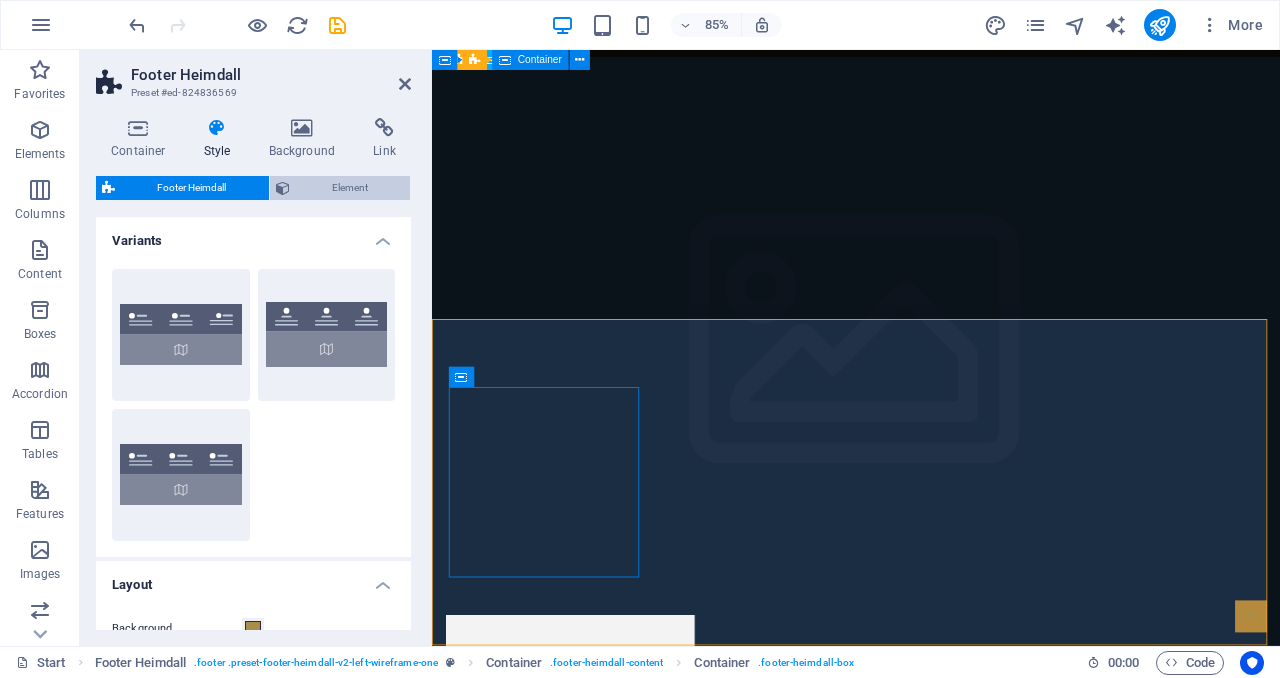 click on "Element" at bounding box center [350, 188] 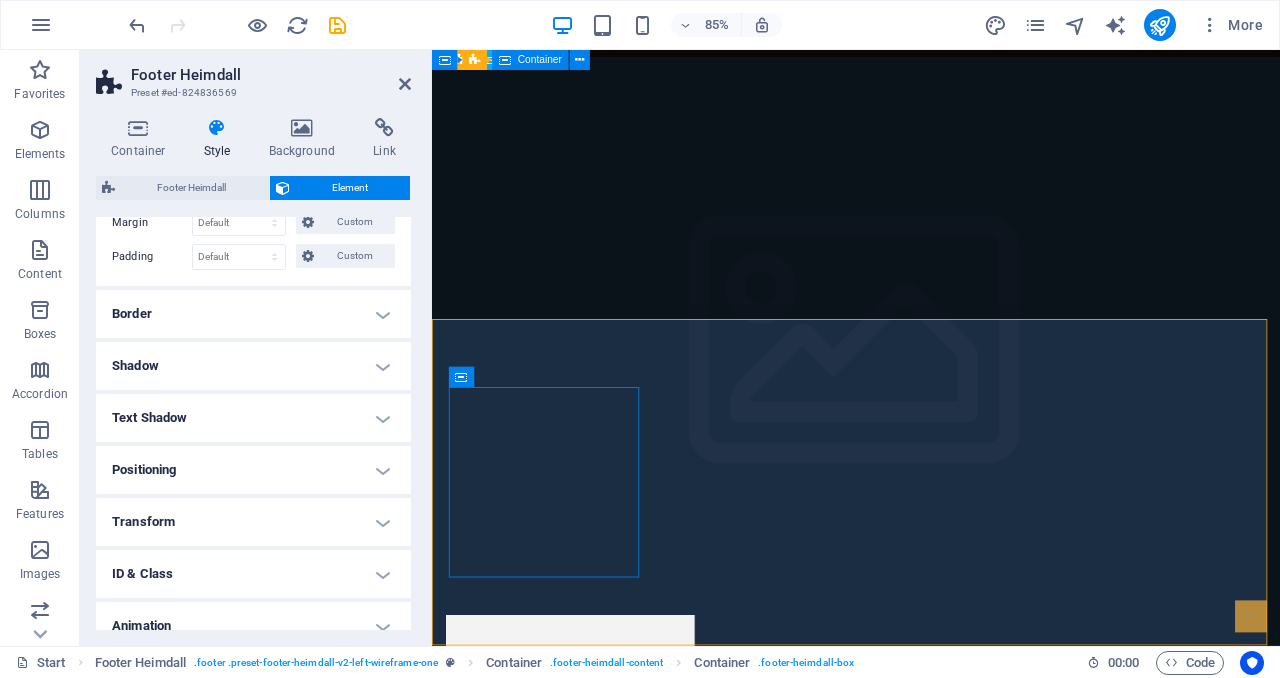 scroll, scrollTop: 201, scrollLeft: 0, axis: vertical 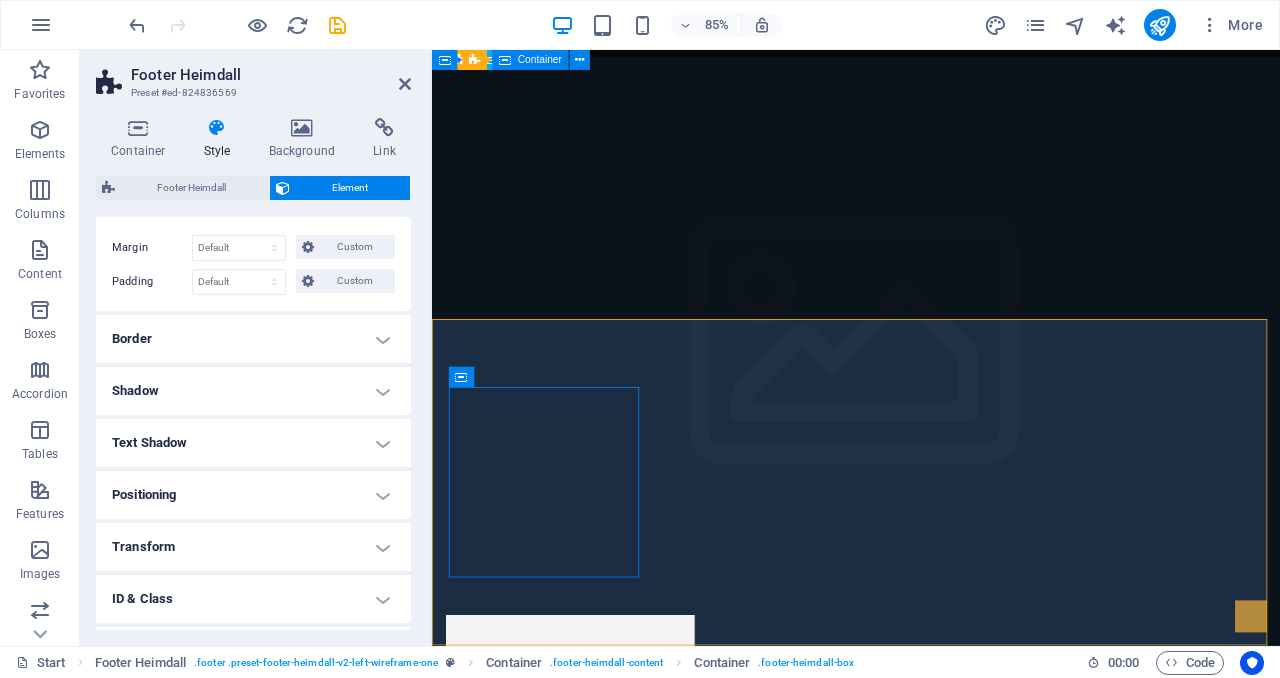click on "Border" at bounding box center (253, 339) 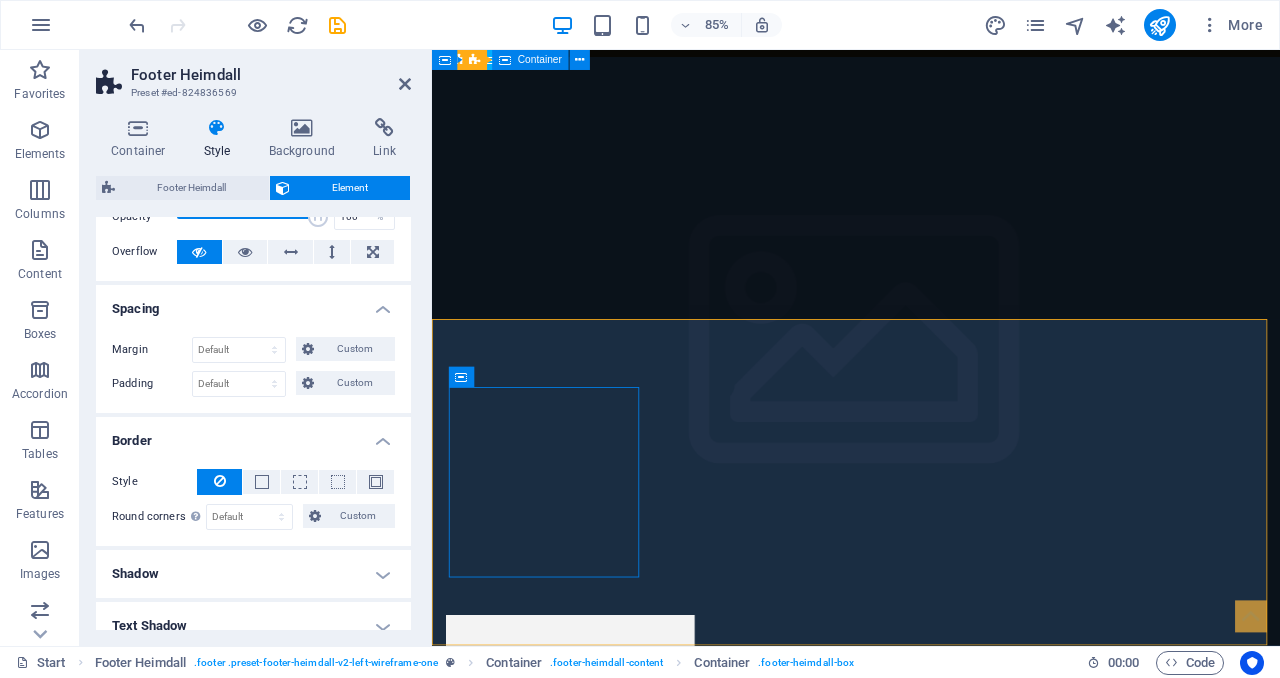 scroll, scrollTop: 87, scrollLeft: 0, axis: vertical 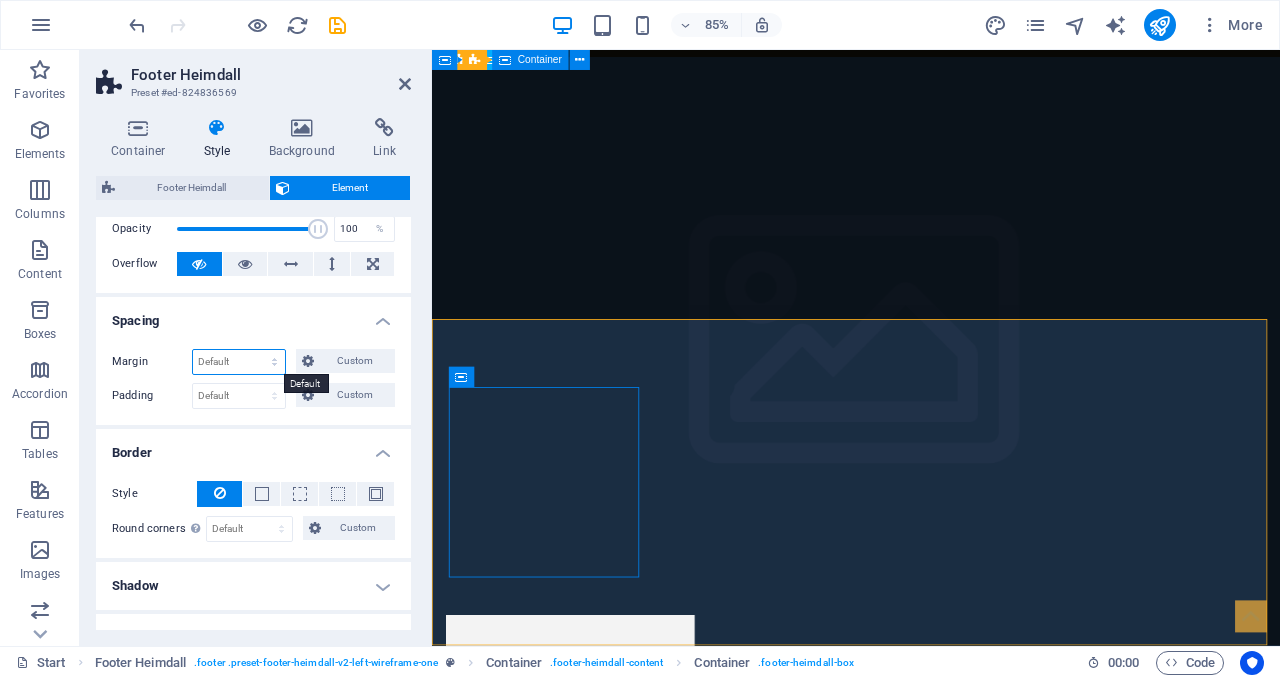 click on "Default auto px % rem vw vh Custom" at bounding box center (239, 362) 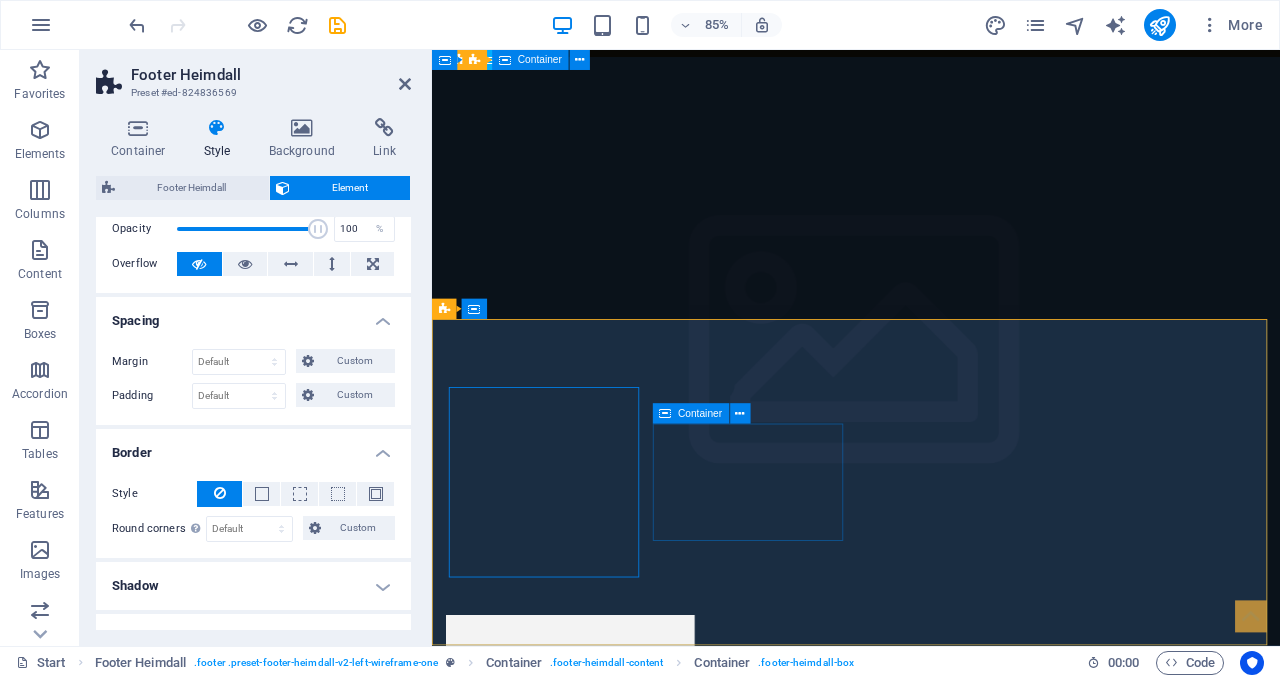 click on "Address   [CITY], [STATE]   [POSTAL_CODE]" at bounding box center [560, 6654] 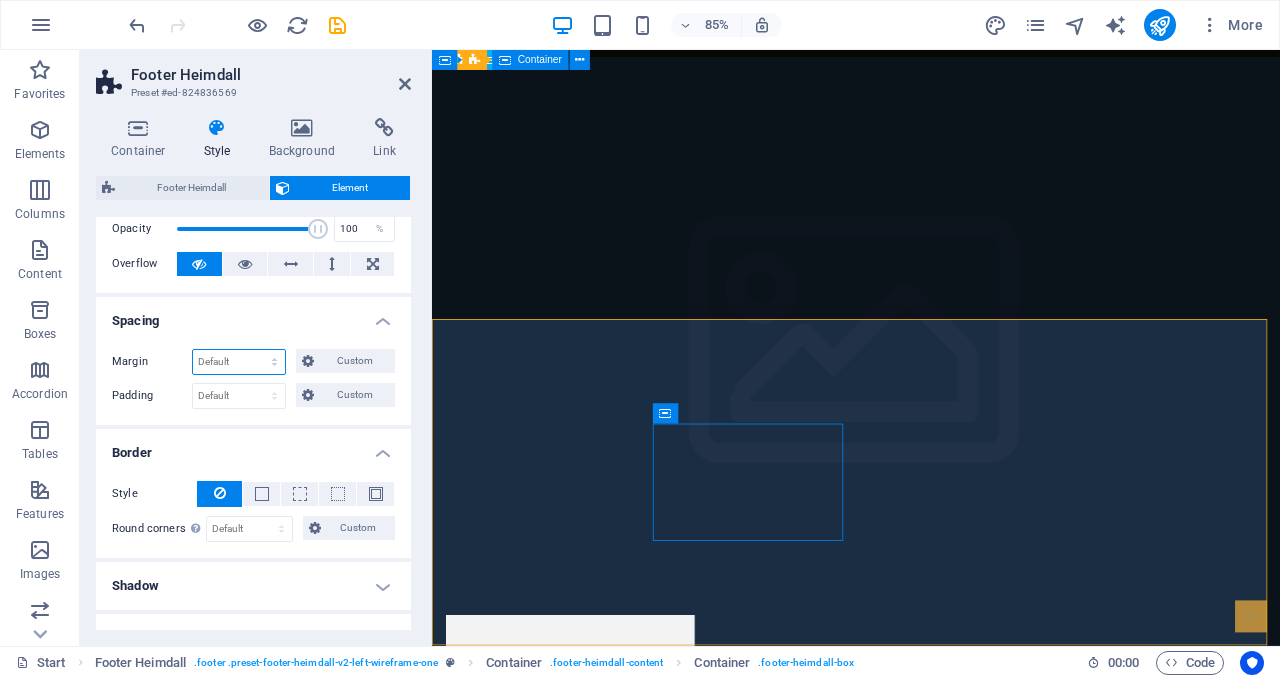 click on "Default auto px % rem vw vh Custom" at bounding box center [239, 362] 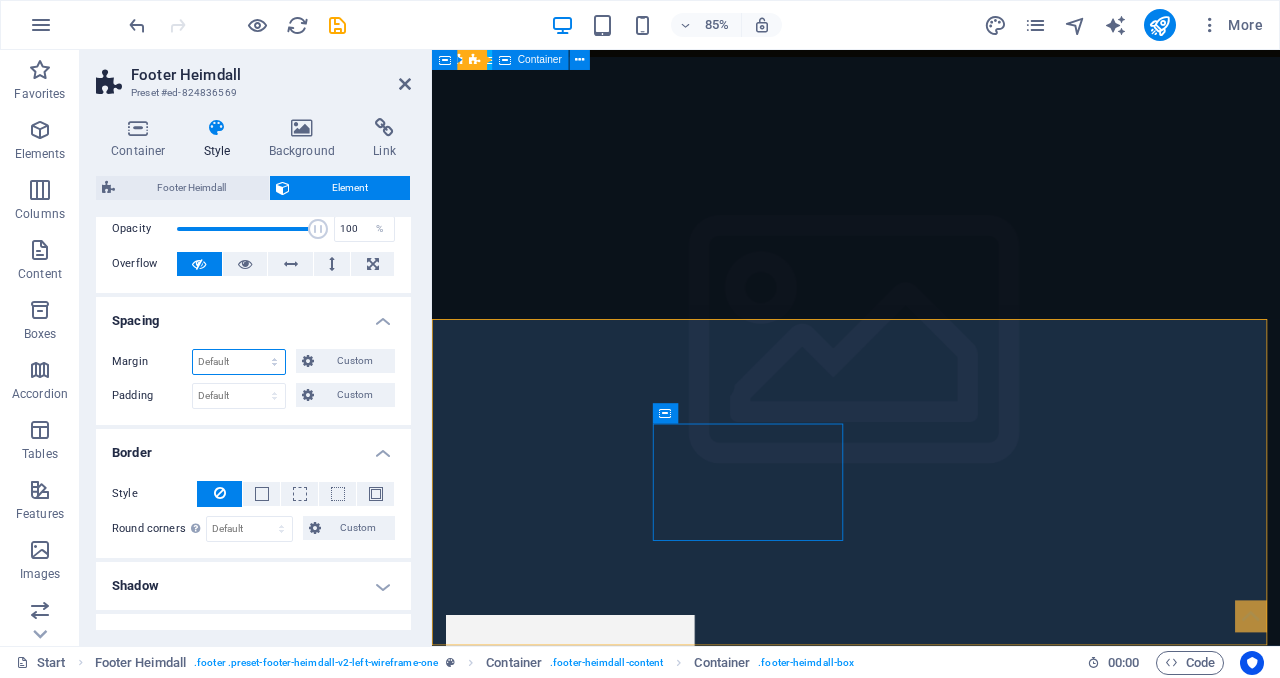 select on "px" 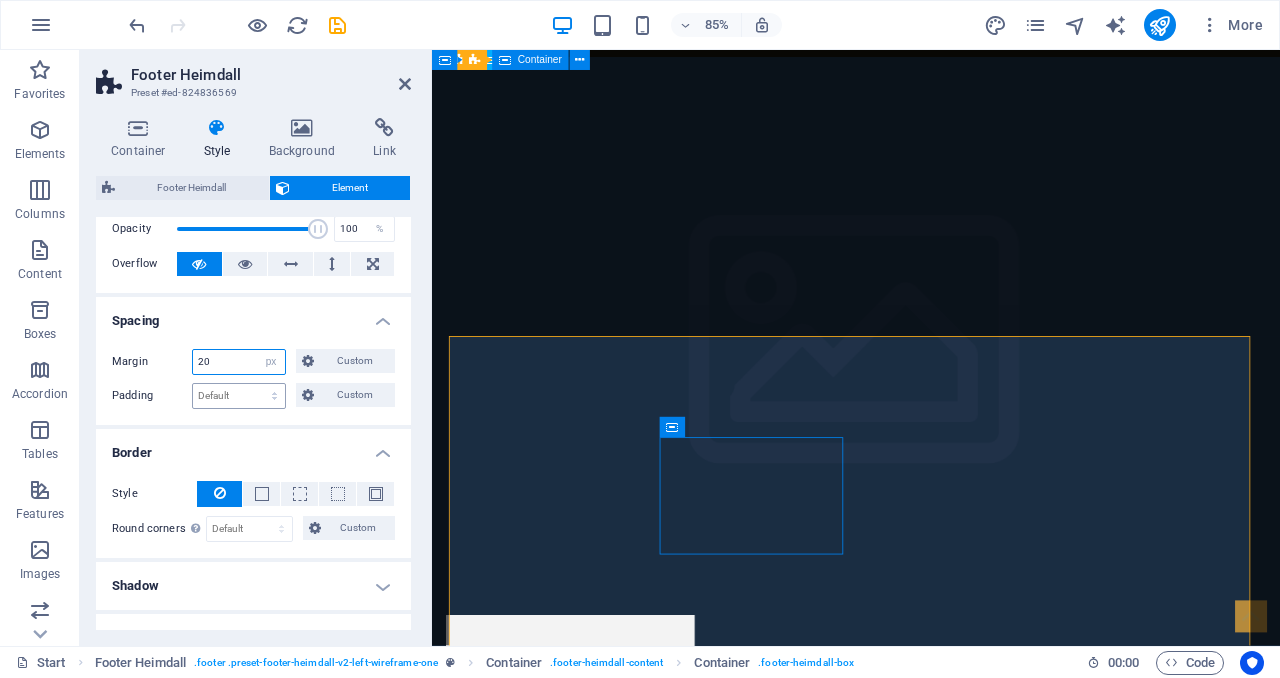 type on "20" 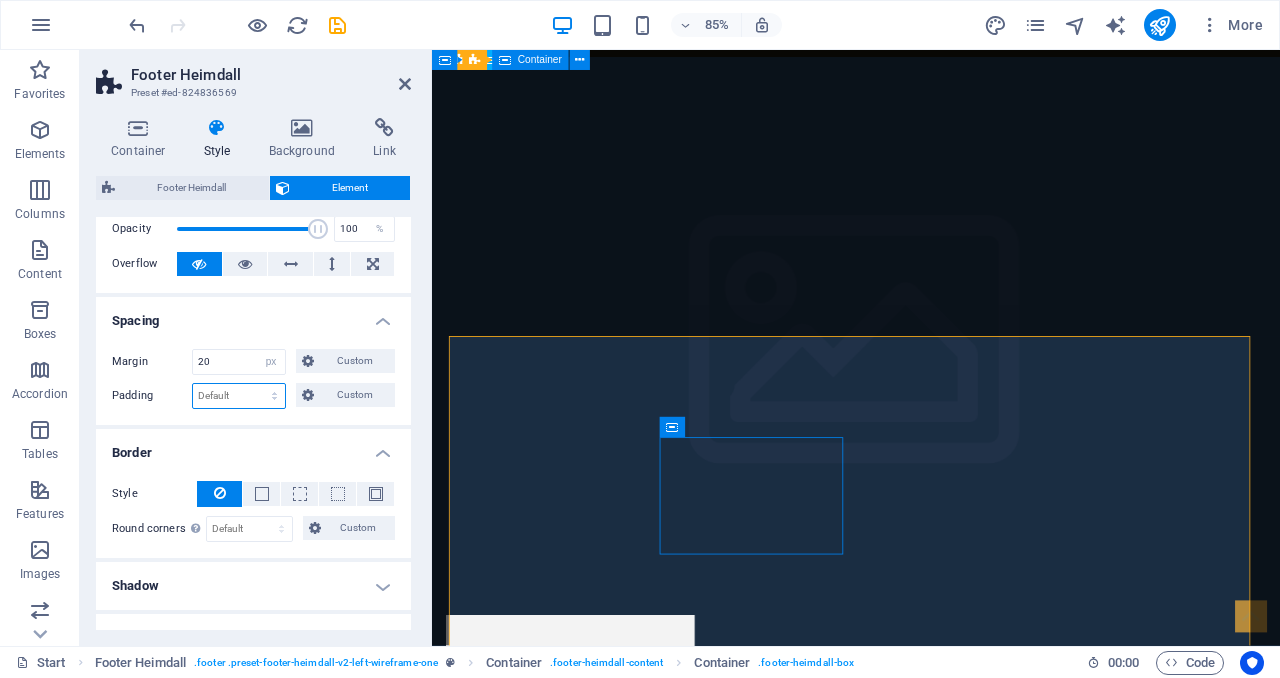 click on "Default px rem % vh vw Custom" at bounding box center [239, 396] 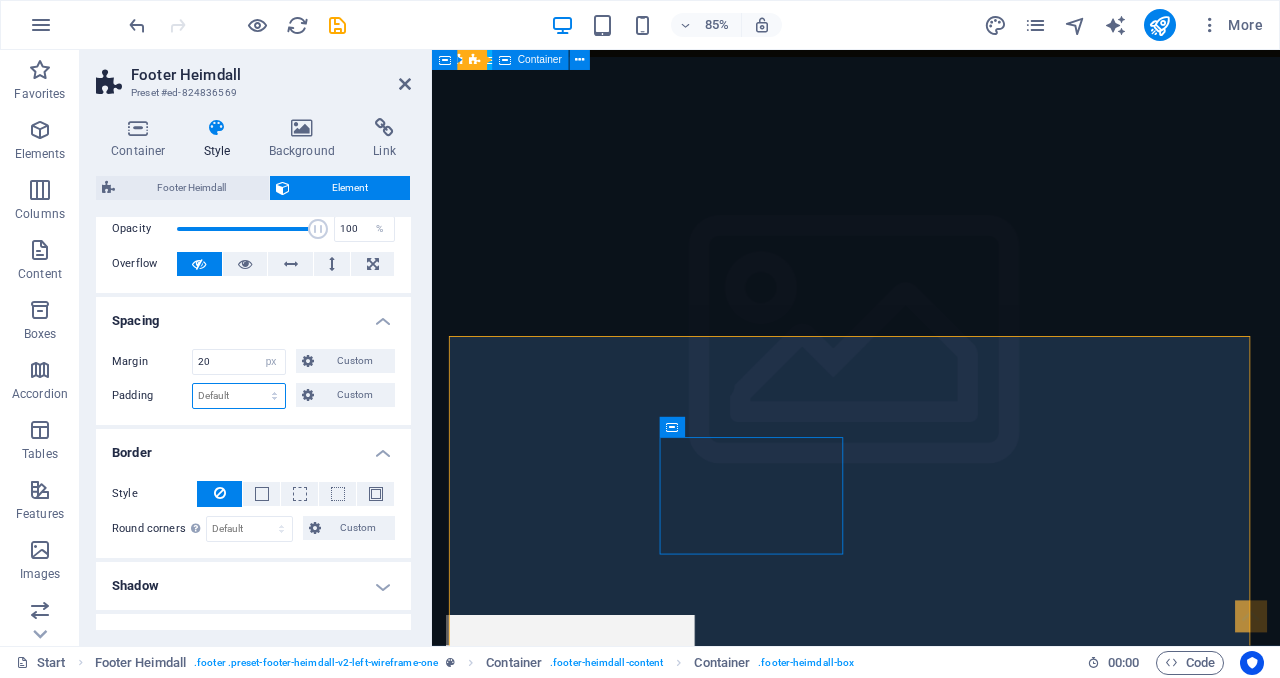 select on "px" 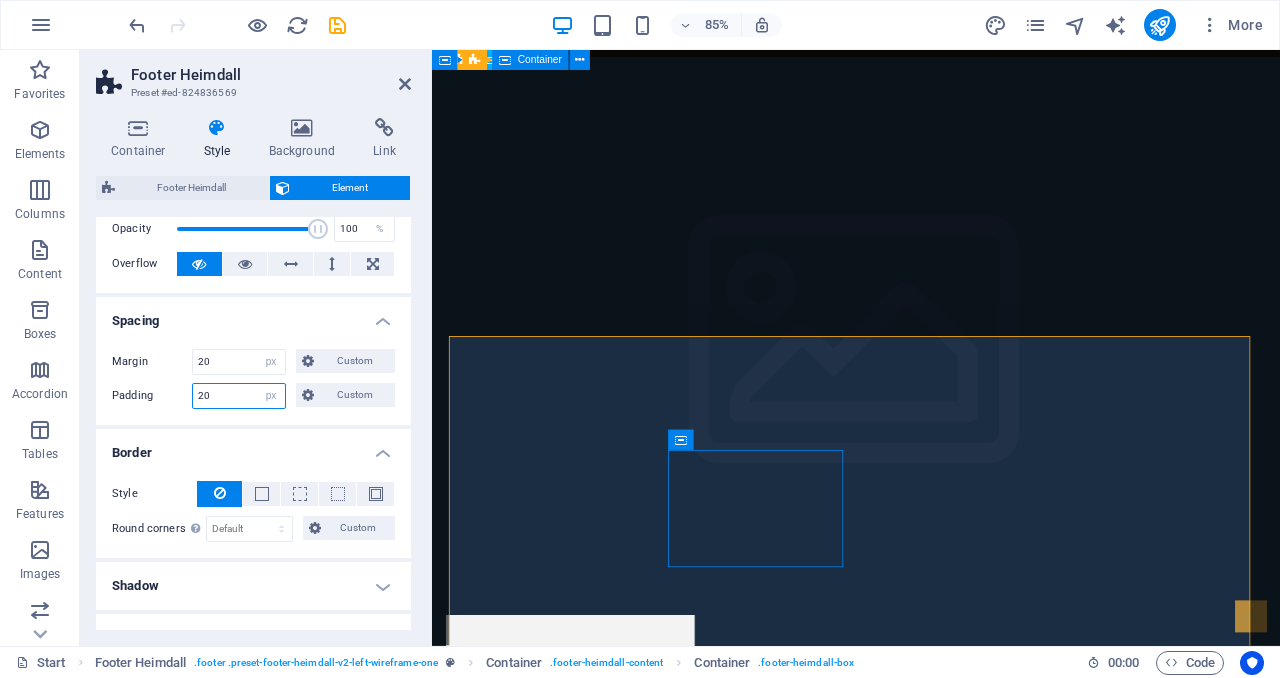 type on "20" 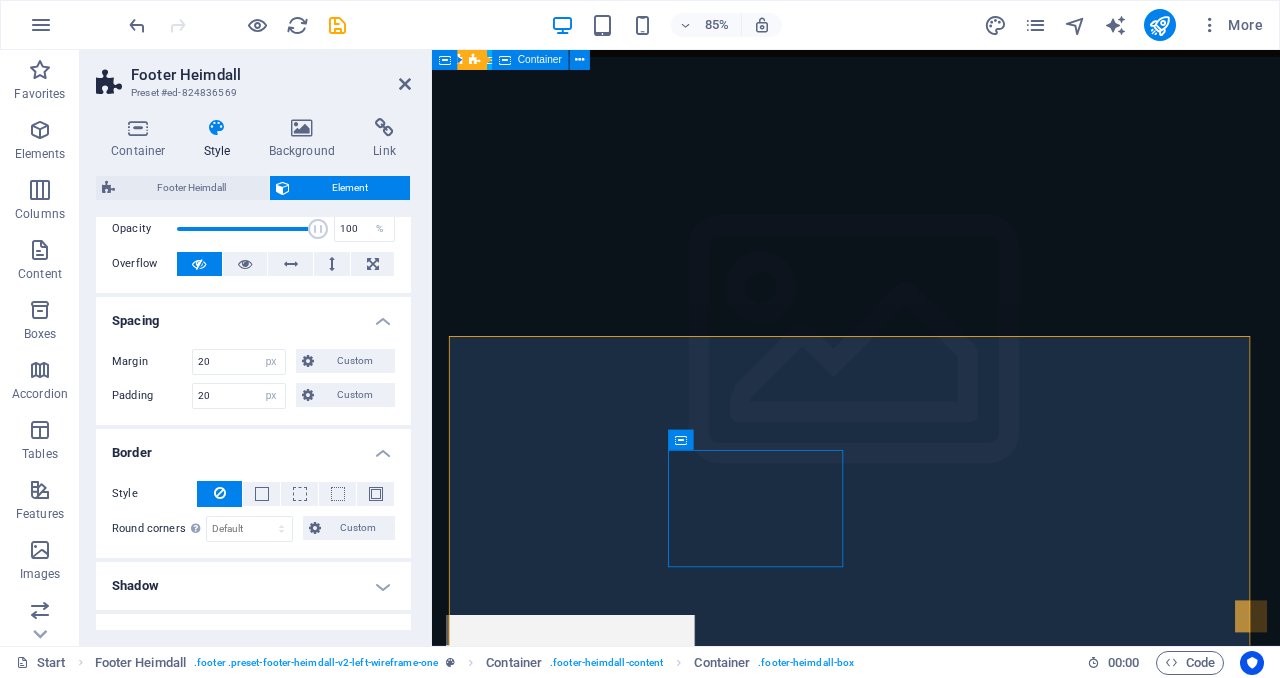 click on "20 Default auto px % rem vw vh Custom" at bounding box center (239, 362) 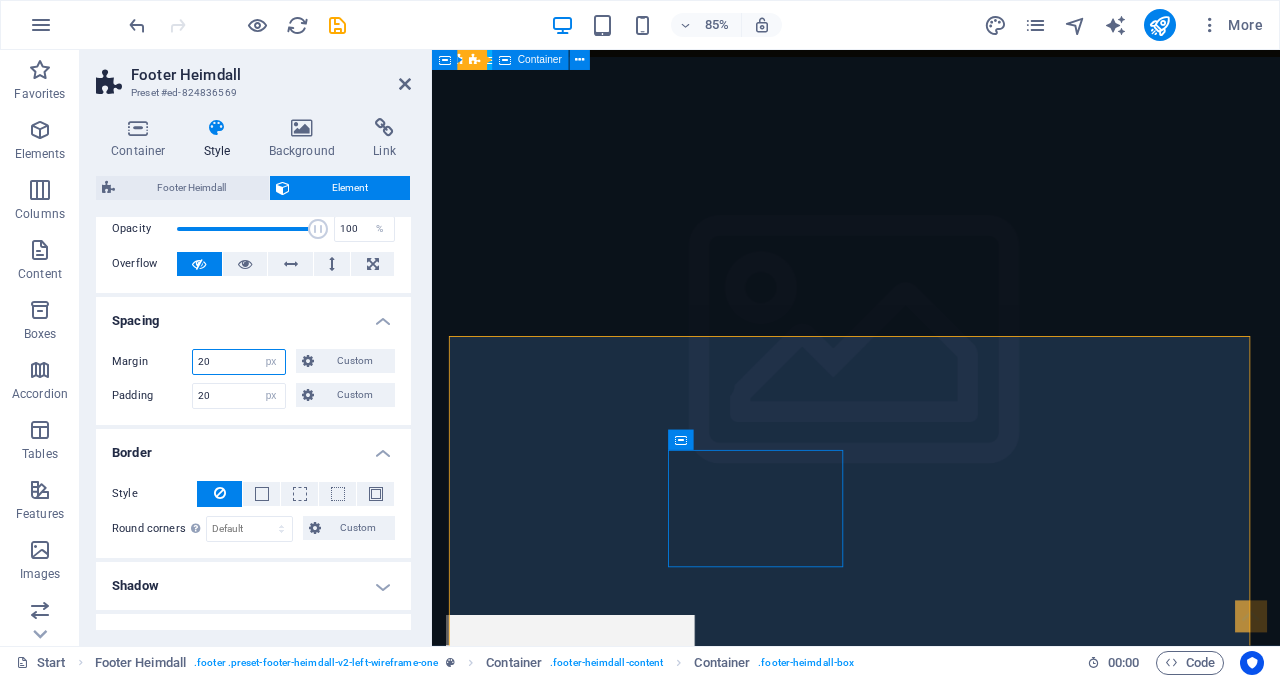 click on "20" at bounding box center (239, 362) 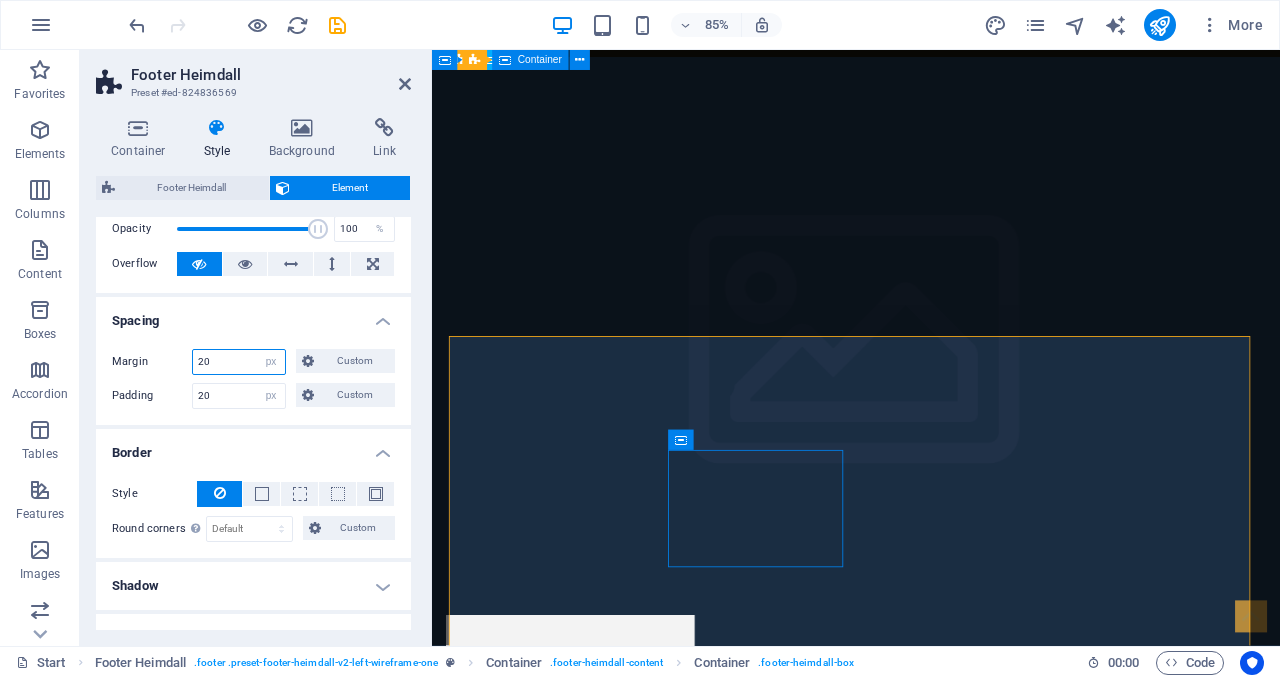 click on "20" at bounding box center (239, 362) 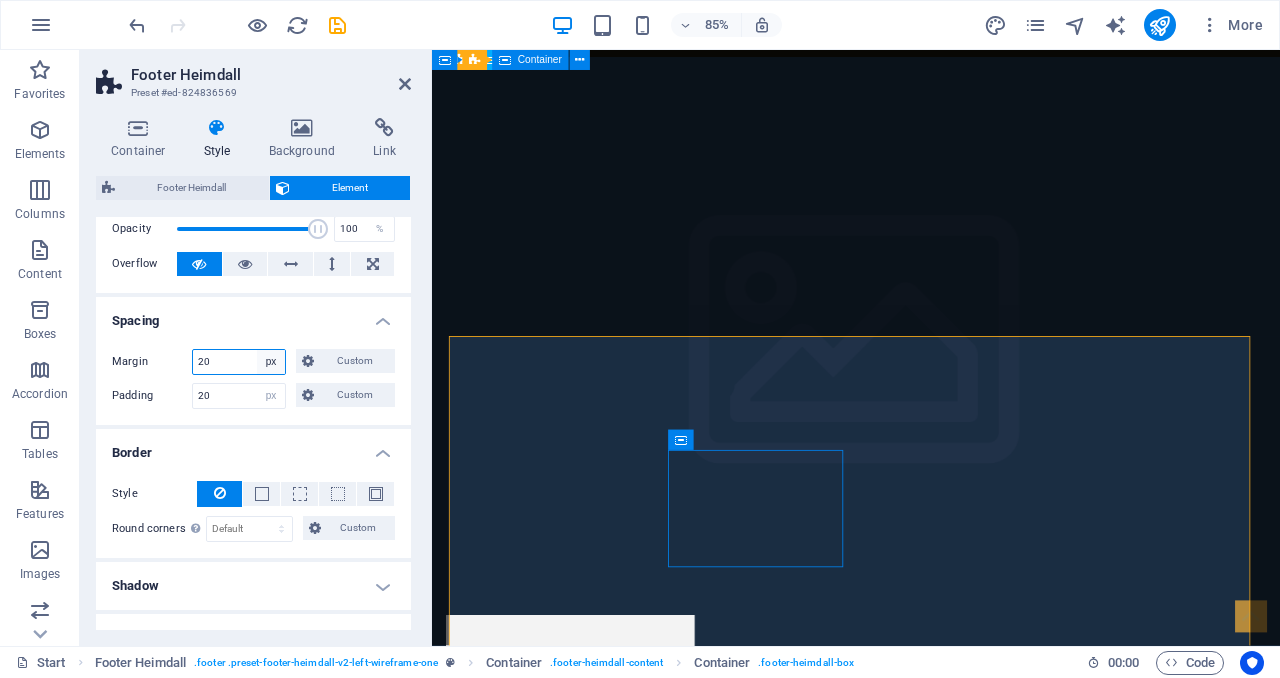 click on "Default auto px % rem vw vh Custom" at bounding box center (271, 362) 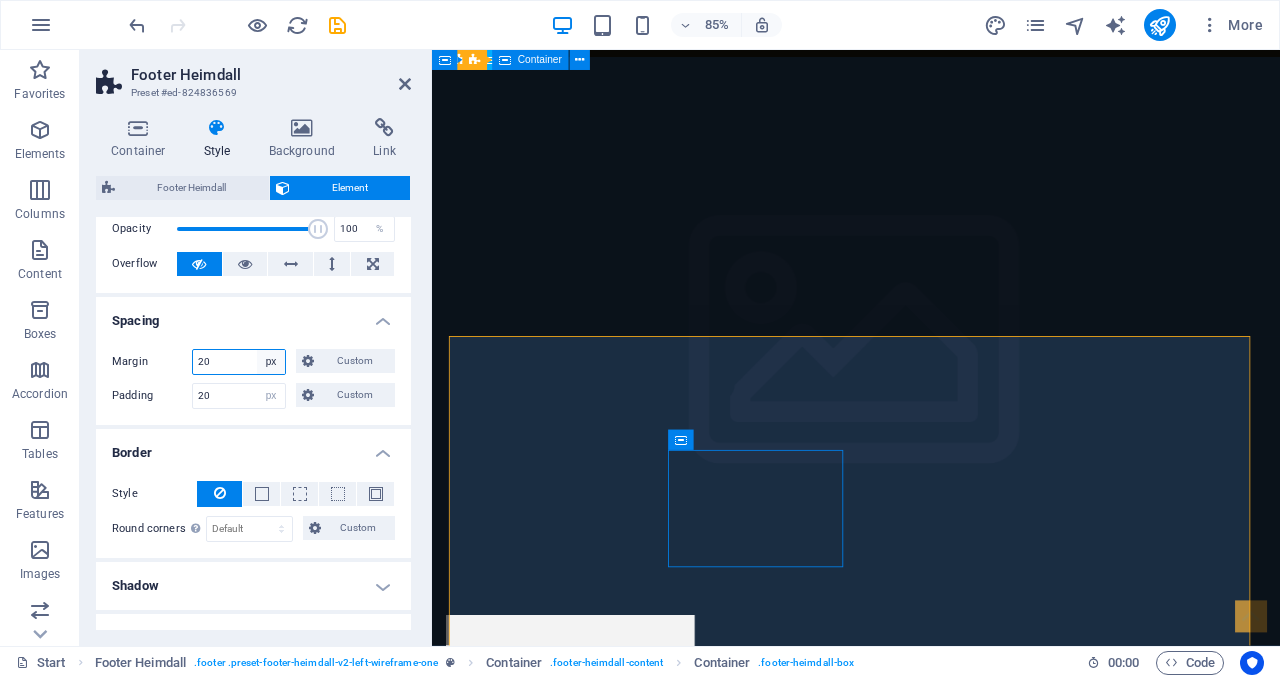 select on "default" 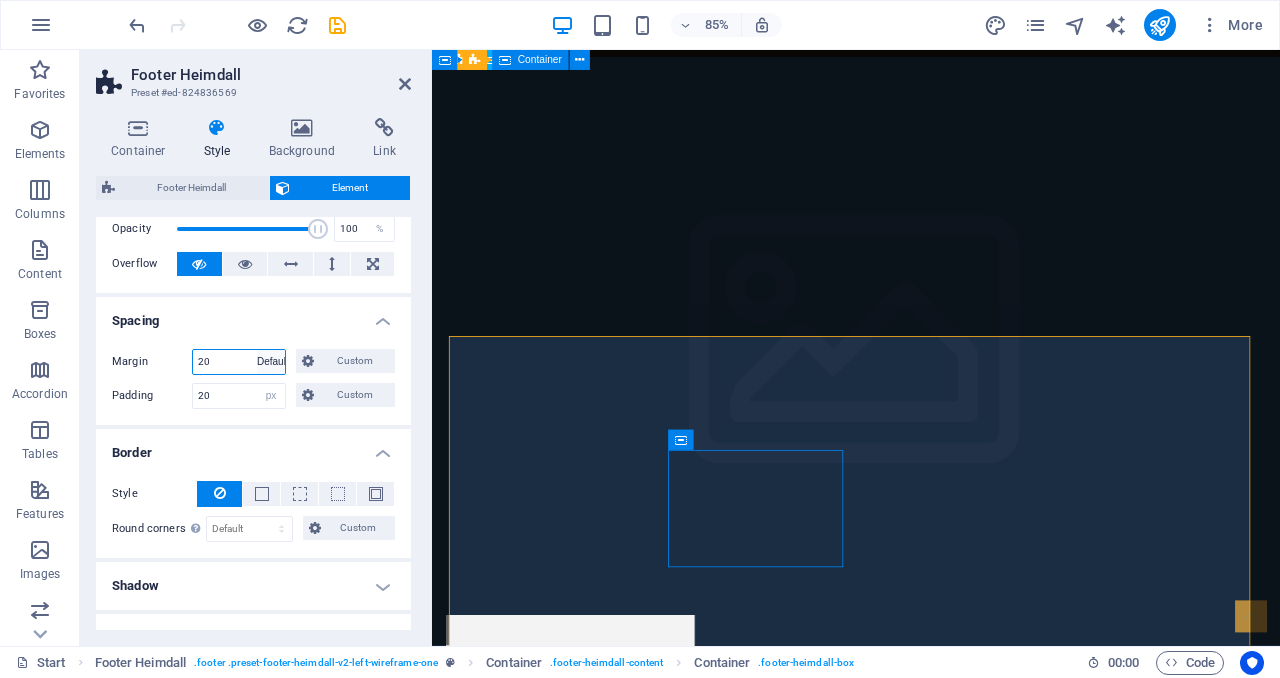 type 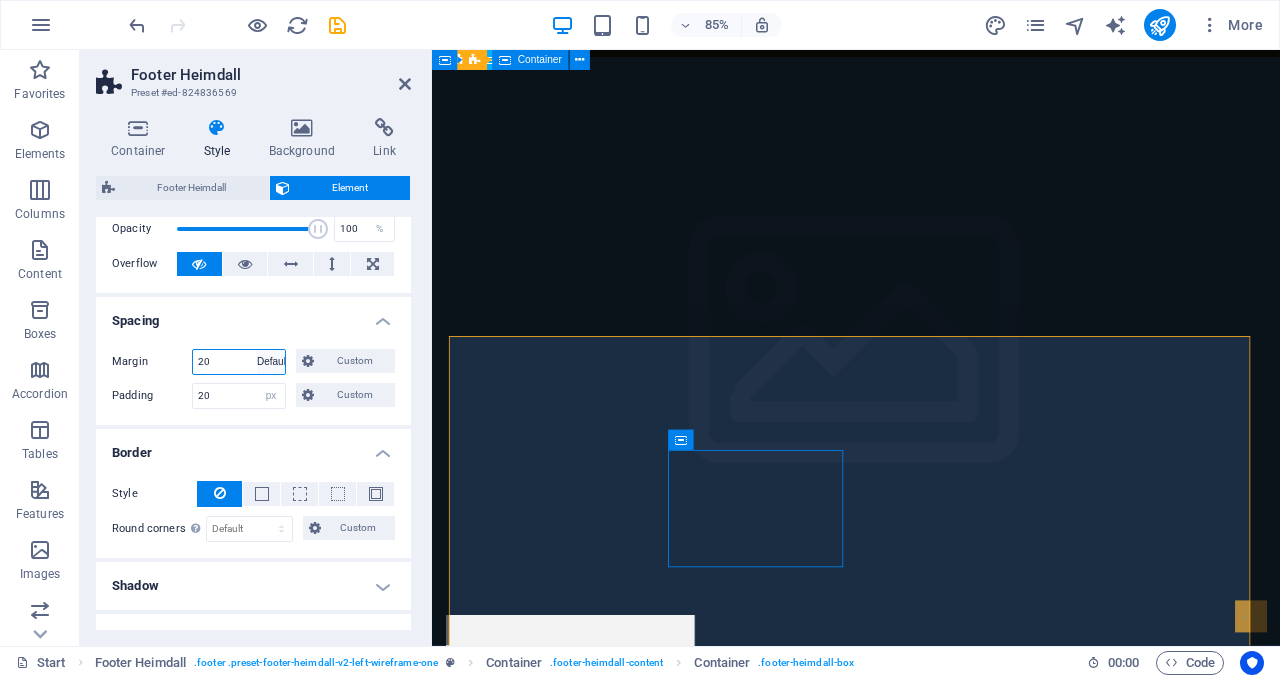 select on "DISABLED_OPTION_VALUE" 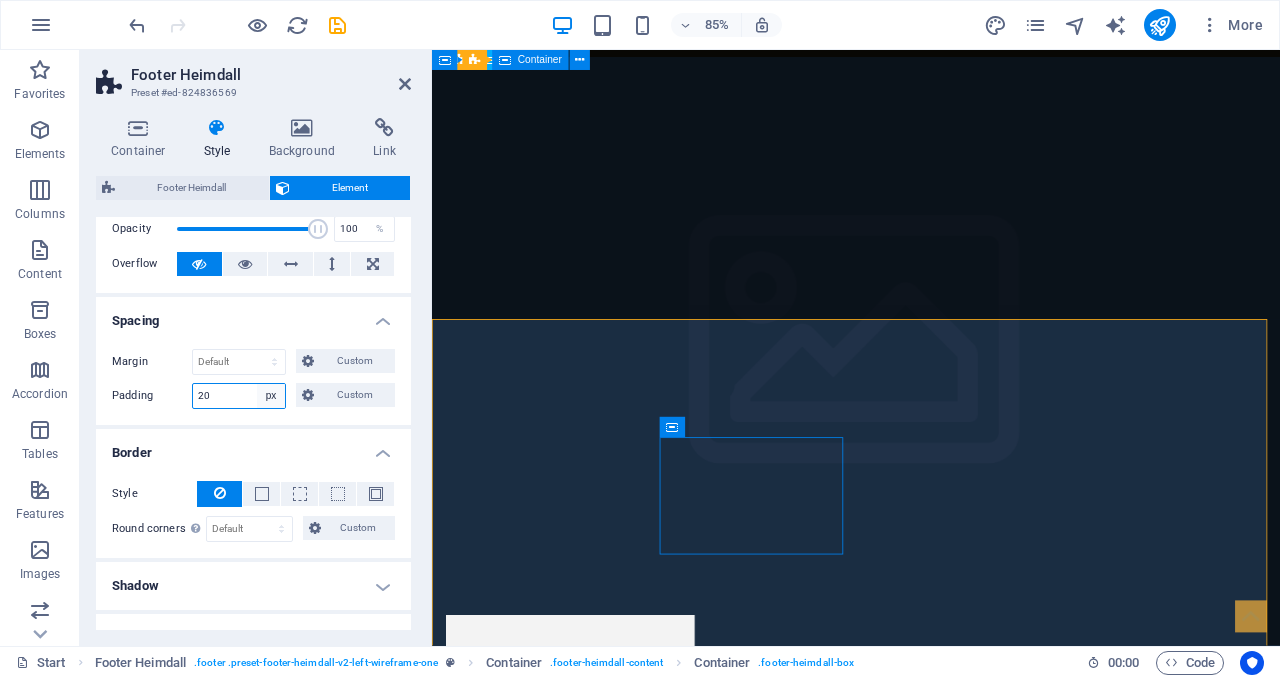click on "Default px rem % vh vw Custom" at bounding box center [271, 396] 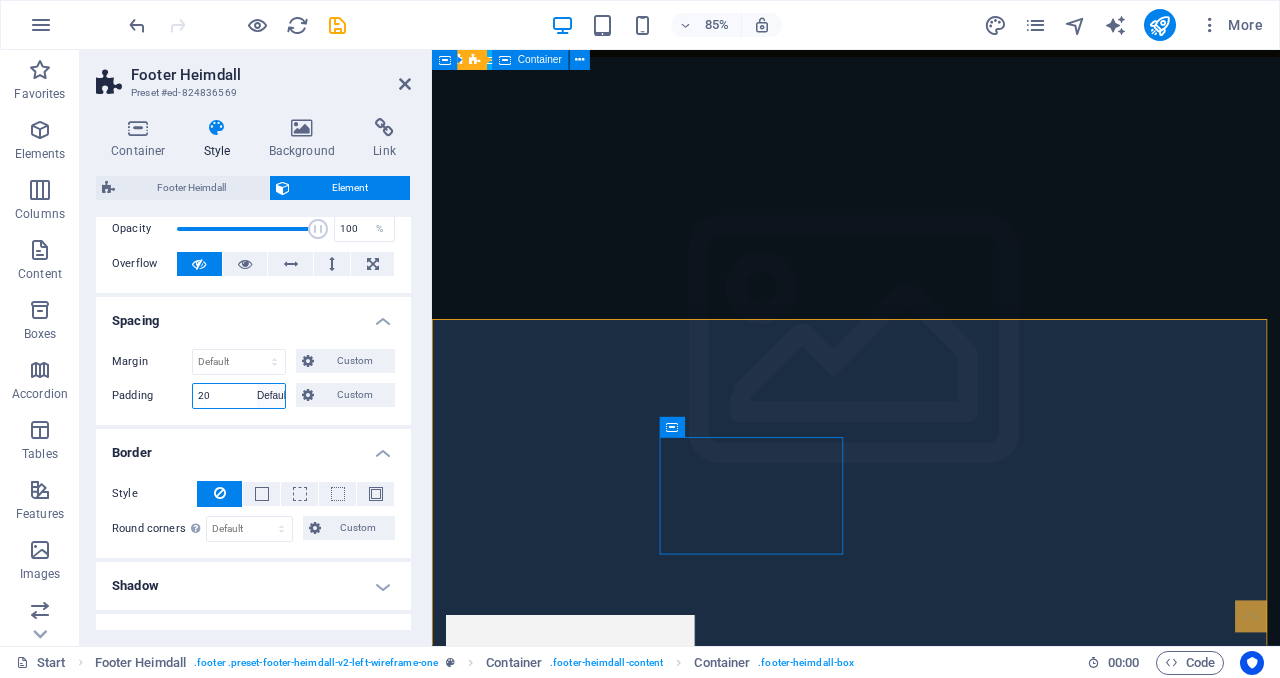 type 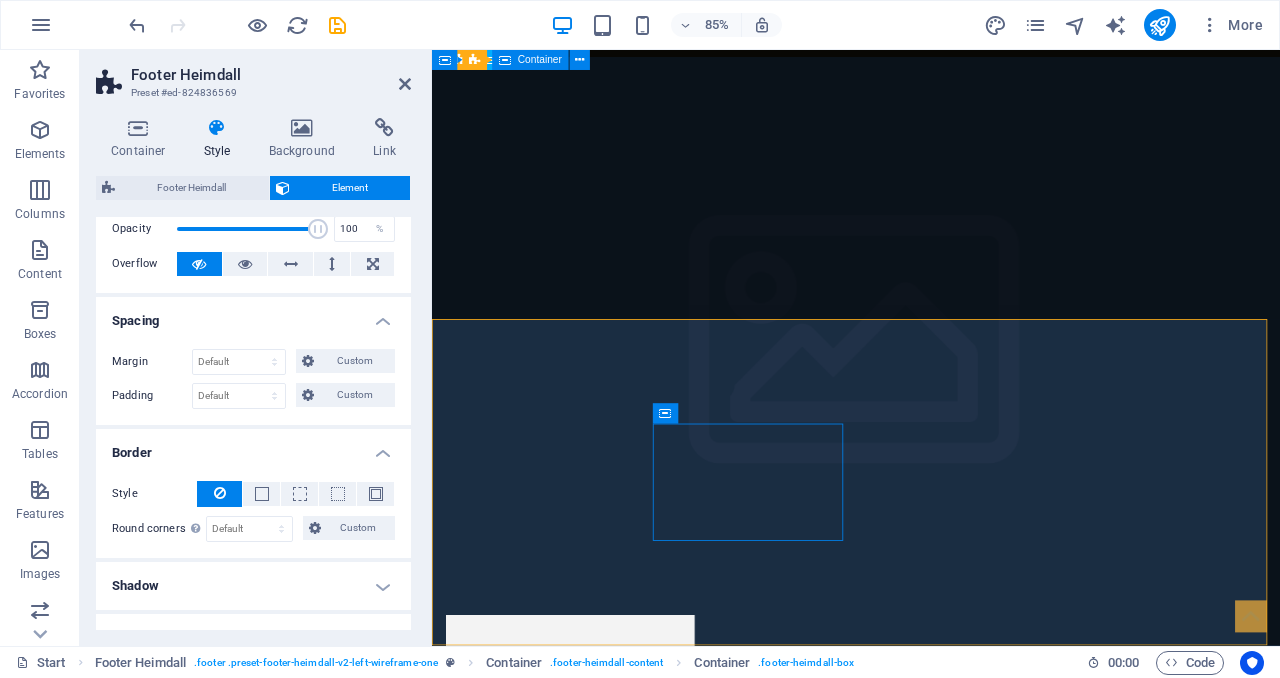 click on "Spacing" at bounding box center (253, 315) 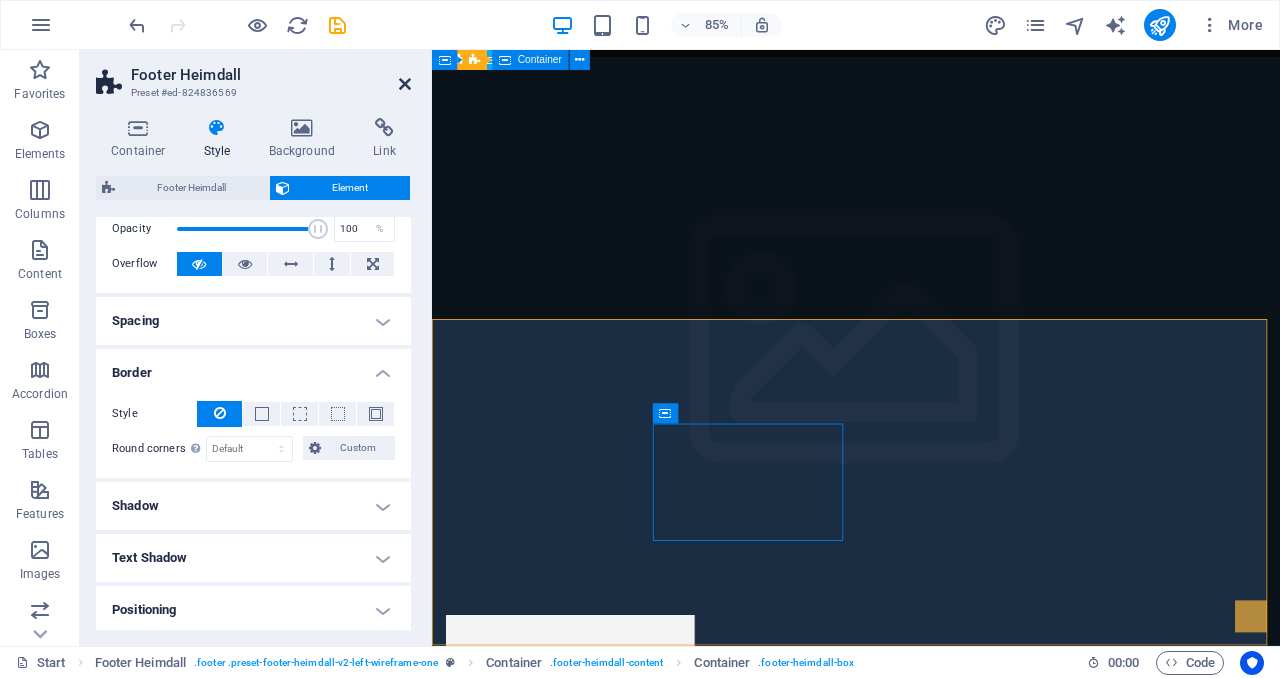 click at bounding box center [405, 84] 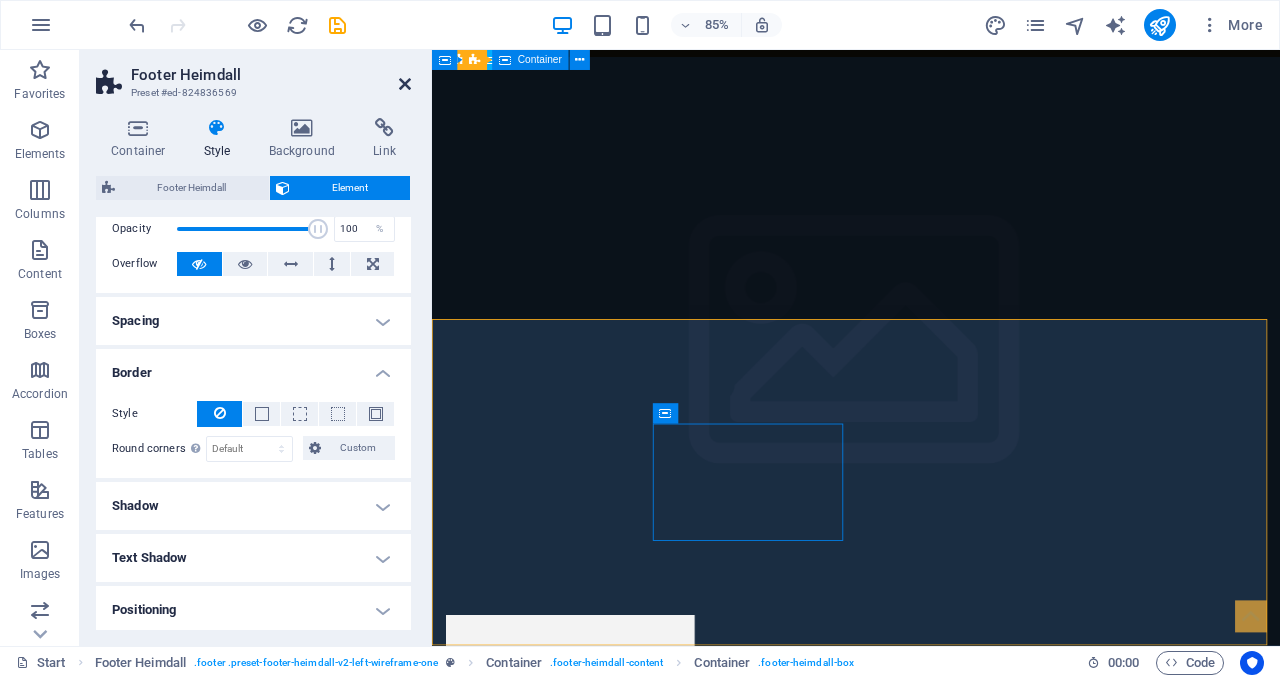 scroll, scrollTop: 5412, scrollLeft: 0, axis: vertical 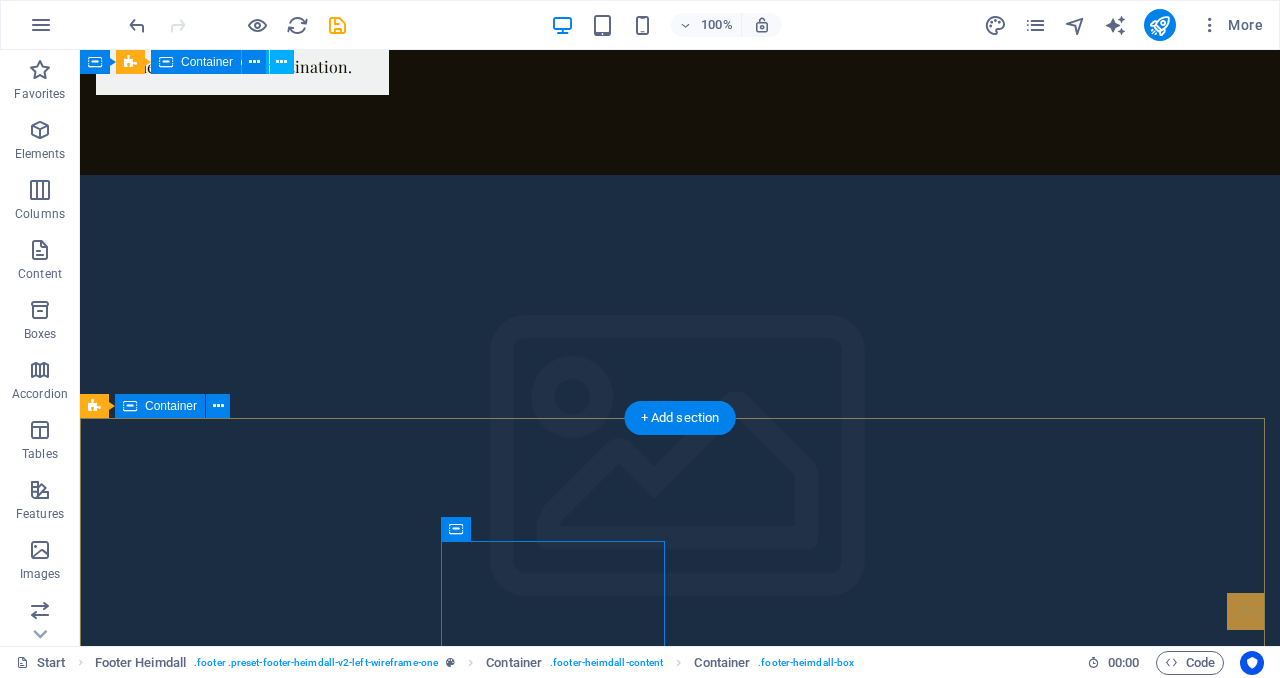 click on "Address   [CITY], [STATE]   [POSTAL_CODE] Phone Phone:  [PHONE]   Contact [EMAIL] Legal Notice  |  Privacy Policy" at bounding box center [680, 6521] 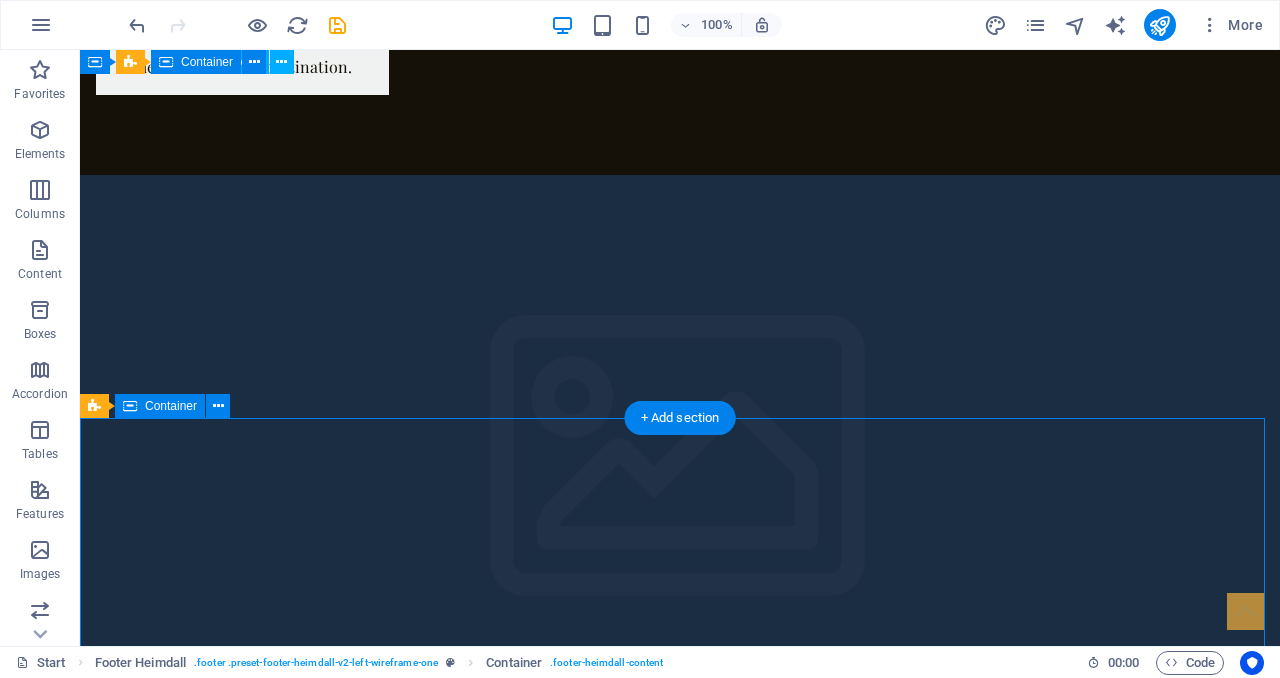 click on "Address   [CITY], [STATE]   [POSTAL_CODE] Phone Phone:  [PHONE]   Contact [EMAIL] Legal Notice  |  Privacy Policy" at bounding box center (680, 6521) 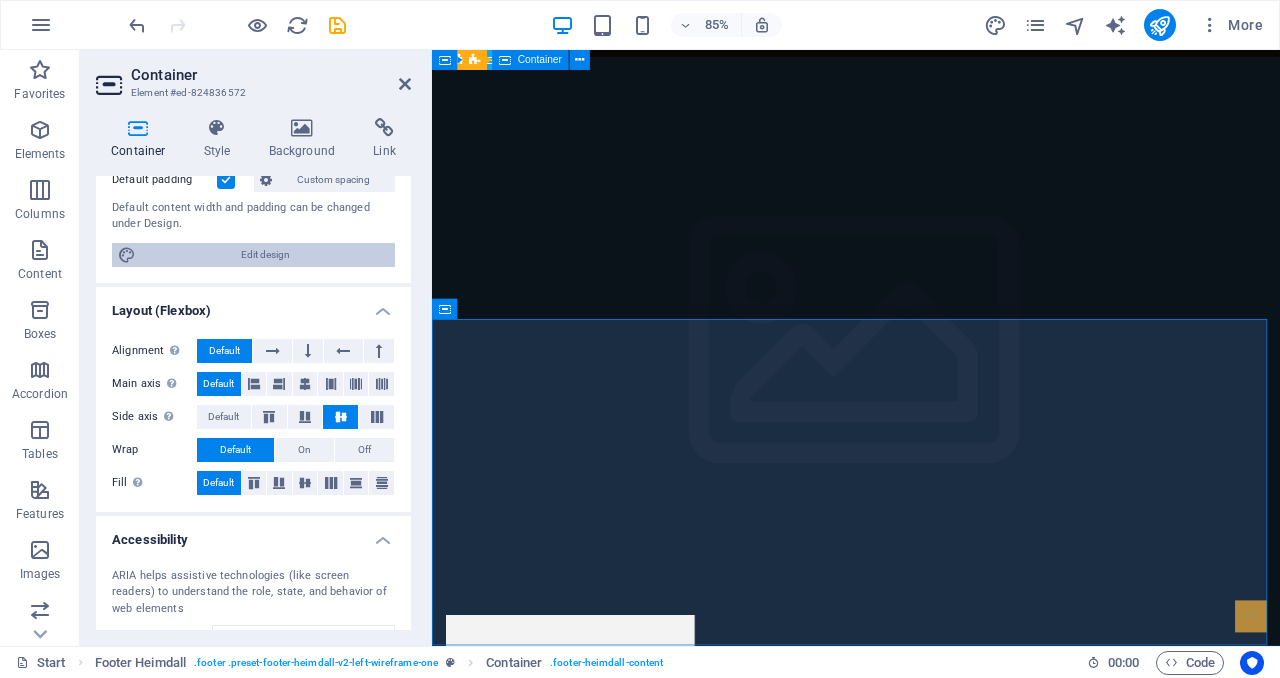 scroll, scrollTop: 159, scrollLeft: 0, axis: vertical 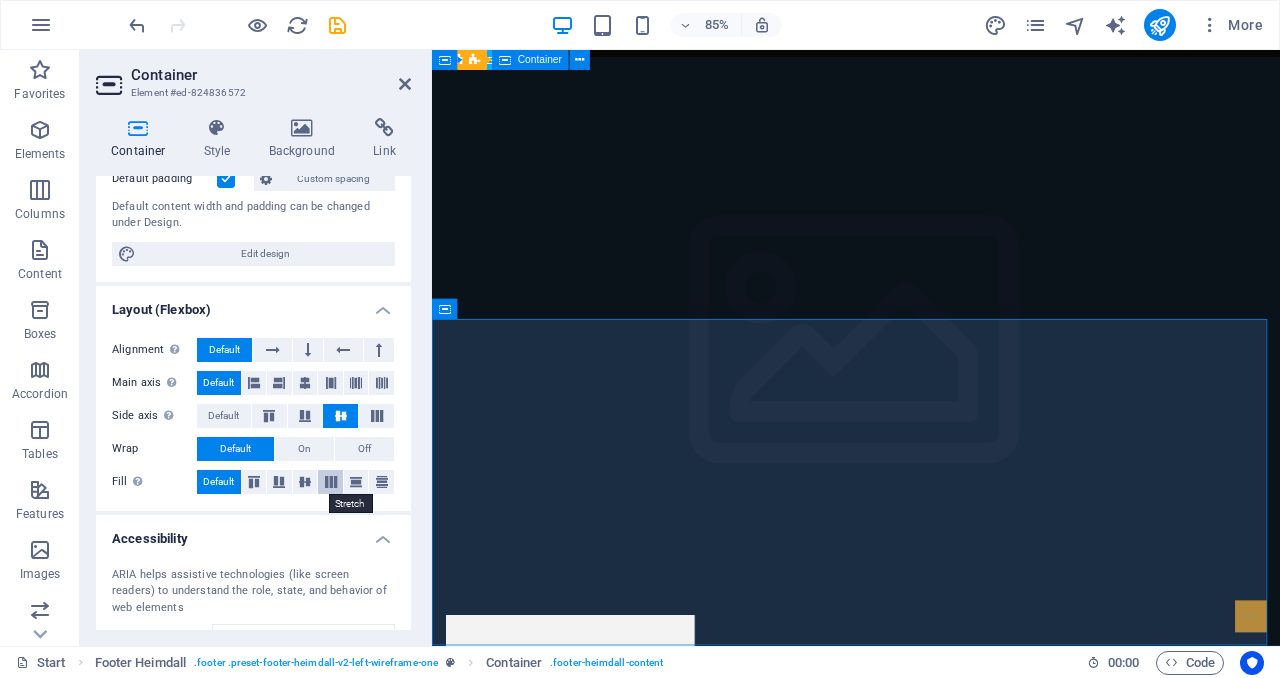 click at bounding box center (331, 482) 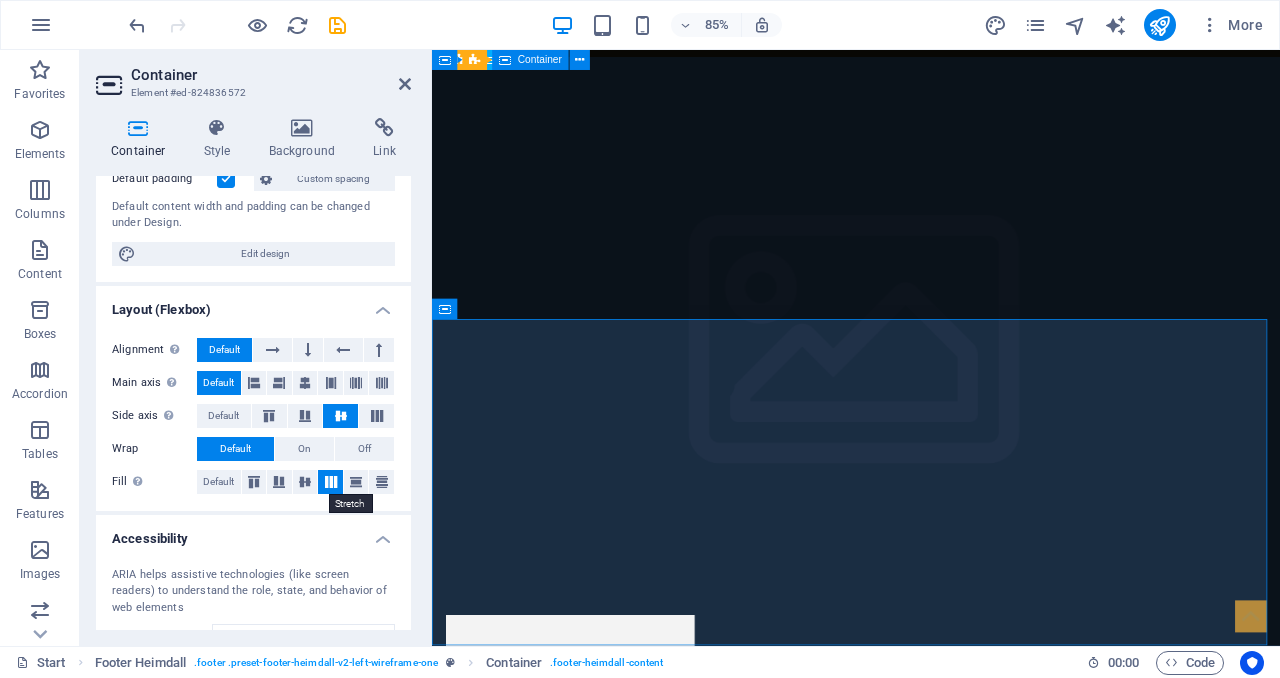 click at bounding box center [331, 482] 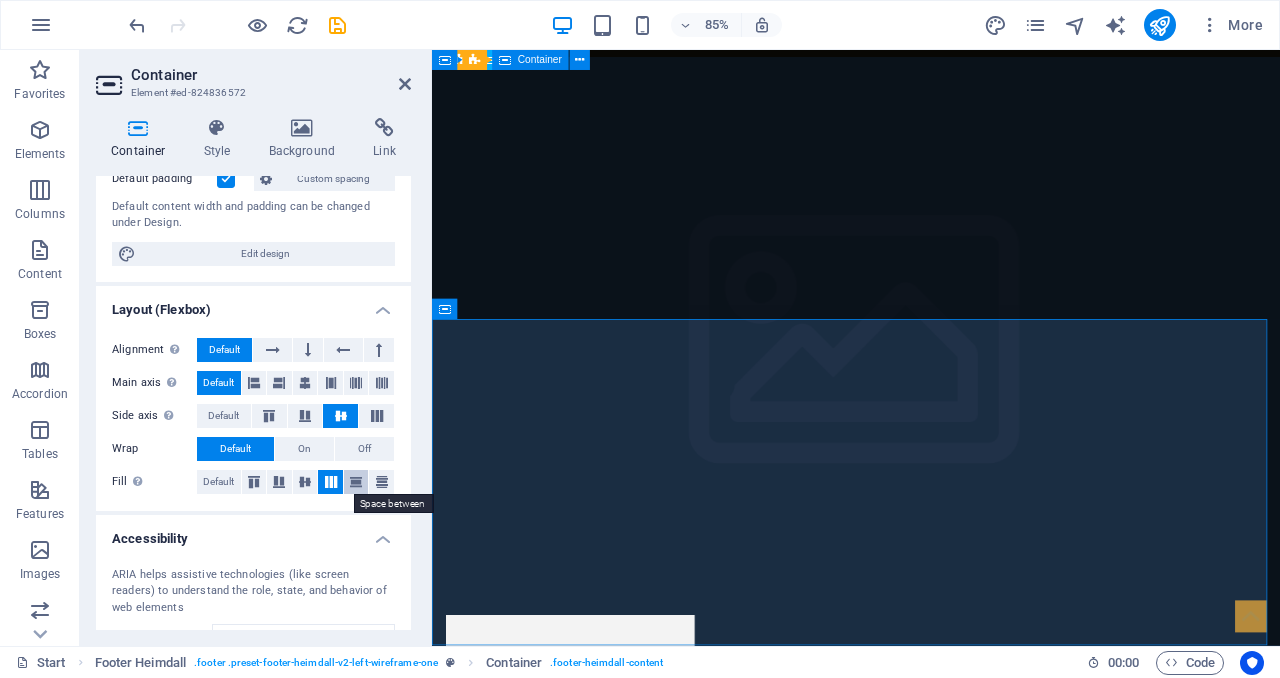 click at bounding box center [356, 482] 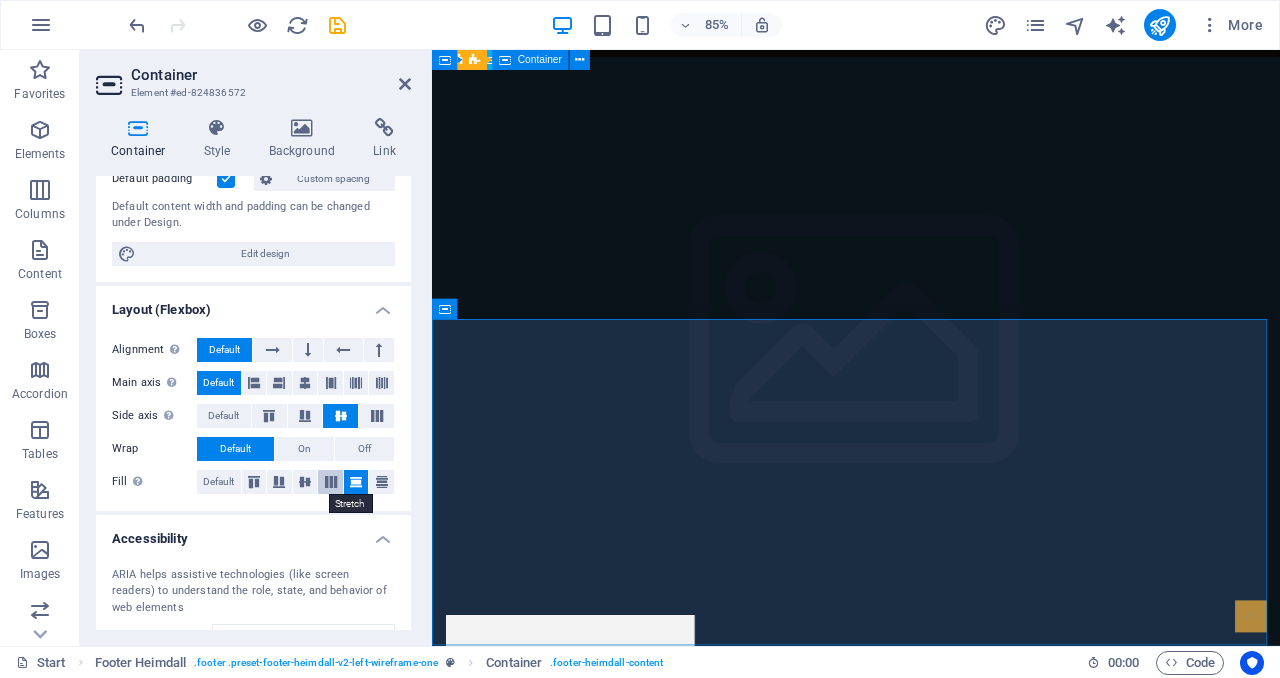 click at bounding box center [331, 482] 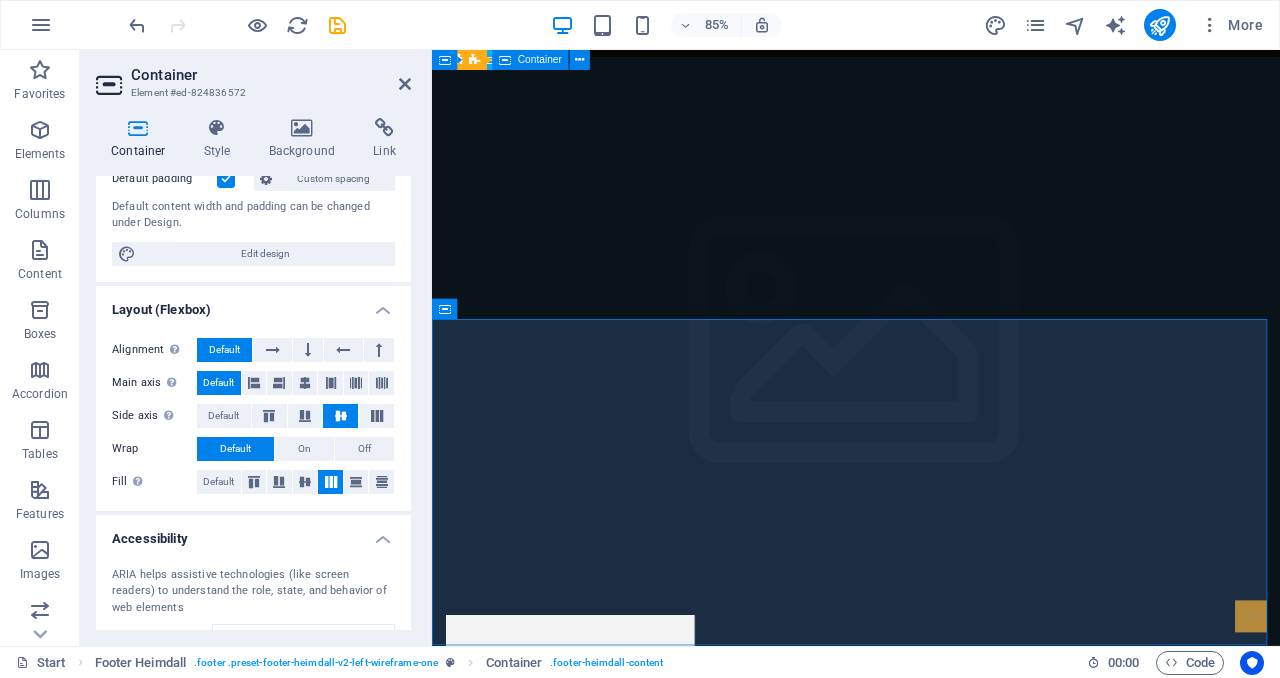 click at bounding box center [331, 482] 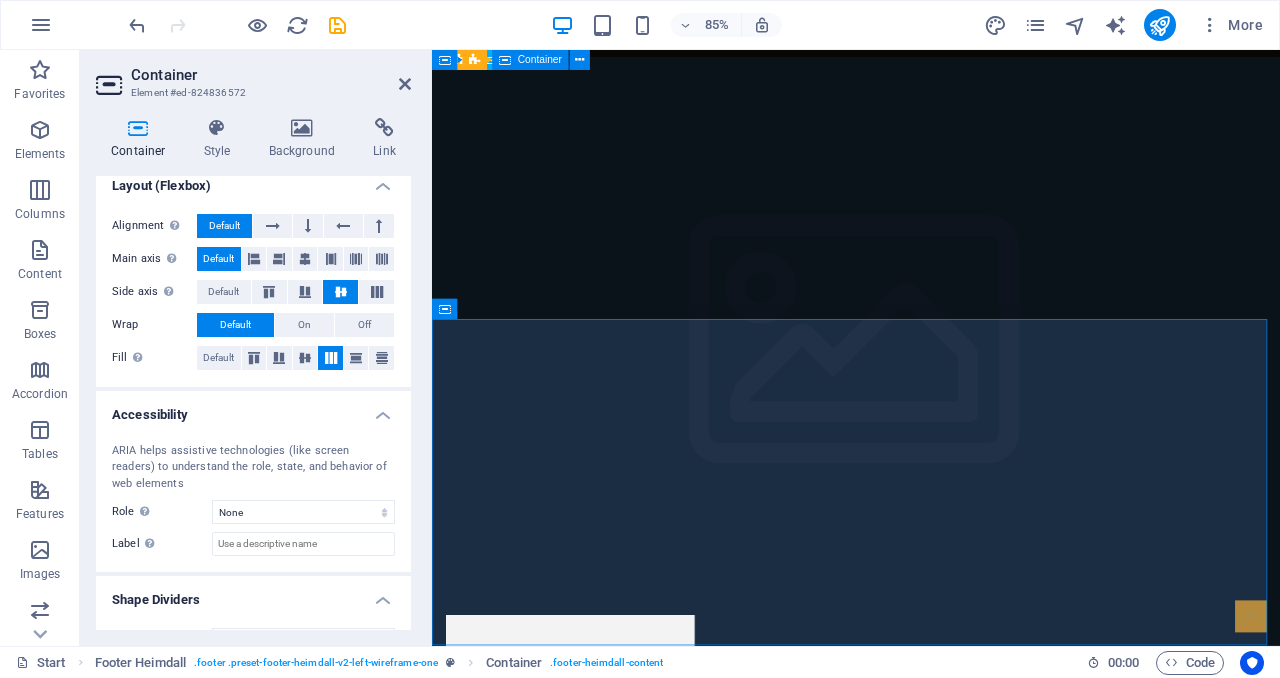 scroll, scrollTop: 294, scrollLeft: 0, axis: vertical 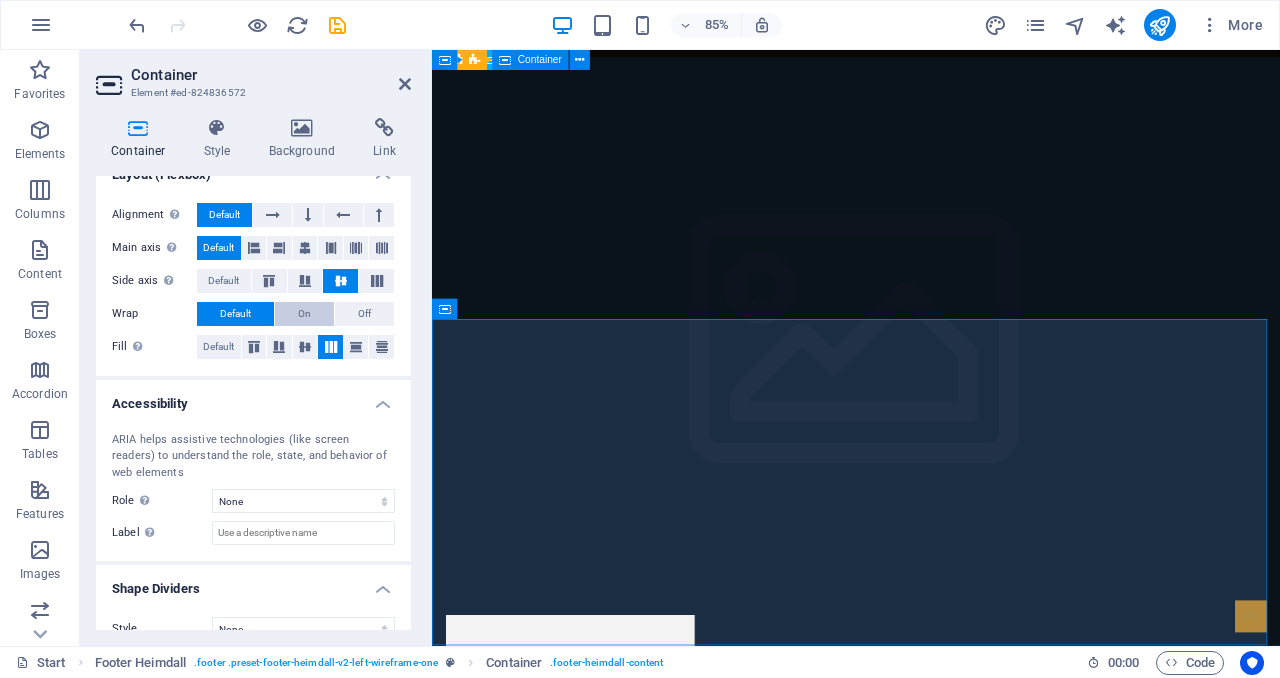 click on "On" at bounding box center (304, 314) 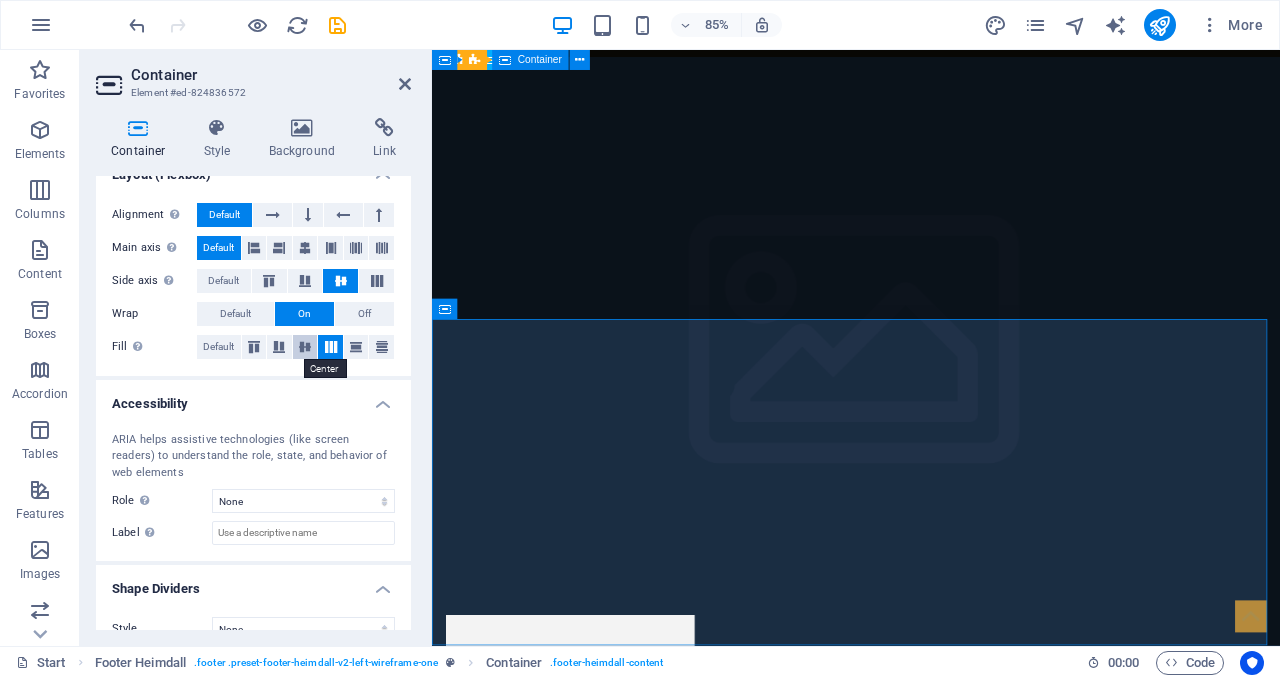 click at bounding box center (305, 347) 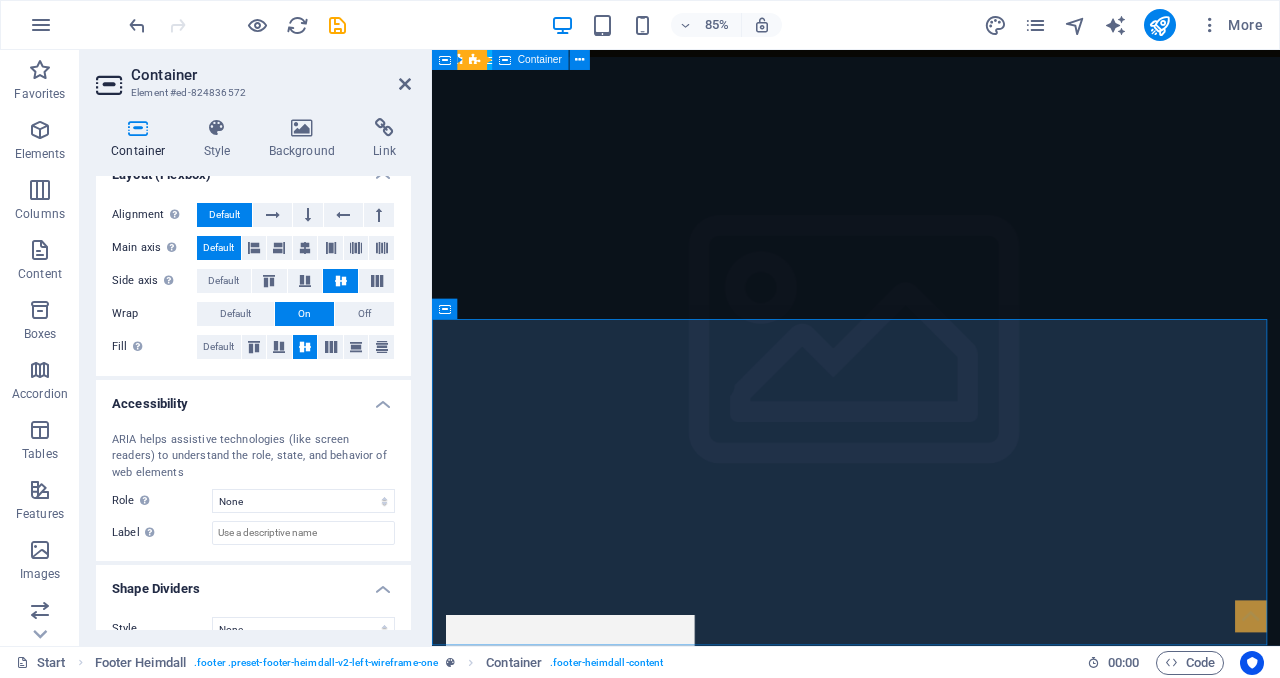 click at bounding box center [305, 347] 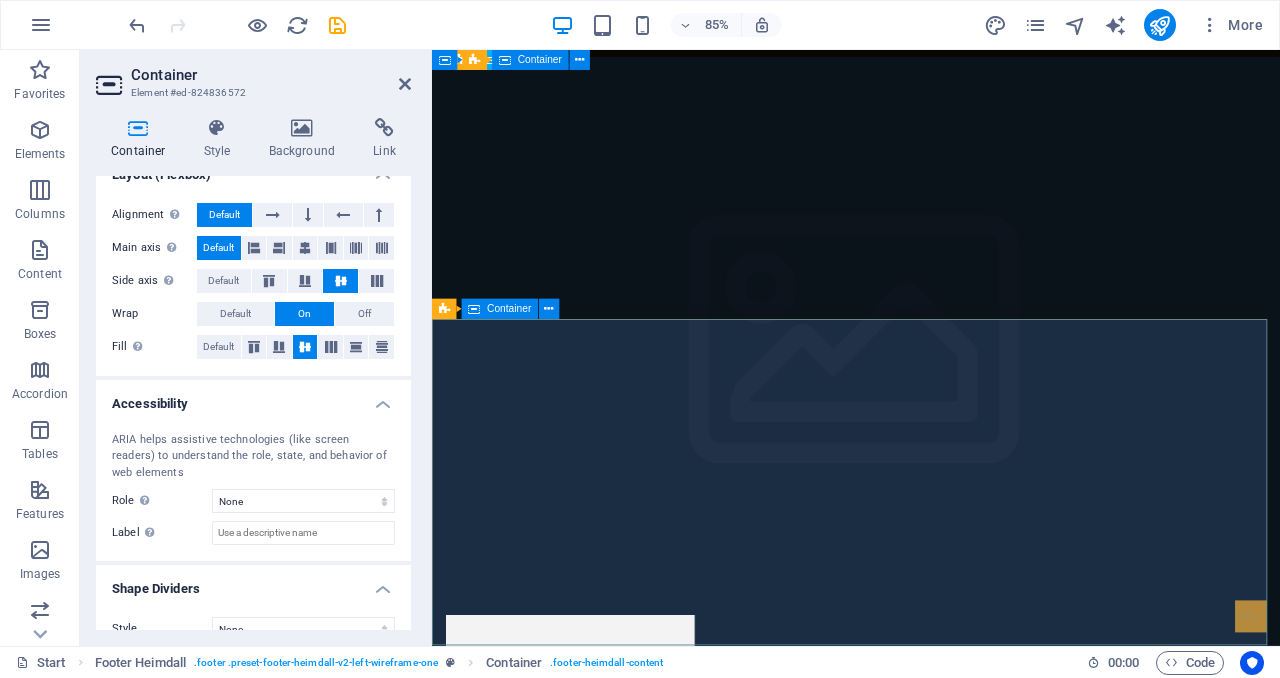 click on "Address   [CITY], [STATE]   [POSTAL_CODE] Phone Phone:  [PHONE]   Contact [EMAIL] Legal Notice  |  Privacy Policy" at bounding box center [931, 6317] 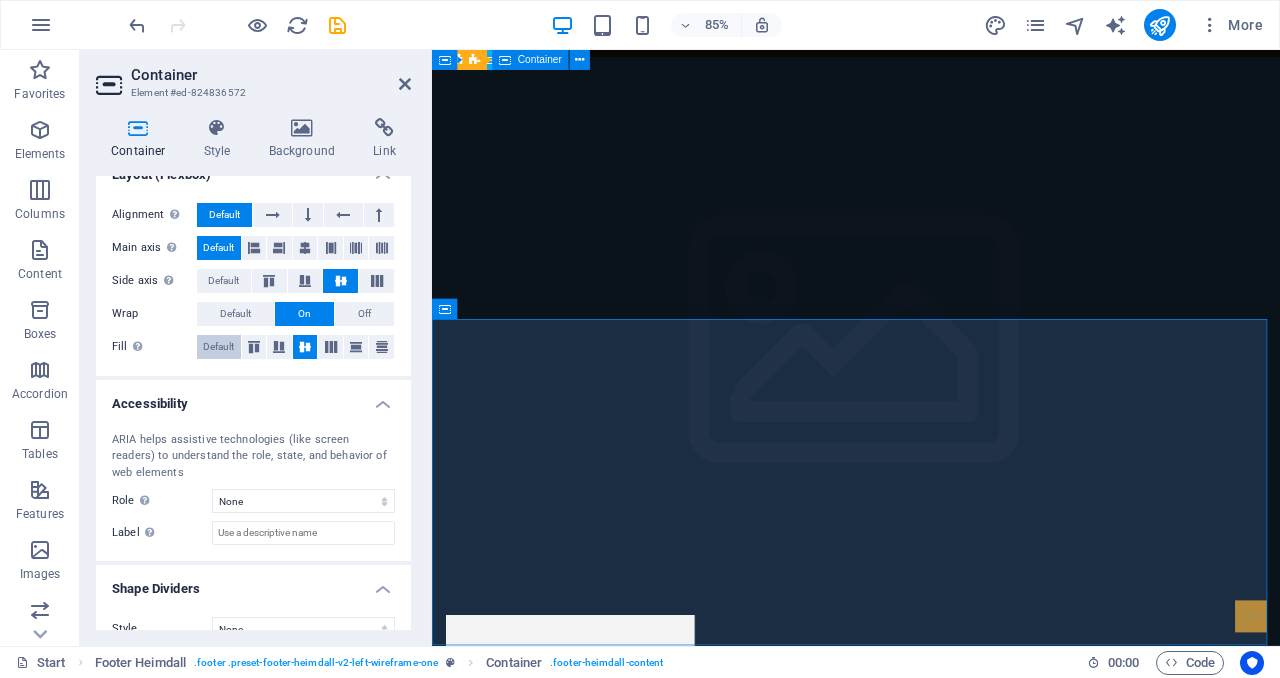 click on "Default" at bounding box center (218, 347) 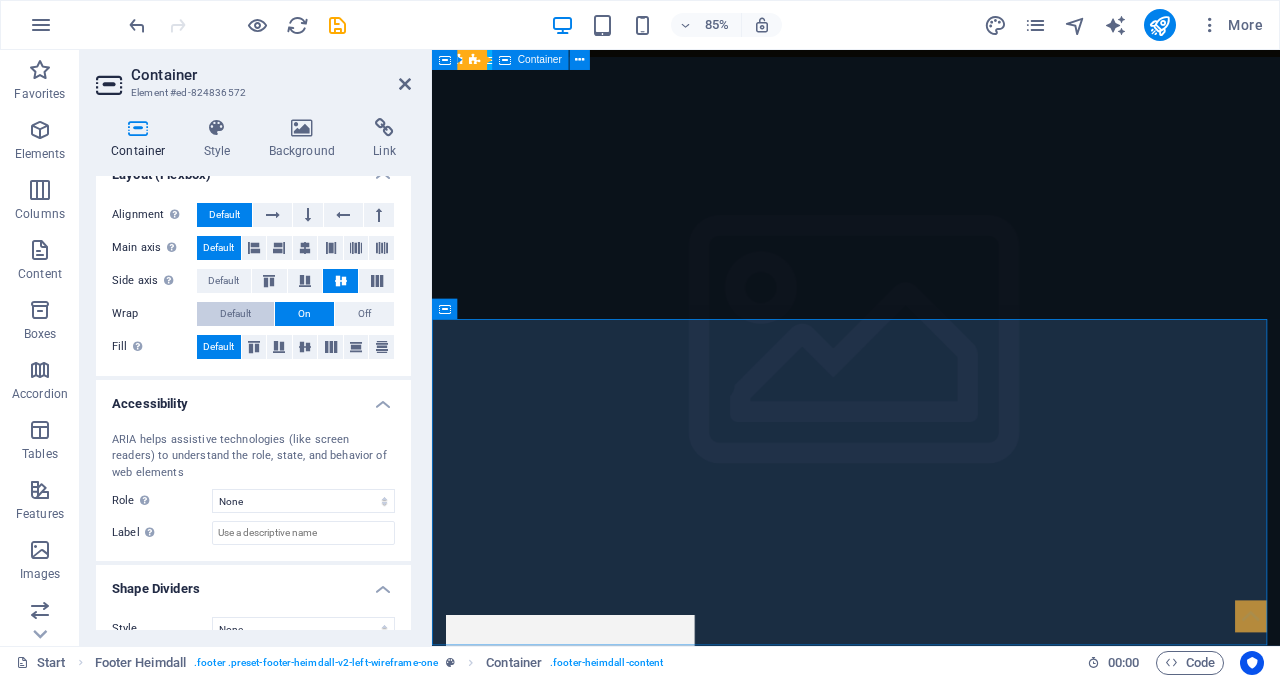 click on "Default" at bounding box center (235, 314) 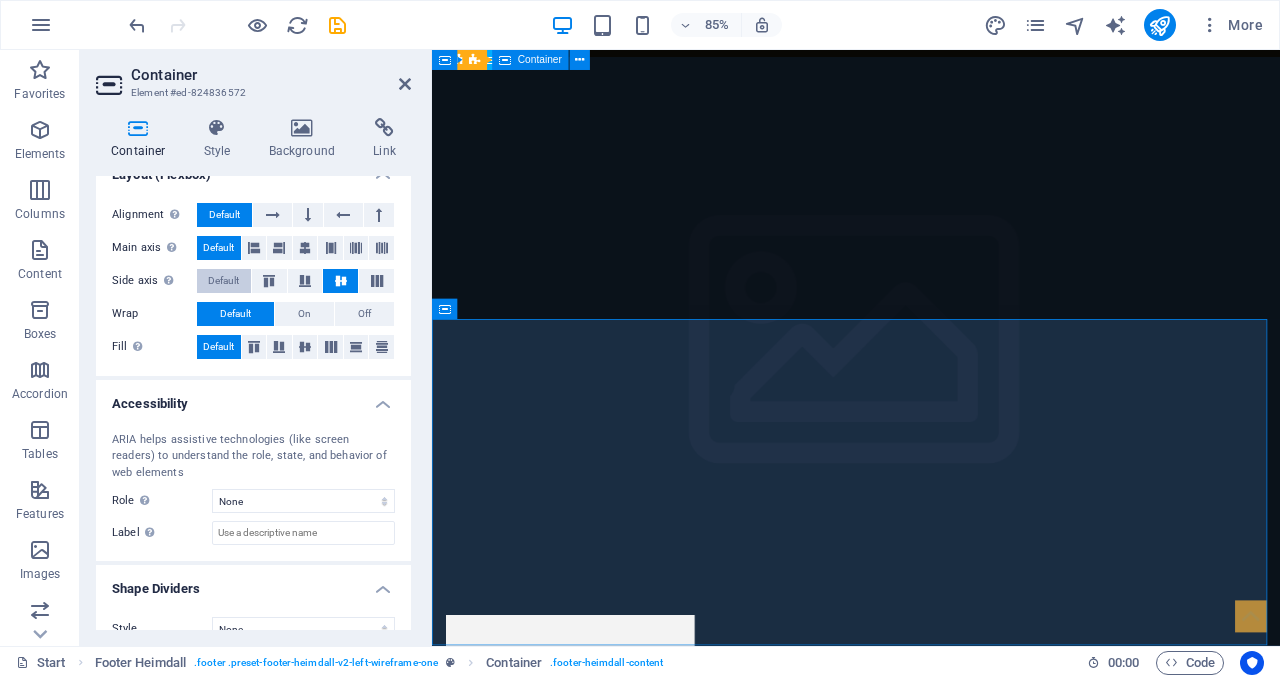 click on "Default" at bounding box center (223, 281) 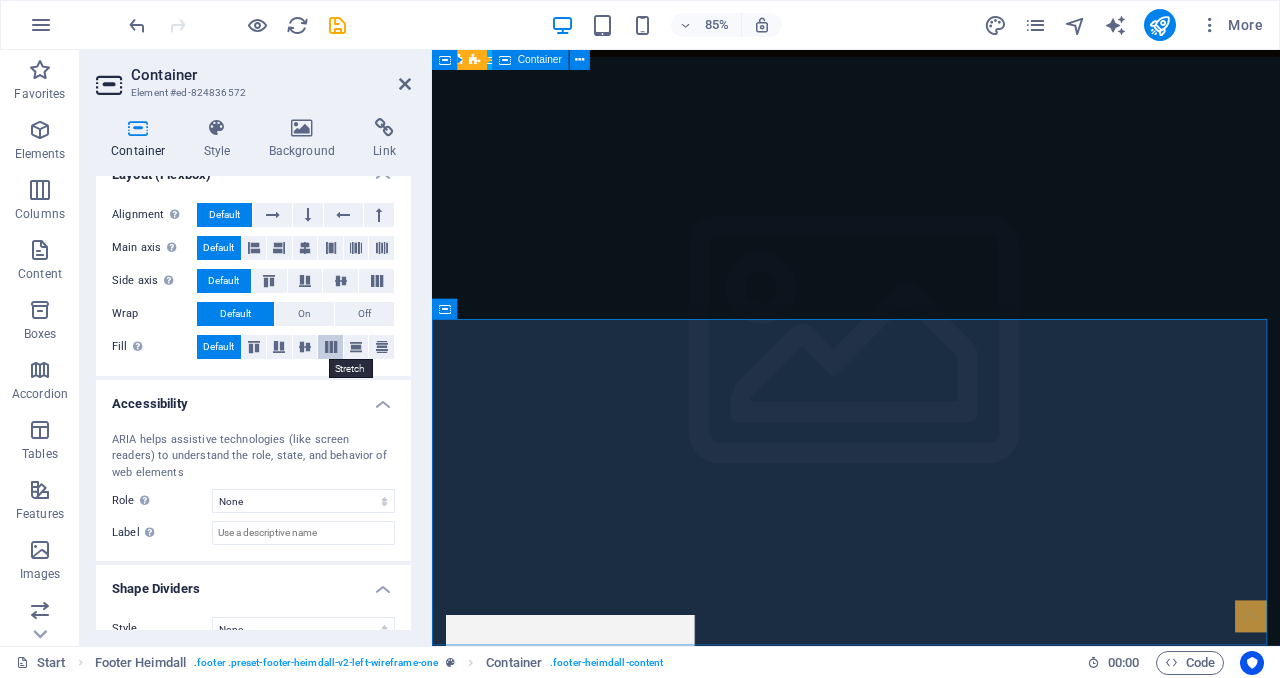 click at bounding box center (331, 347) 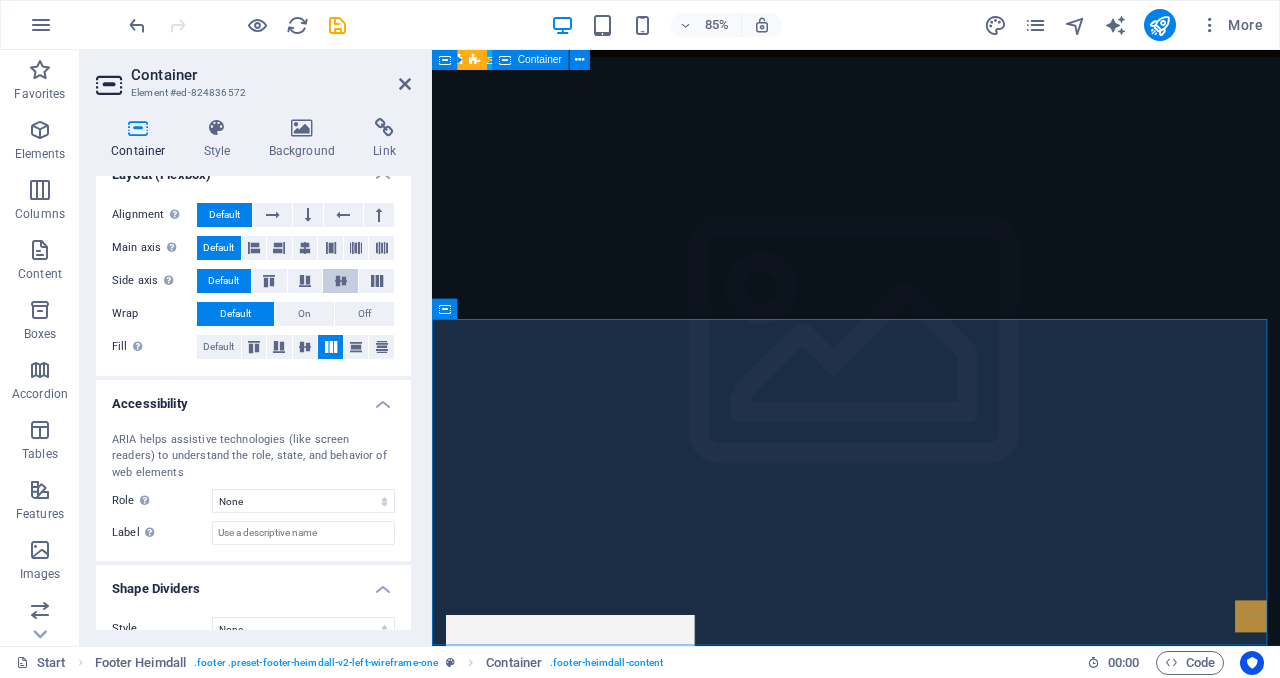 click at bounding box center [341, 281] 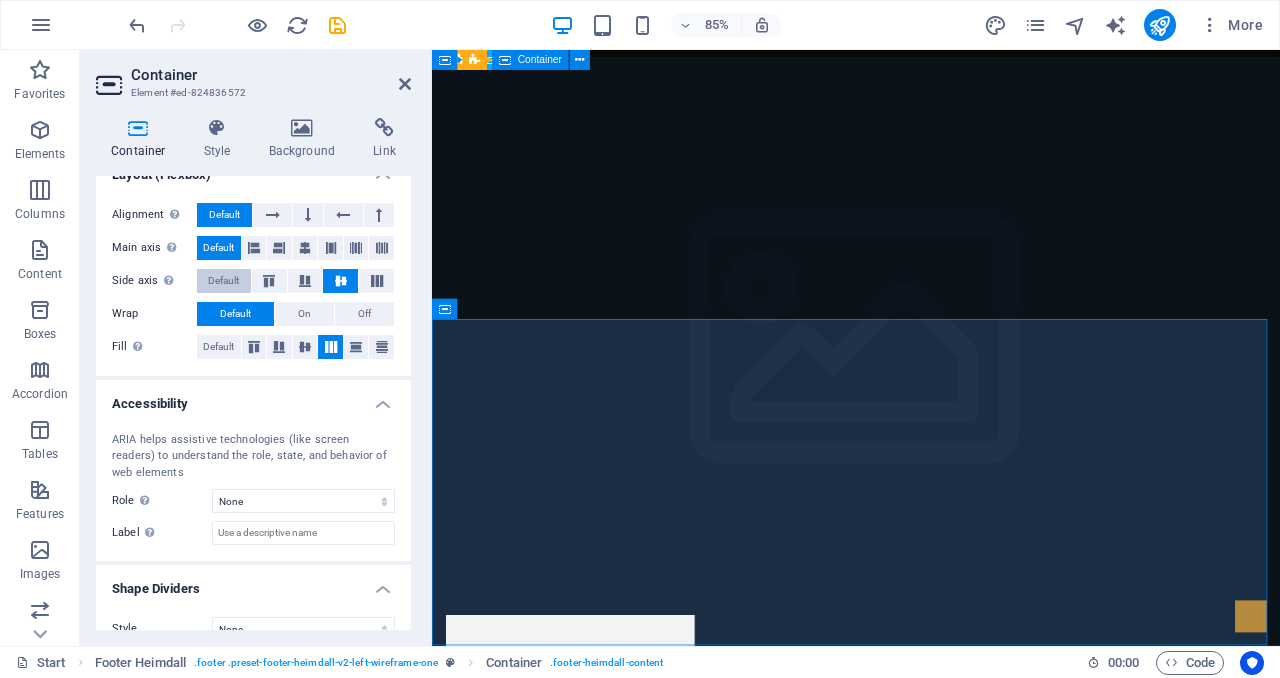 click on "Default" at bounding box center [224, 281] 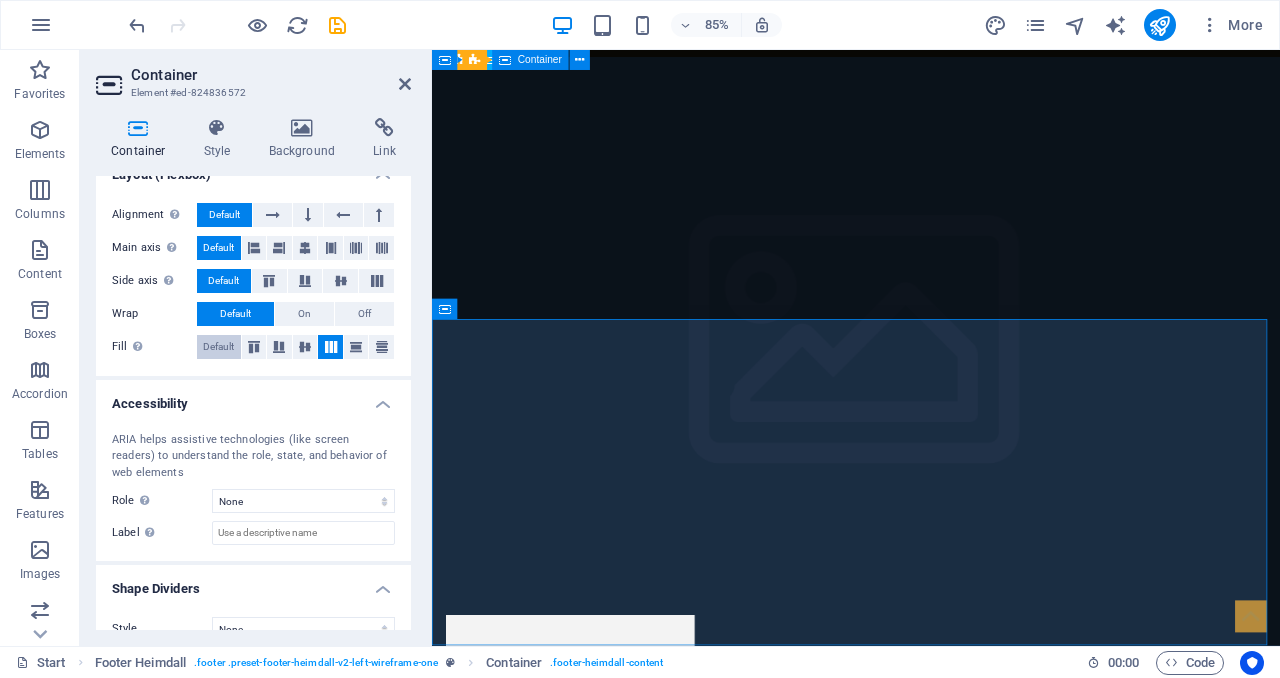 click on "Default" at bounding box center [218, 347] 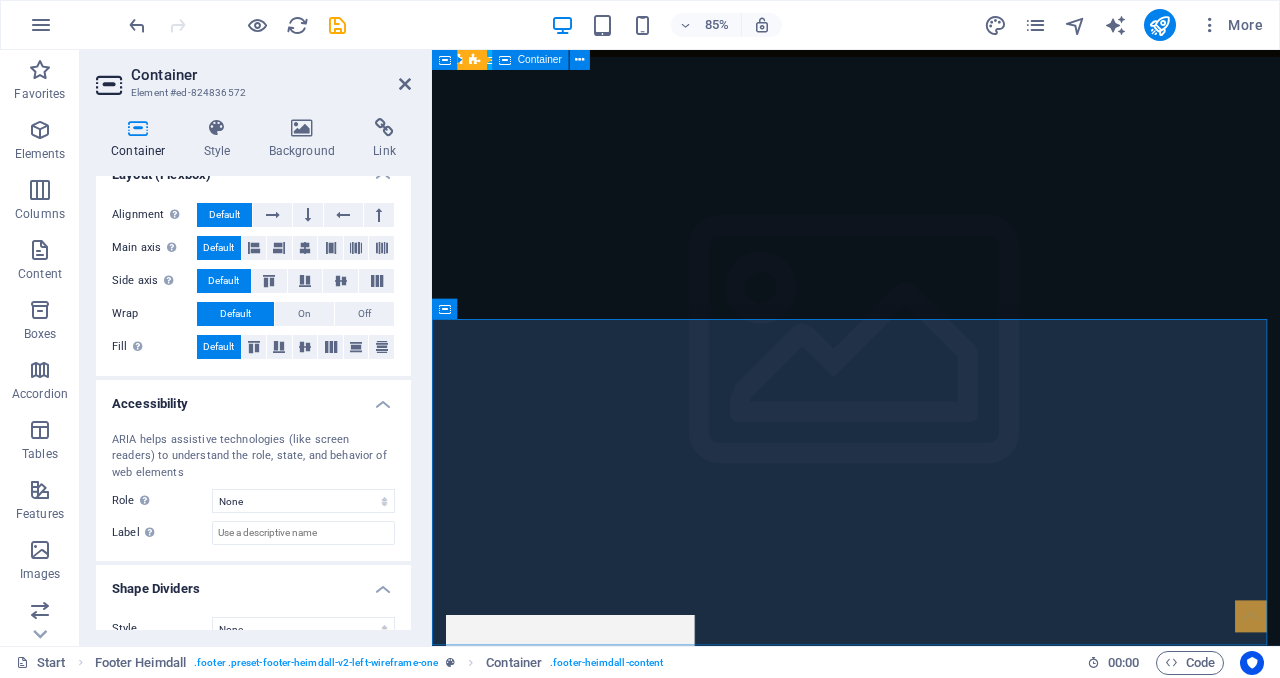 click on "Default" at bounding box center (218, 347) 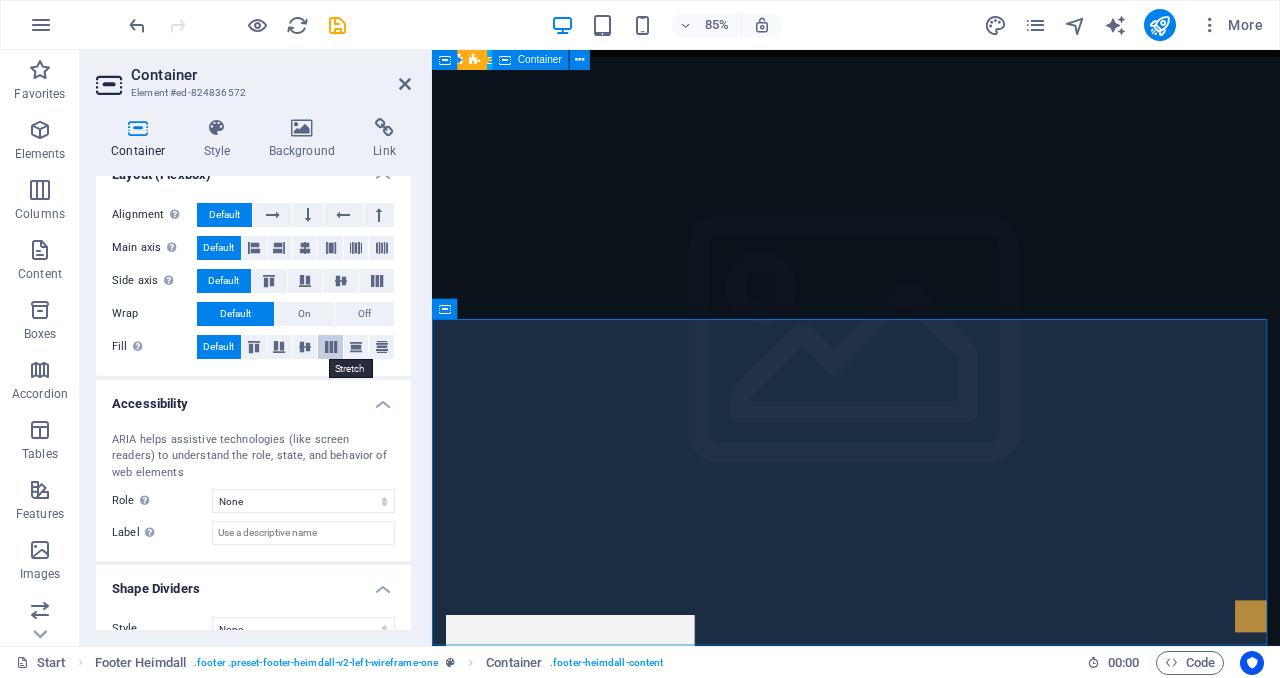 click at bounding box center (331, 347) 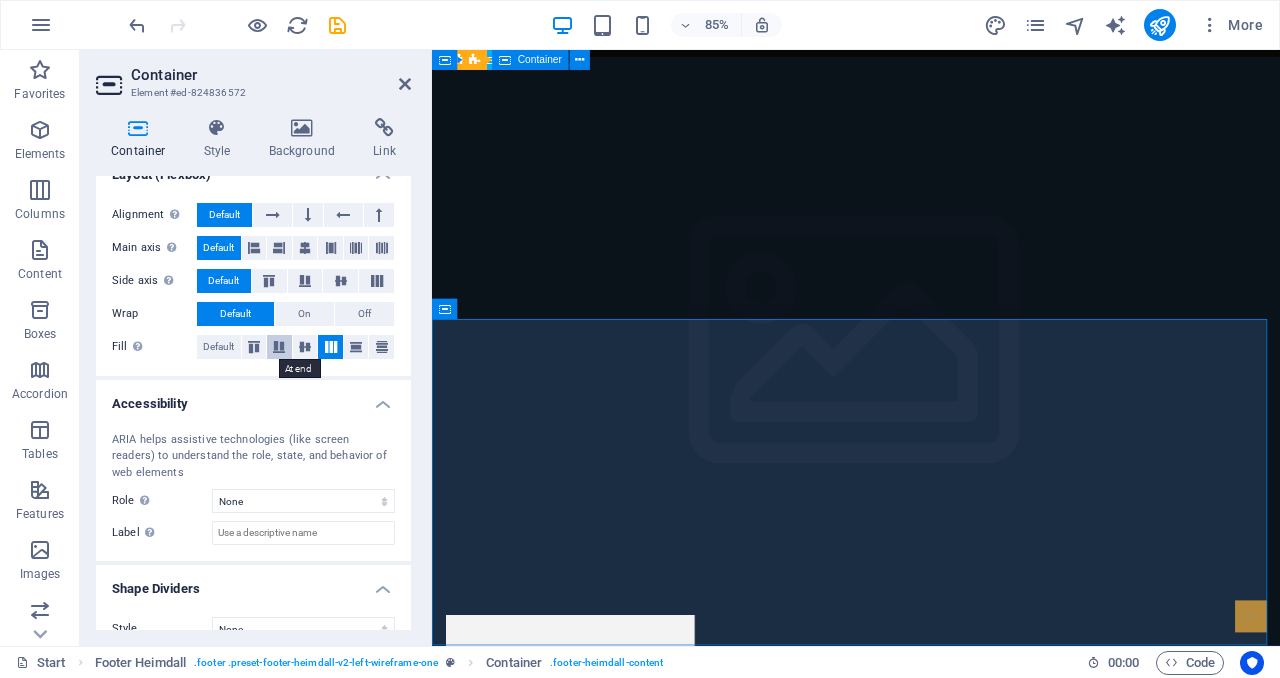 click at bounding box center [279, 347] 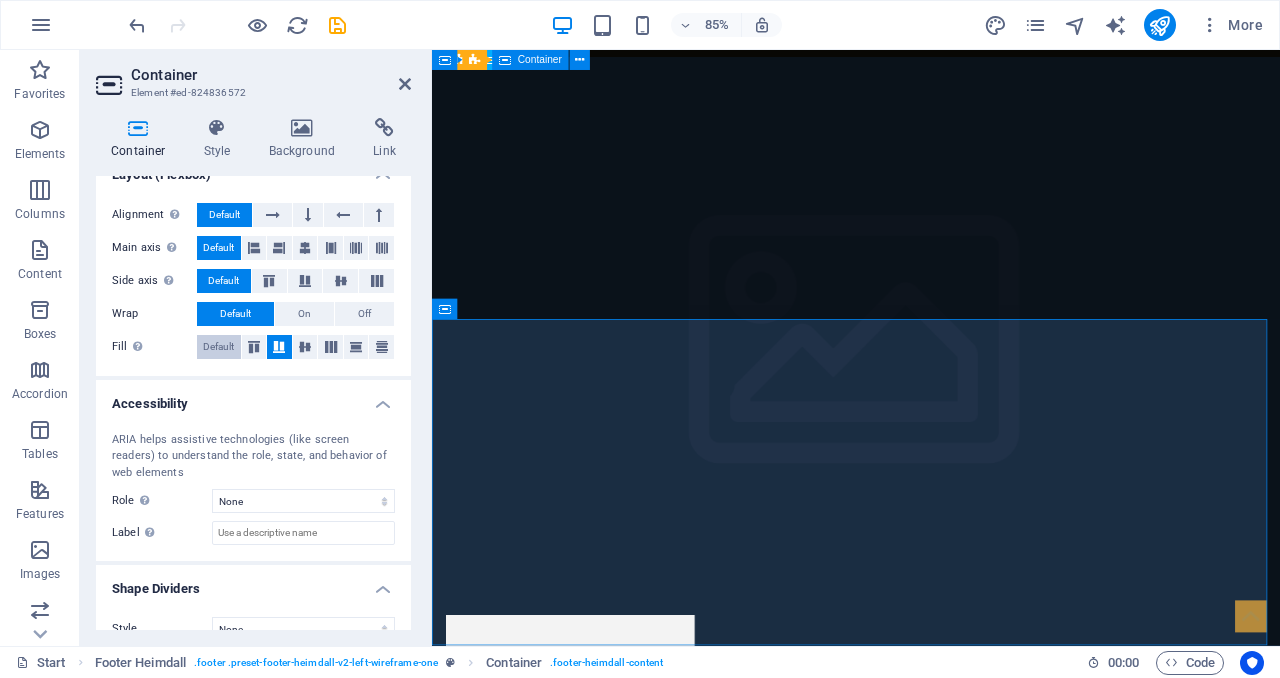 click on "Default" at bounding box center (218, 347) 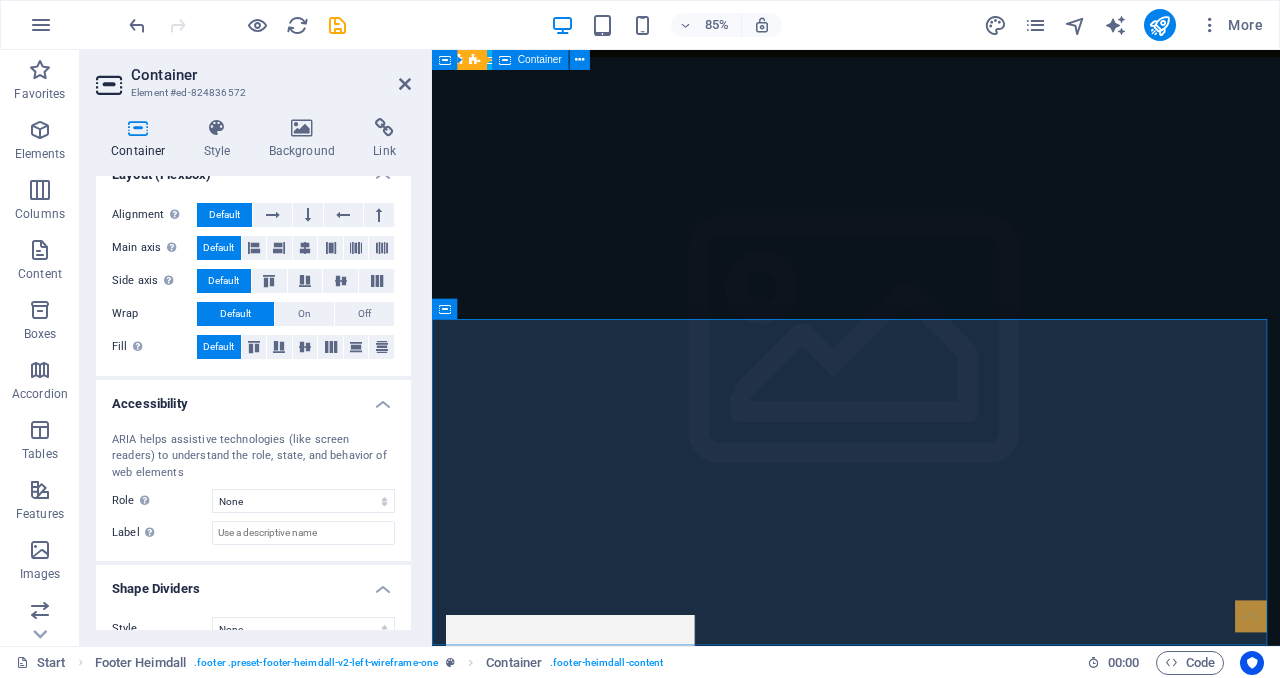 scroll, scrollTop: 298, scrollLeft: 0, axis: vertical 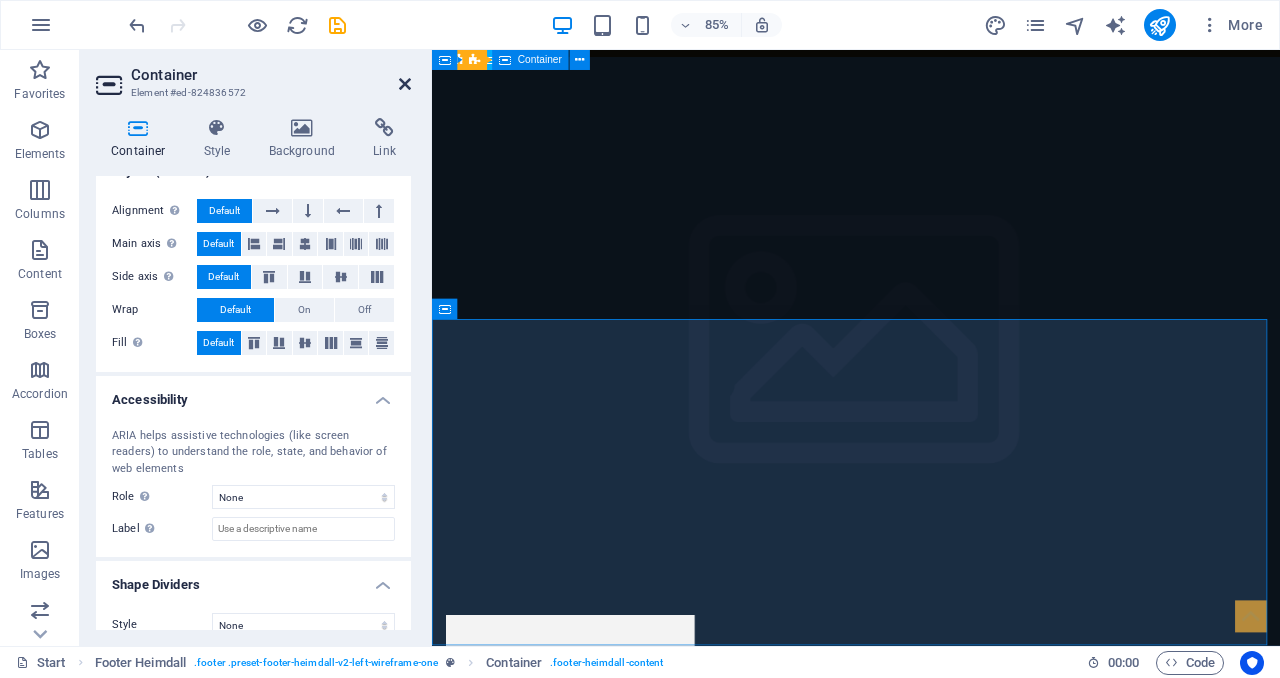 click at bounding box center (405, 84) 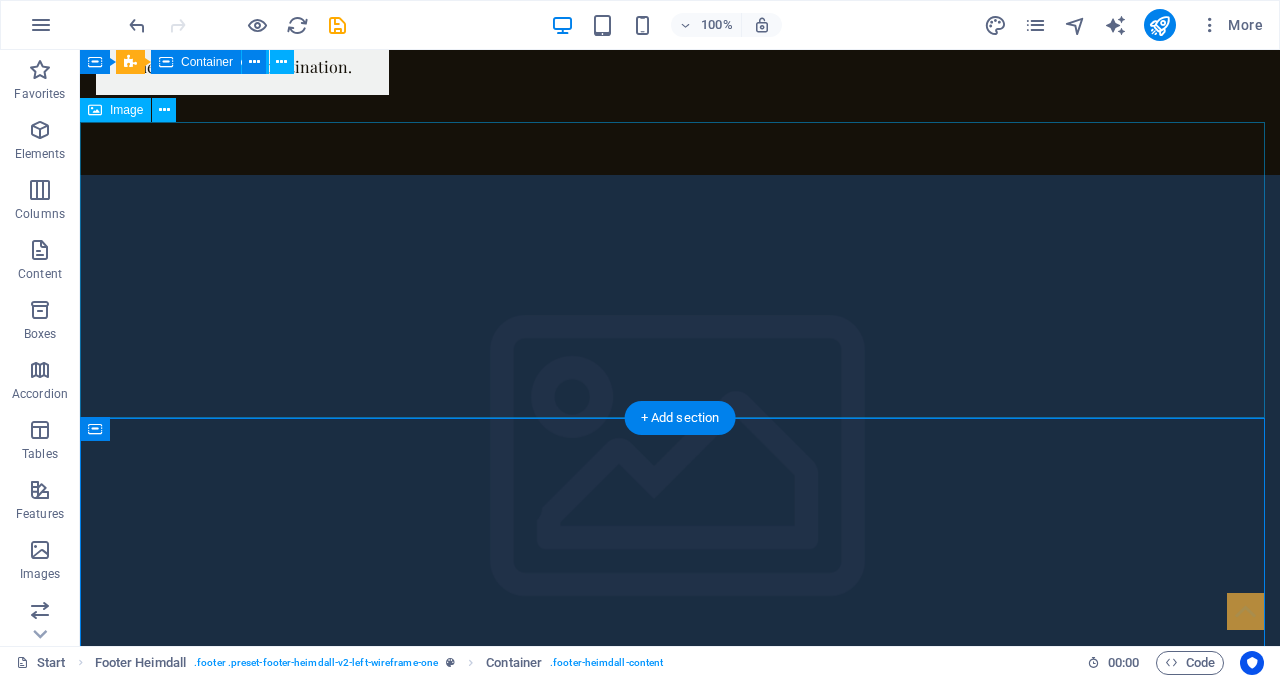 click at bounding box center (680, 5420) 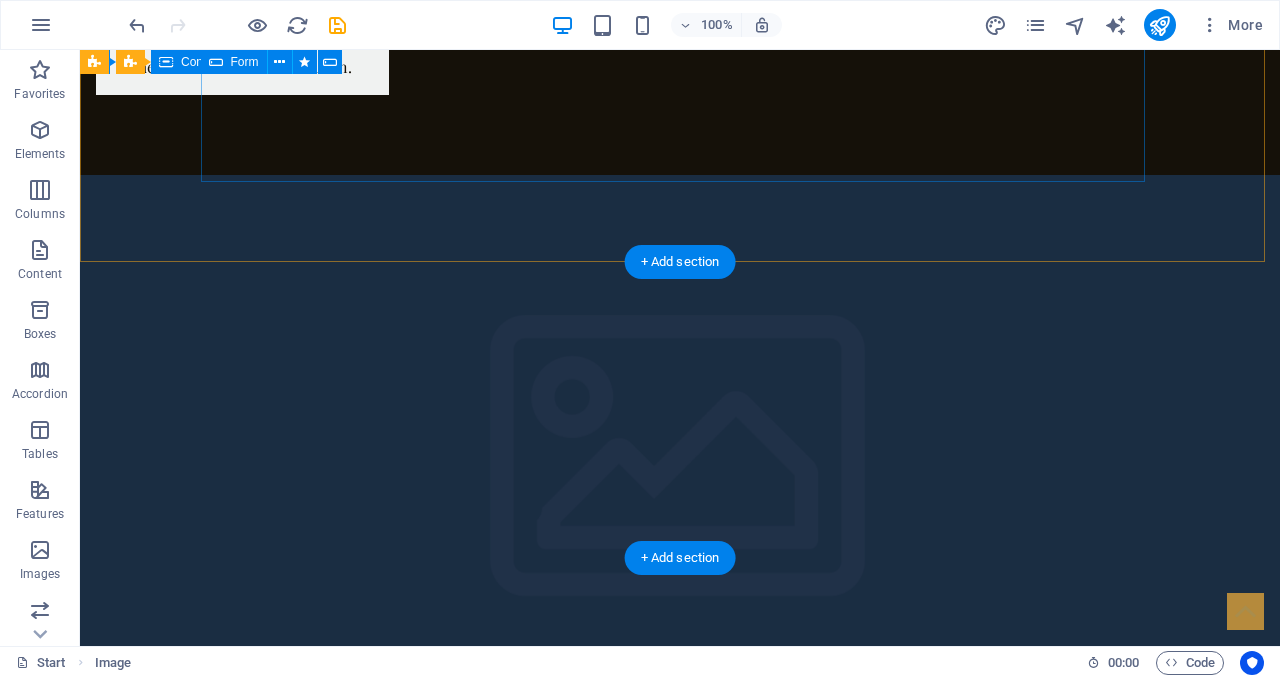 scroll, scrollTop: 5272, scrollLeft: 0, axis: vertical 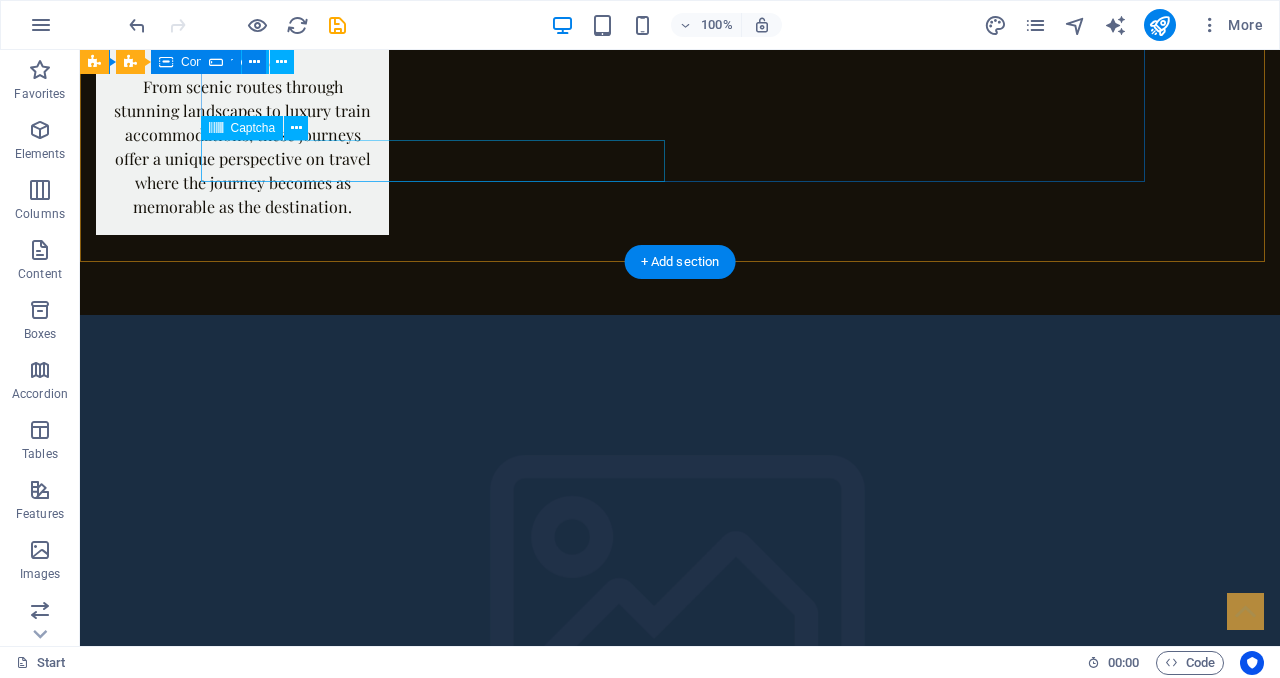 click on "Unreadable? Load new" at bounding box center [440, 5309] 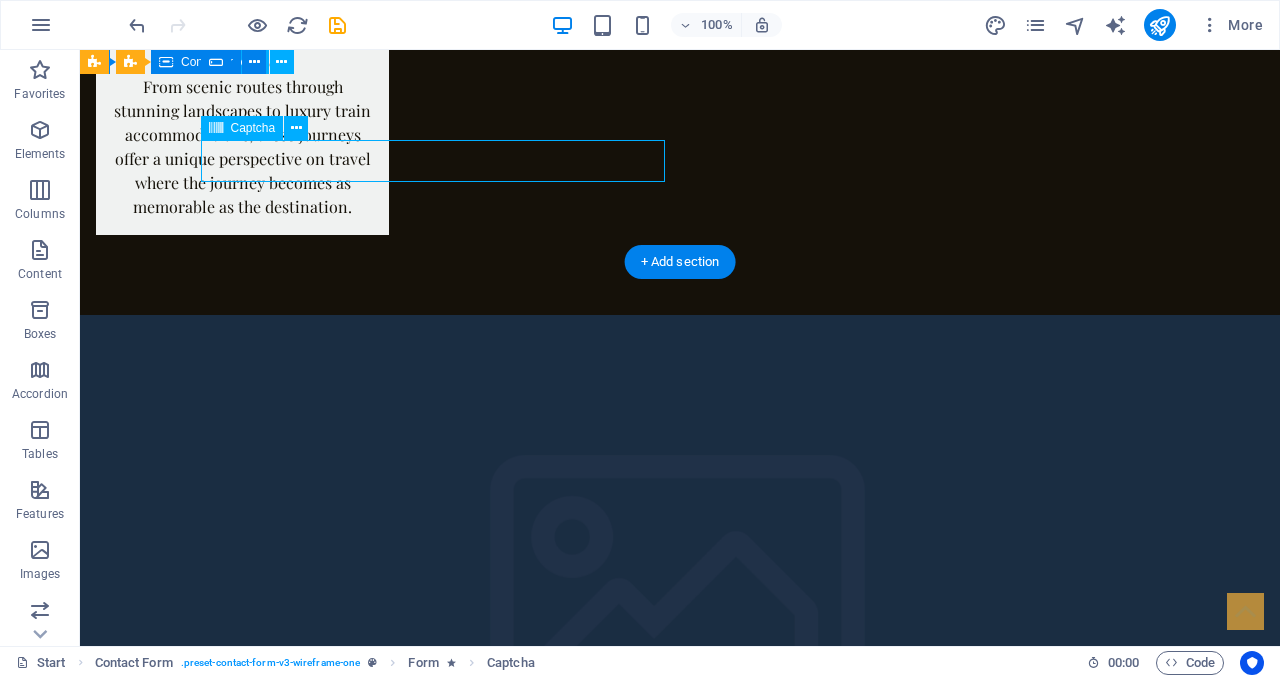 click on "Unreadable? Load new" at bounding box center [440, 5309] 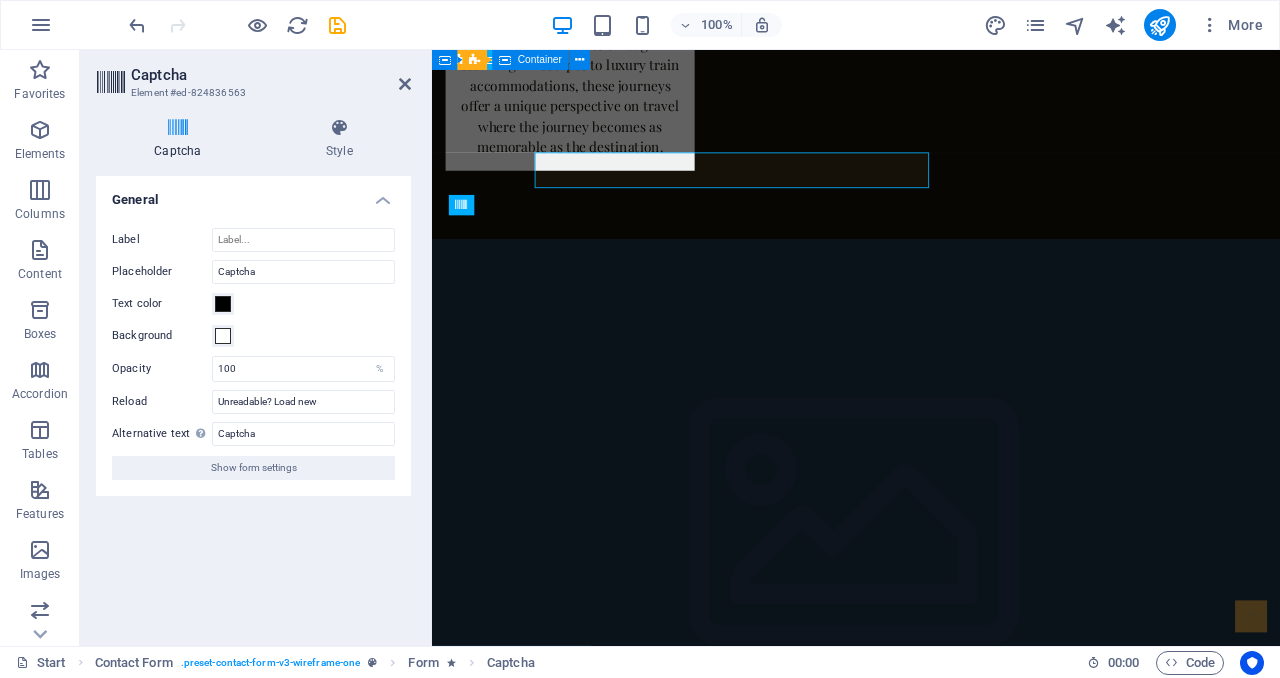 scroll, scrollTop: 5241, scrollLeft: 0, axis: vertical 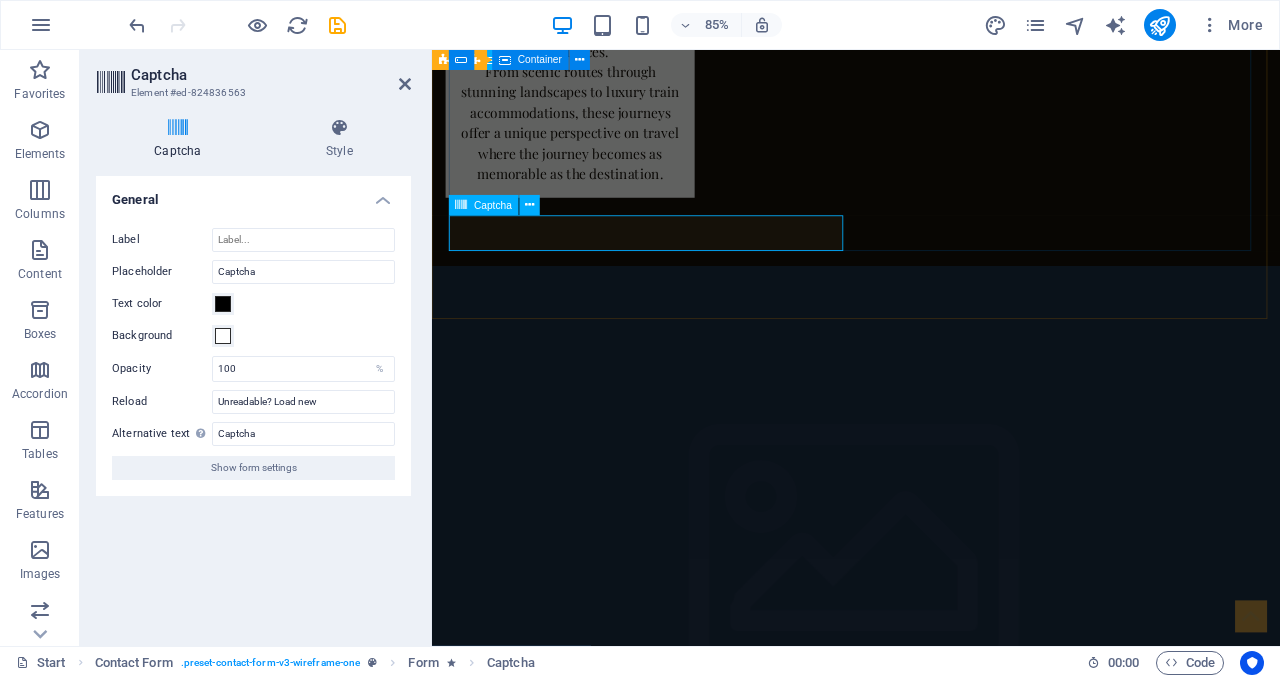 click on "Unreadable? Load new" at bounding box center (691, 5361) 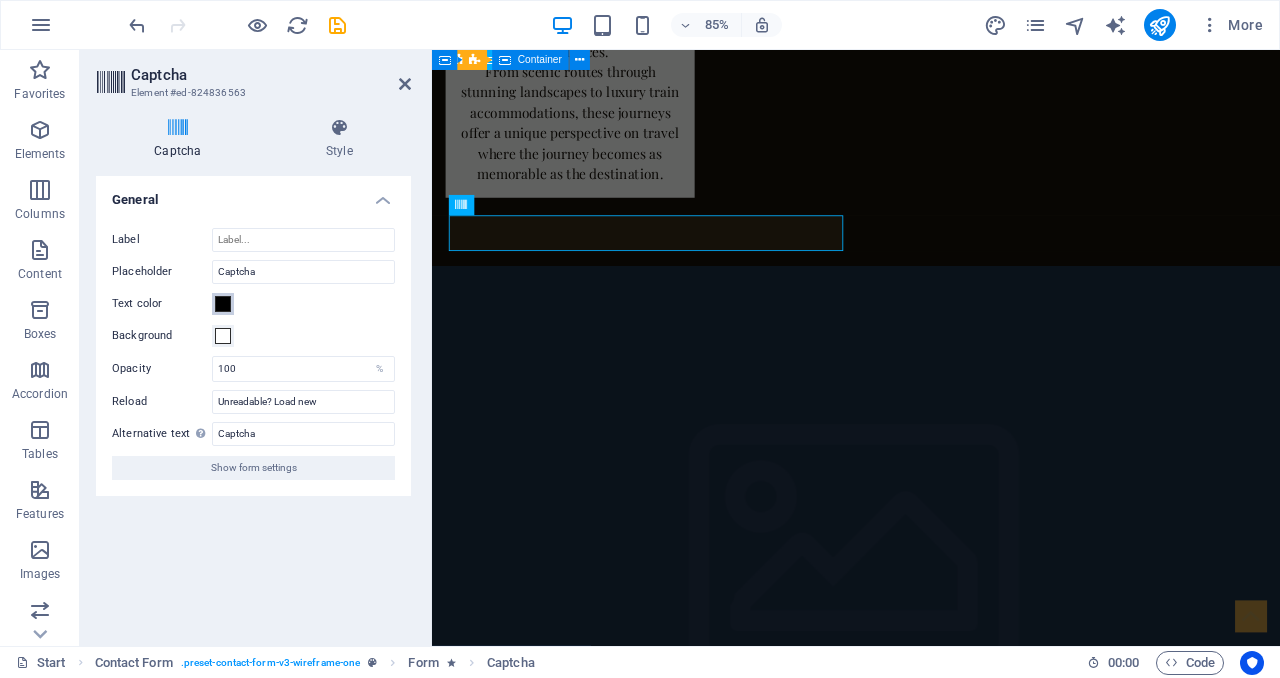 click at bounding box center [223, 304] 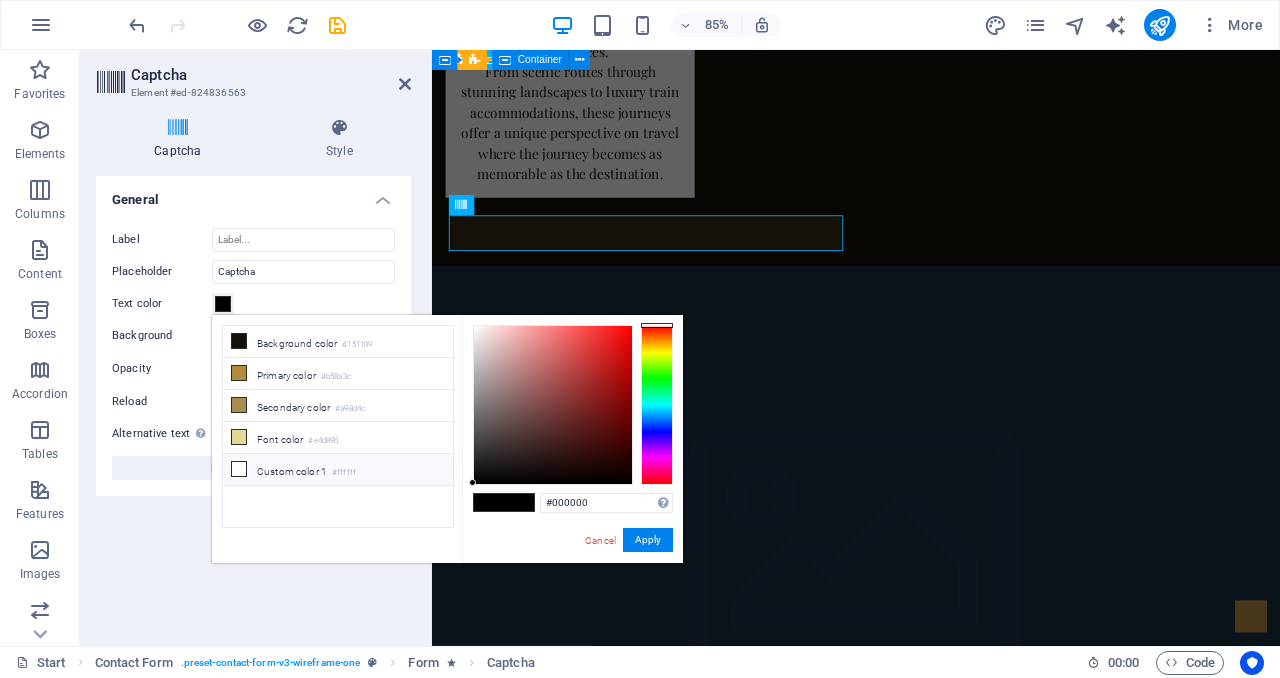click at bounding box center [239, 469] 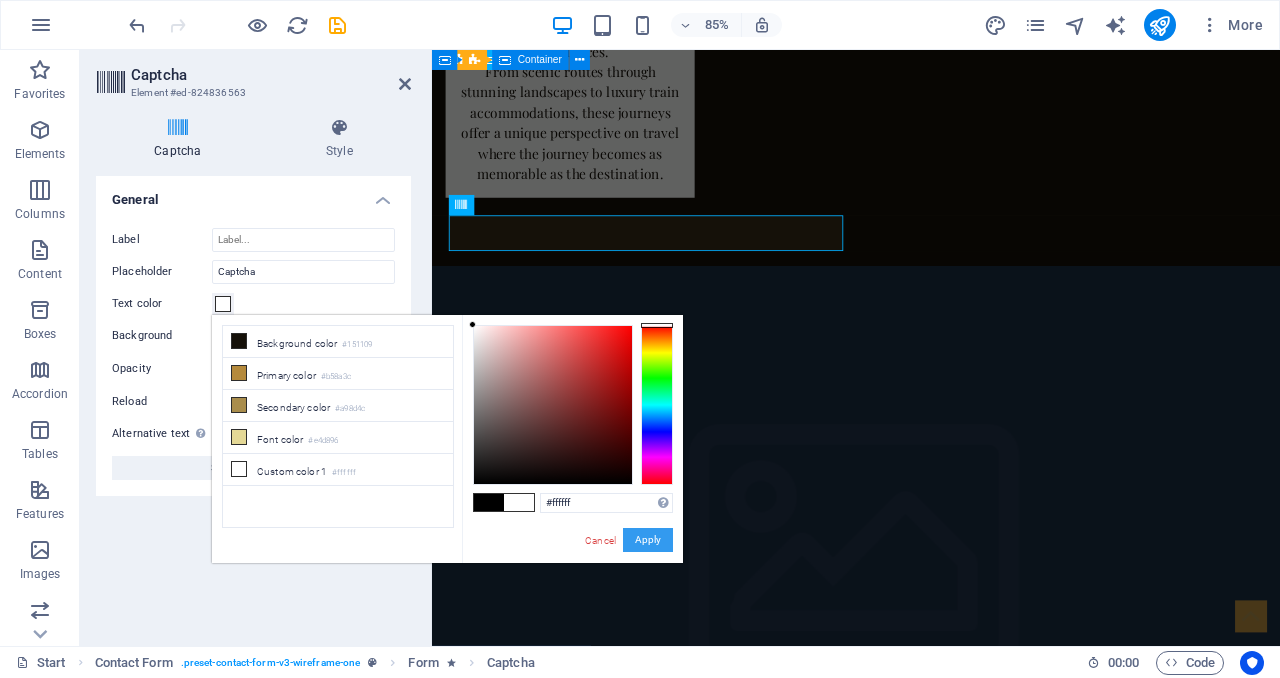 click on "Apply" at bounding box center (648, 540) 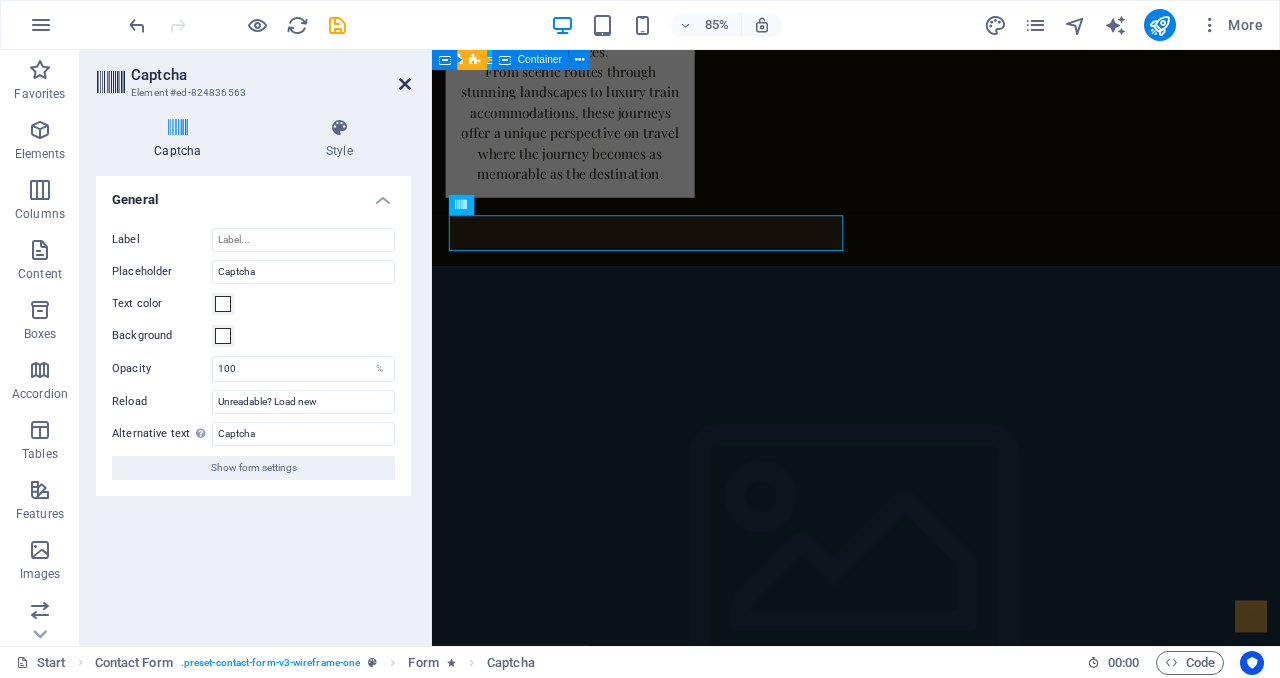 click at bounding box center (405, 84) 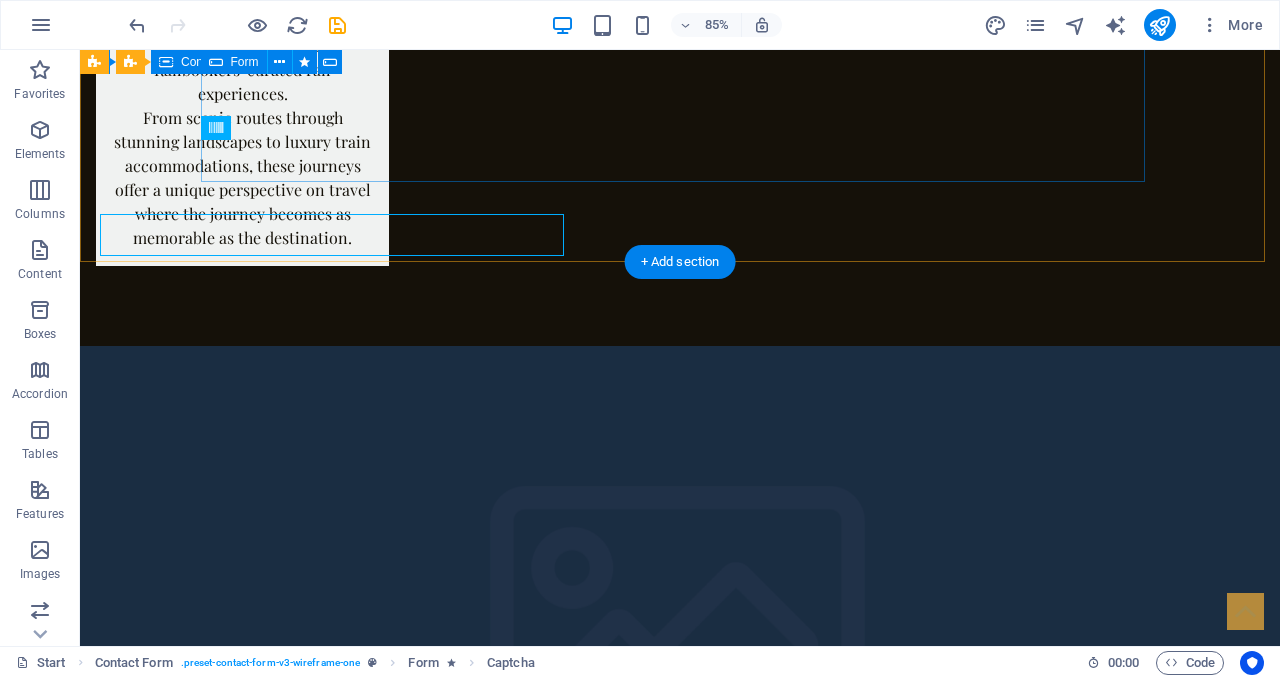 scroll, scrollTop: 5272, scrollLeft: 0, axis: vertical 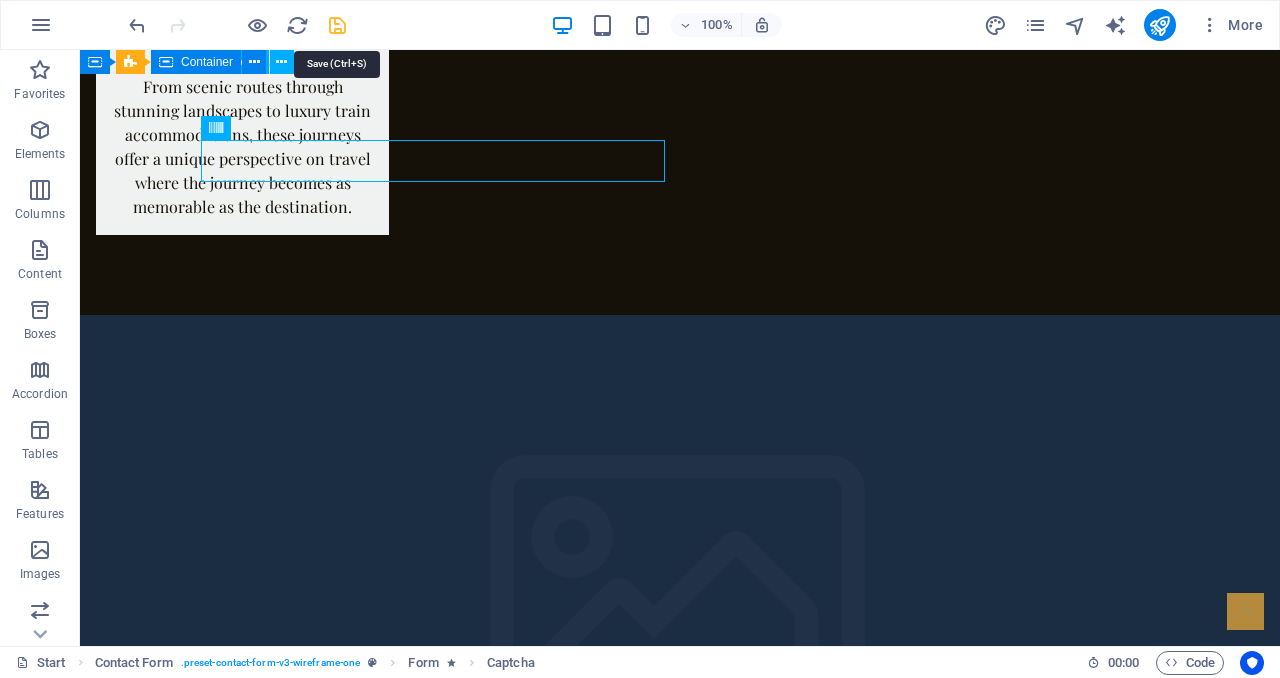 click at bounding box center [337, 25] 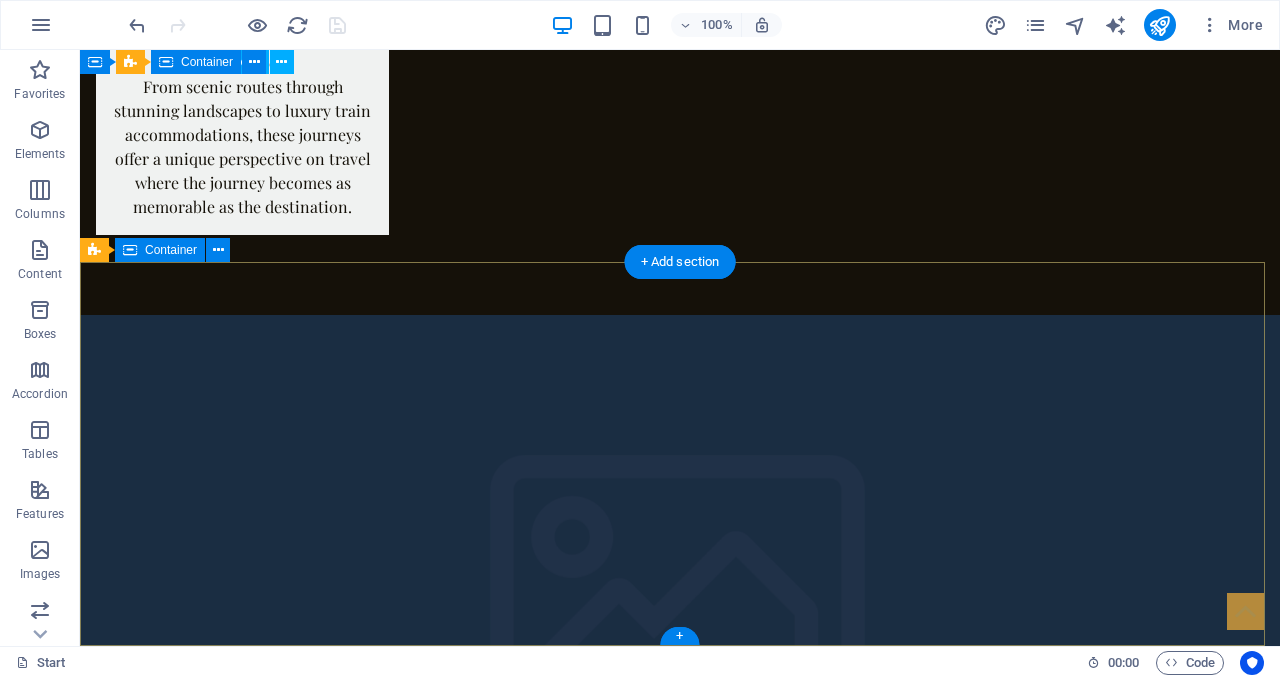 click on "Address   [CITY], [STATE]   [POSTAL_CODE] Phone Phone:  [PHONE]   Contact [EMAIL] Legal Notice  |  Privacy Policy" at bounding box center (680, 6334) 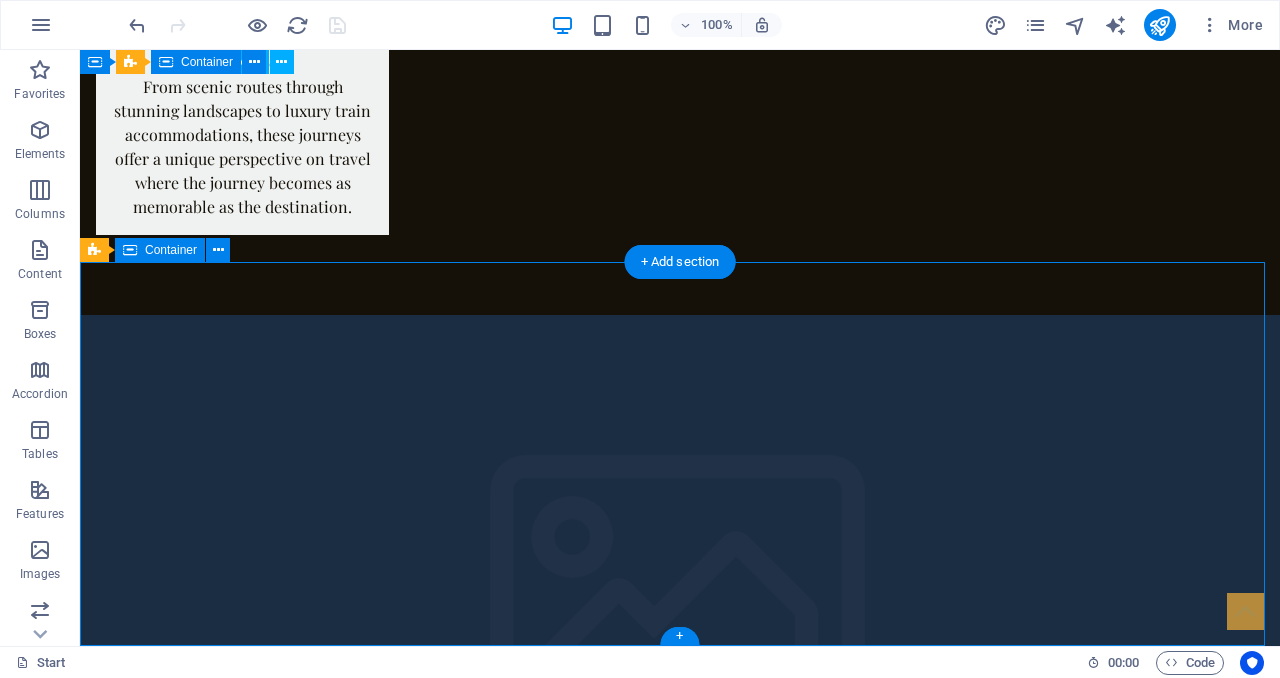 click on "Address   [CITY], [STATE]   [POSTAL_CODE] Phone Phone:  [PHONE]   Contact [EMAIL] Legal Notice  |  Privacy Policy" at bounding box center [680, 6334] 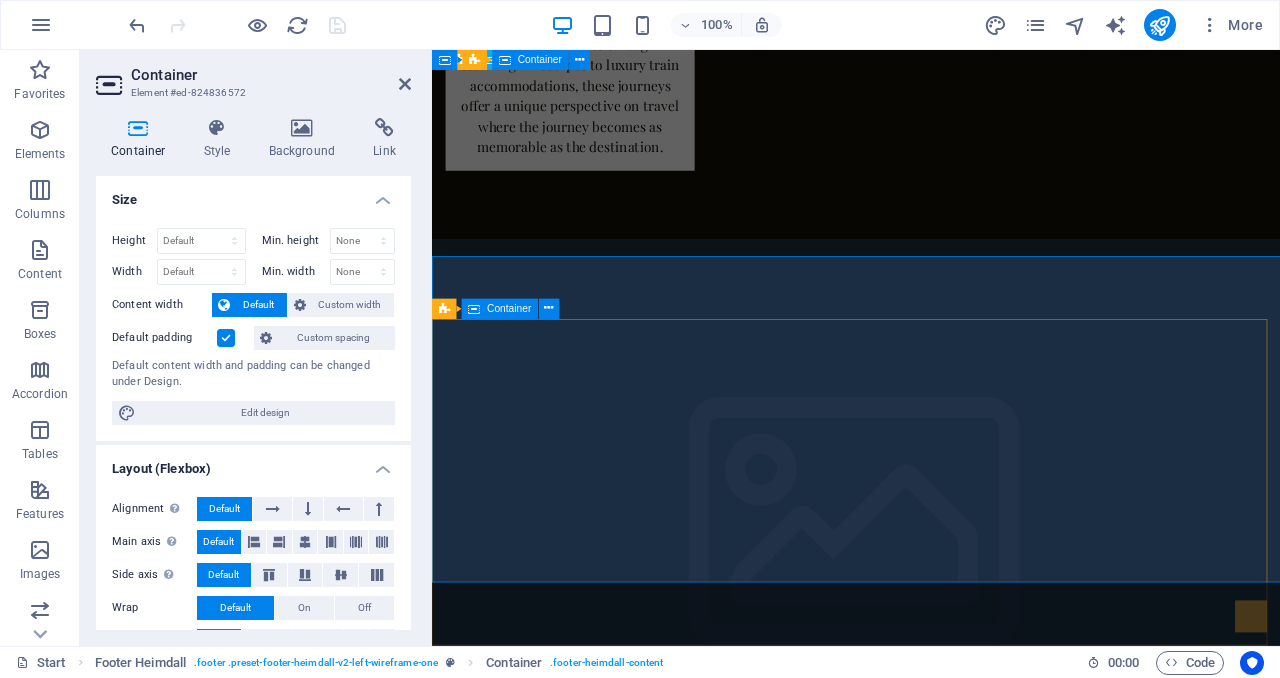 scroll, scrollTop: 5241, scrollLeft: 0, axis: vertical 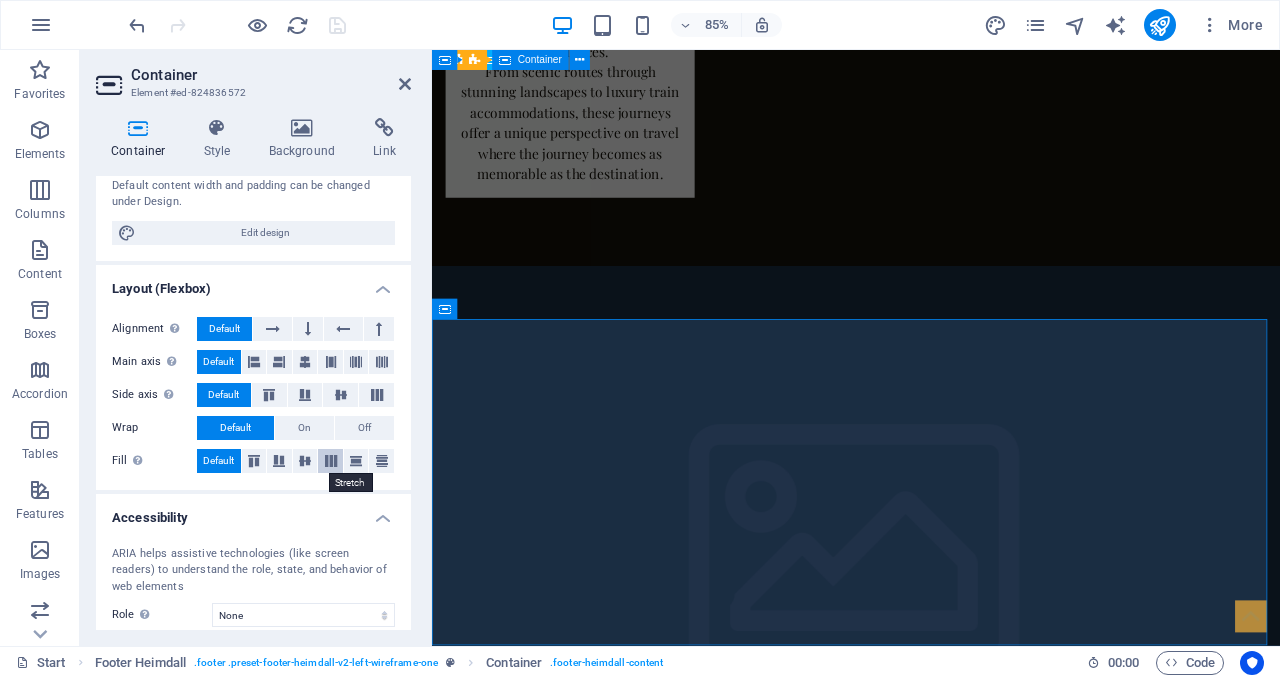 click at bounding box center (331, 461) 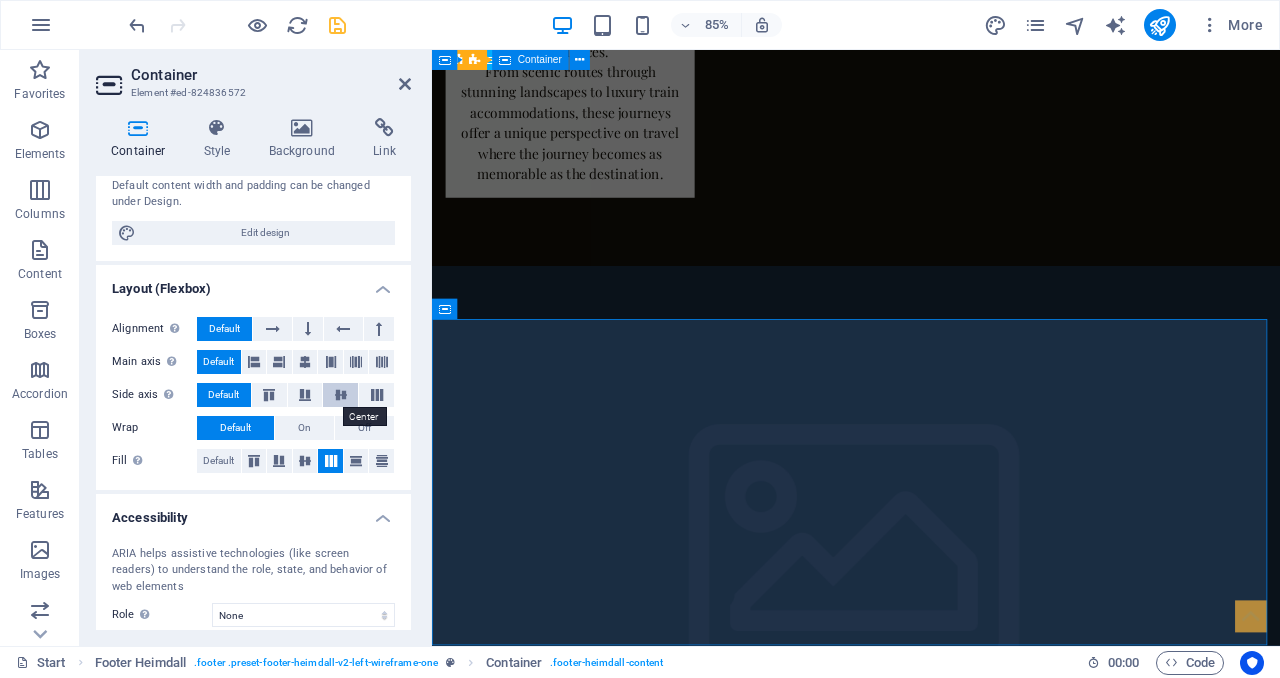click at bounding box center (341, 395) 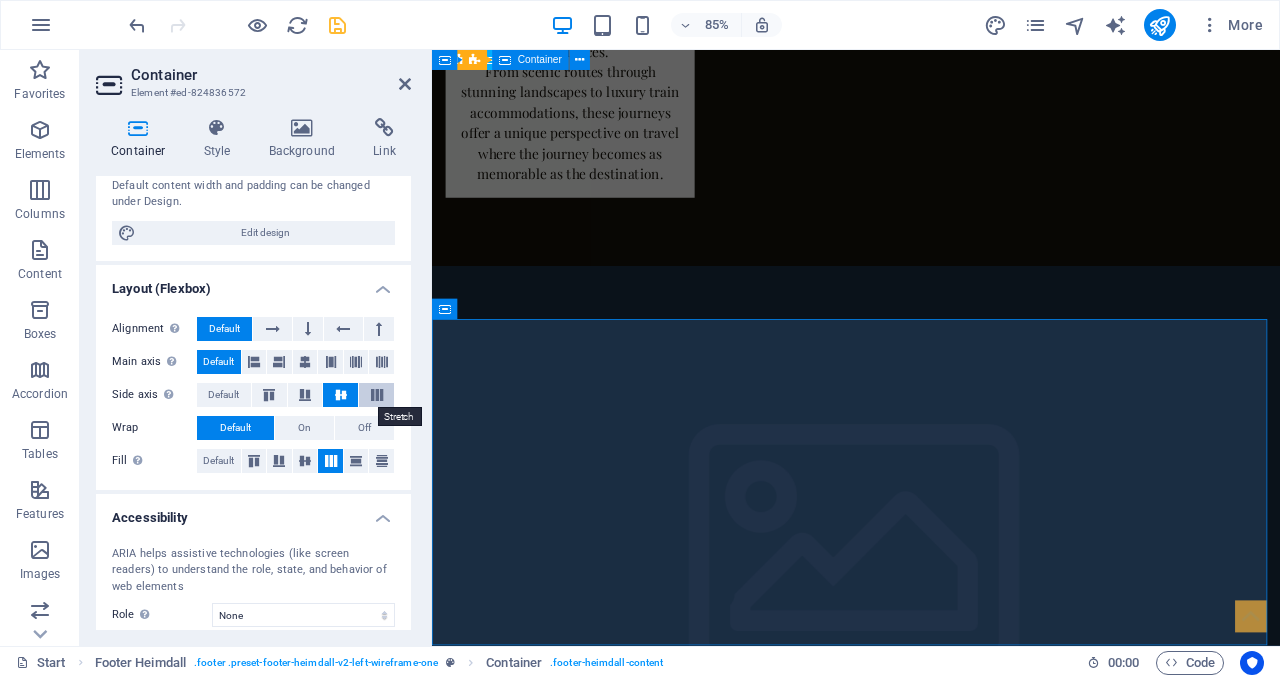 click at bounding box center [377, 395] 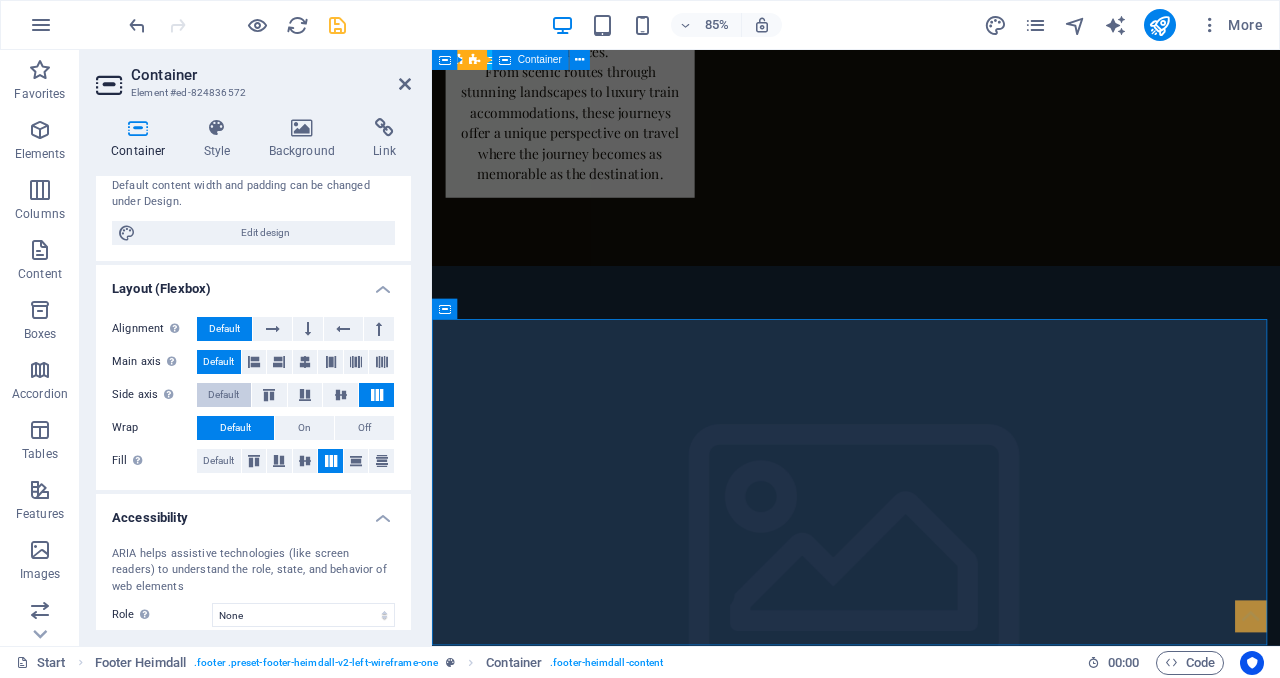 click on "Default" at bounding box center [223, 395] 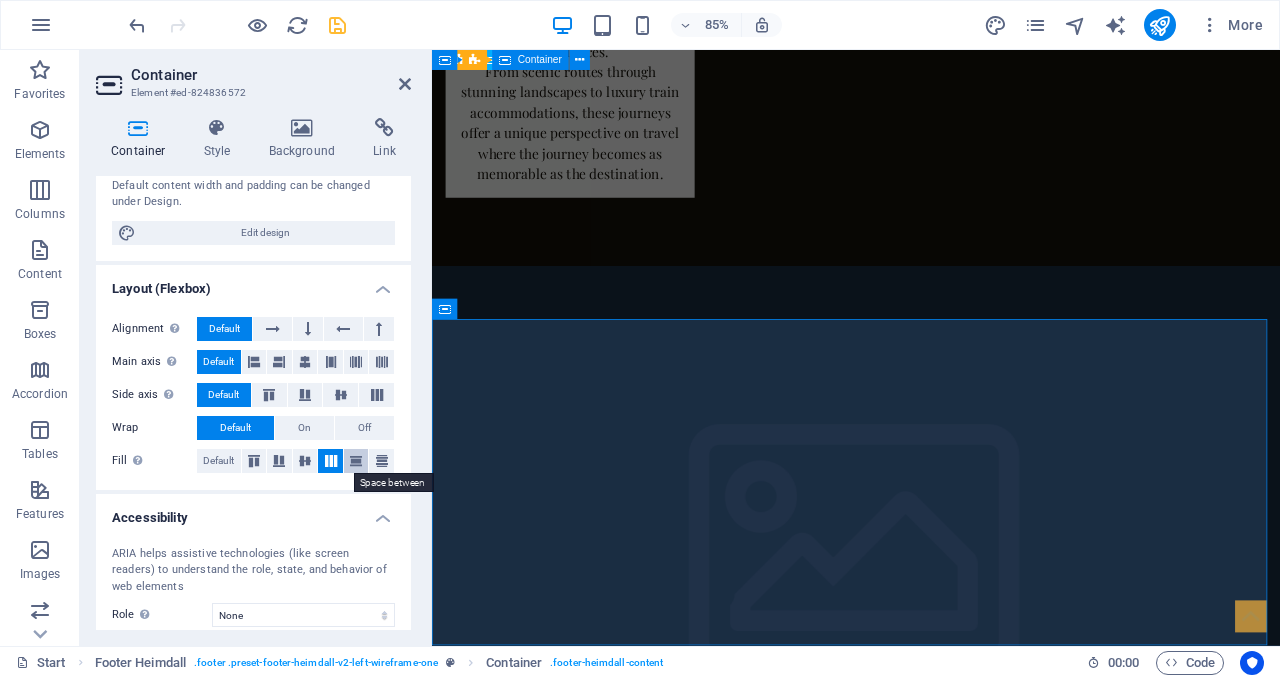 click at bounding box center [356, 461] 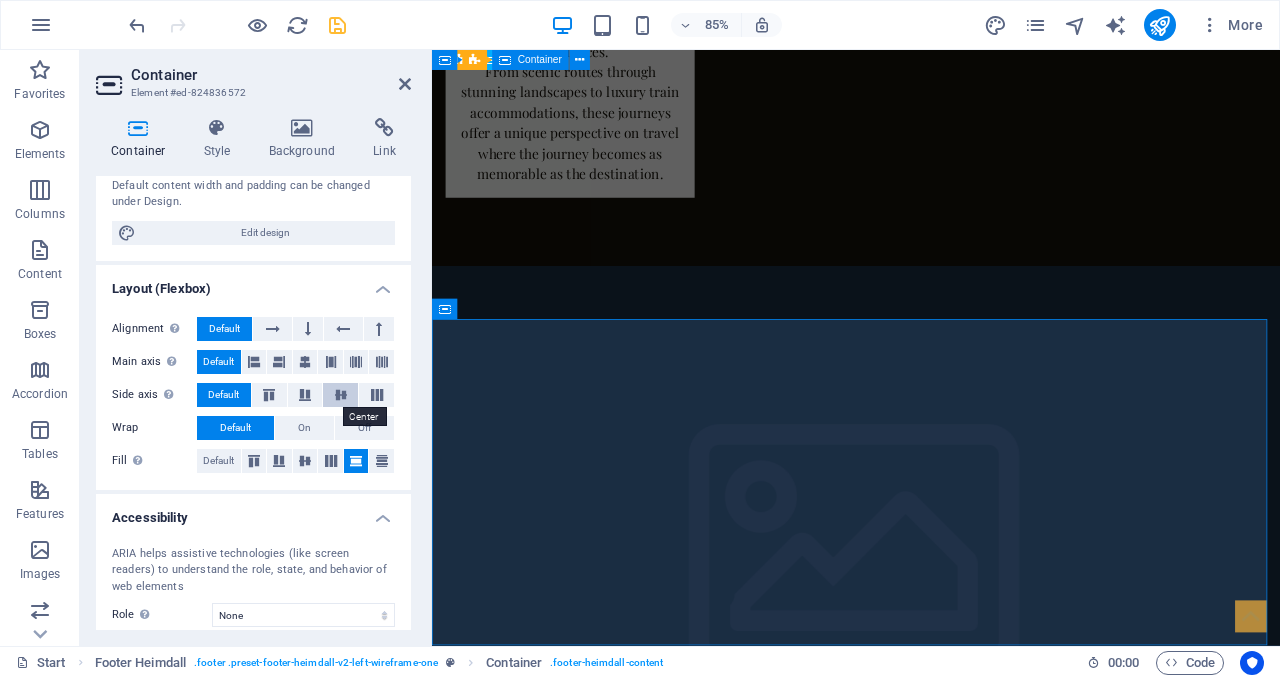 click at bounding box center [341, 395] 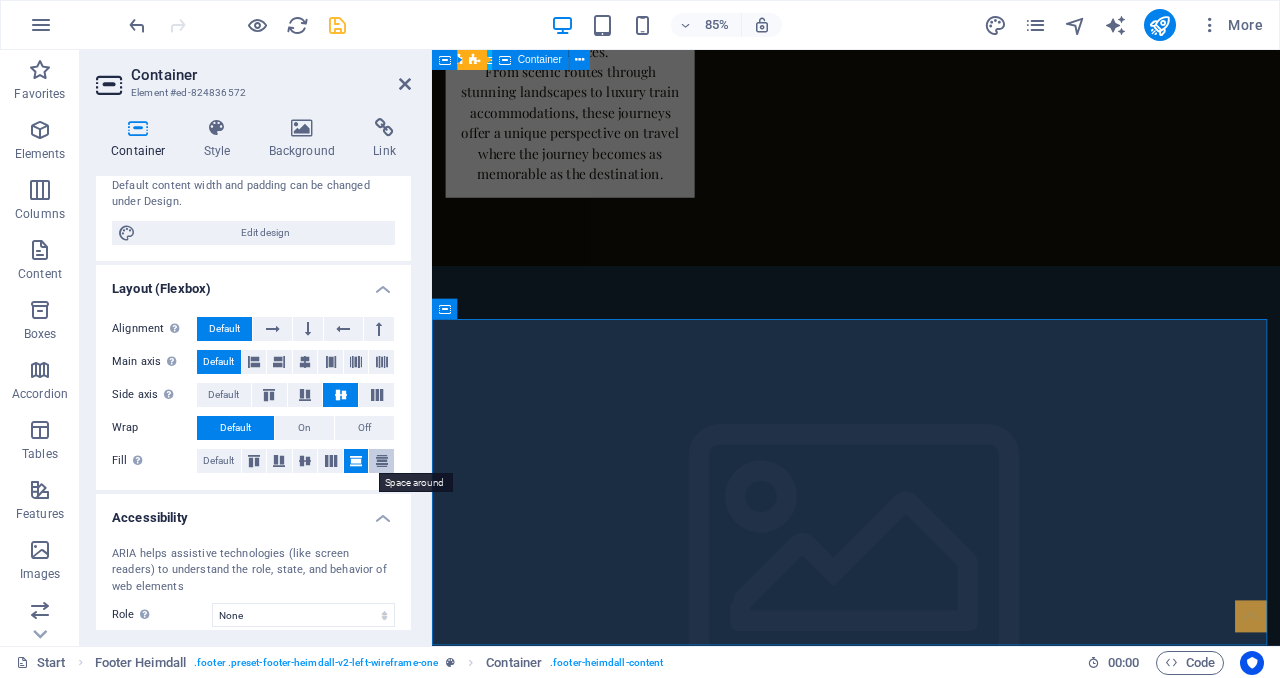 click at bounding box center (382, 461) 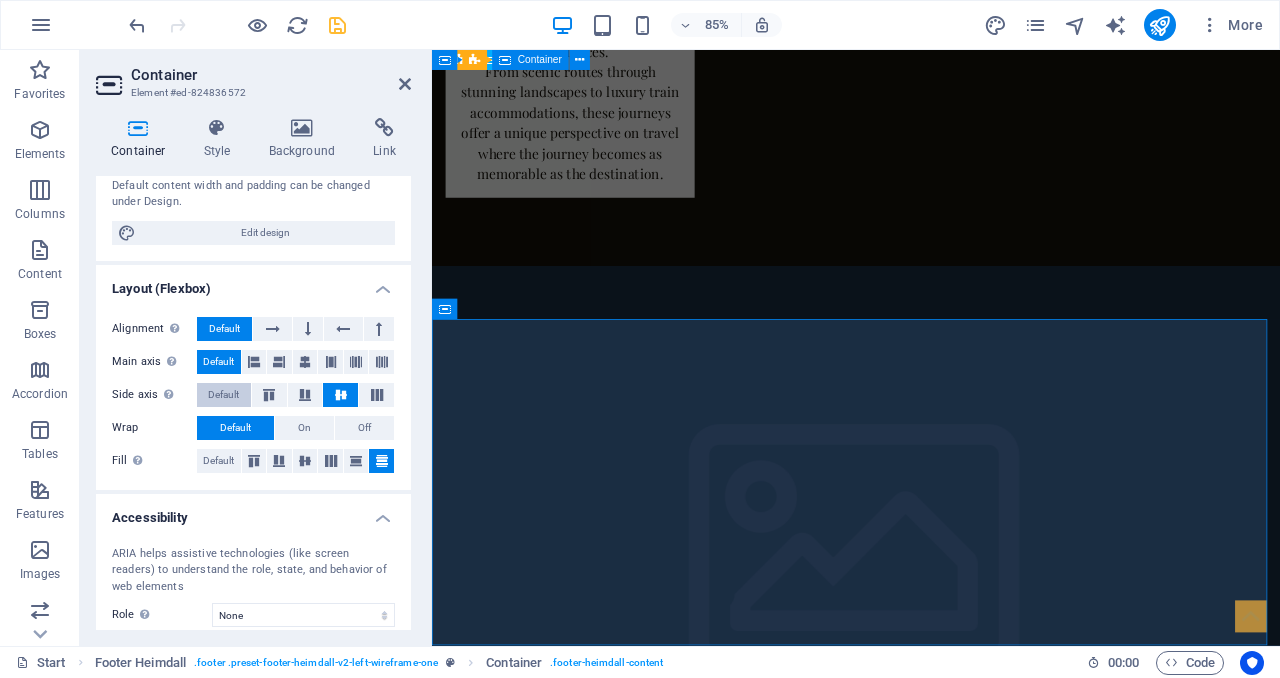 click on "Default" at bounding box center [224, 395] 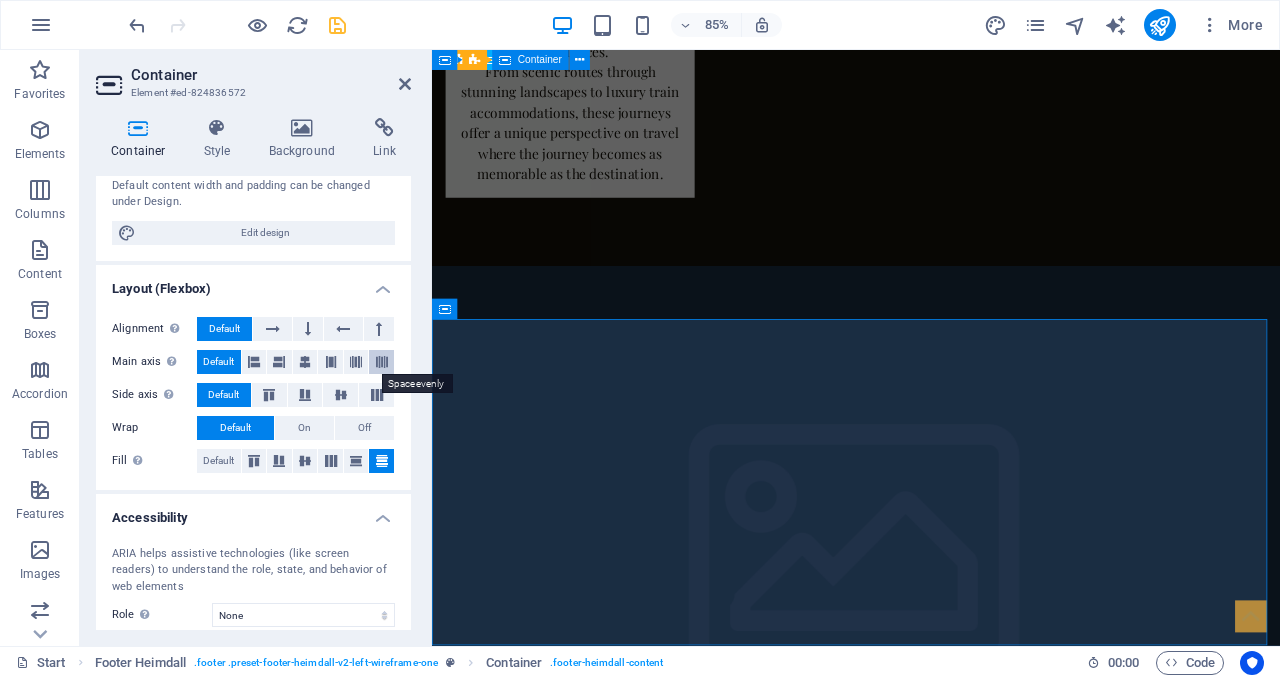 click at bounding box center (382, 362) 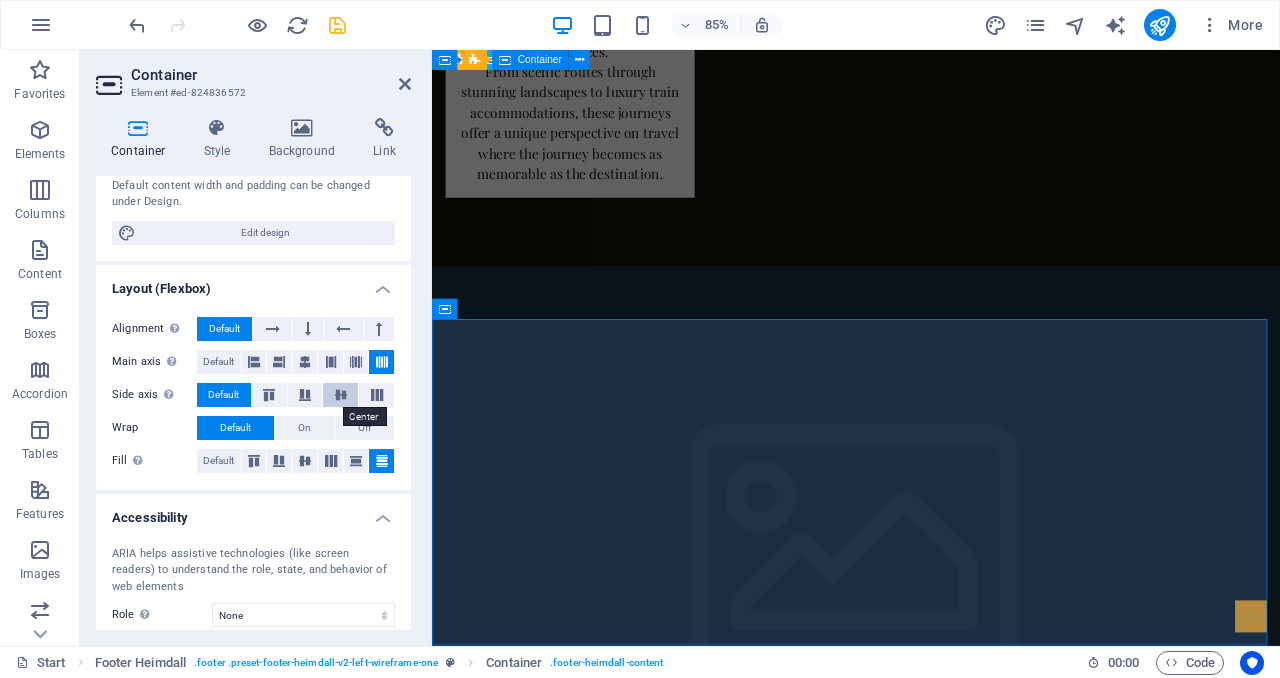 click at bounding box center (340, 395) 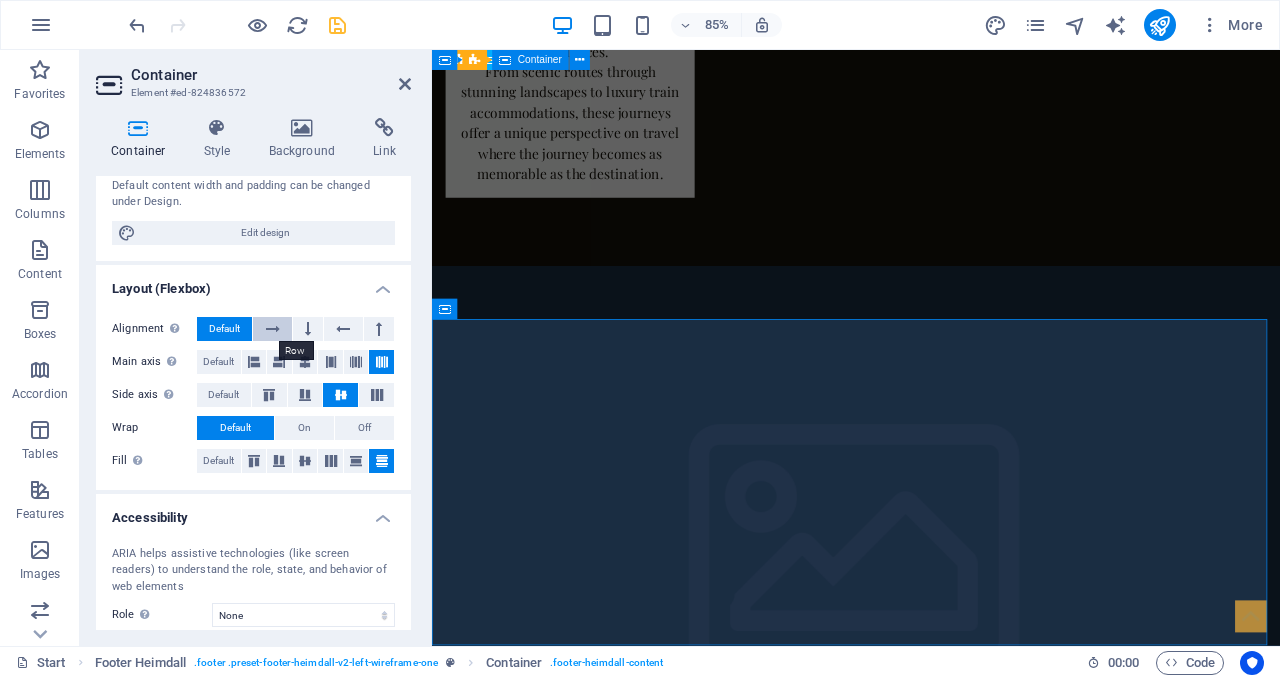 click at bounding box center [272, 329] 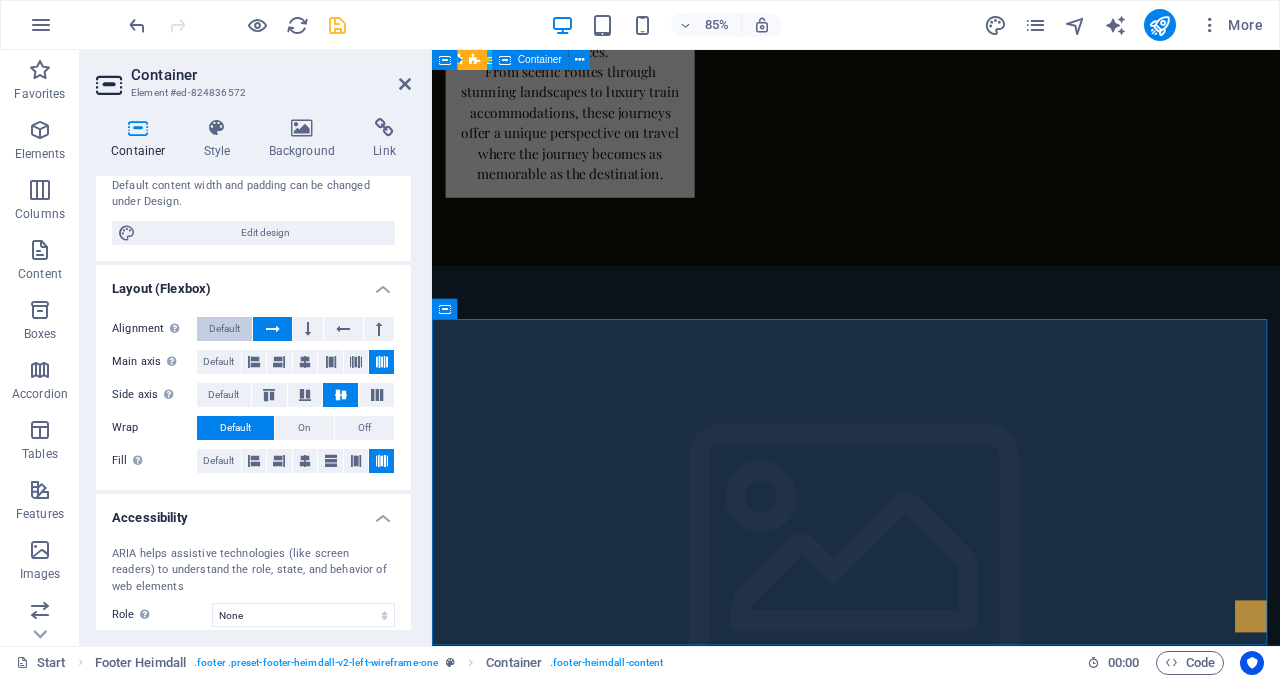 click on "Default" at bounding box center [224, 329] 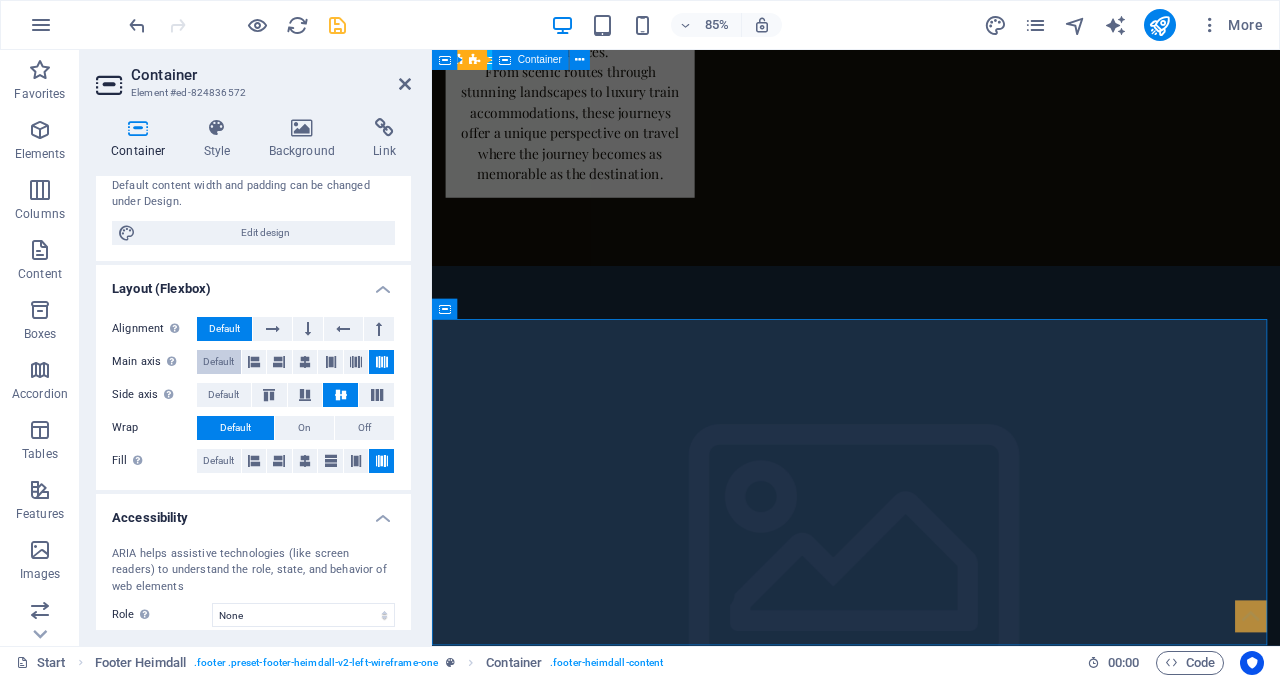 click on "Default" at bounding box center (218, 362) 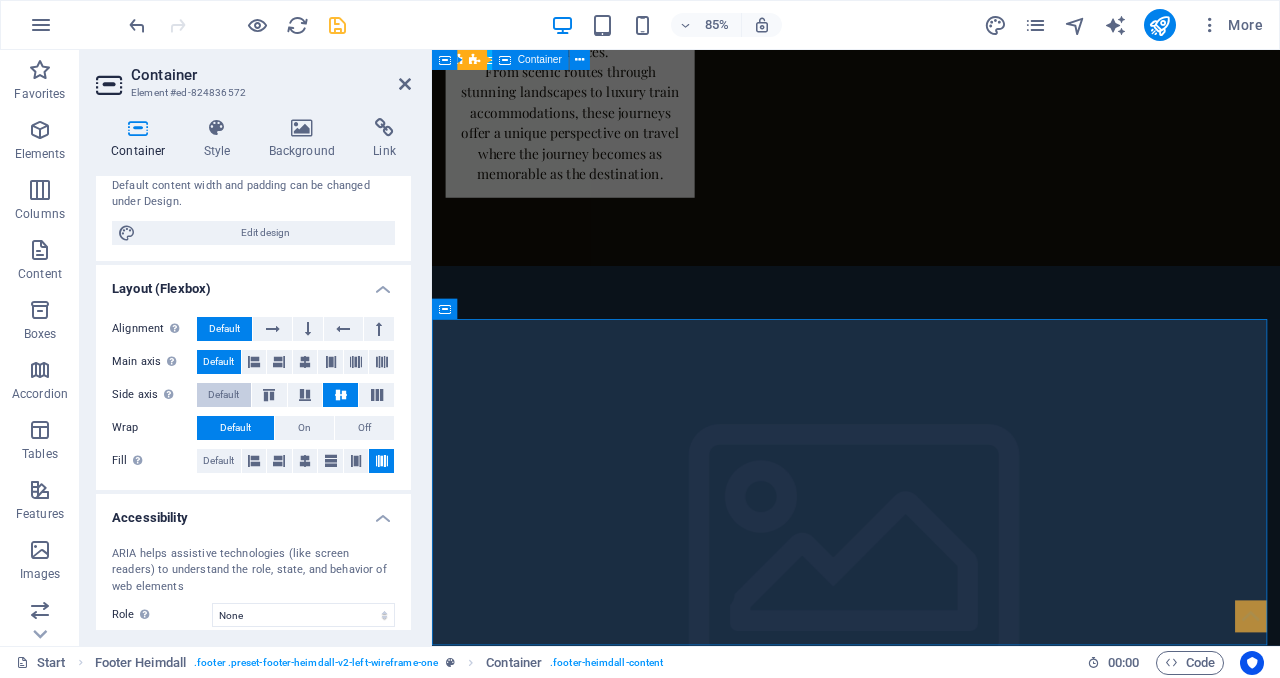 click on "Default" at bounding box center [223, 395] 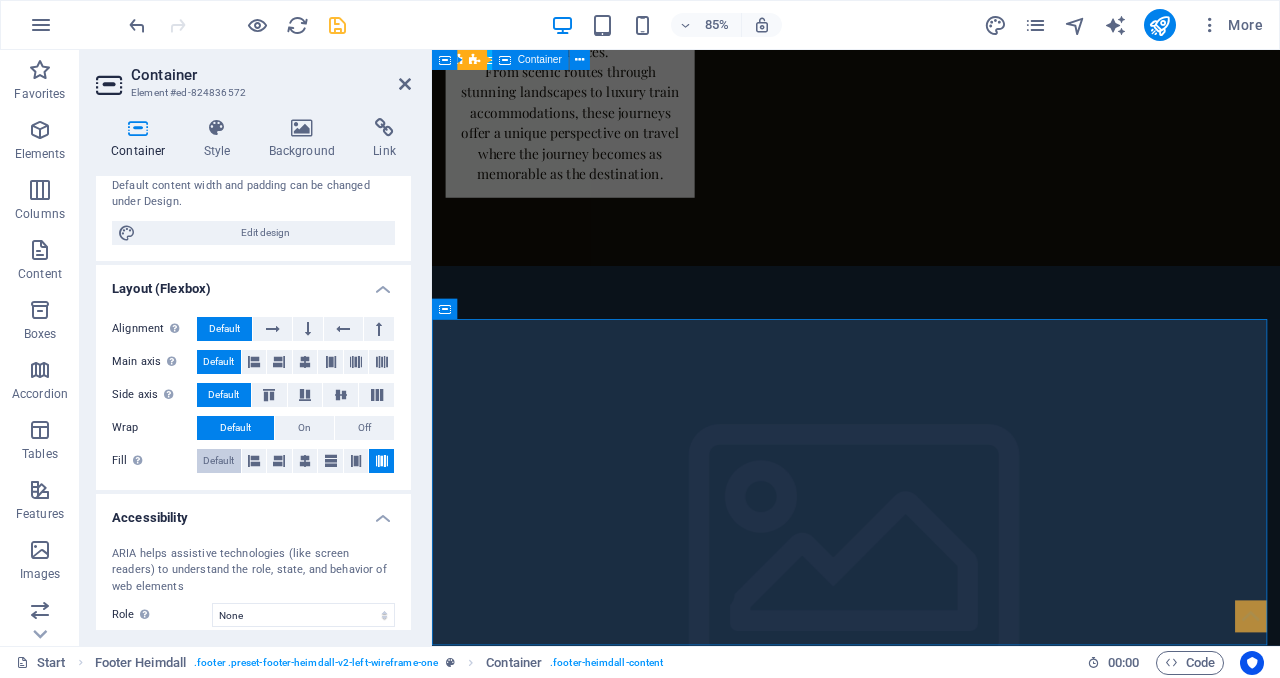 click on "Default" at bounding box center [218, 461] 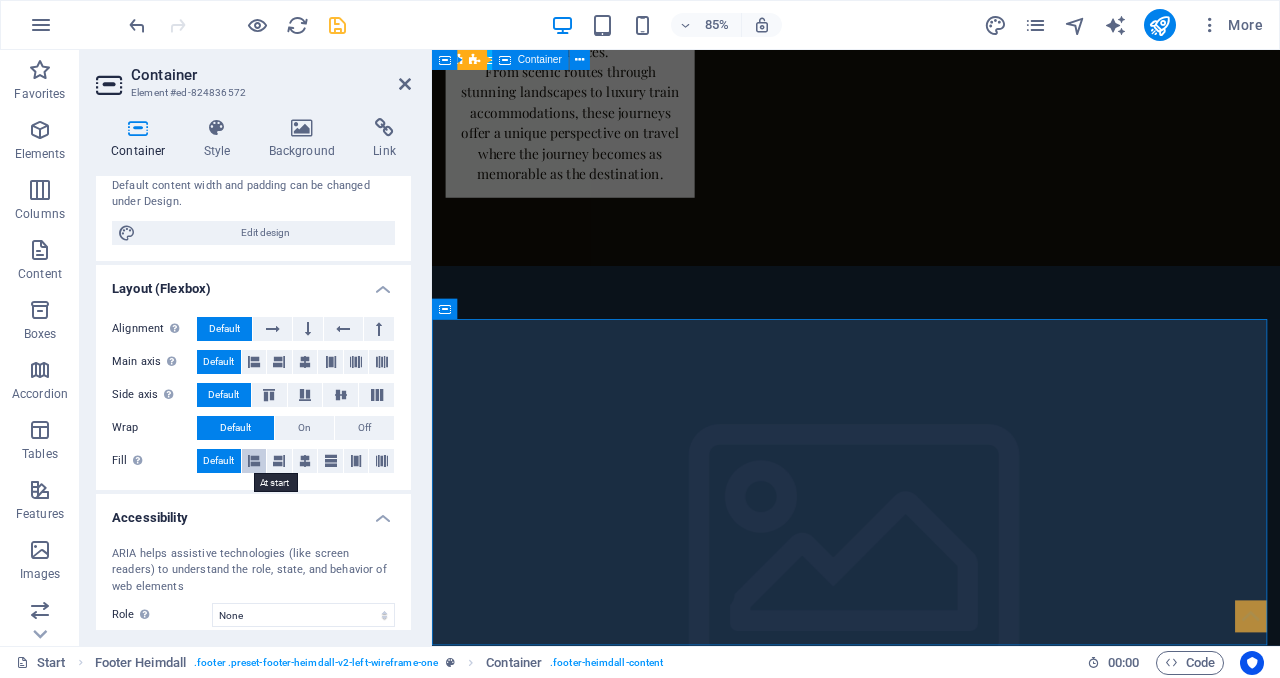 click at bounding box center [254, 461] 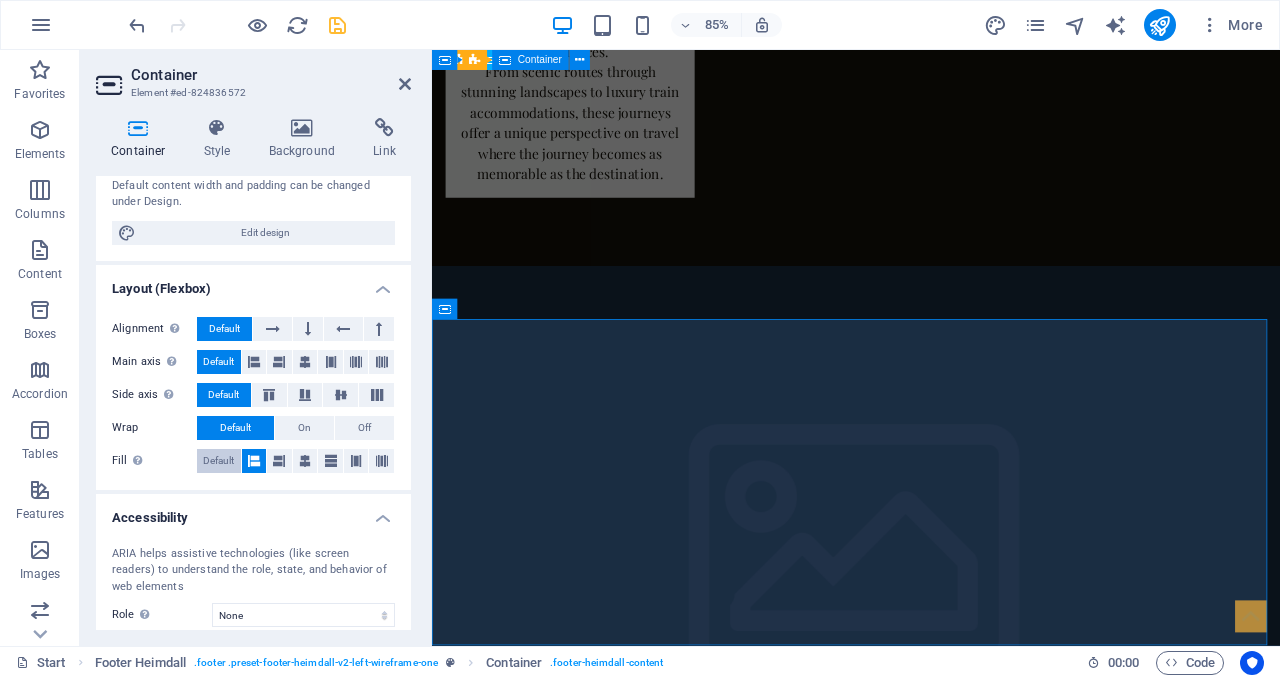 click on "Default" at bounding box center (218, 461) 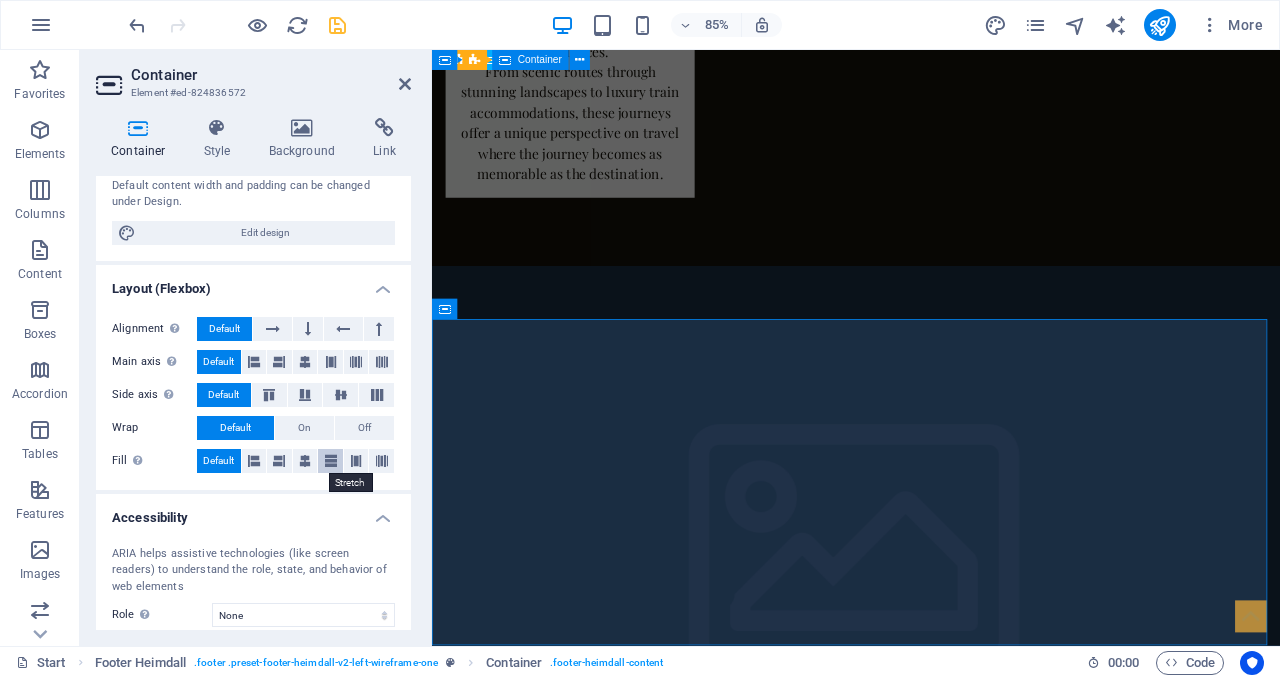 click at bounding box center [331, 461] 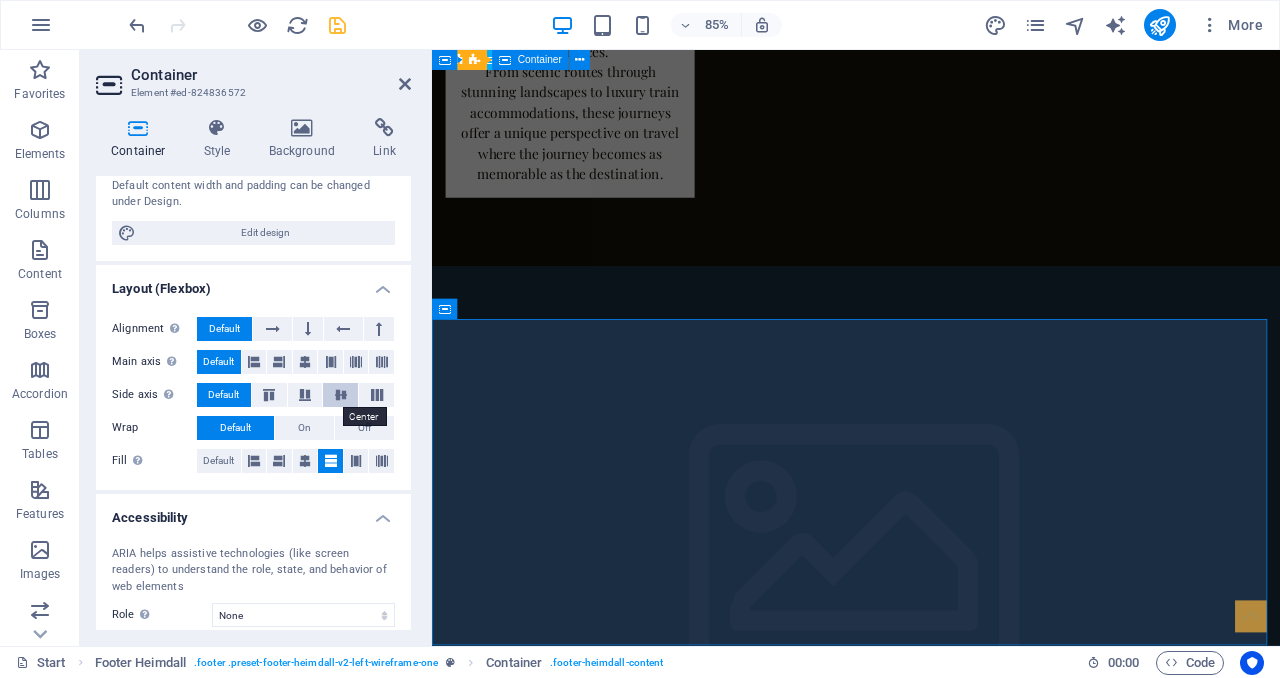 click at bounding box center [341, 395] 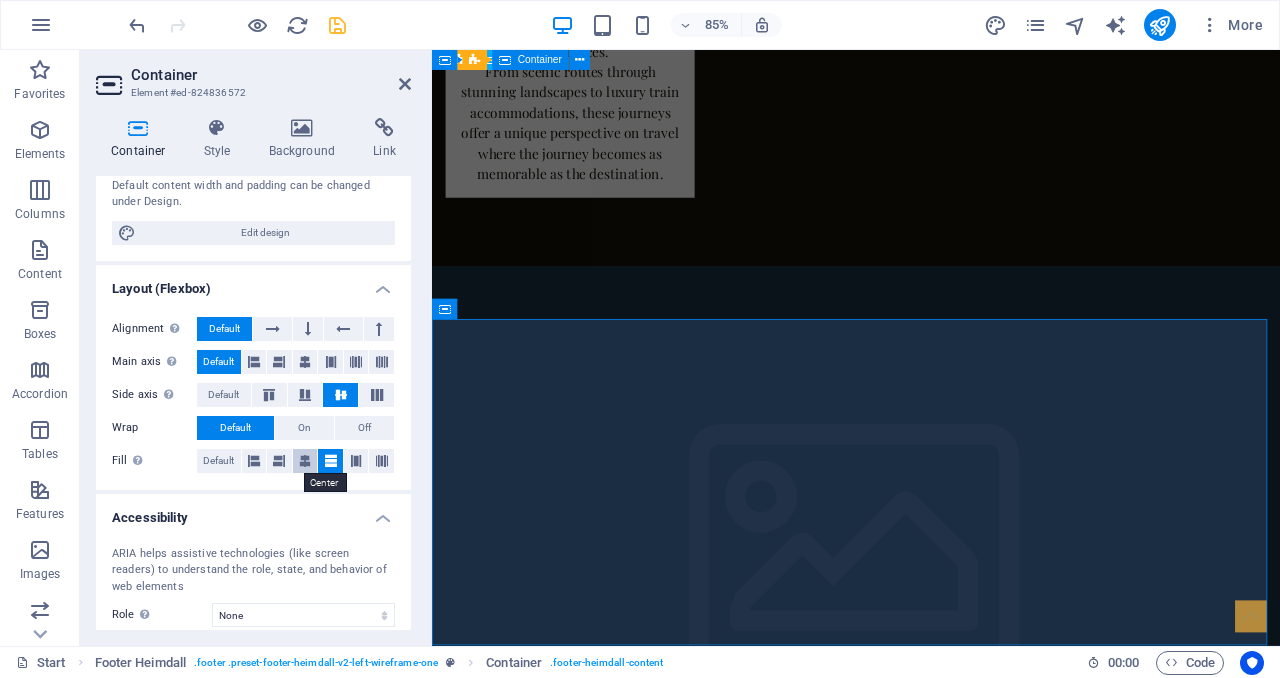 click at bounding box center (305, 461) 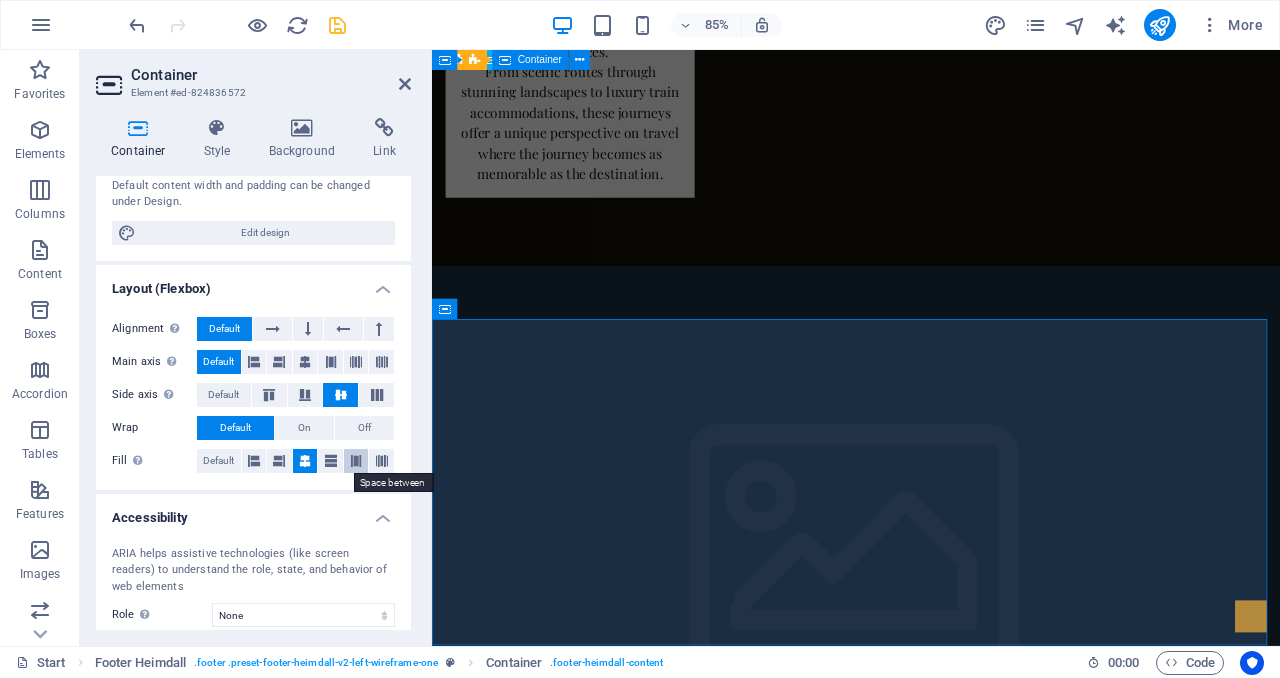 click at bounding box center (356, 461) 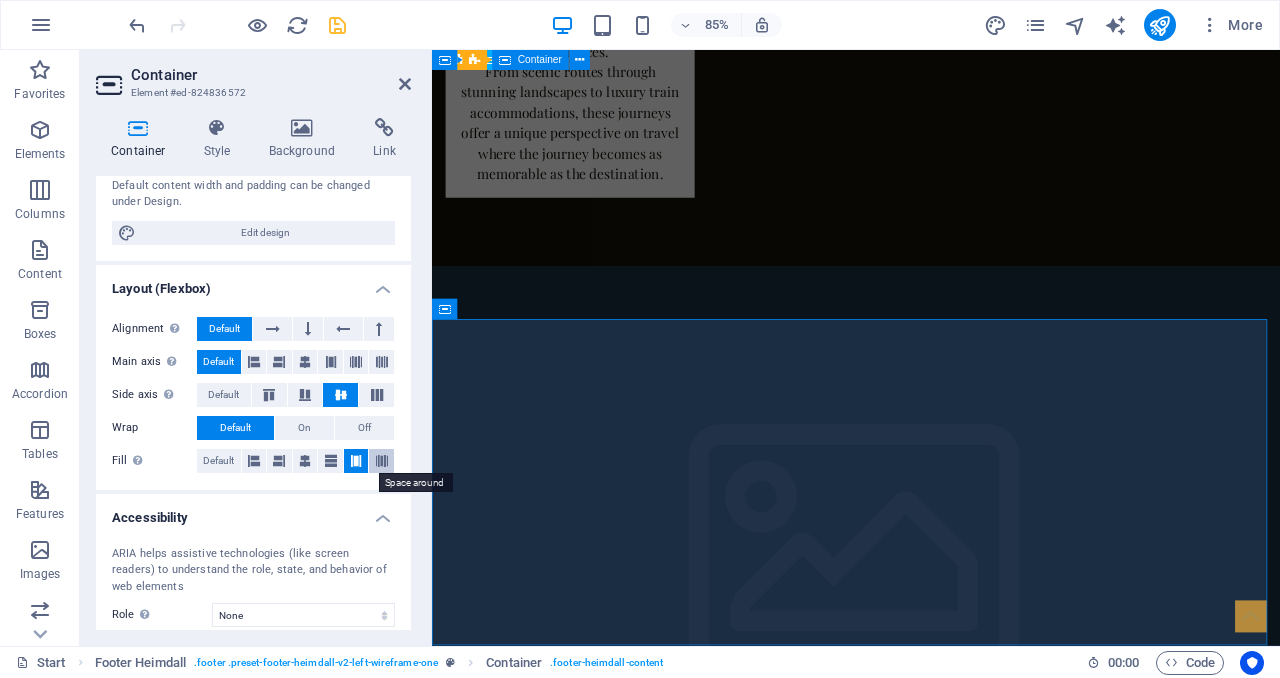 click at bounding box center [382, 461] 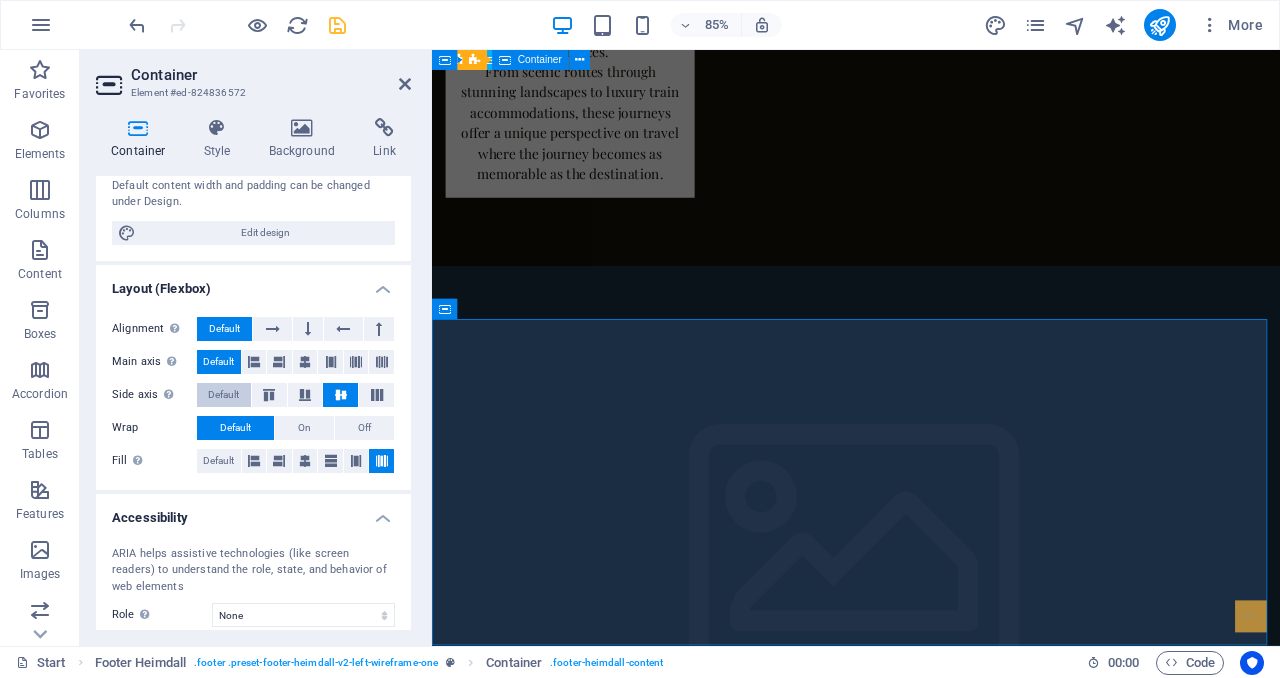 click on "Default" at bounding box center [223, 395] 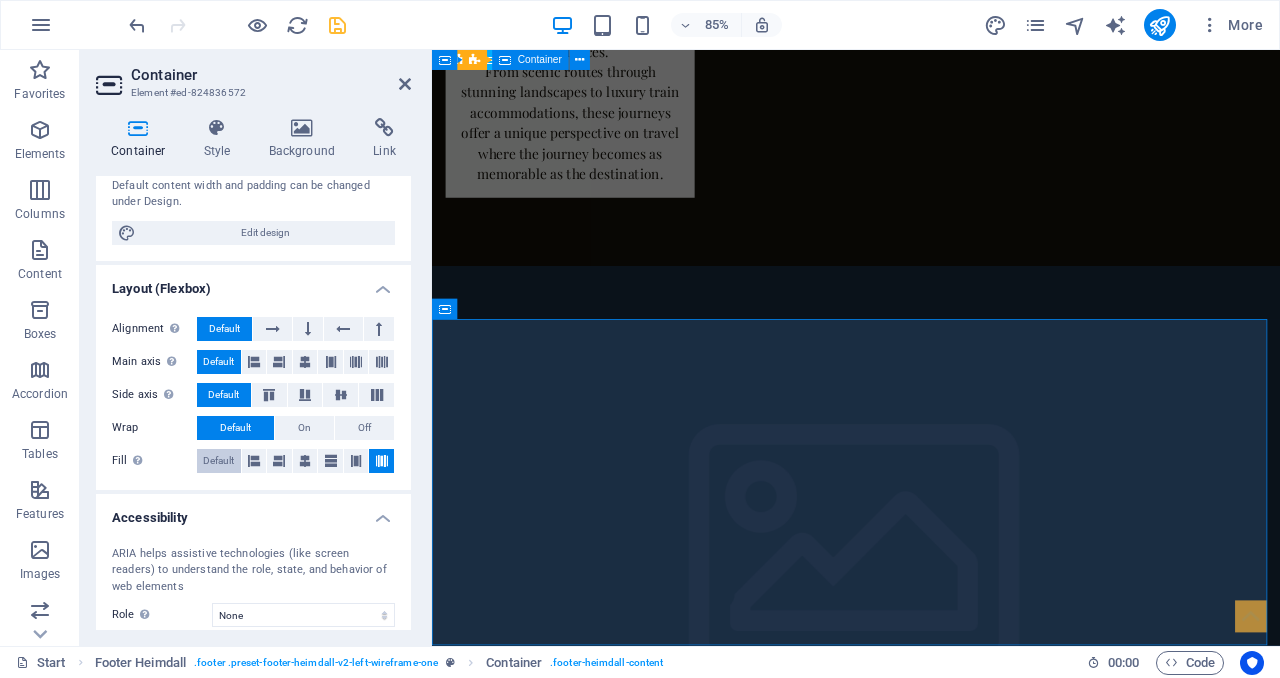 click on "Default" at bounding box center [218, 461] 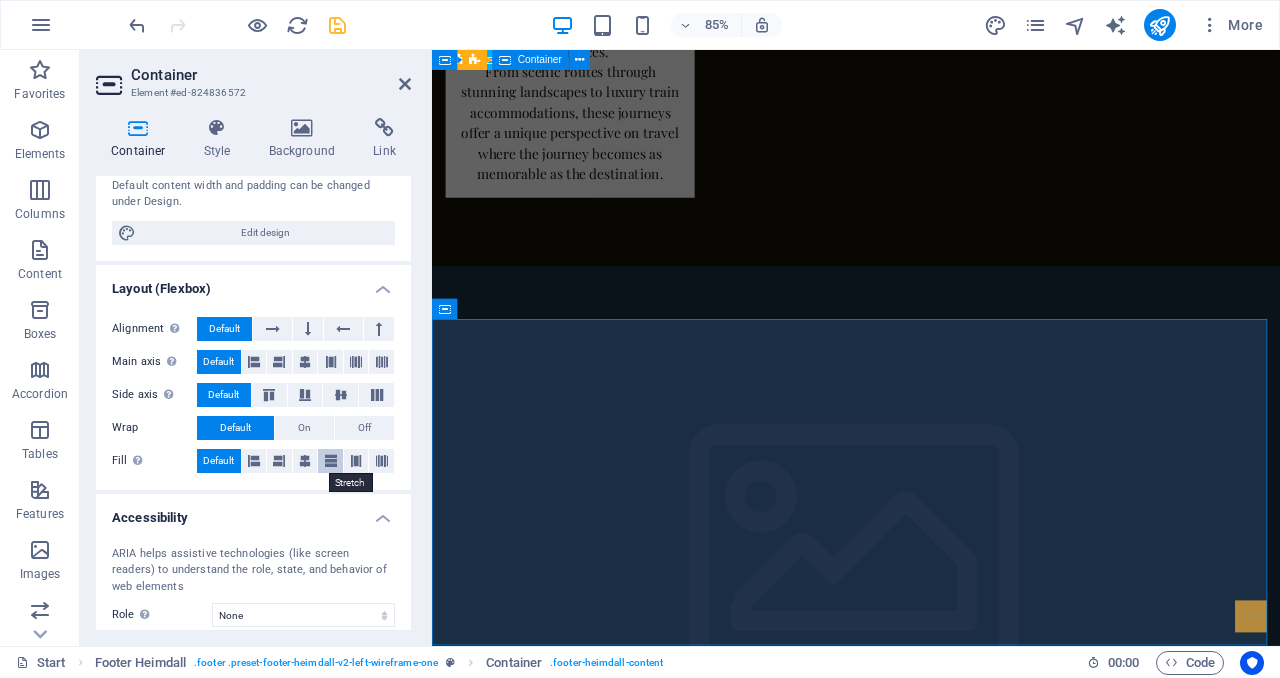 click at bounding box center [331, 461] 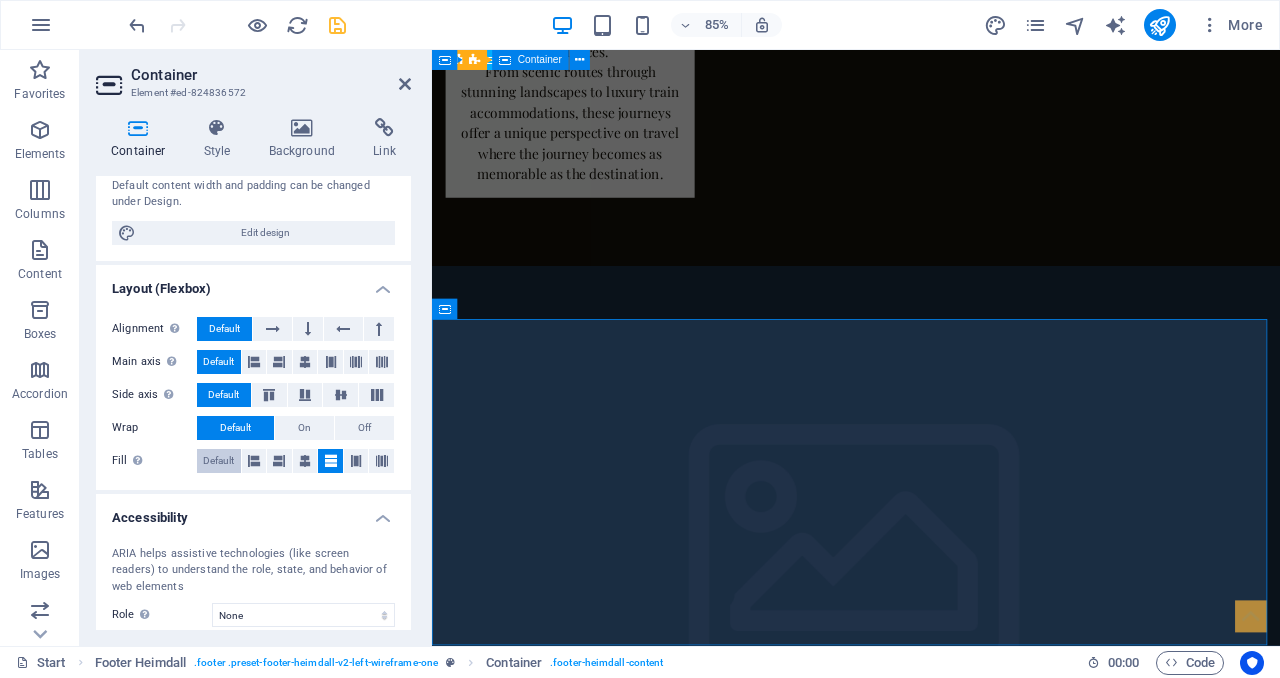 click on "Default" at bounding box center (218, 461) 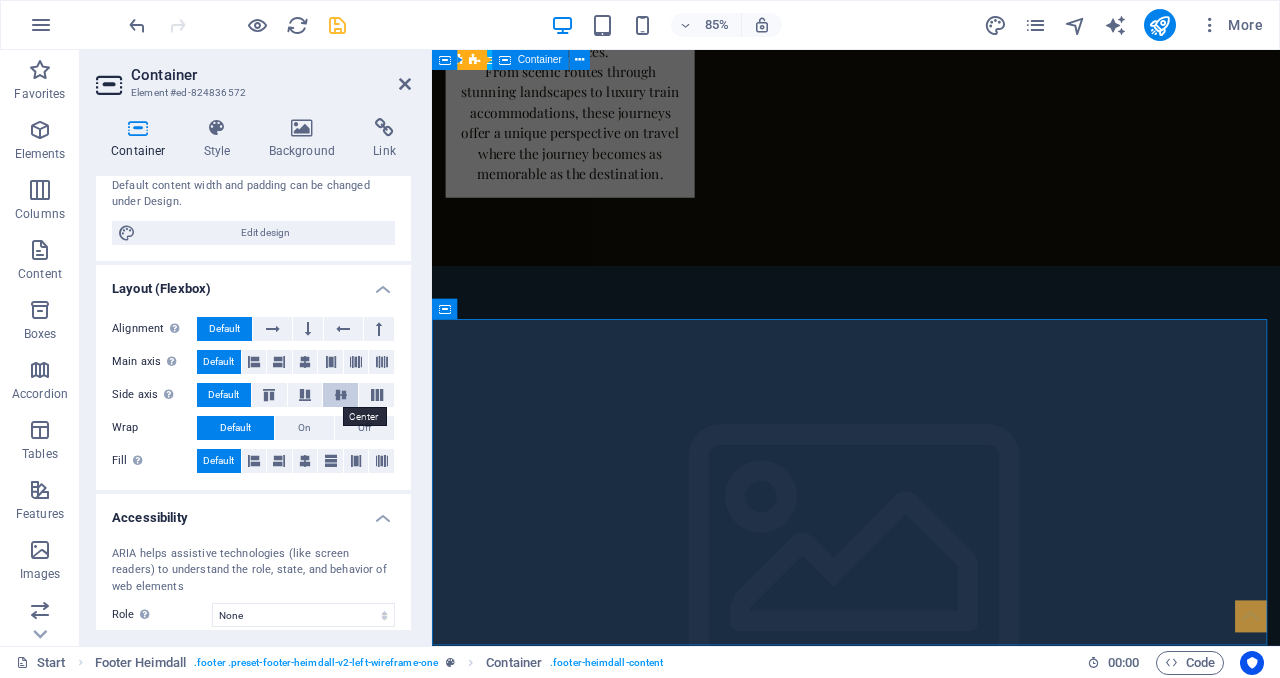 click at bounding box center (341, 395) 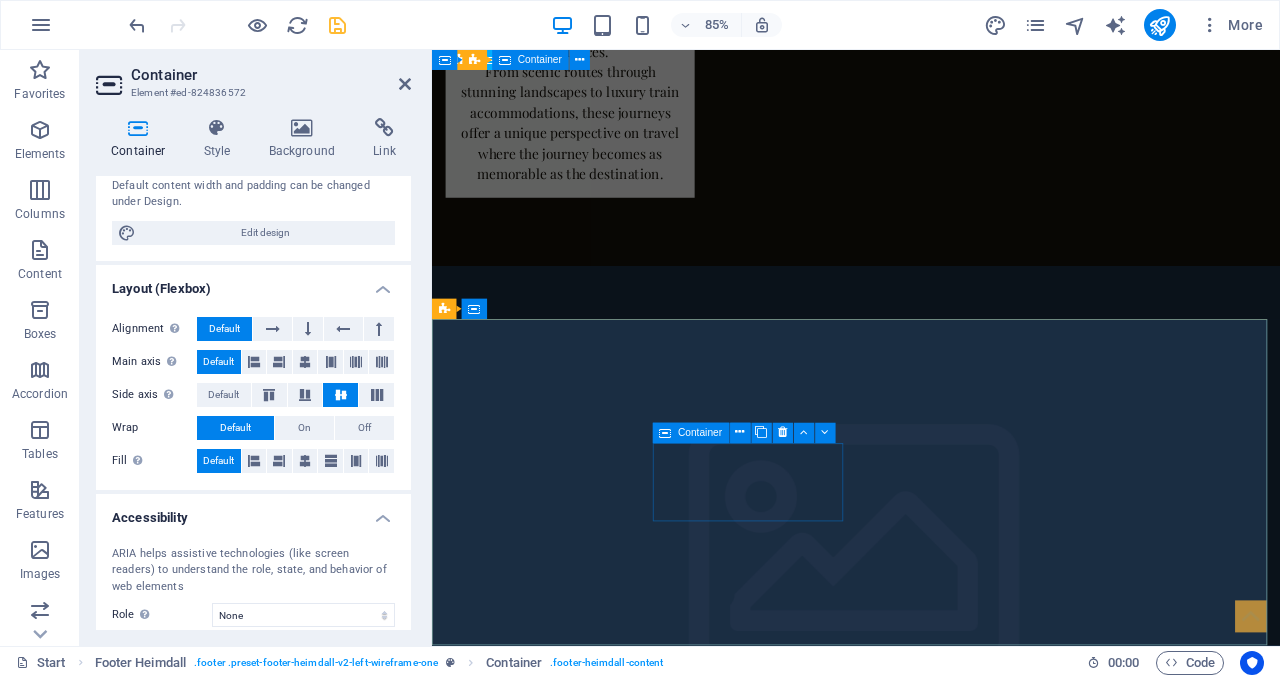 click on "Address   [CITY], [STATE]   [POSTAL_CODE]" at bounding box center [560, 6640] 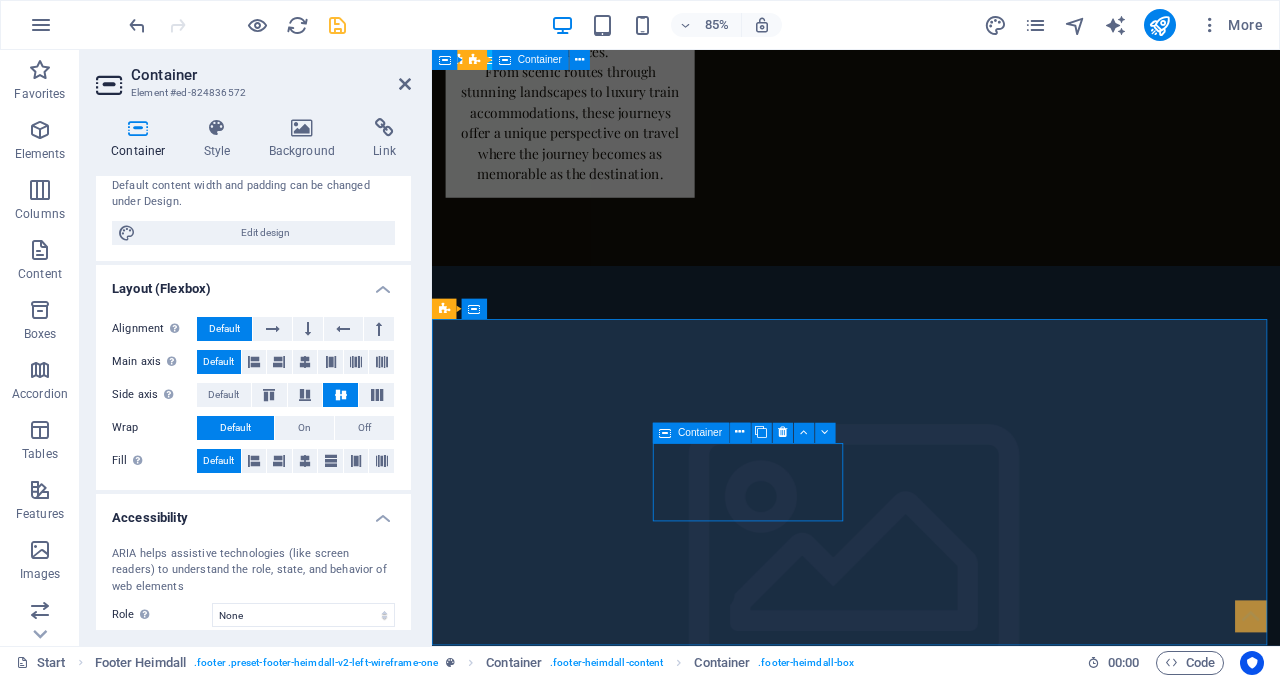 click on "Address   [CITY], [STATE]   [POSTAL_CODE]" at bounding box center (560, 6640) 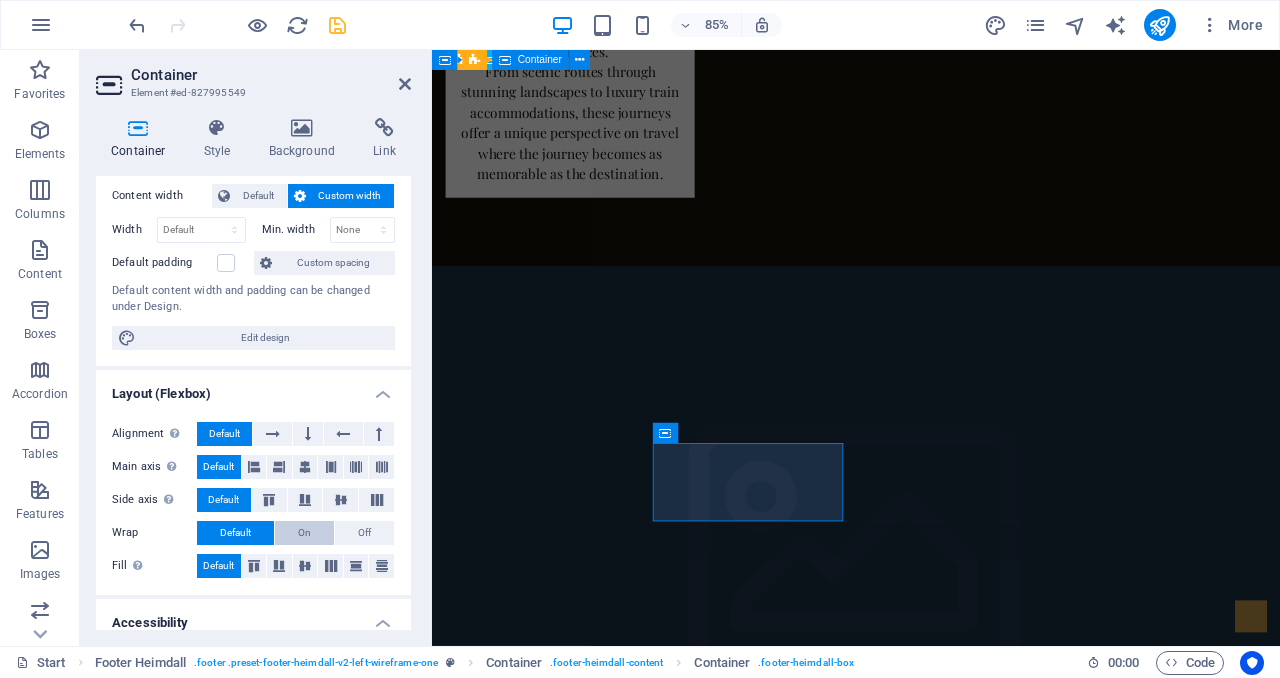 scroll, scrollTop: 110, scrollLeft: 0, axis: vertical 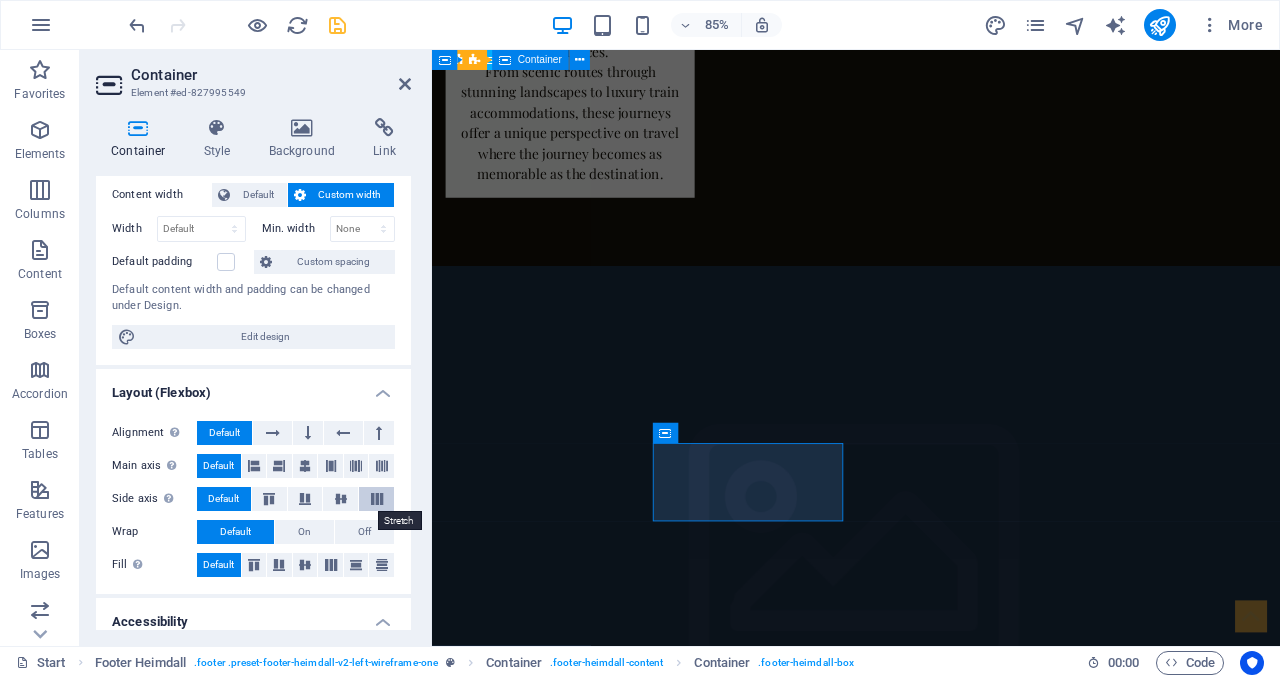 click at bounding box center (377, 499) 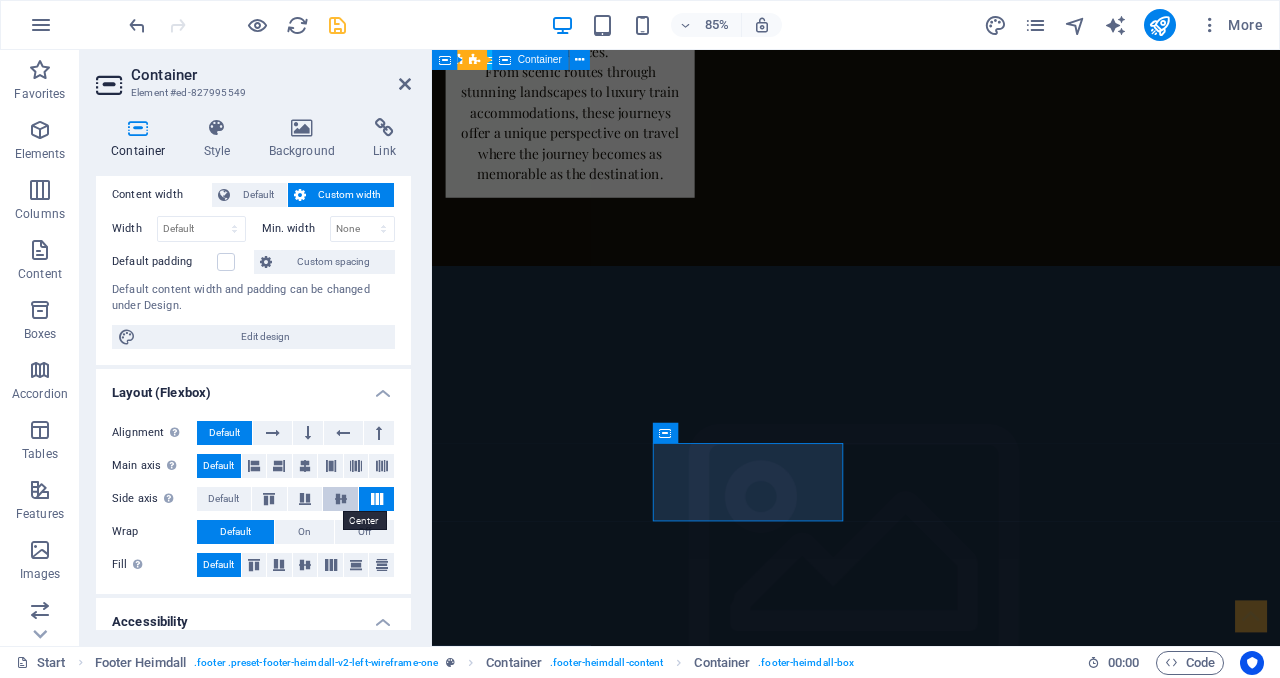 click at bounding box center [341, 499] 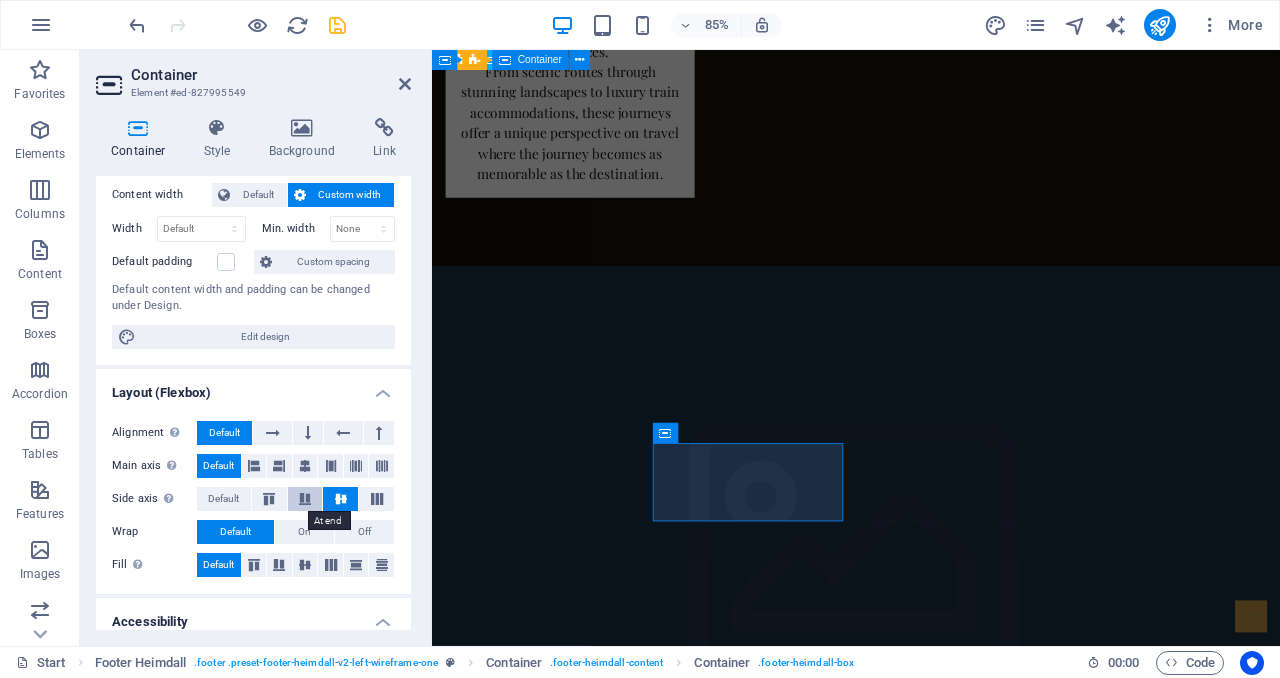 click at bounding box center [305, 499] 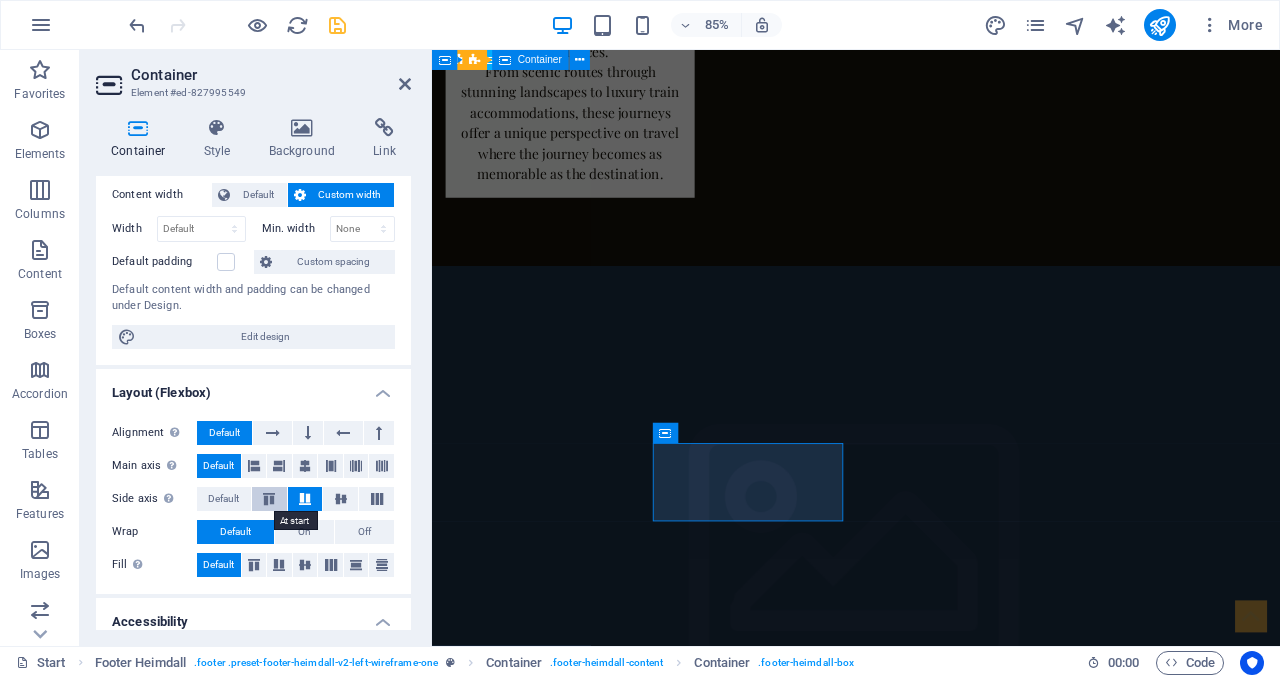 click at bounding box center [269, 499] 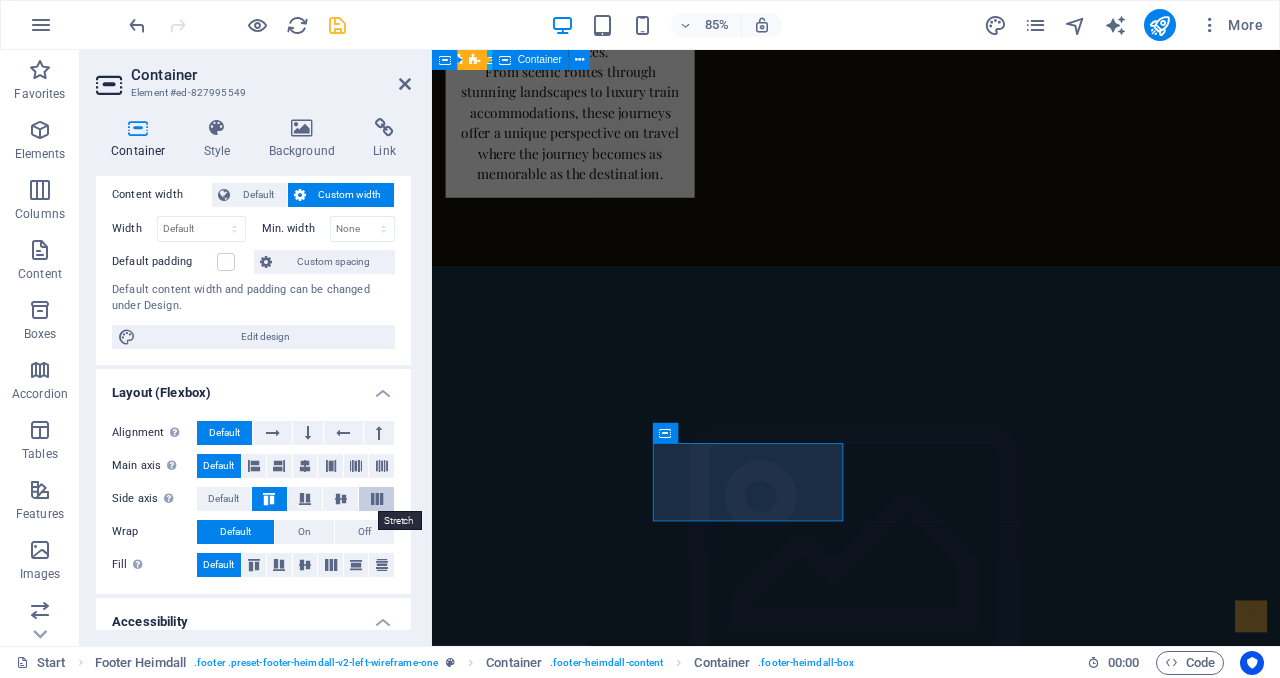click at bounding box center (377, 499) 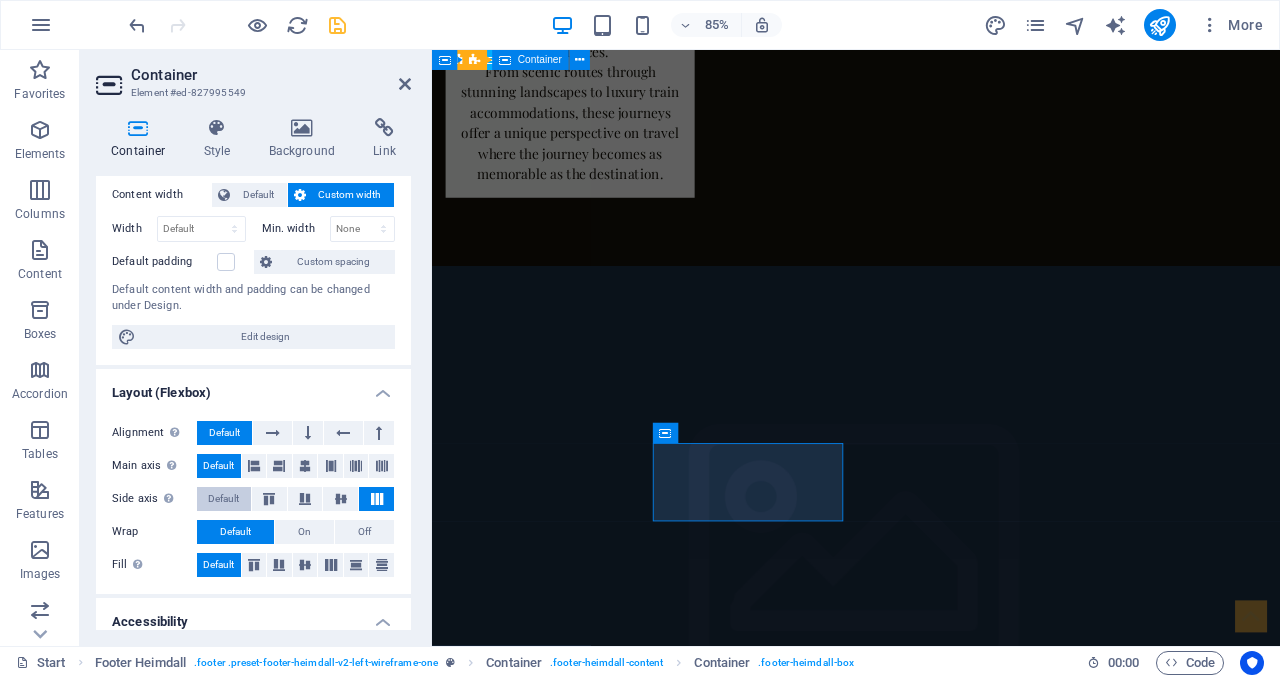 click on "Default" at bounding box center [223, 499] 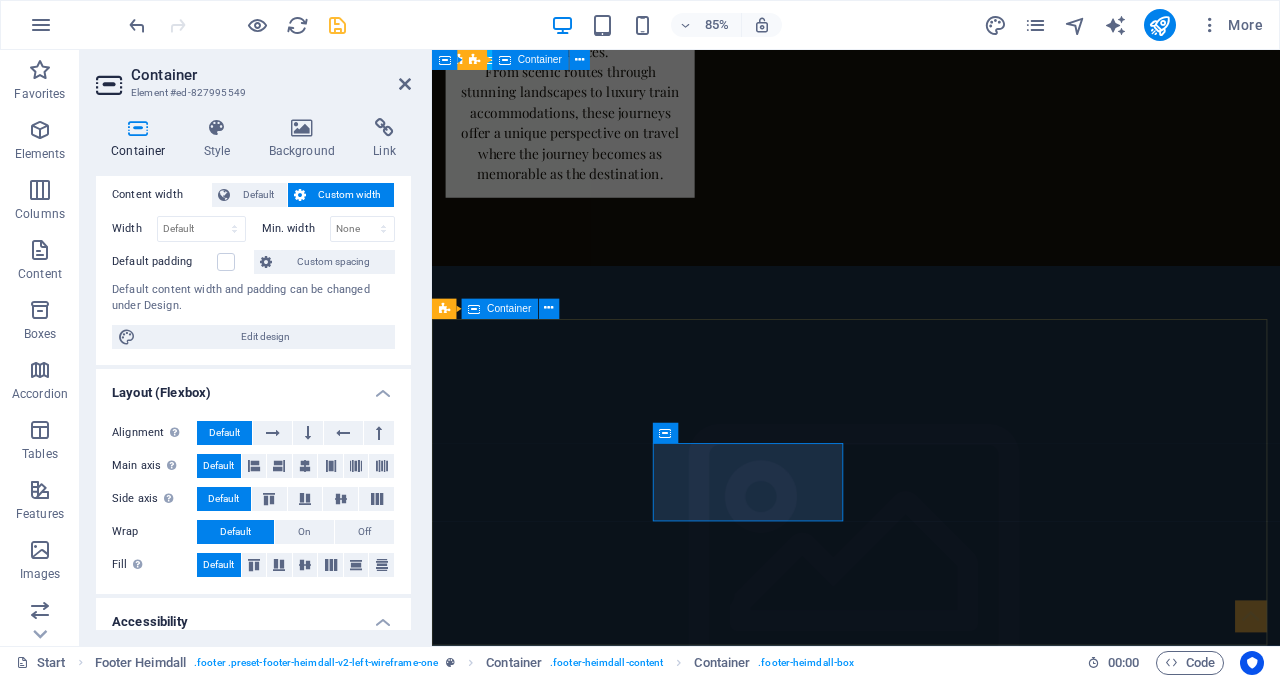 click on "Container" at bounding box center (500, 309) 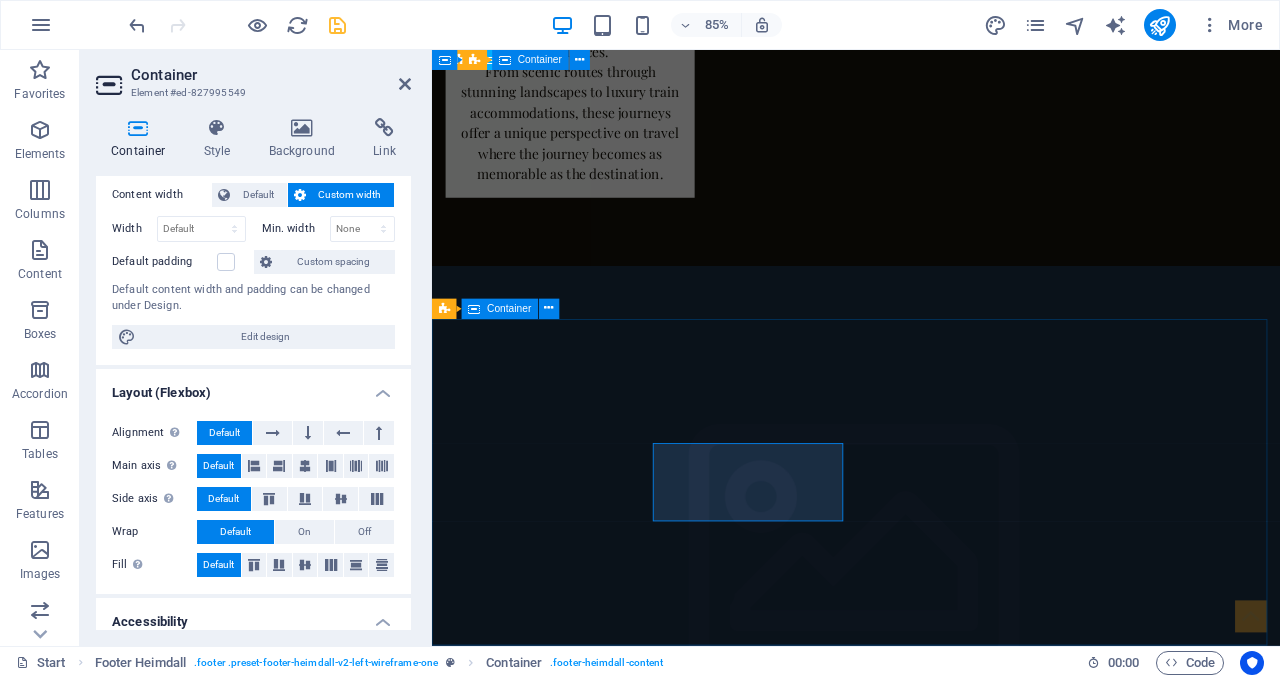 click on "Container" at bounding box center [500, 309] 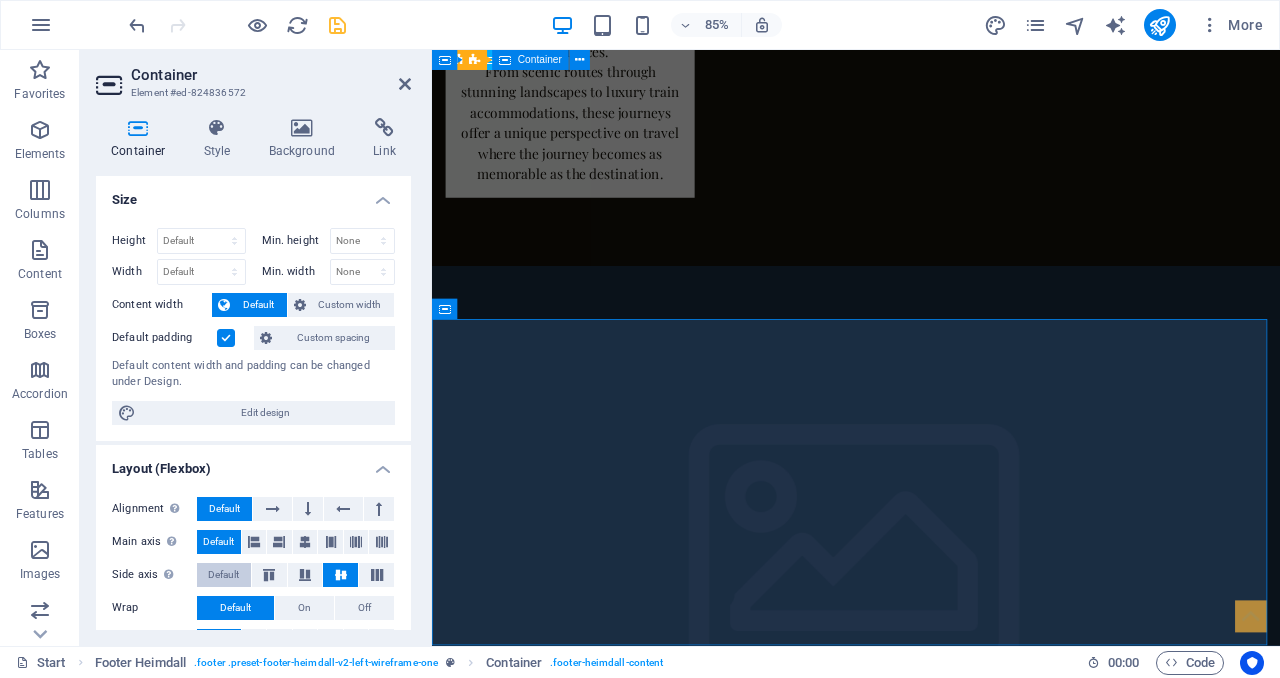 click on "Default" at bounding box center (223, 575) 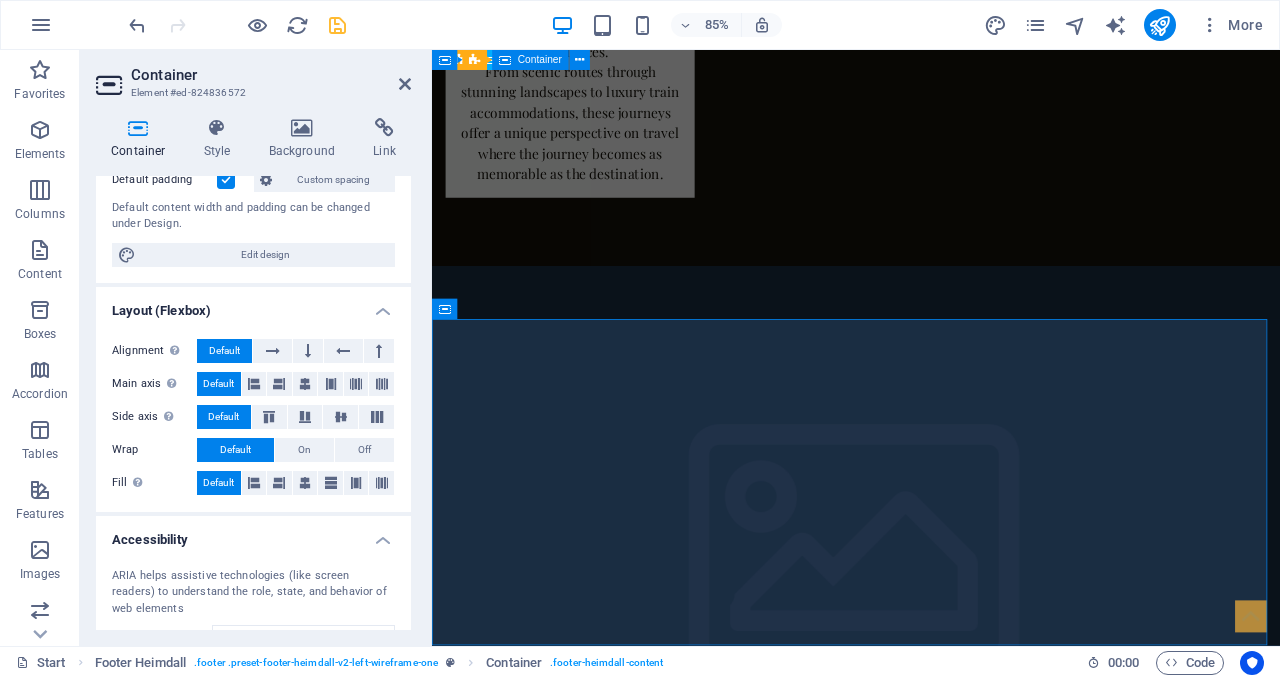 scroll, scrollTop: 127, scrollLeft: 0, axis: vertical 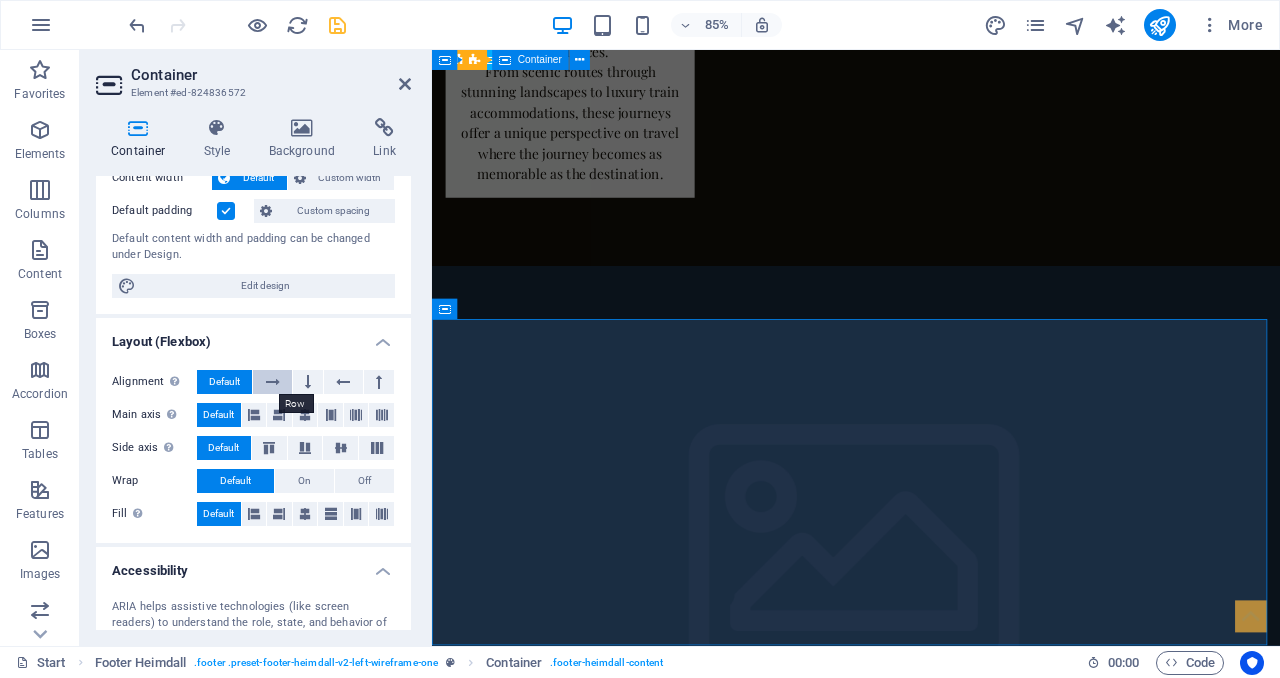 click at bounding box center [273, 382] 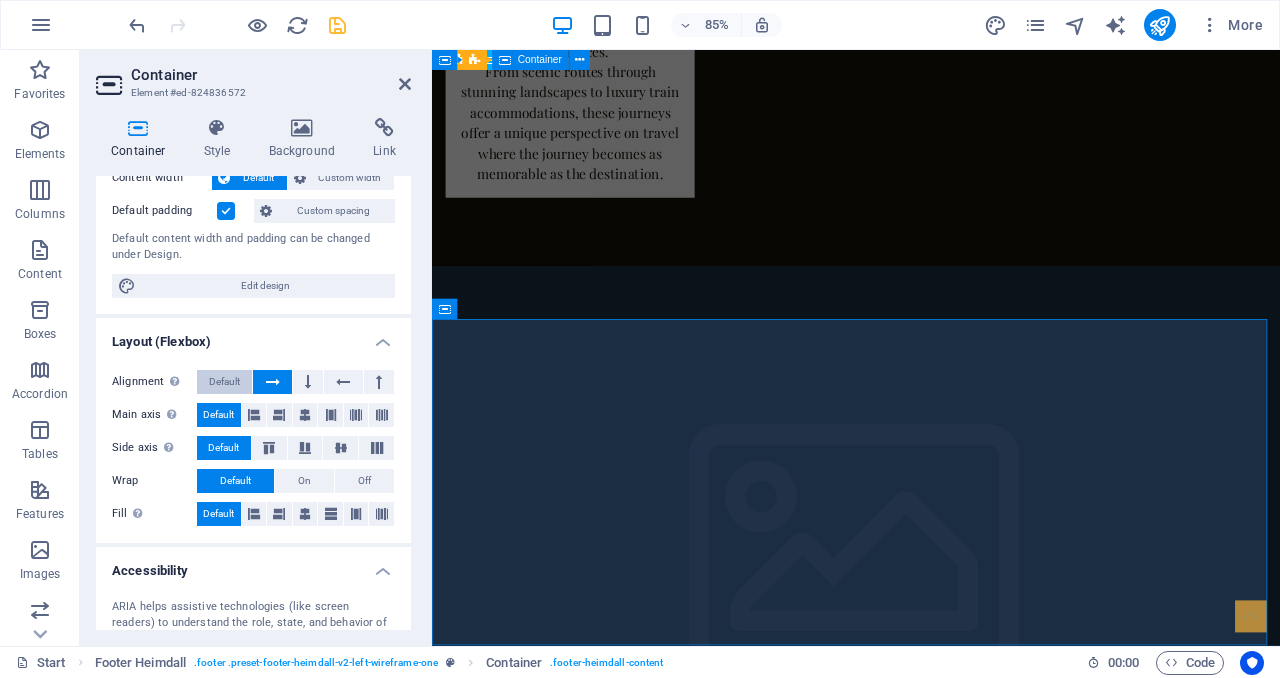 click on "Default" at bounding box center [224, 382] 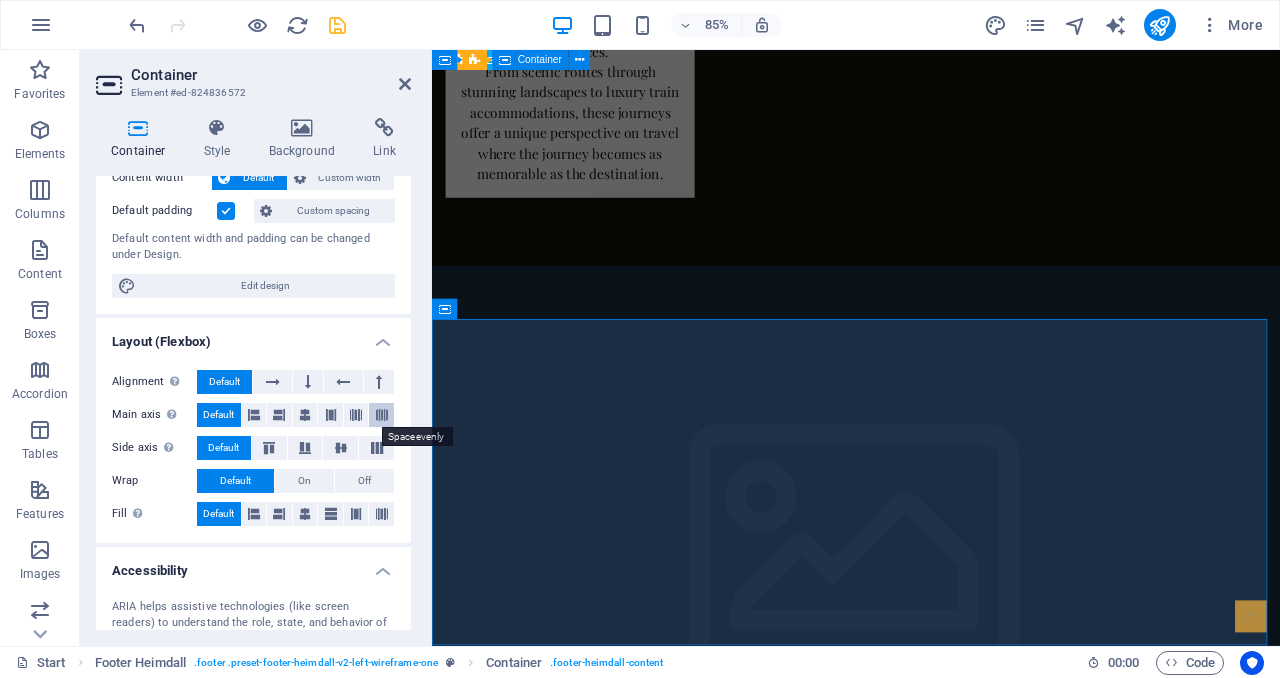 click at bounding box center [382, 415] 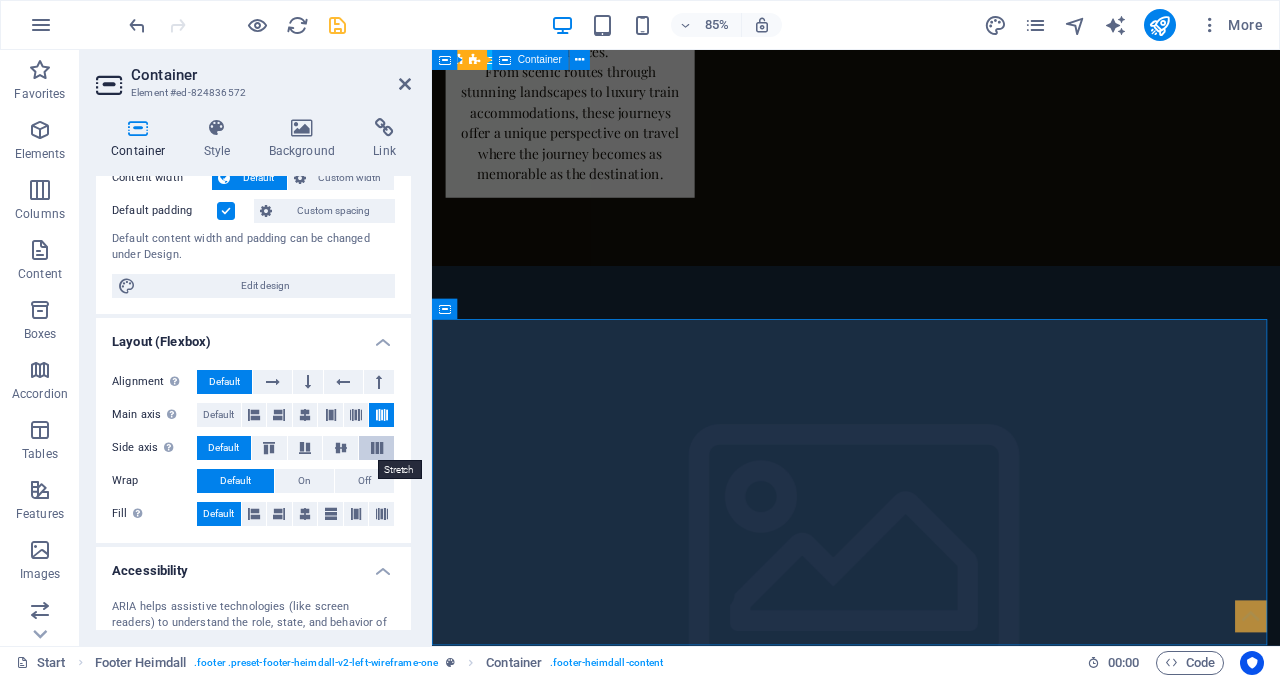 click at bounding box center [377, 448] 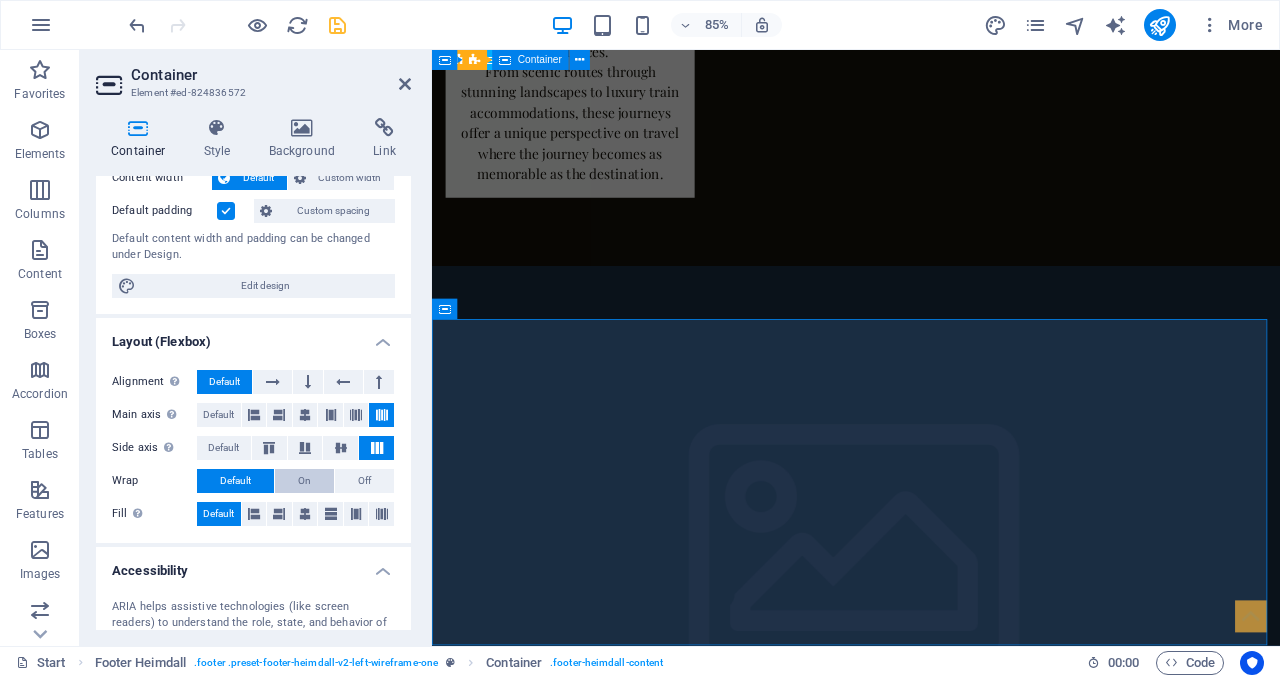click on "On" at bounding box center [304, 481] 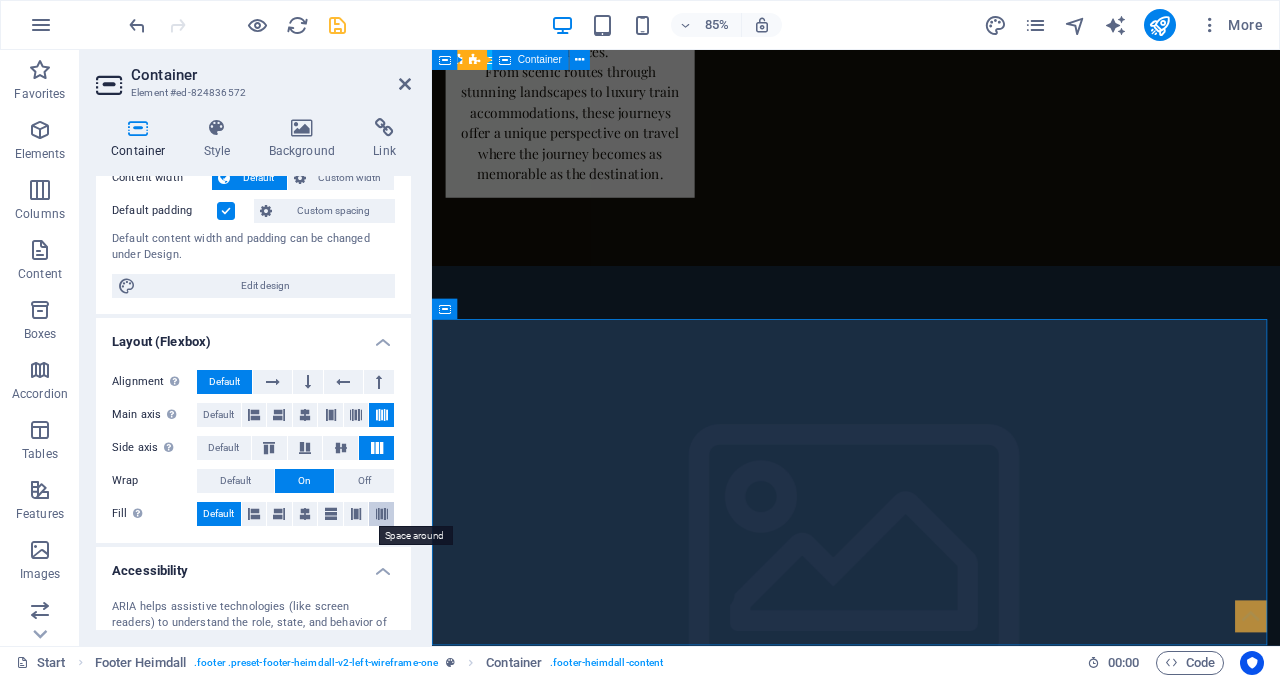 click at bounding box center (382, 514) 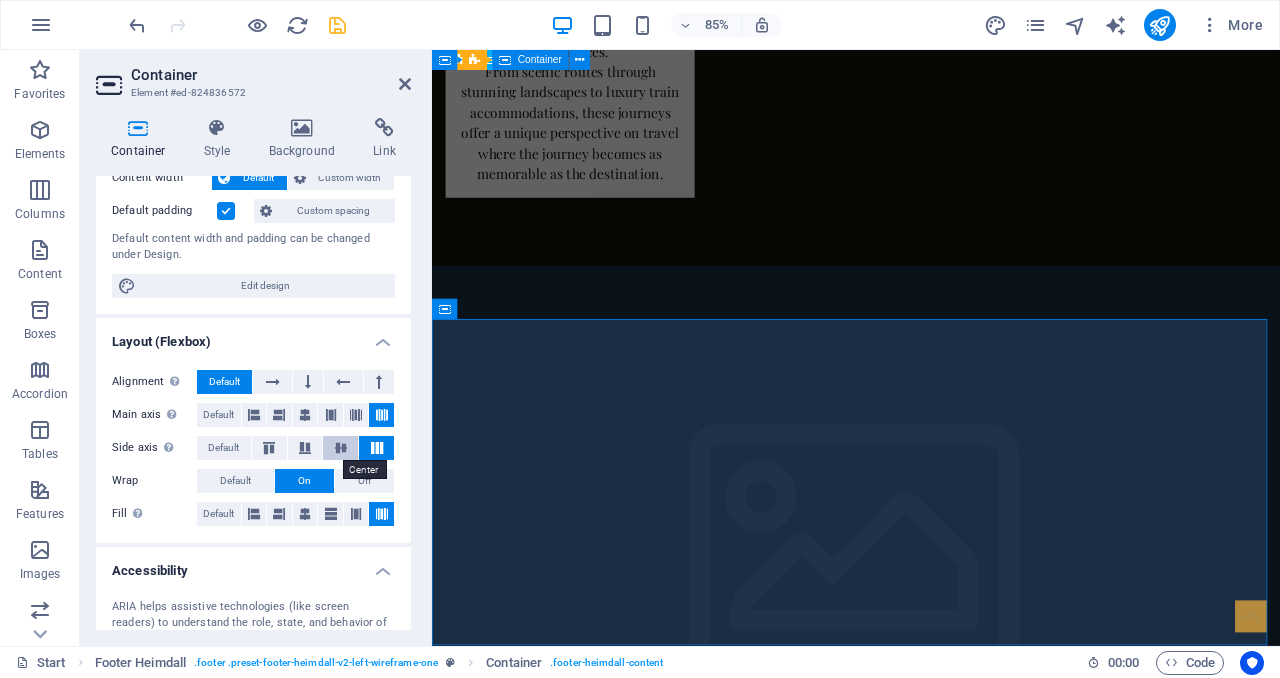 click at bounding box center [341, 448] 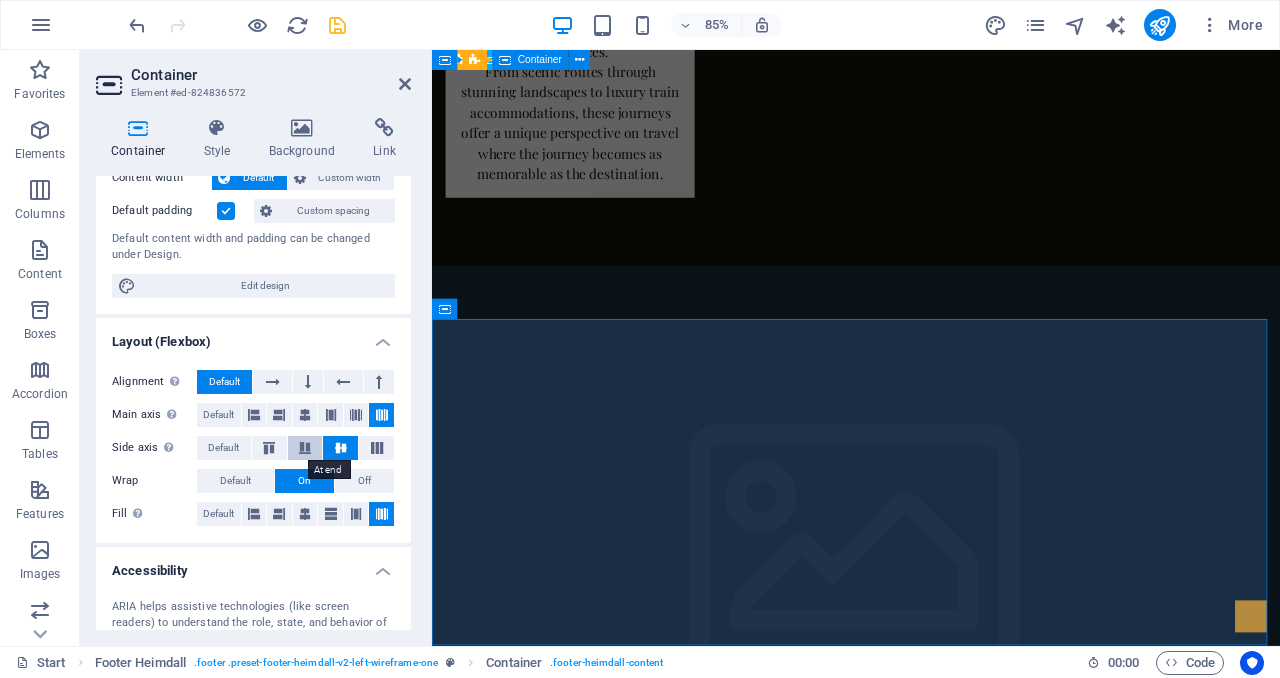 click at bounding box center (305, 448) 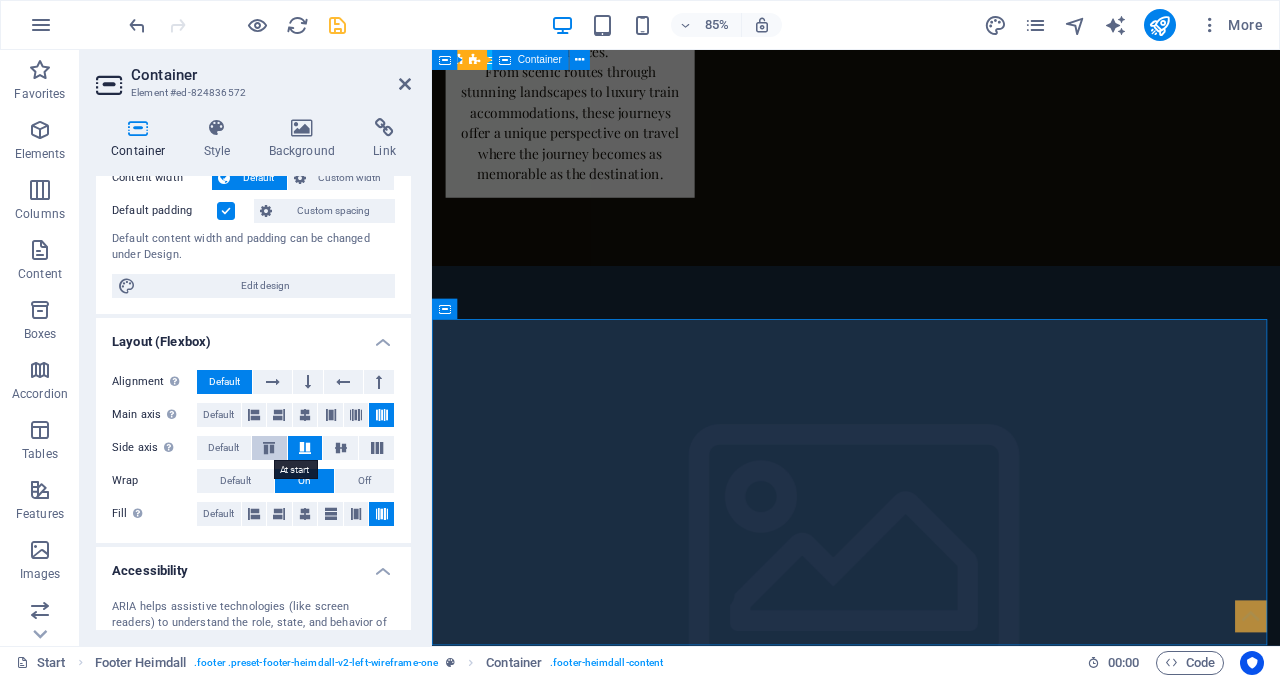 click at bounding box center [269, 448] 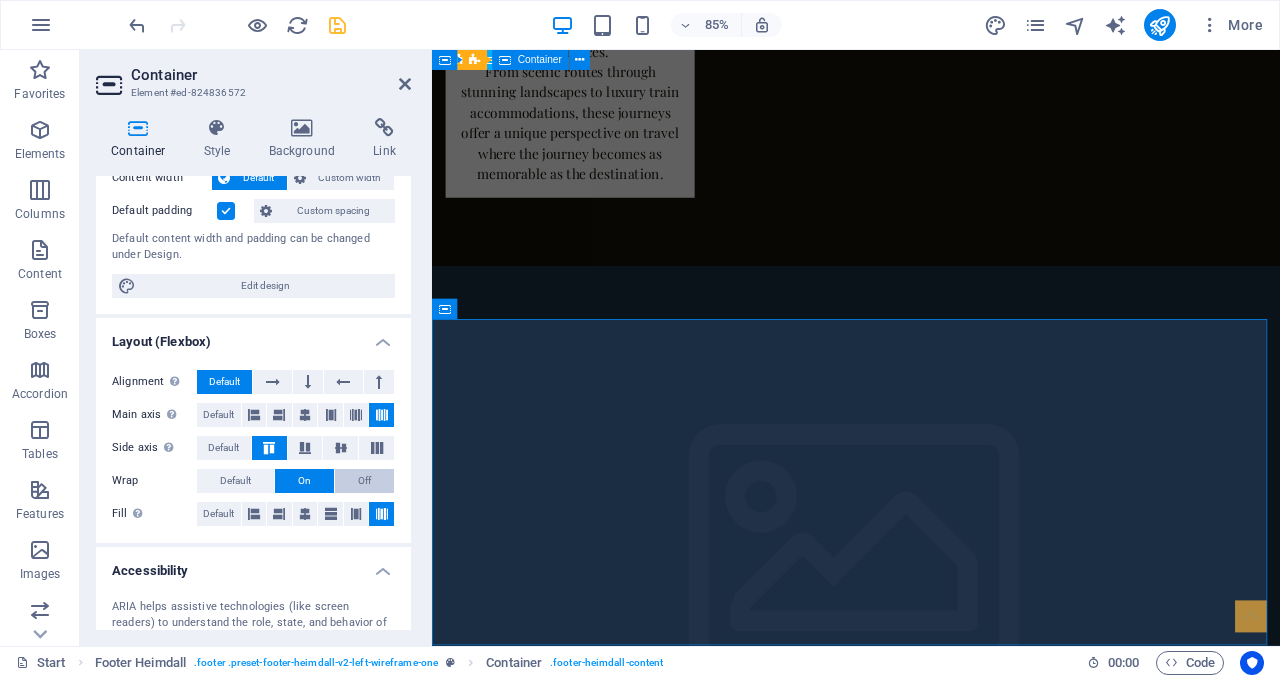click on "Off" at bounding box center (364, 481) 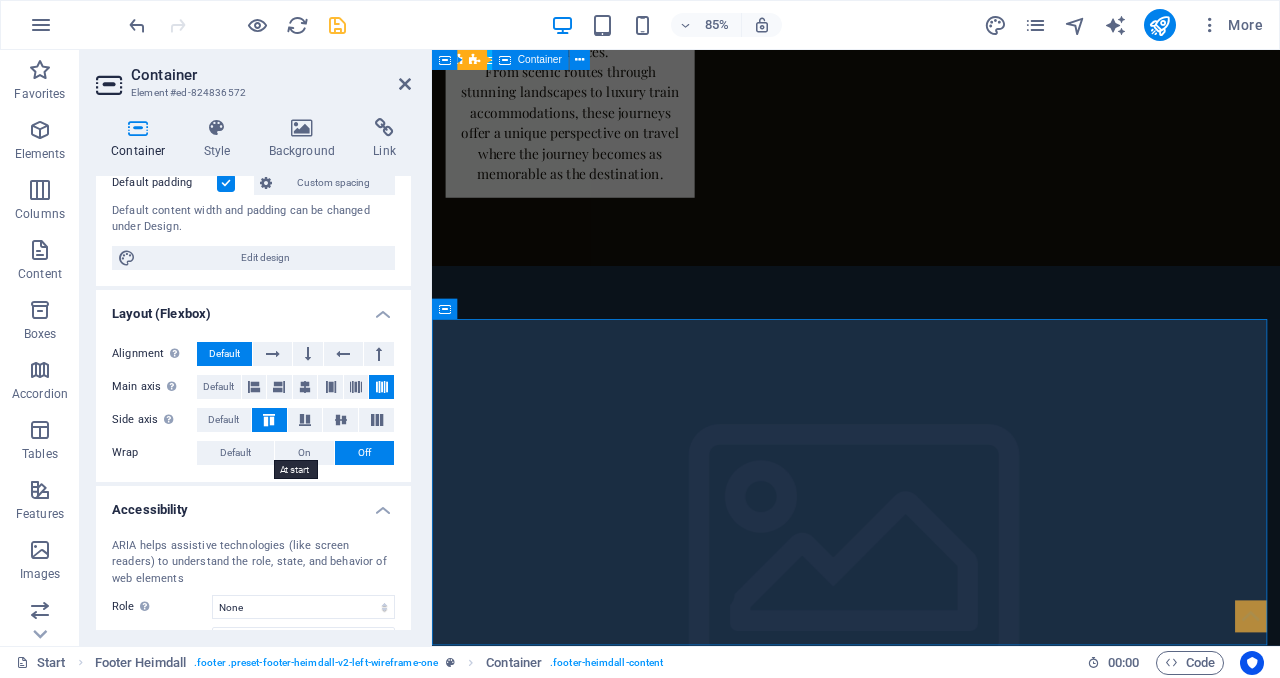 scroll, scrollTop: 159, scrollLeft: 0, axis: vertical 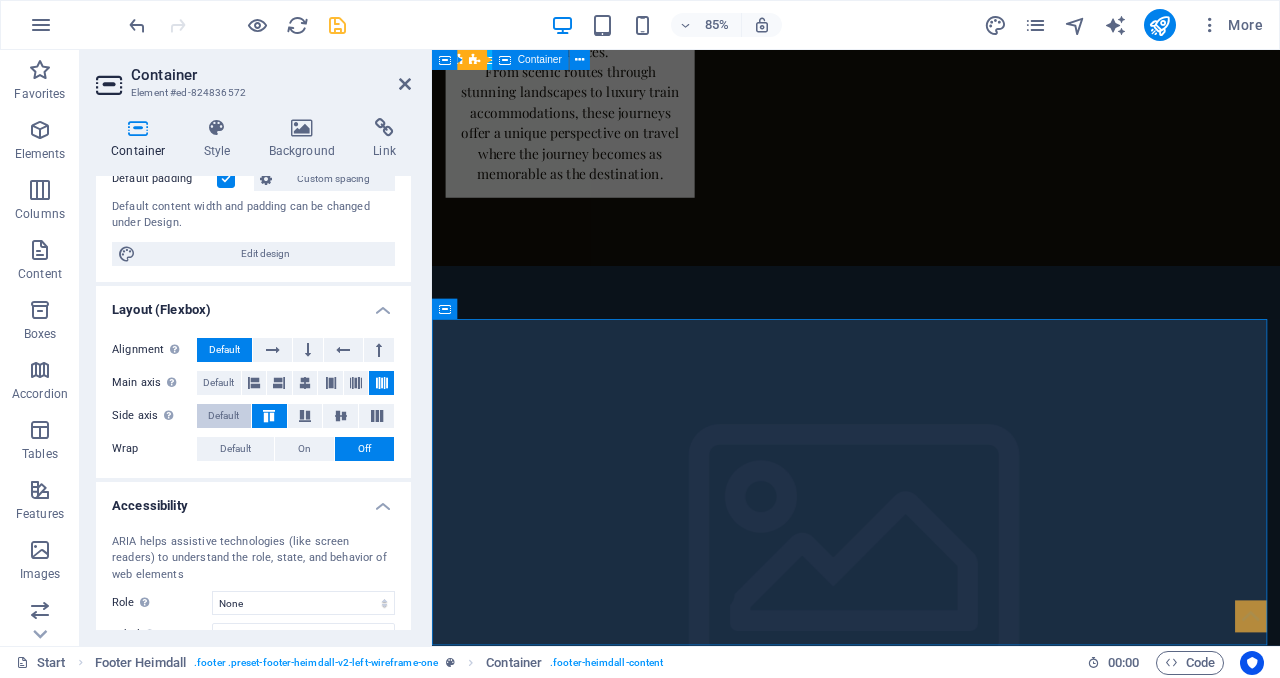 click on "Default" at bounding box center [223, 416] 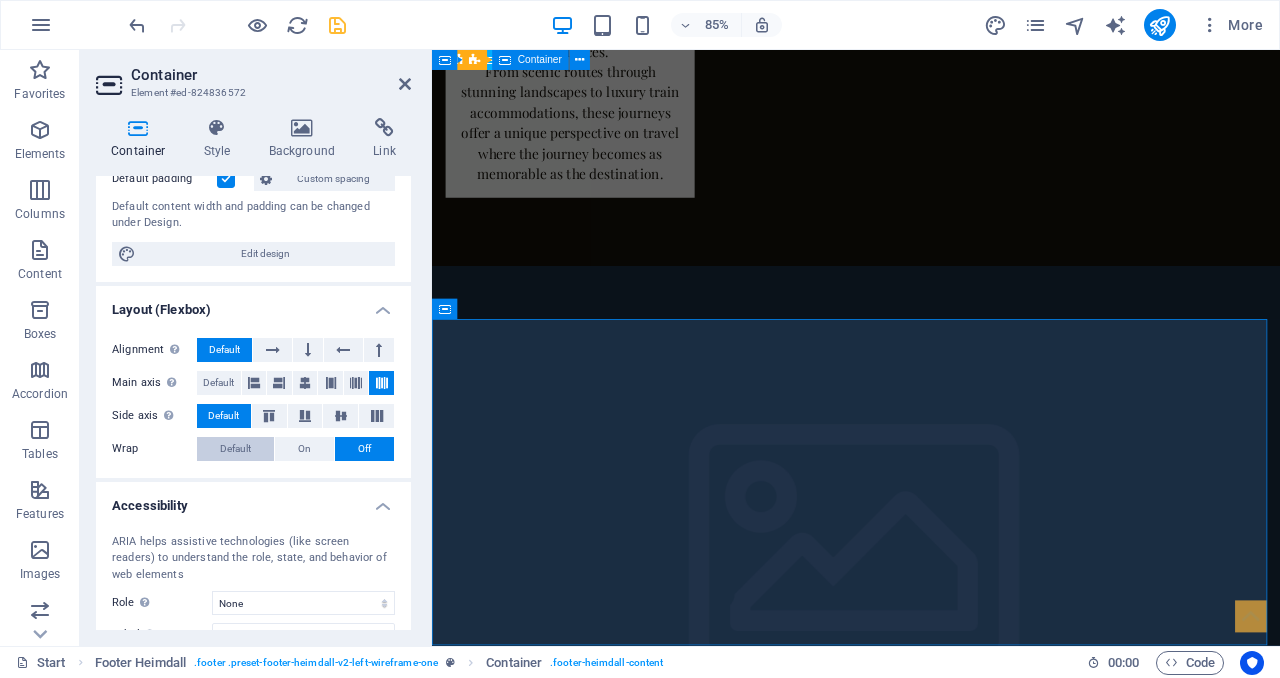 click on "Default" at bounding box center [235, 449] 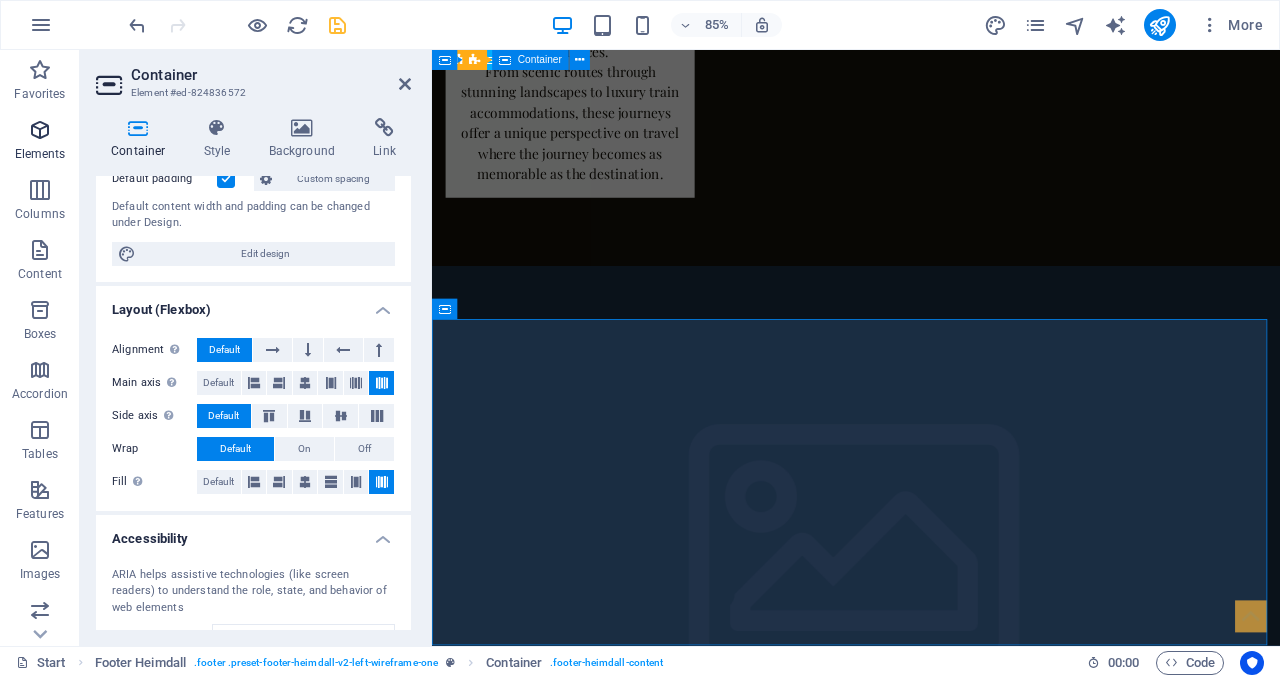 click at bounding box center (40, 130) 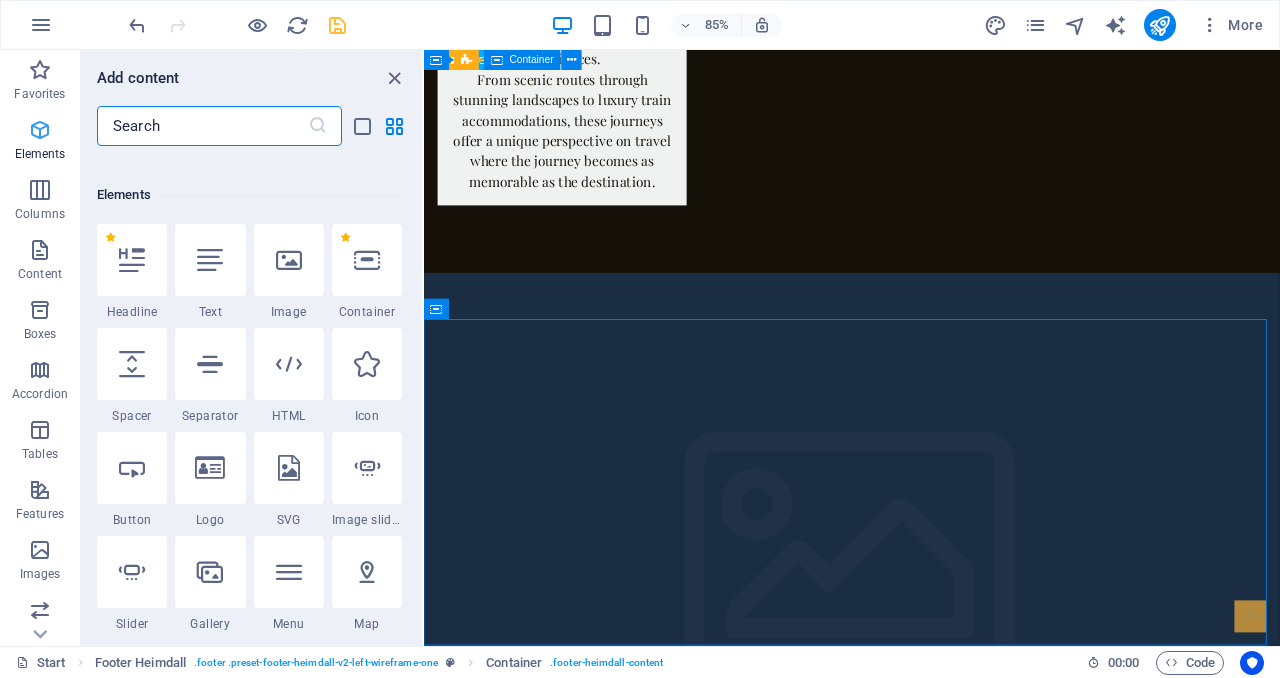 scroll, scrollTop: 213, scrollLeft: 0, axis: vertical 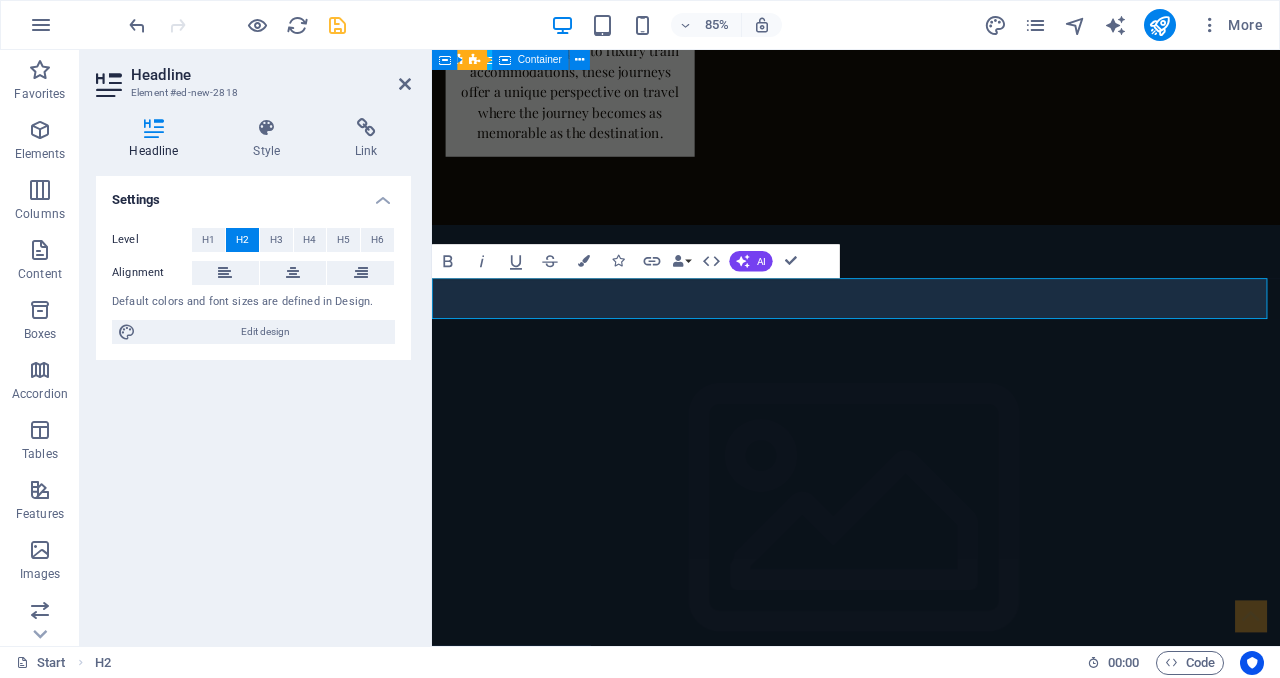 click on "New headline" at bounding box center [931, 5438] 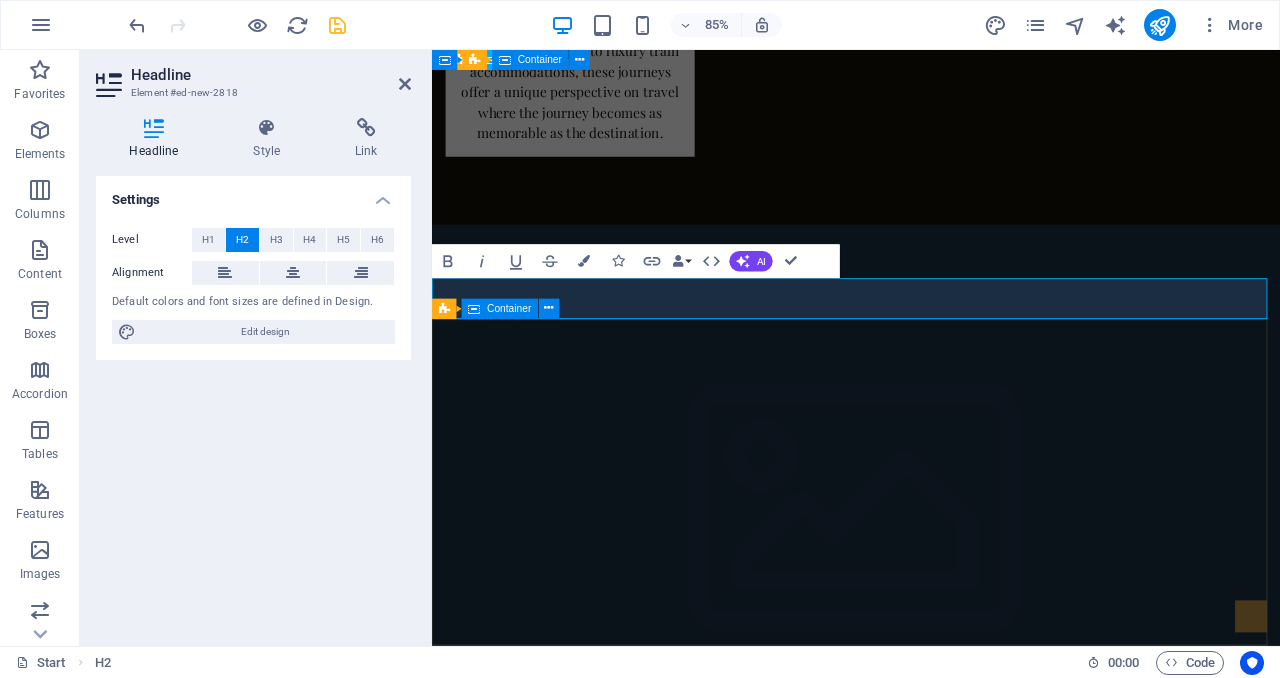 click on "Address   [CITY], [STATE]   [POSTAL_CODE] Phone Phone:  [PHONE]   Contact [EMAIL] Legal Notice  |  Privacy Policy" at bounding box center (931, 6285) 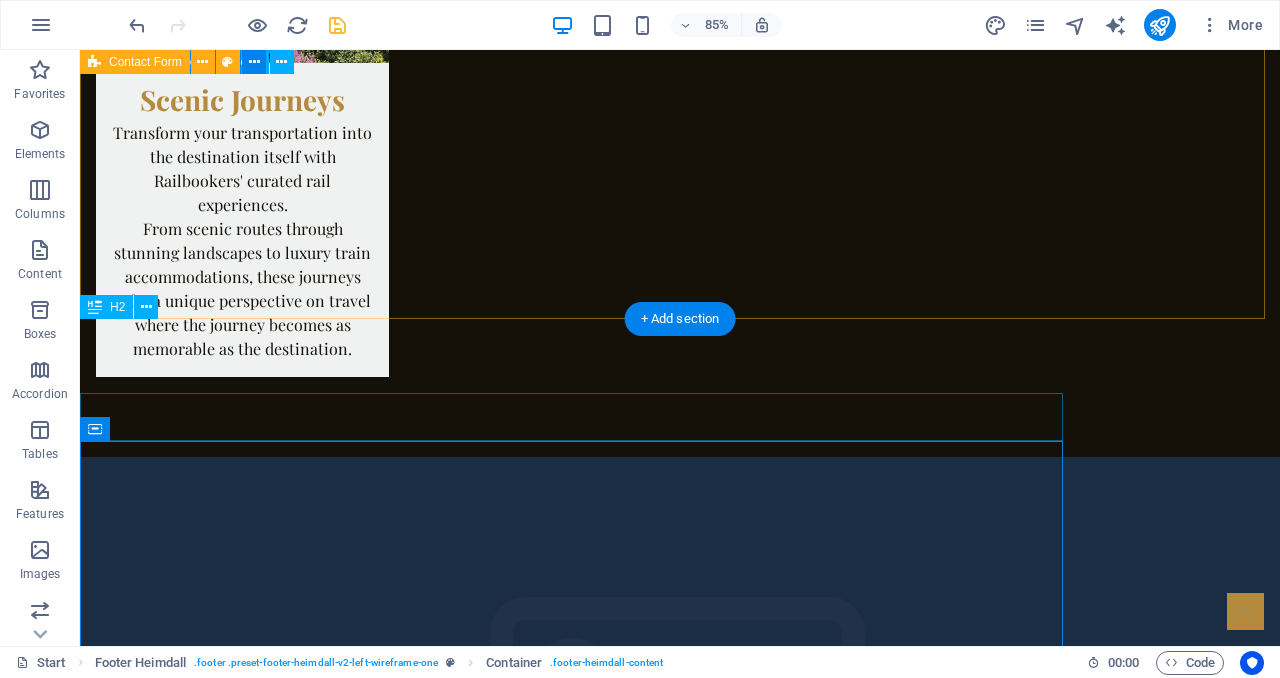 scroll, scrollTop: 5215, scrollLeft: 0, axis: vertical 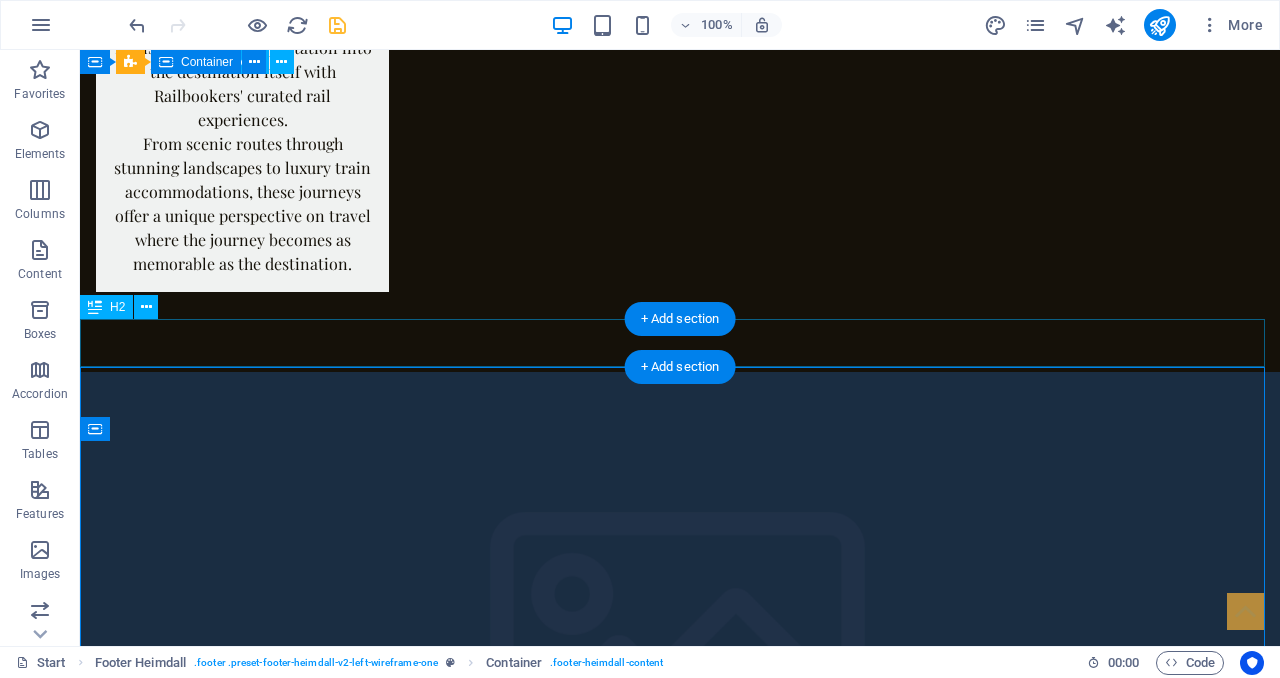 click on "New headline" at bounding box center (680, 5491) 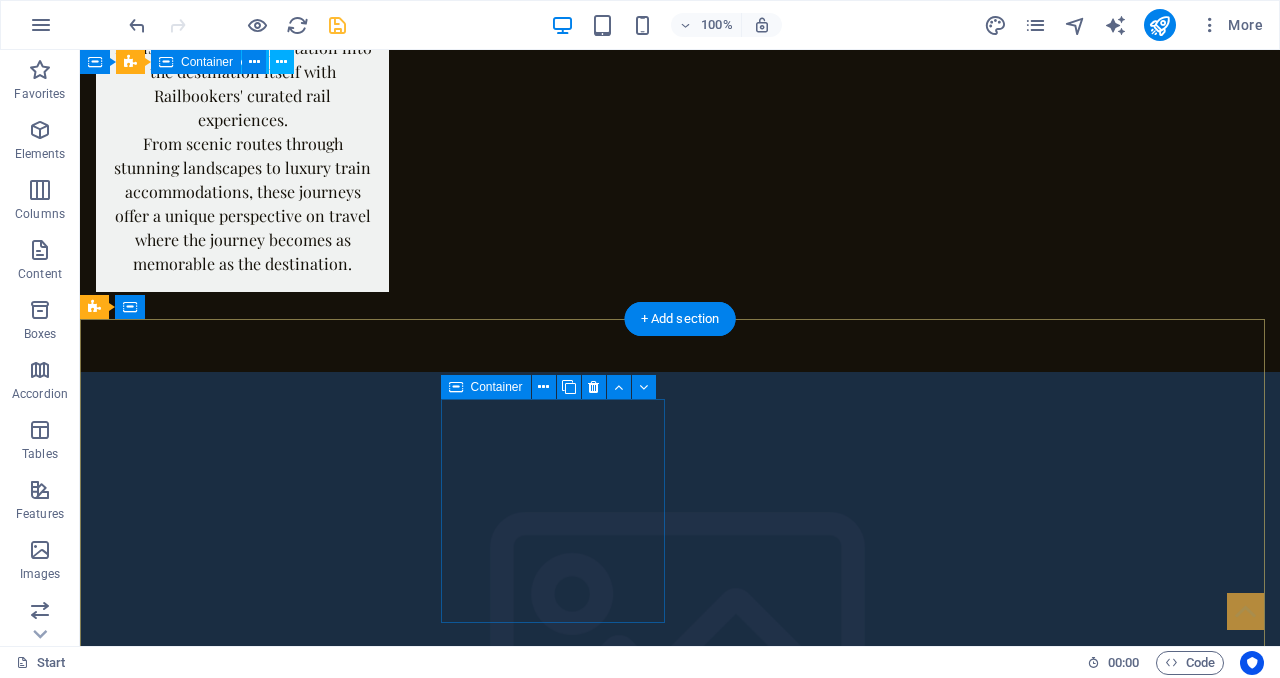 click on "Address   [CITY], [STATE]   [POSTAL_CODE]" at bounding box center (208, 6847) 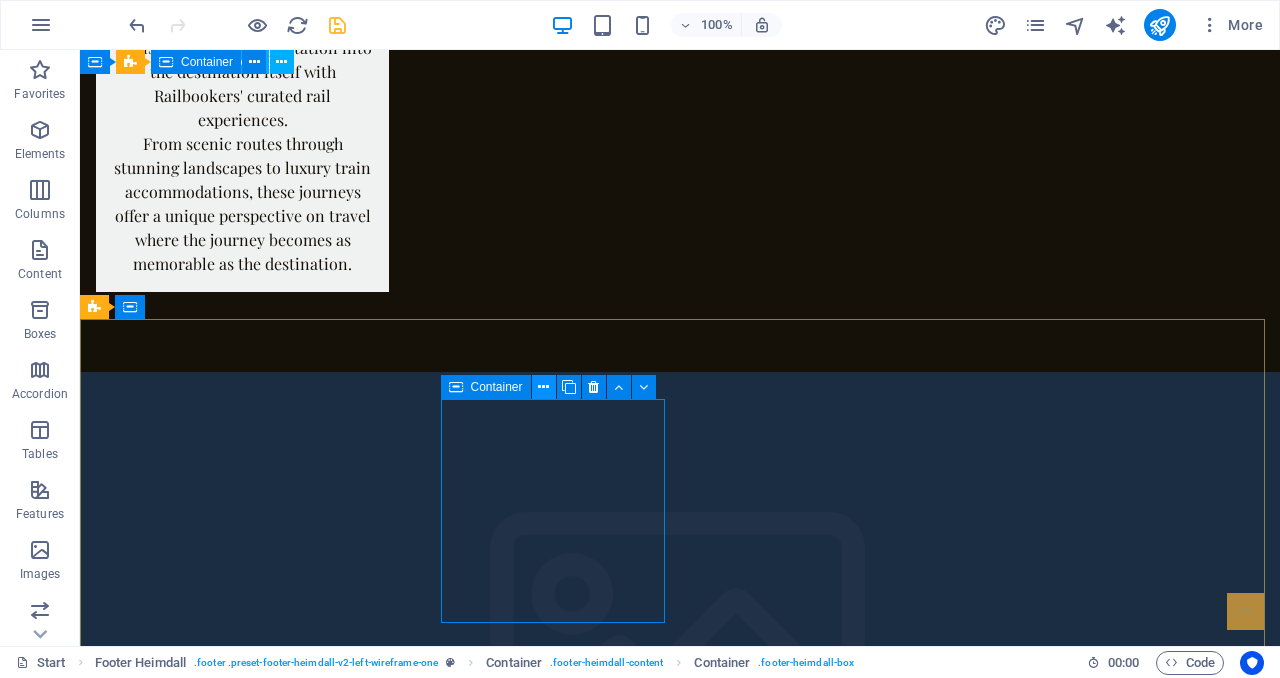 click at bounding box center [543, 387] 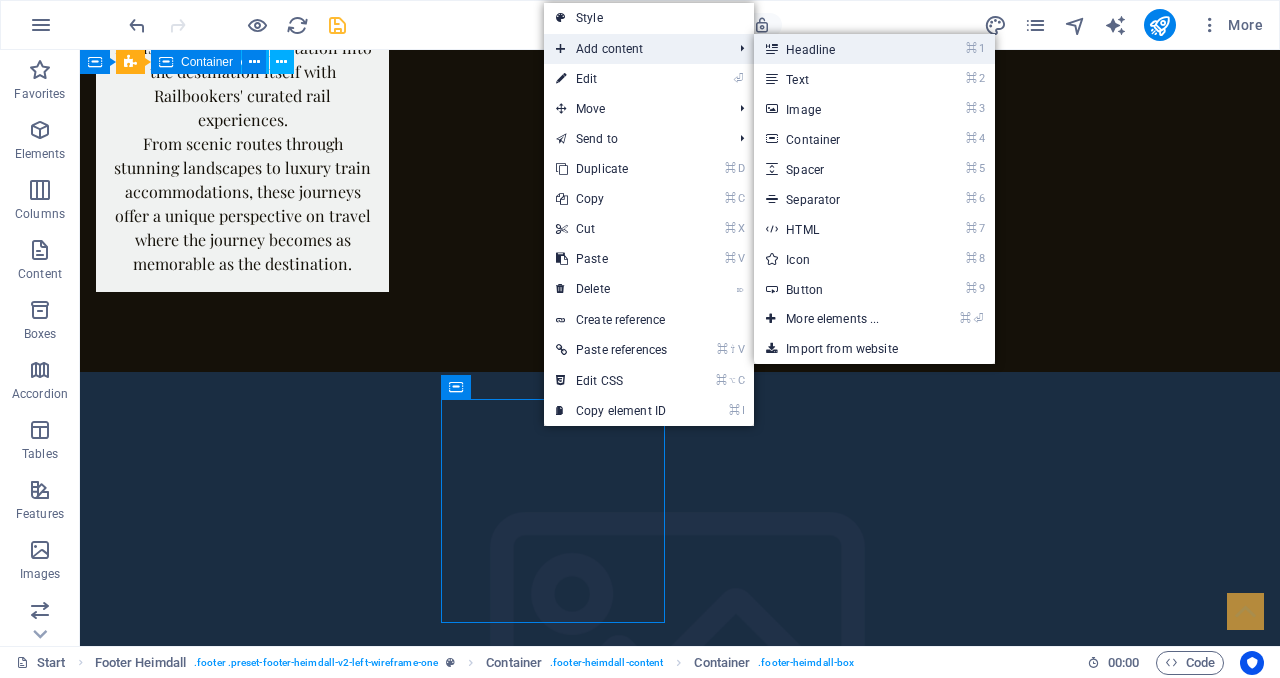 click at bounding box center (771, 49) 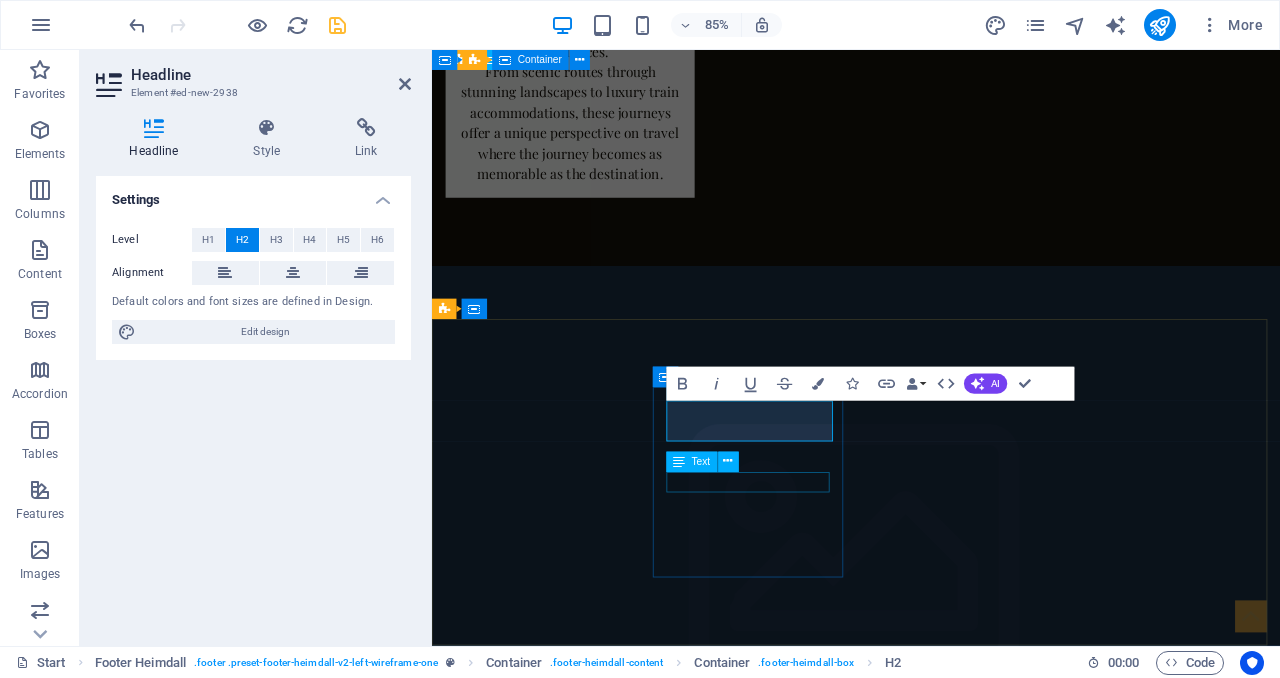 drag, startPoint x: 1200, startPoint y: 471, endPoint x: 792, endPoint y: 555, distance: 416.5573 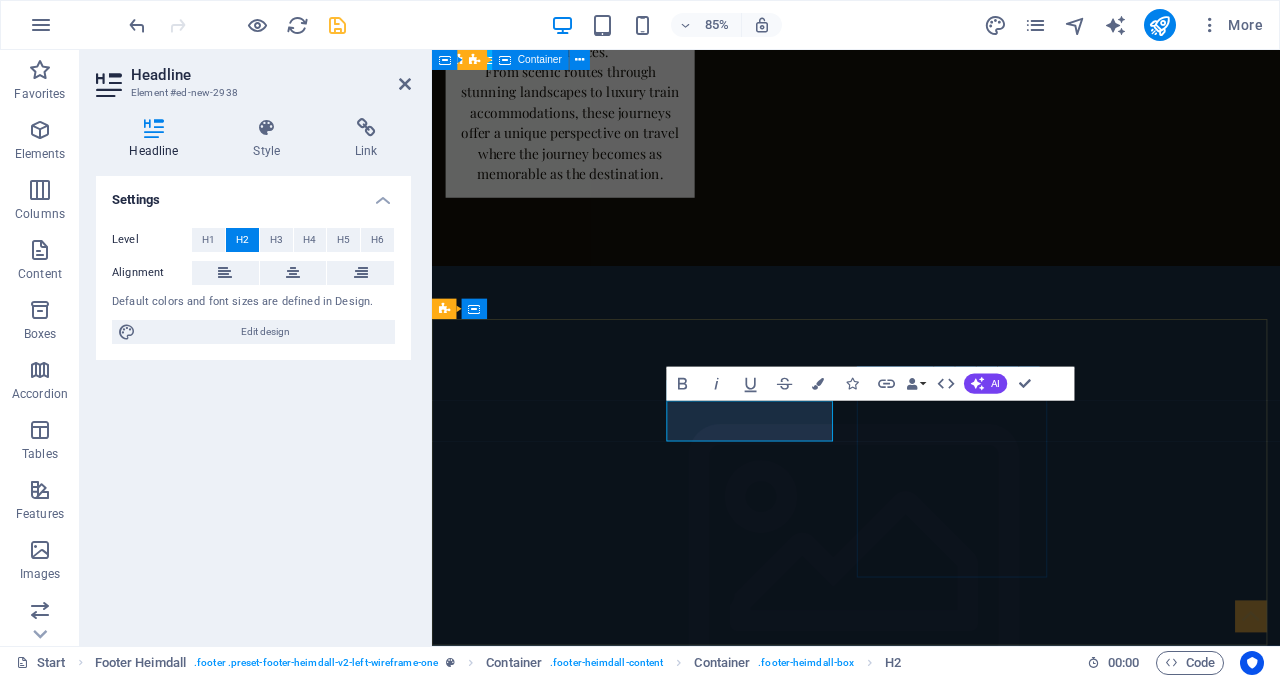 click on "Phone Phone:  [PHONE]" at bounding box center (560, 6876) 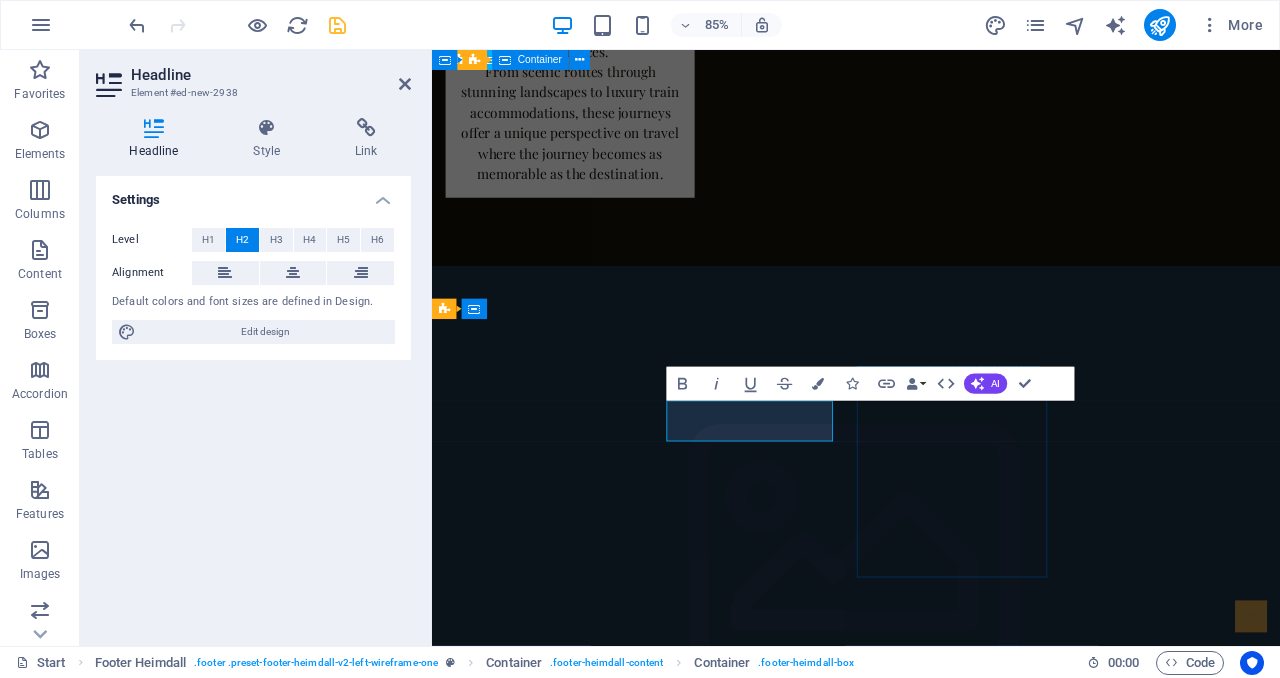 scroll, scrollTop: 5167, scrollLeft: 0, axis: vertical 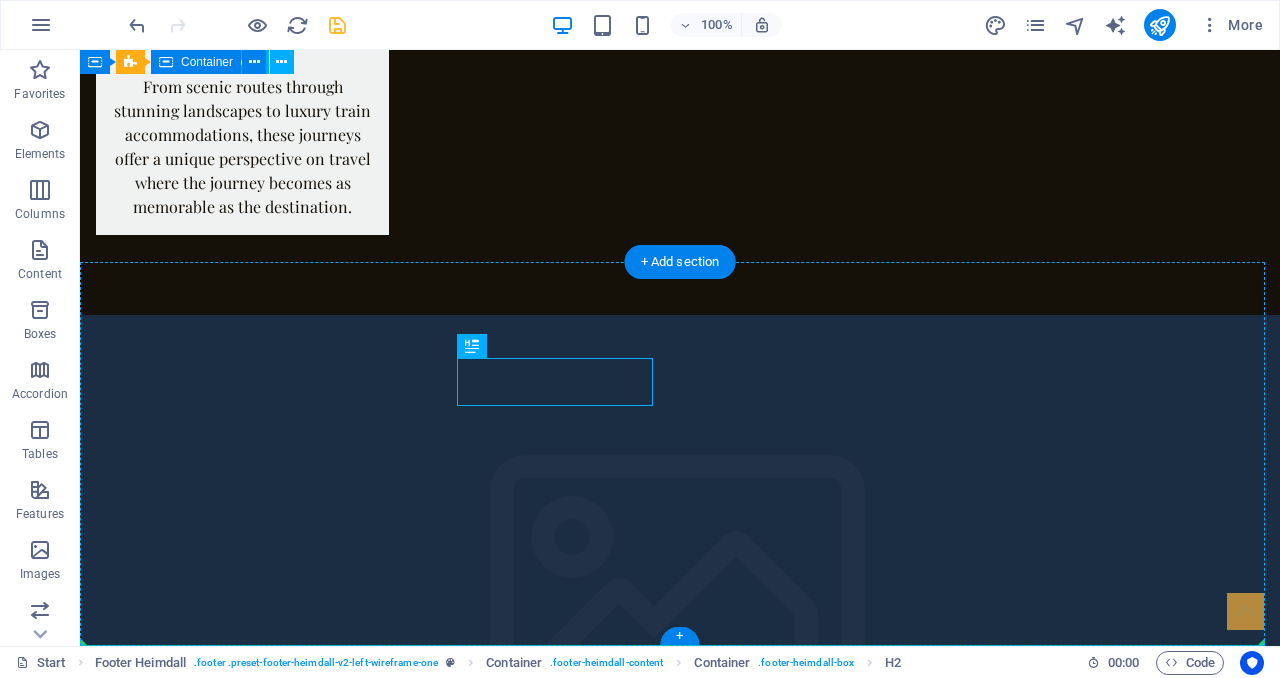 drag, startPoint x: 552, startPoint y: 486, endPoint x: 551, endPoint y: 566, distance: 80.00625 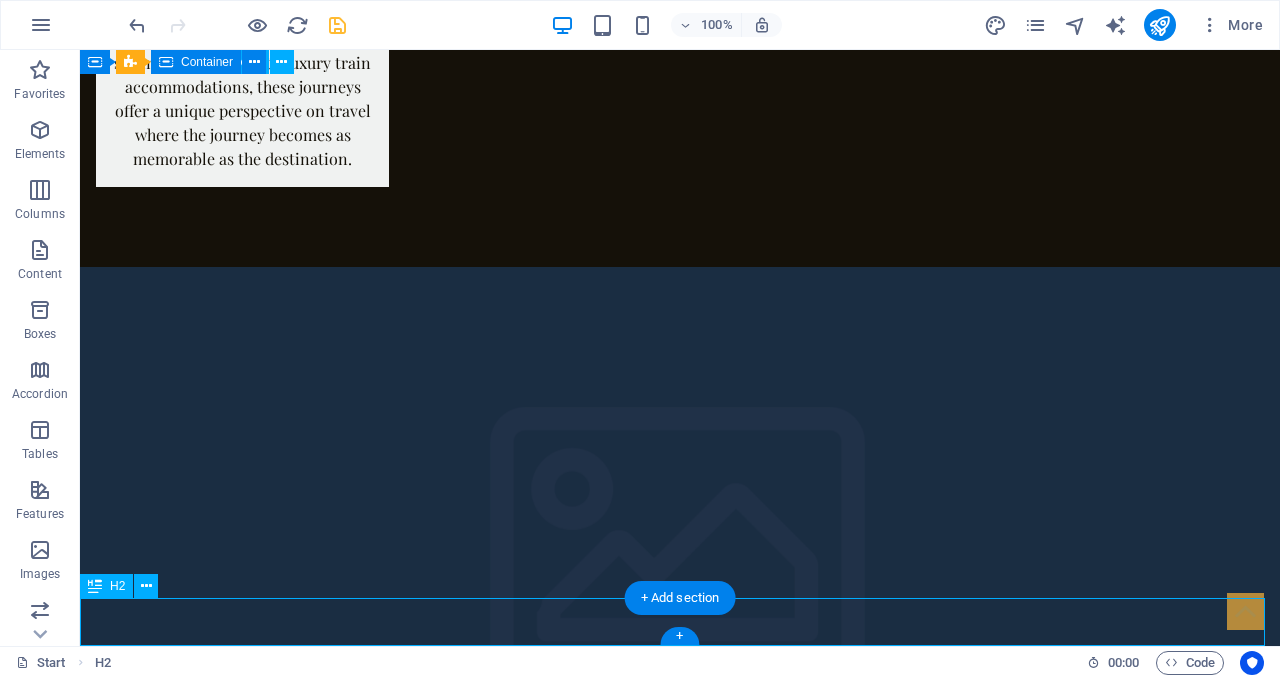 click on "New headline" at bounding box center [680, 7234] 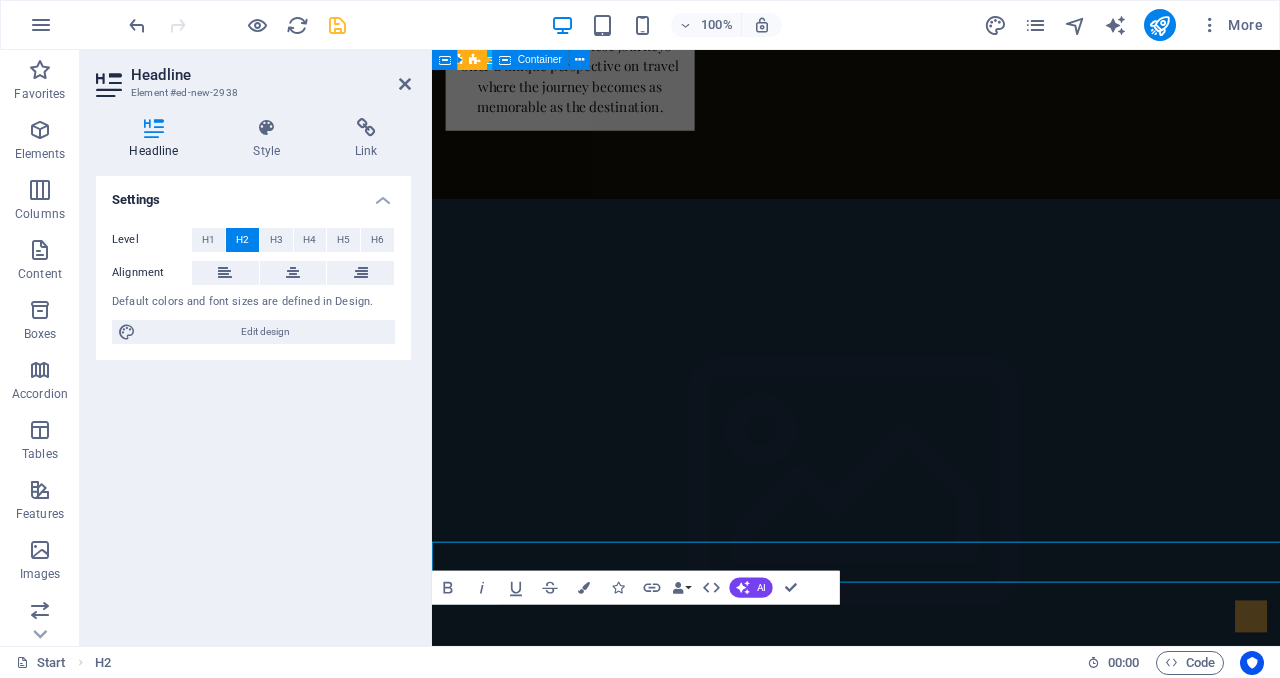 scroll, scrollTop: 5289, scrollLeft: 0, axis: vertical 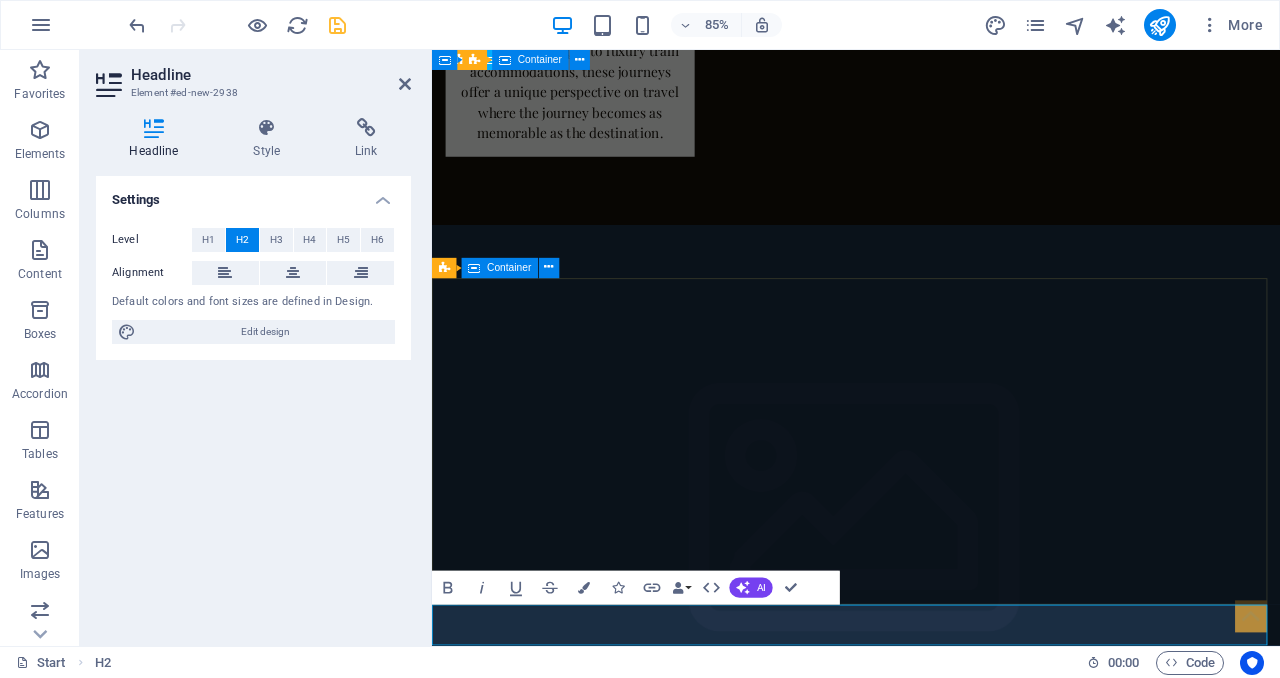 click on "Address   [CITY], [STATE]   [POSTAL_CODE] Phone Phone:  [PHONE]   Contact [EMAIL] Legal Notice  |  Privacy Policy" at bounding box center [931, 6237] 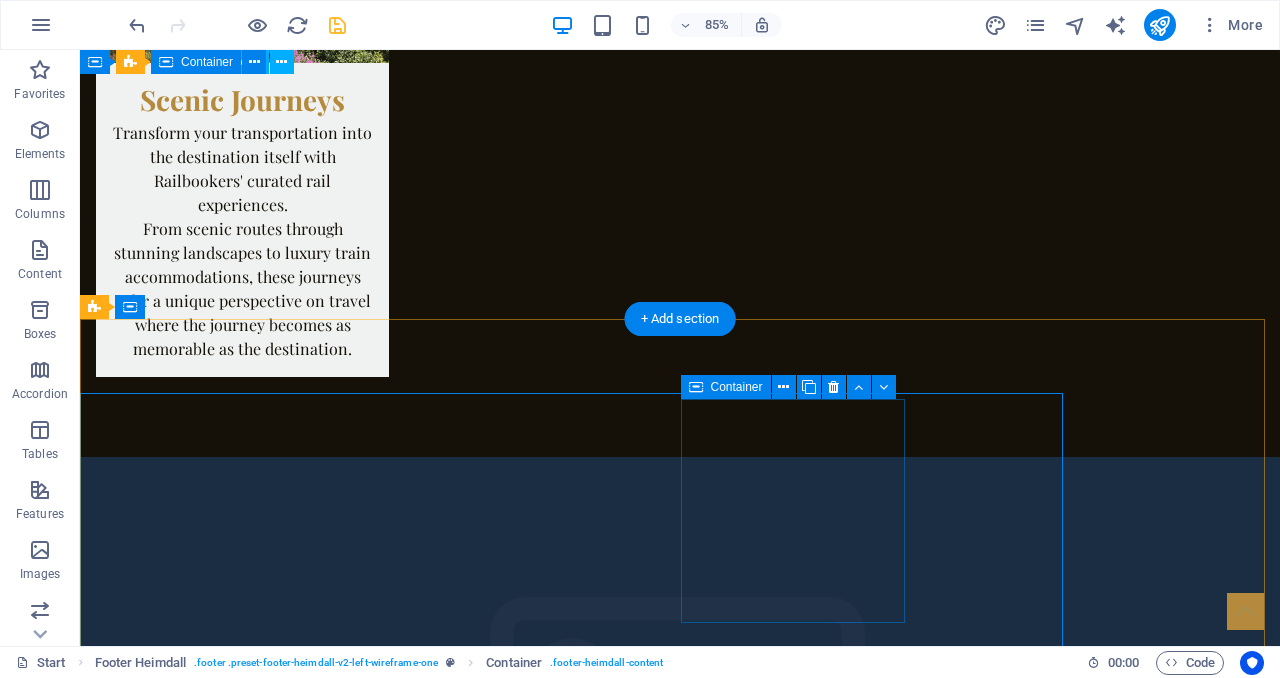 scroll, scrollTop: 5215, scrollLeft: 0, axis: vertical 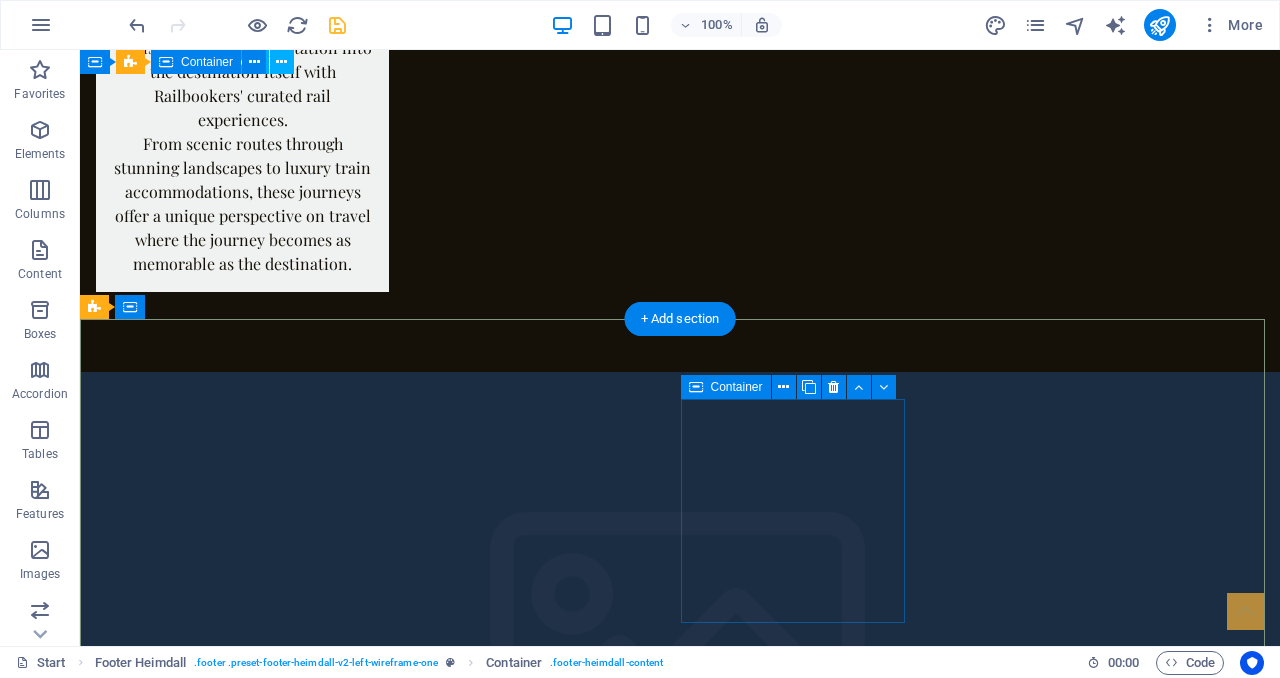 click on "Phone Phone:  [PHONE]" at bounding box center (208, 6987) 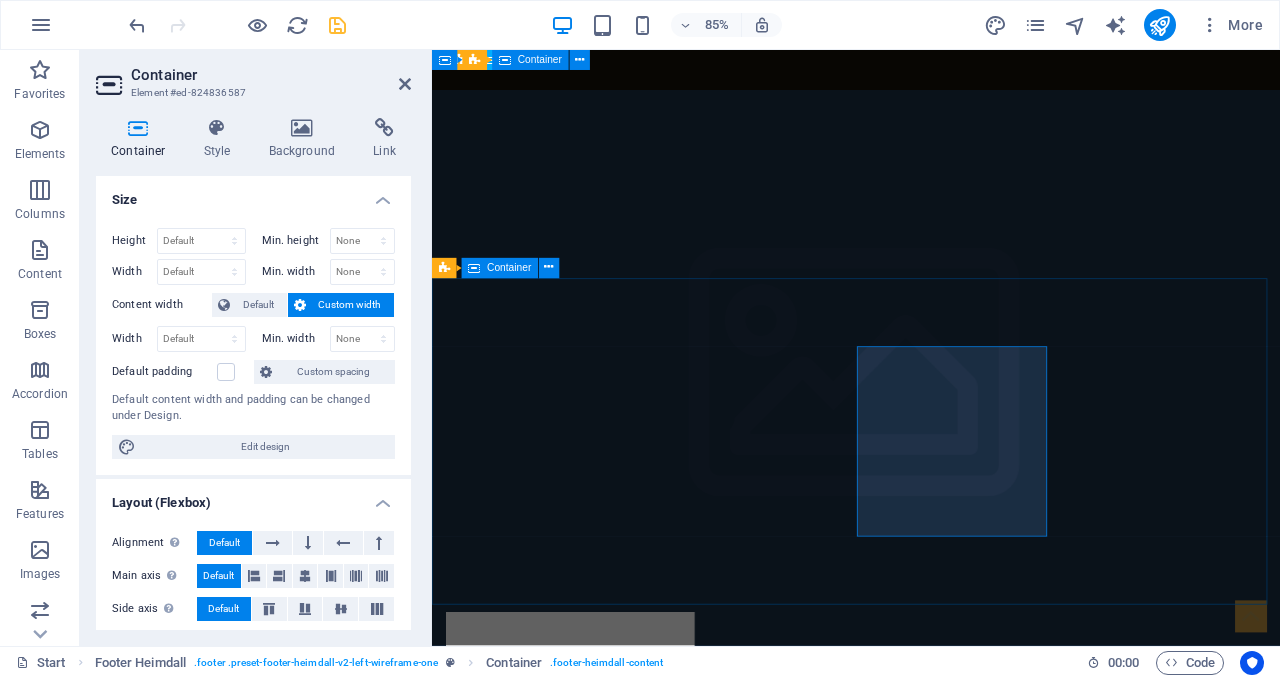 scroll, scrollTop: 5215, scrollLeft: 0, axis: vertical 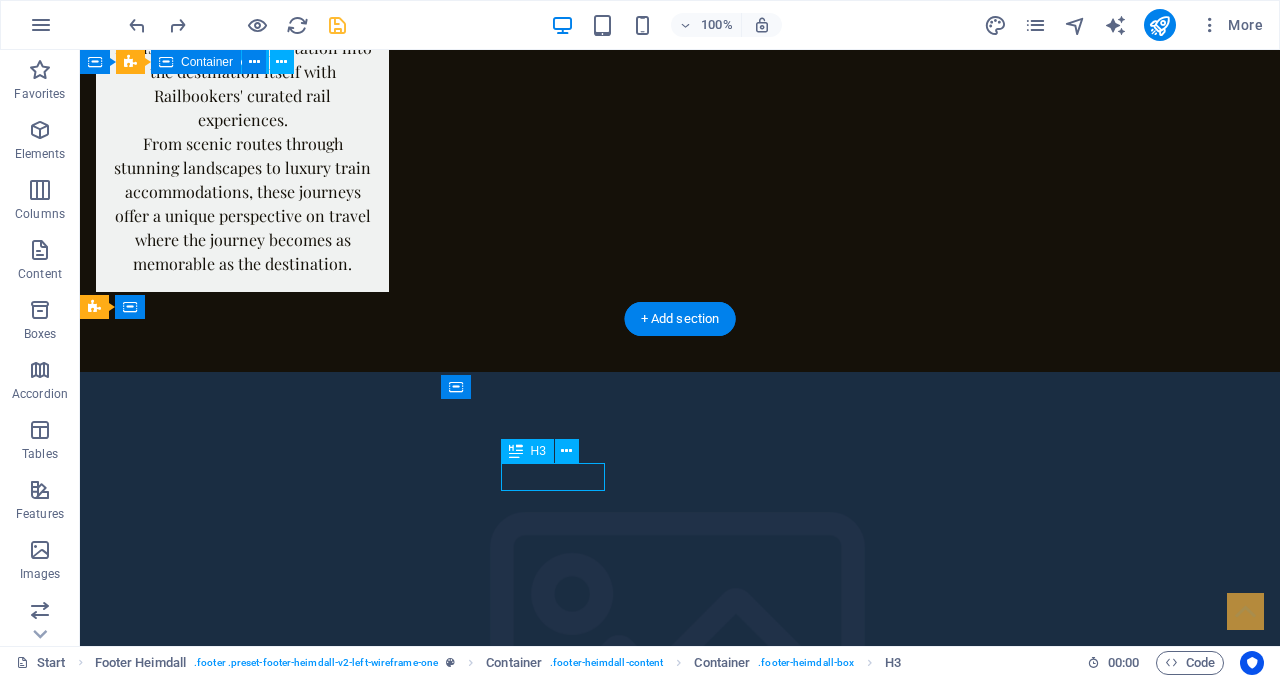 click on "Address" at bounding box center [208, 6941] 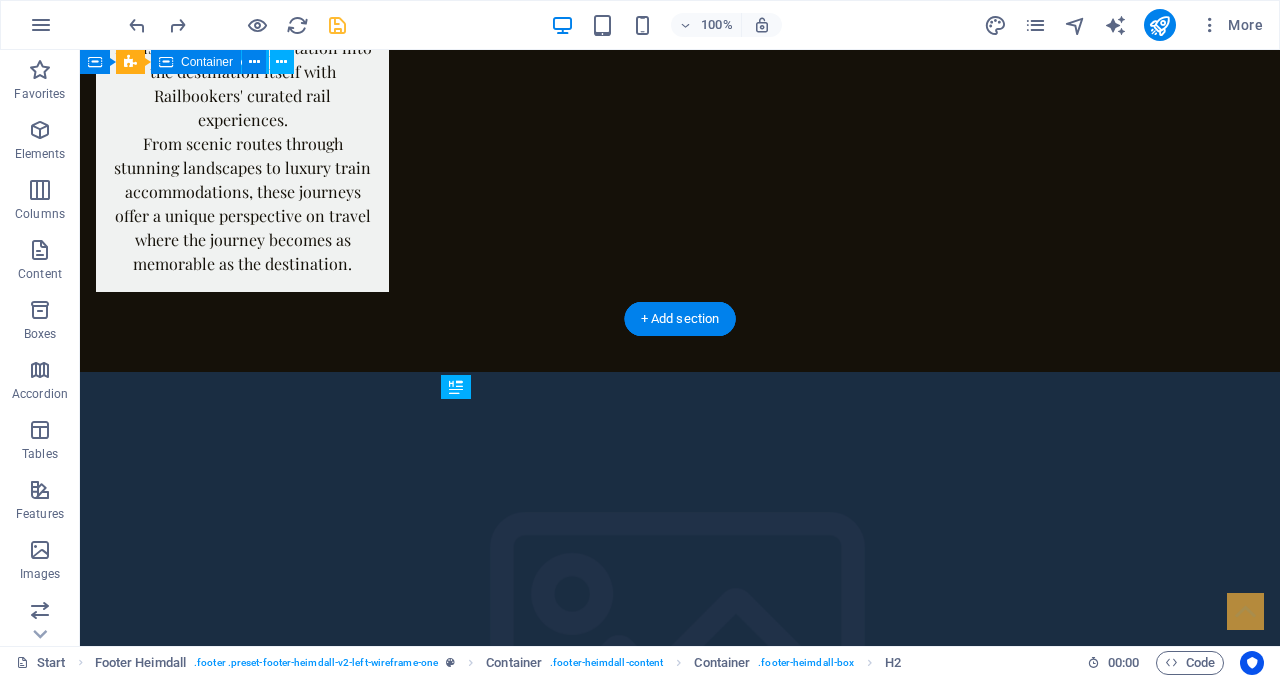 drag, startPoint x: 617, startPoint y: 446, endPoint x: 614, endPoint y: 506, distance: 60.074955 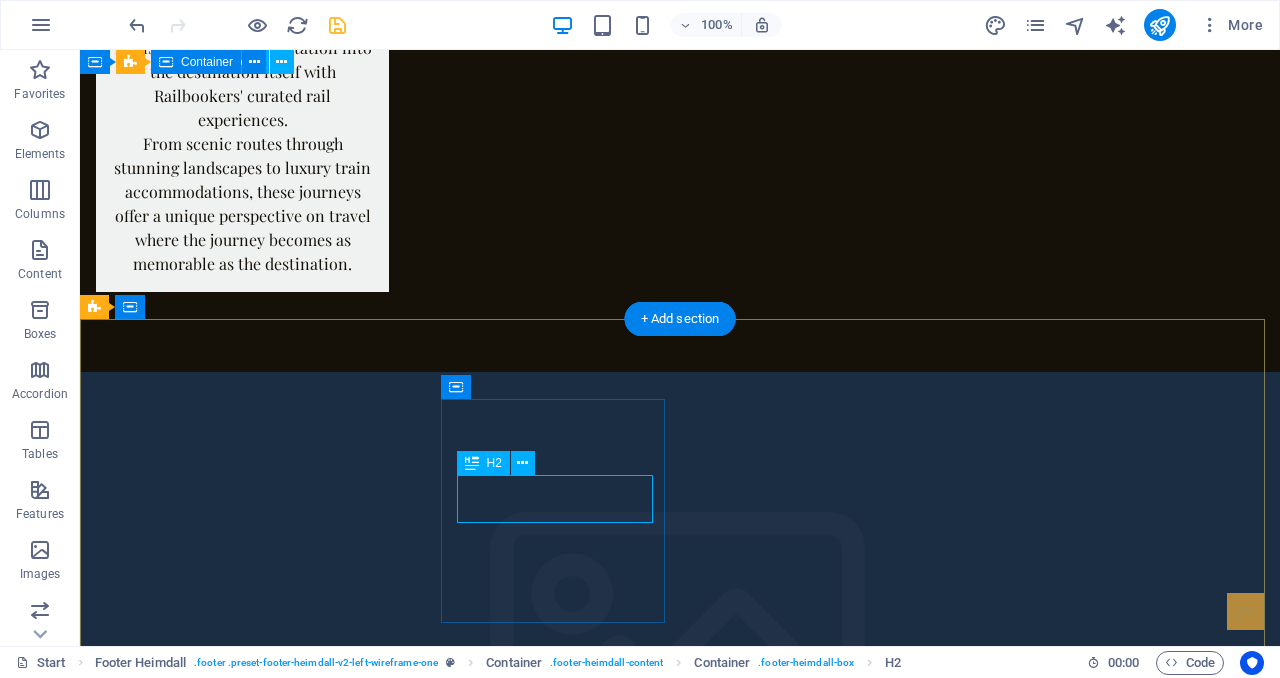 click on "New headline" at bounding box center (208, 6939) 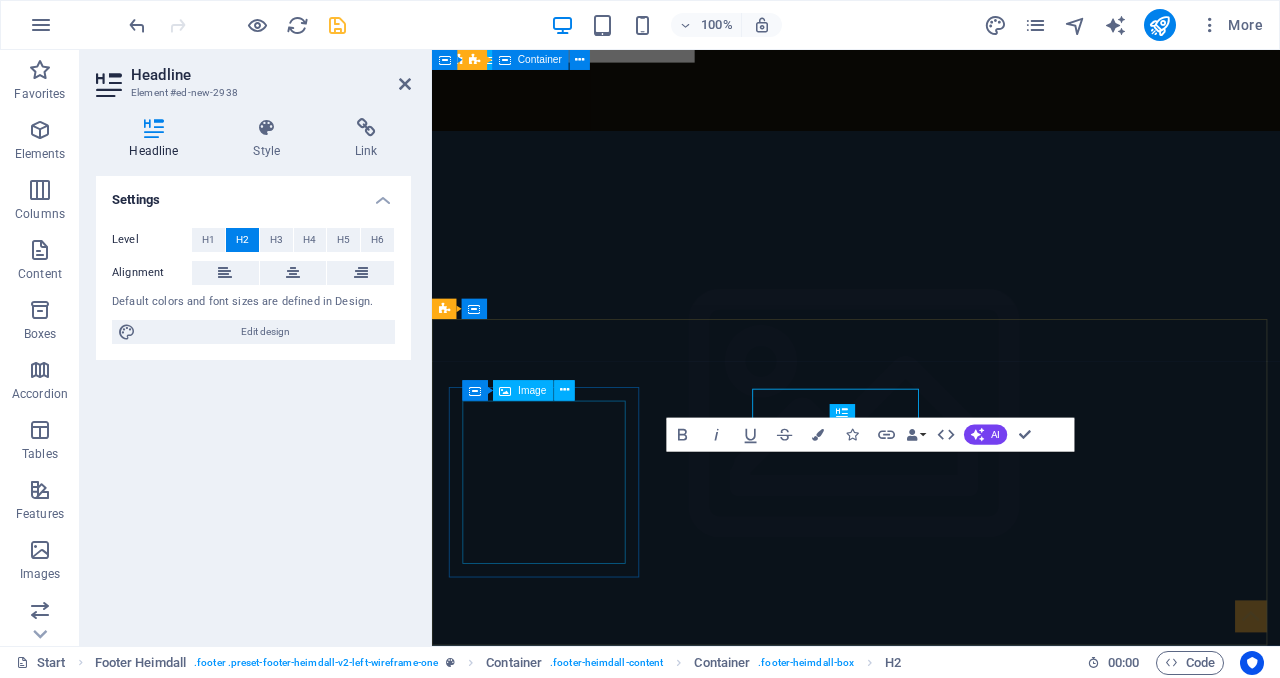 click at bounding box center [560, 5835] 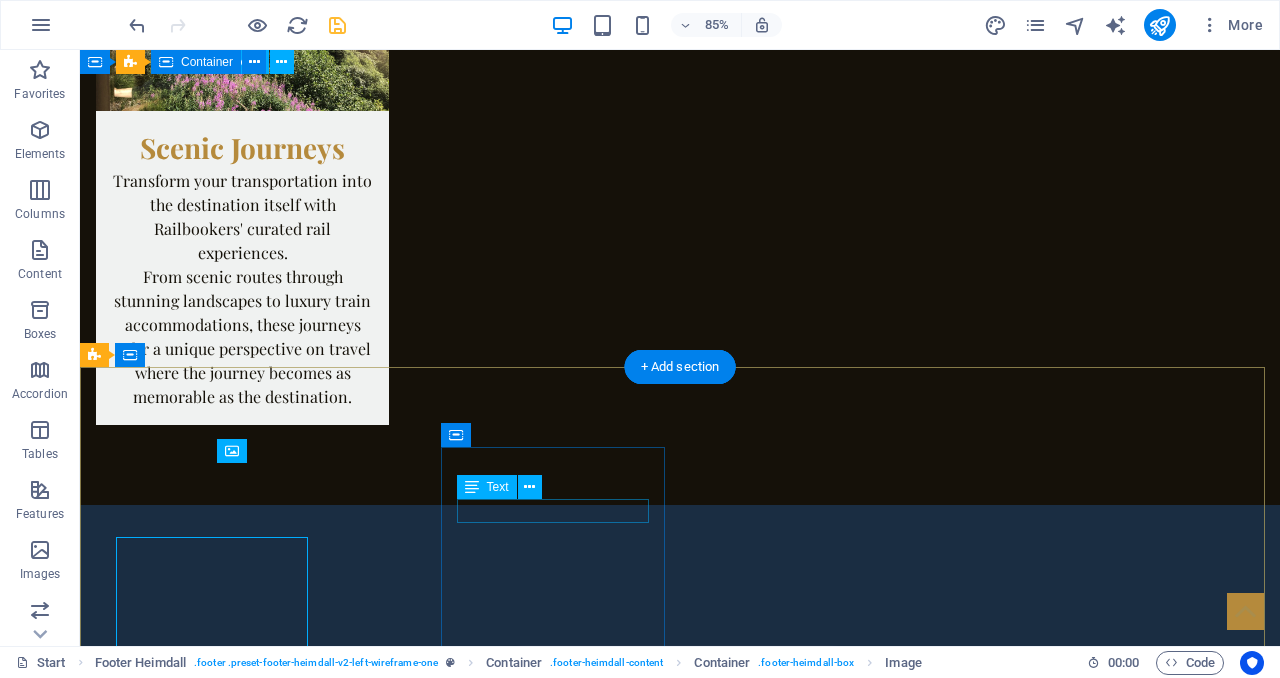scroll, scrollTop: 5167, scrollLeft: 0, axis: vertical 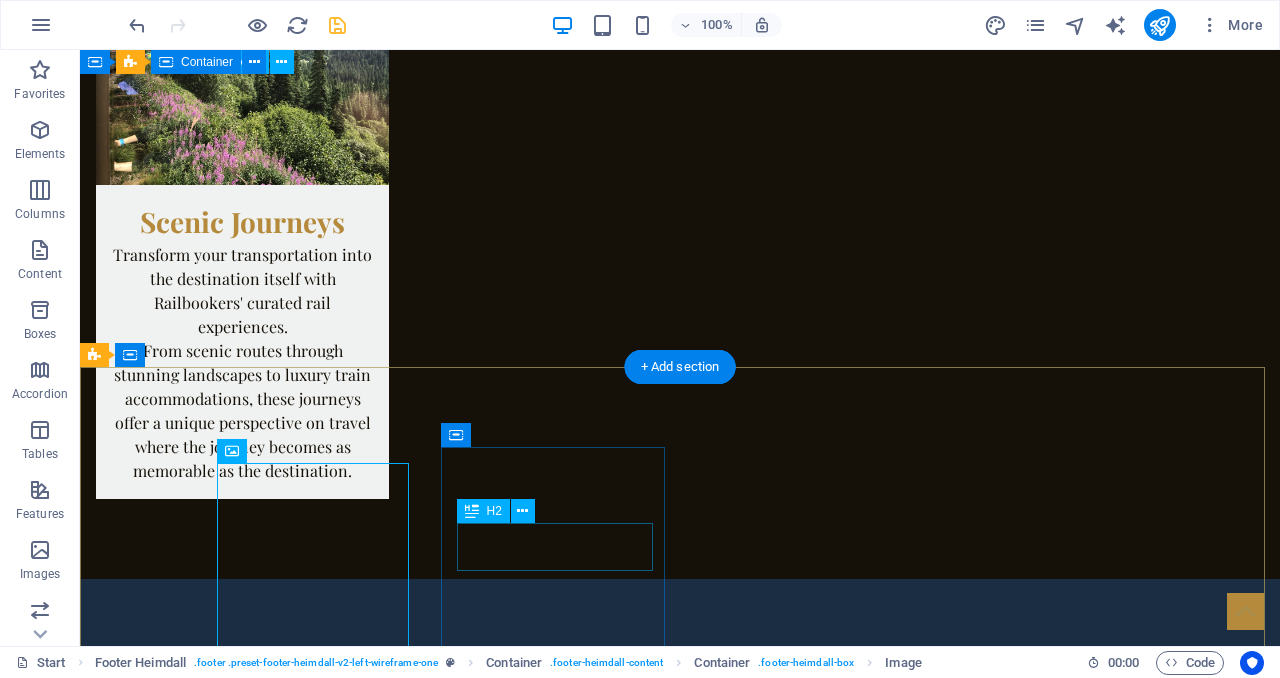 click on "New headline" at bounding box center [208, 7209] 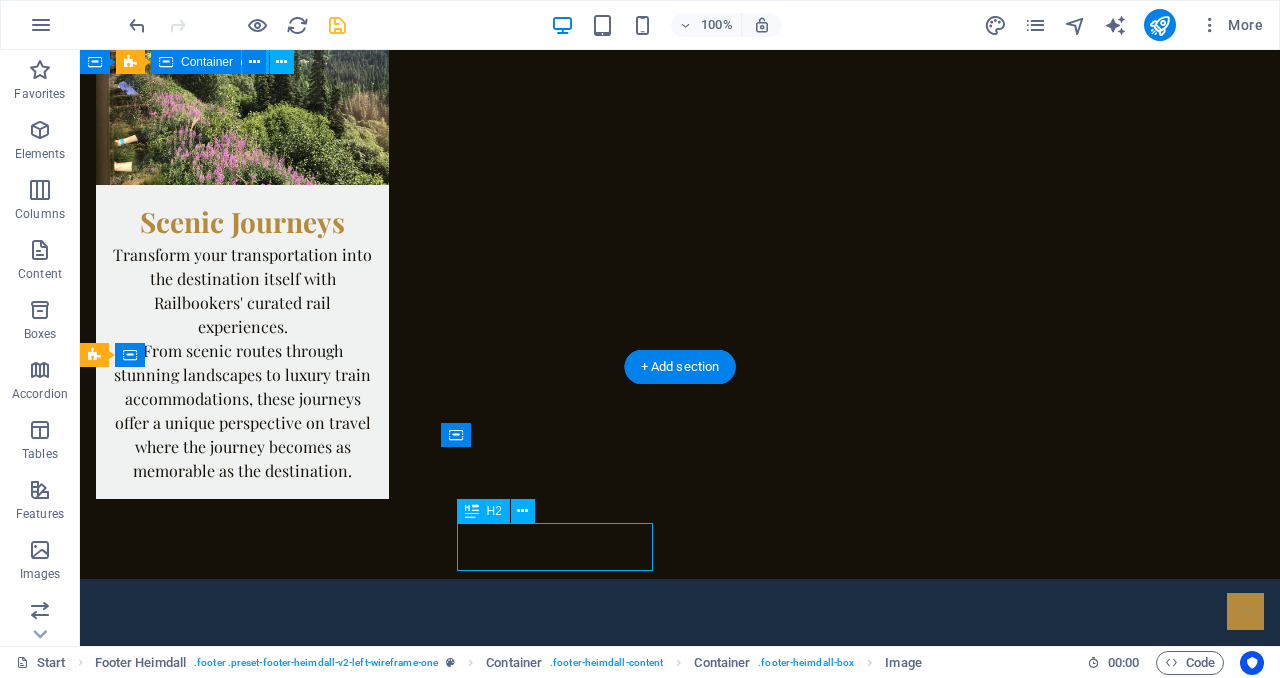 click on "New headline" at bounding box center [208, 7209] 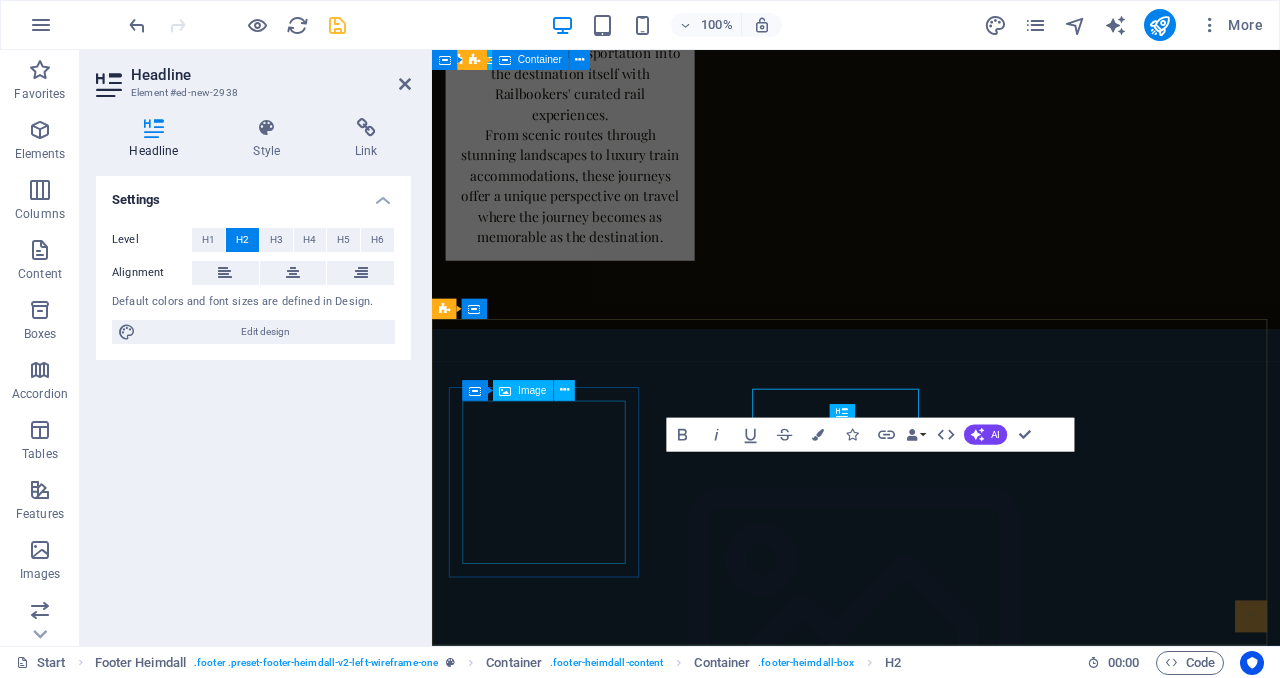 scroll, scrollTop: 5241, scrollLeft: 0, axis: vertical 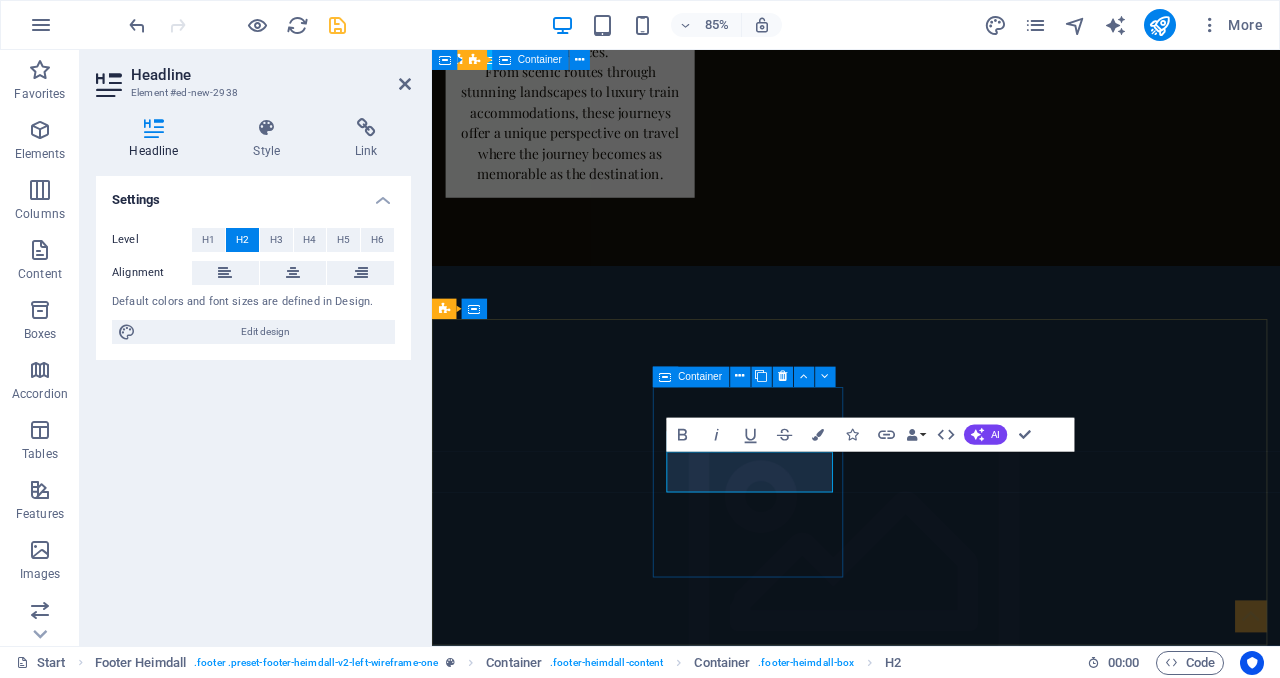 click on "New headline" at bounding box center (560, 6732) 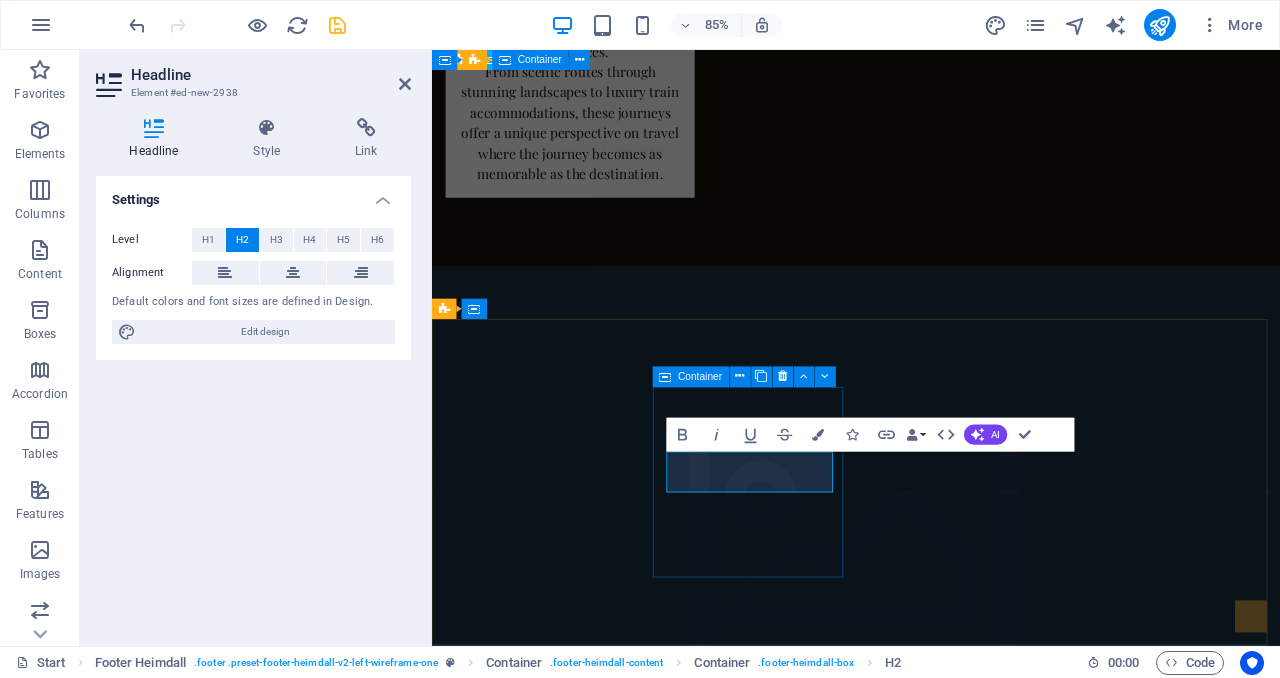 click on "Address   [CITY], [STATE]   [POSTAL_CODE] New headline" at bounding box center [560, 6688] 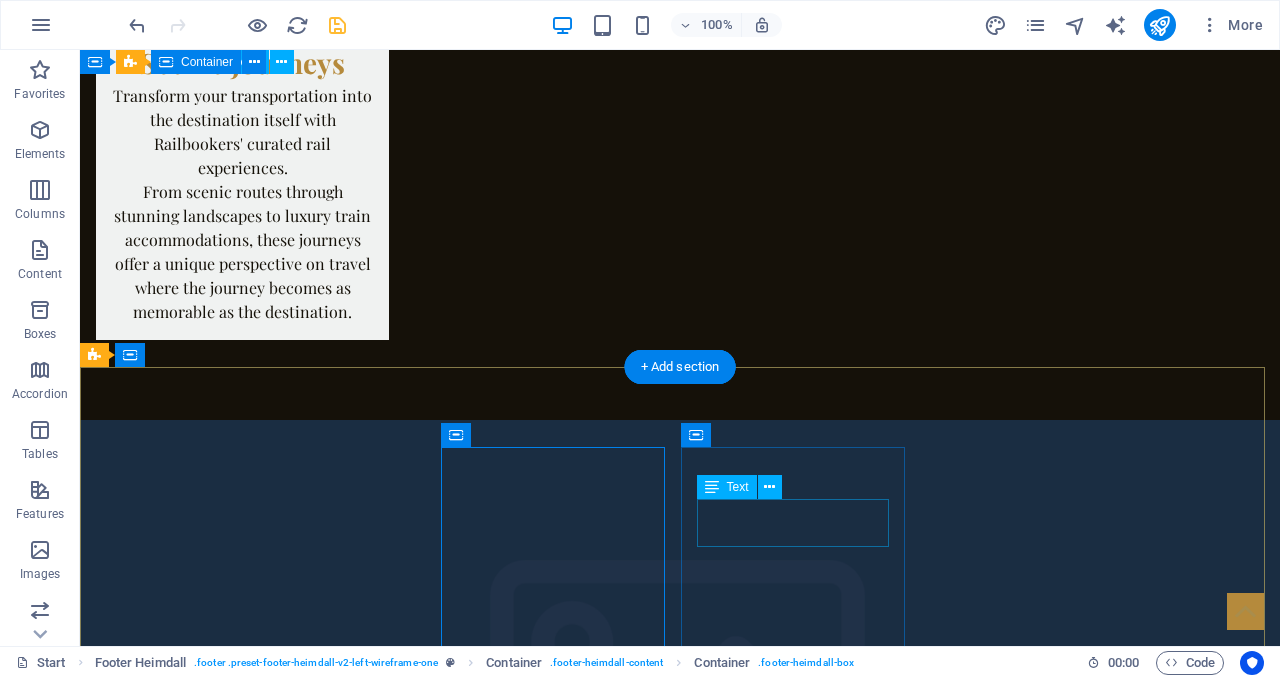 drag, startPoint x: 427, startPoint y: 627, endPoint x: 727, endPoint y: 541, distance: 312.0833 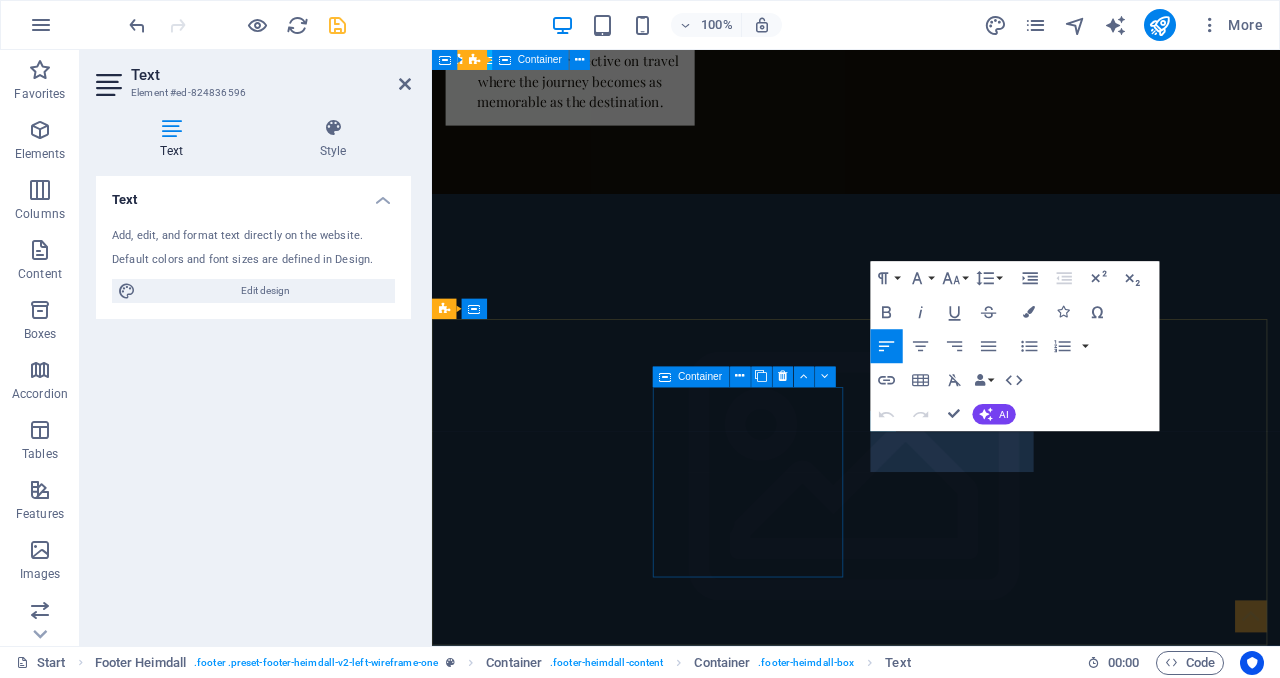 scroll, scrollTop: 5241, scrollLeft: 0, axis: vertical 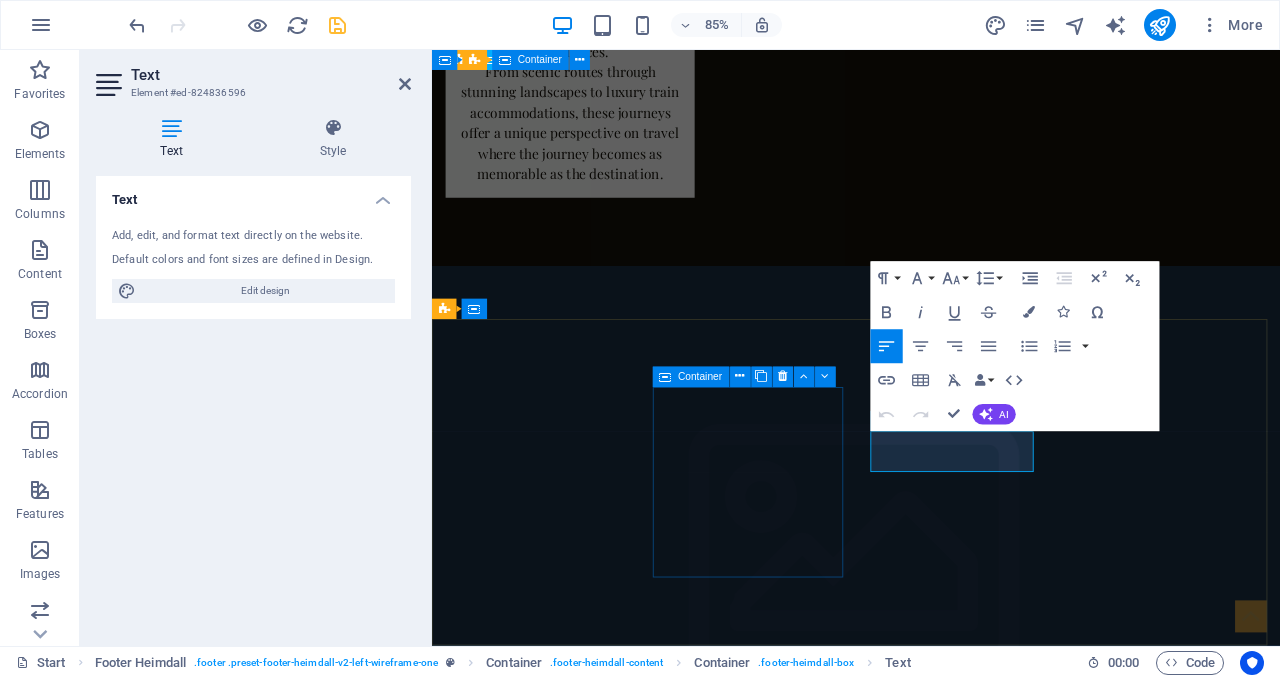click on "Address   [CITY], [STATE]   [POSTAL_CODE] New headline" at bounding box center [560, 6688] 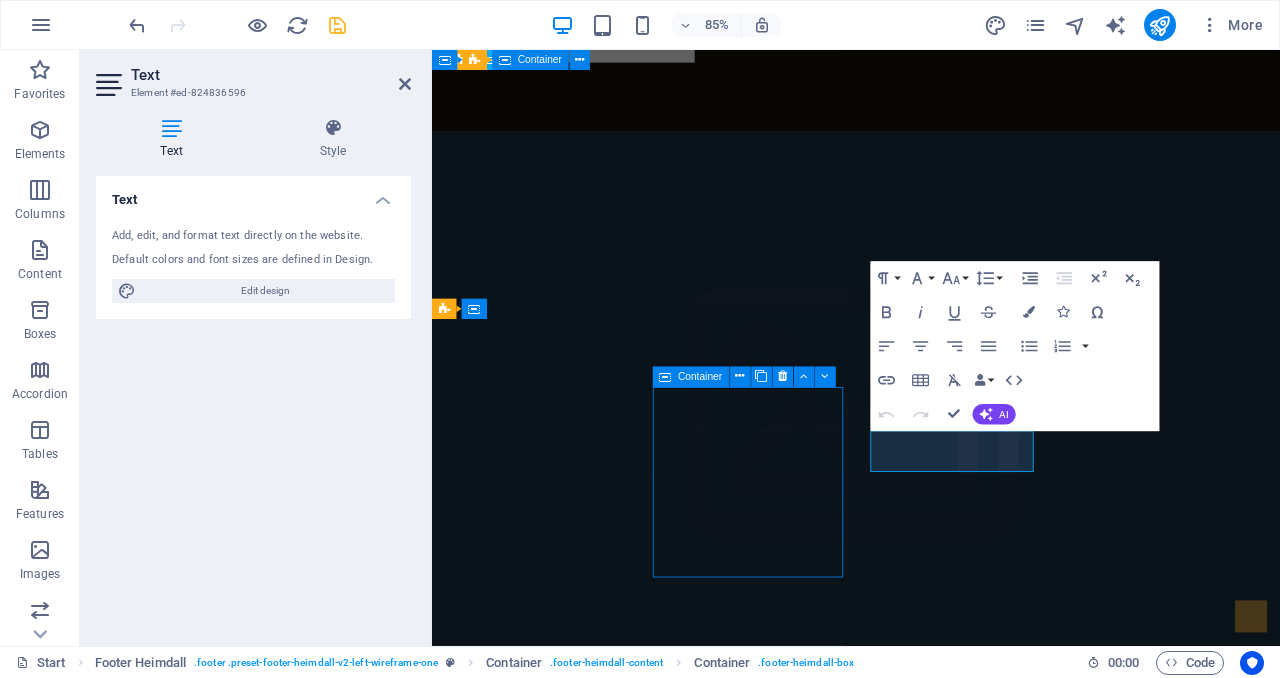 scroll, scrollTop: 5167, scrollLeft: 0, axis: vertical 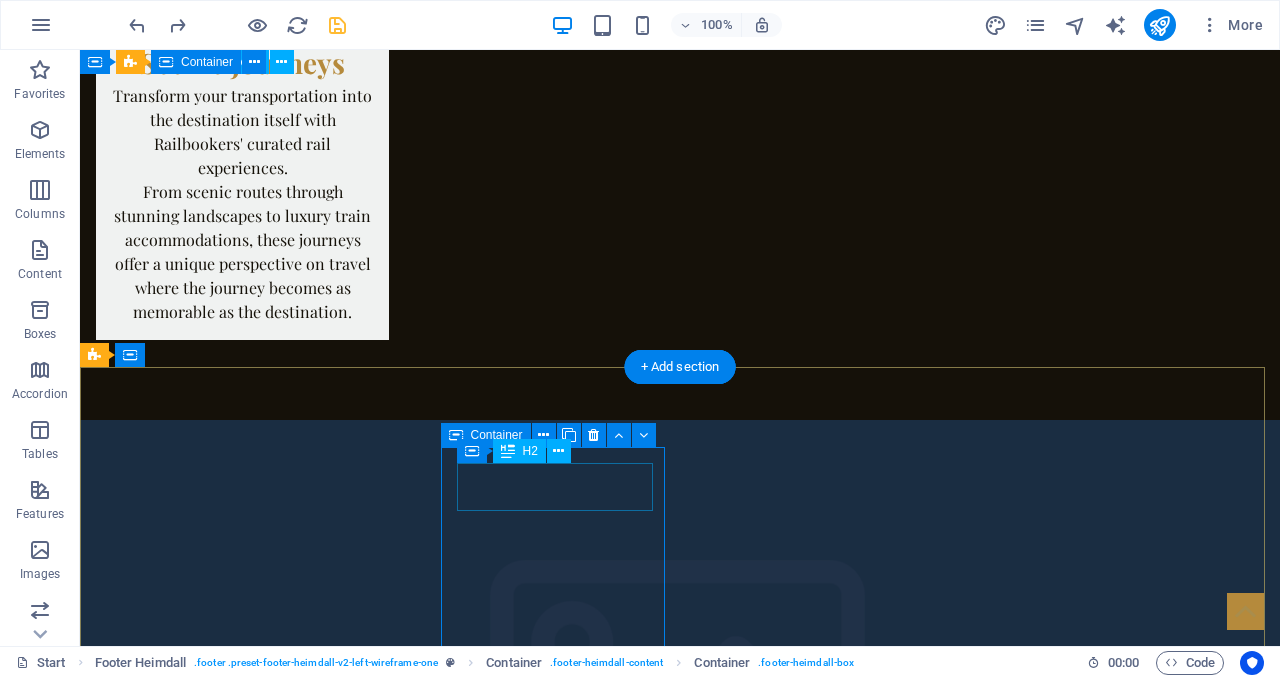 click on "New headline" at bounding box center (208, 6899) 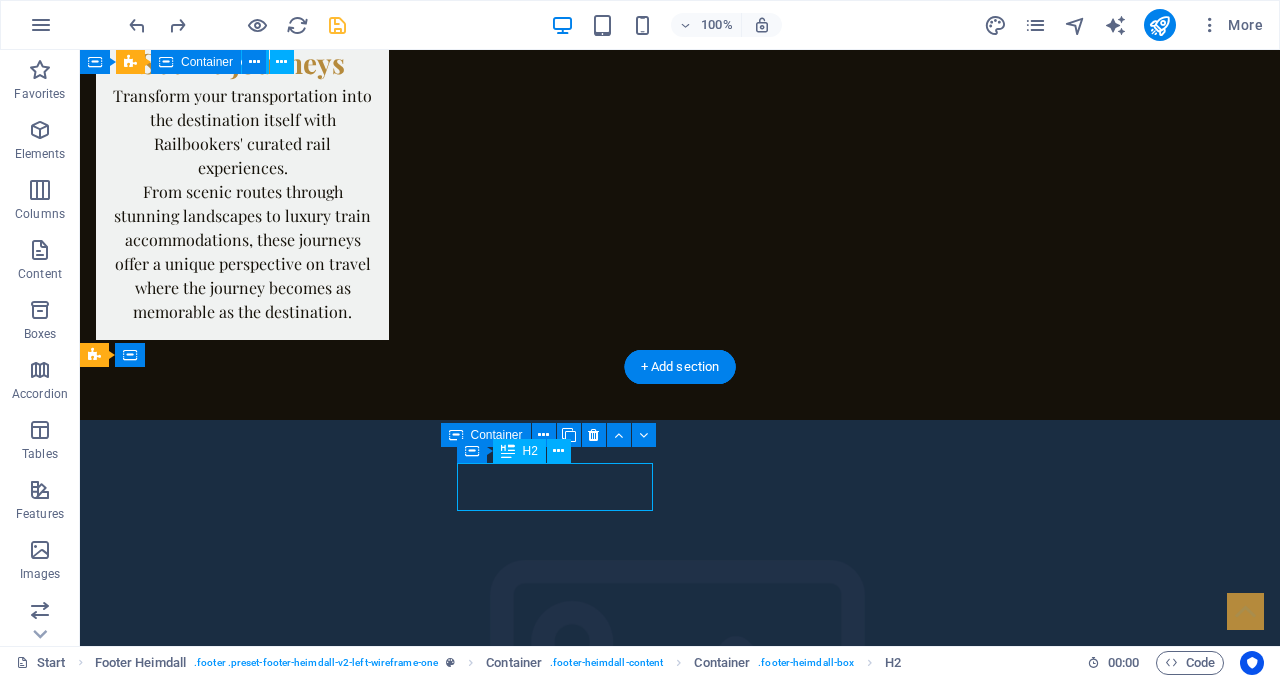 click on "New headline" at bounding box center [208, 6899] 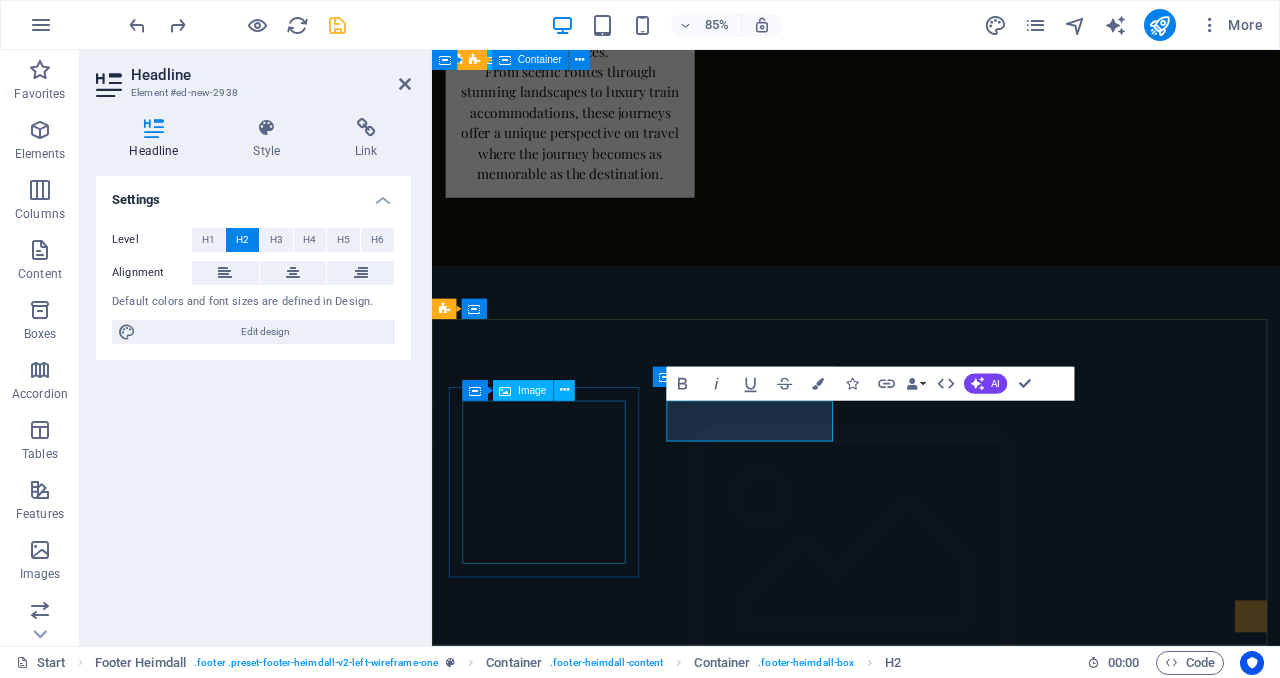type 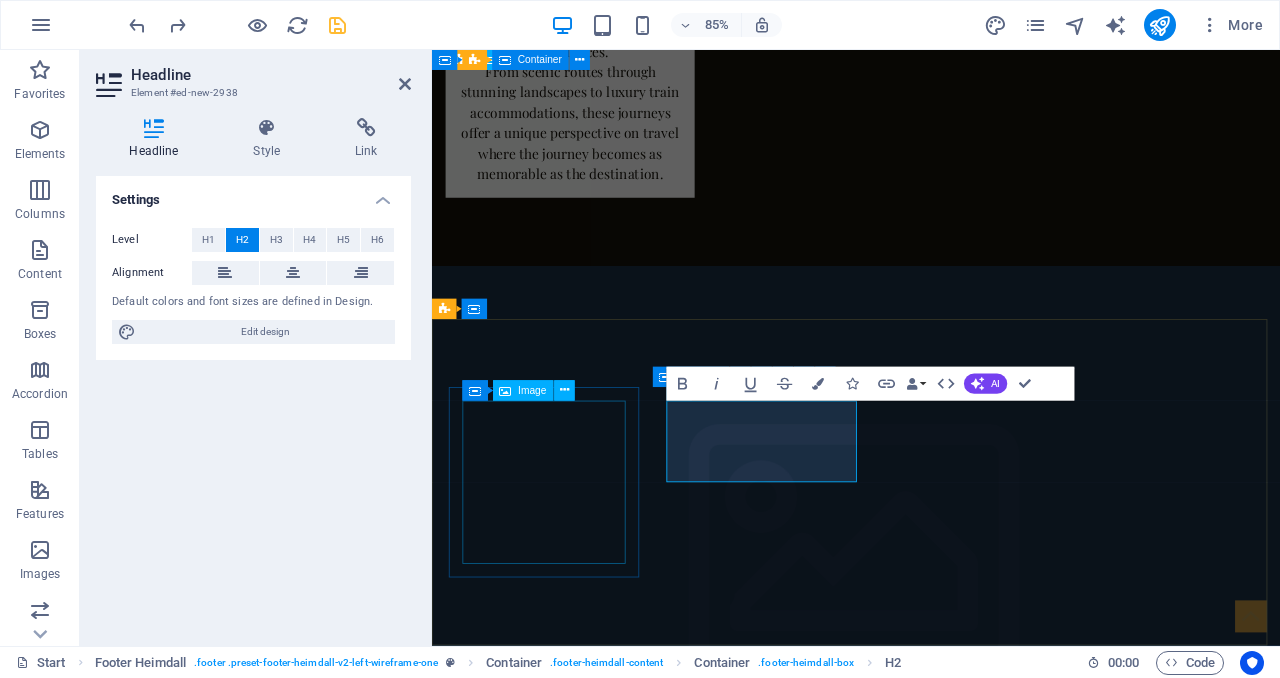 scroll, scrollTop: 0, scrollLeft: 0, axis: both 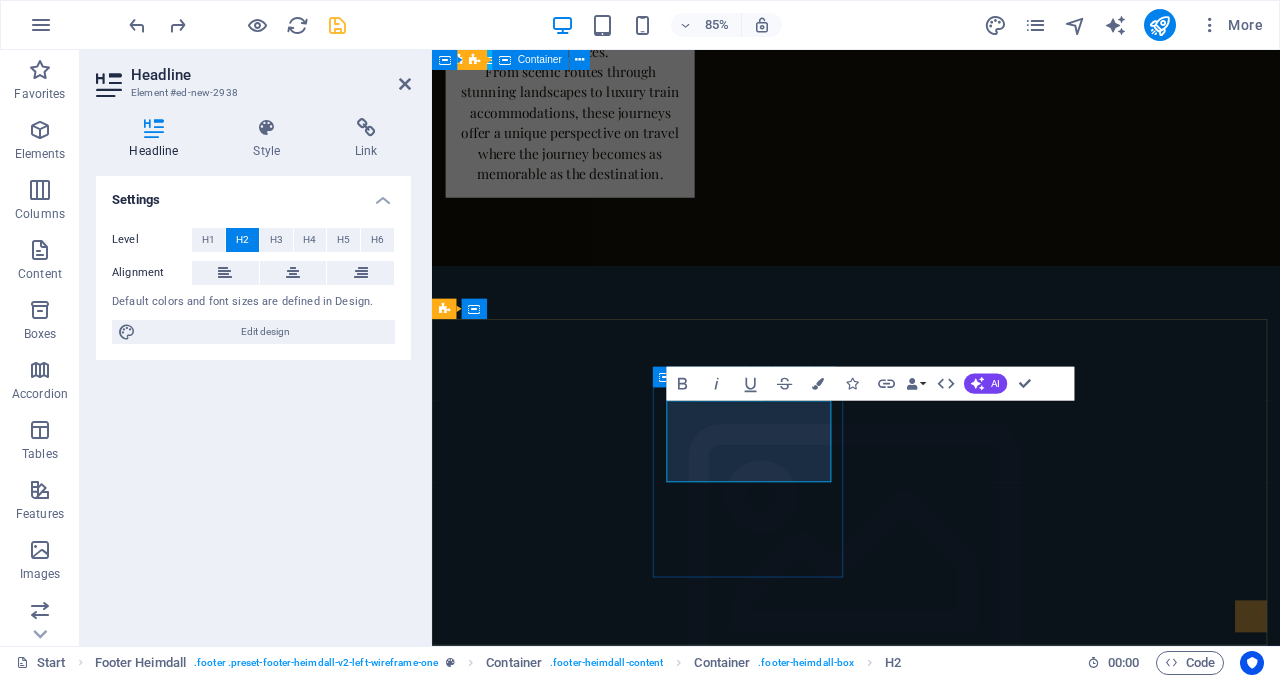 click on "‌" at bounding box center (560, 6644) 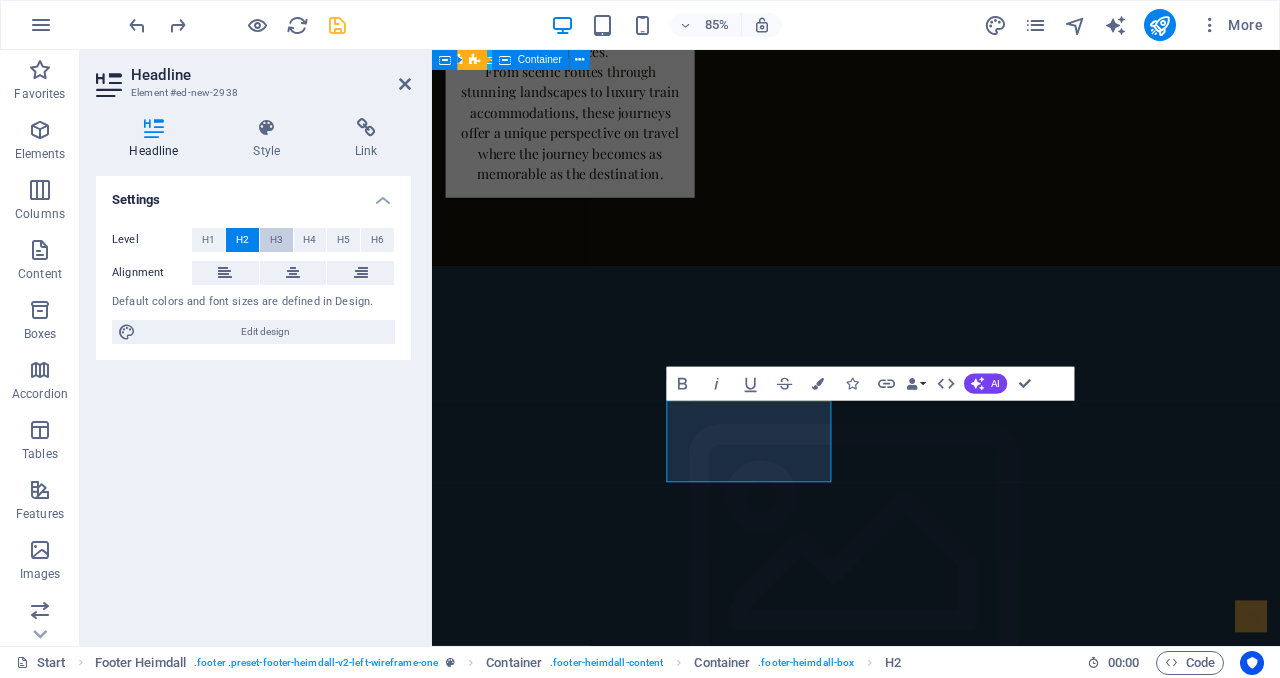 click on "H3" at bounding box center [276, 240] 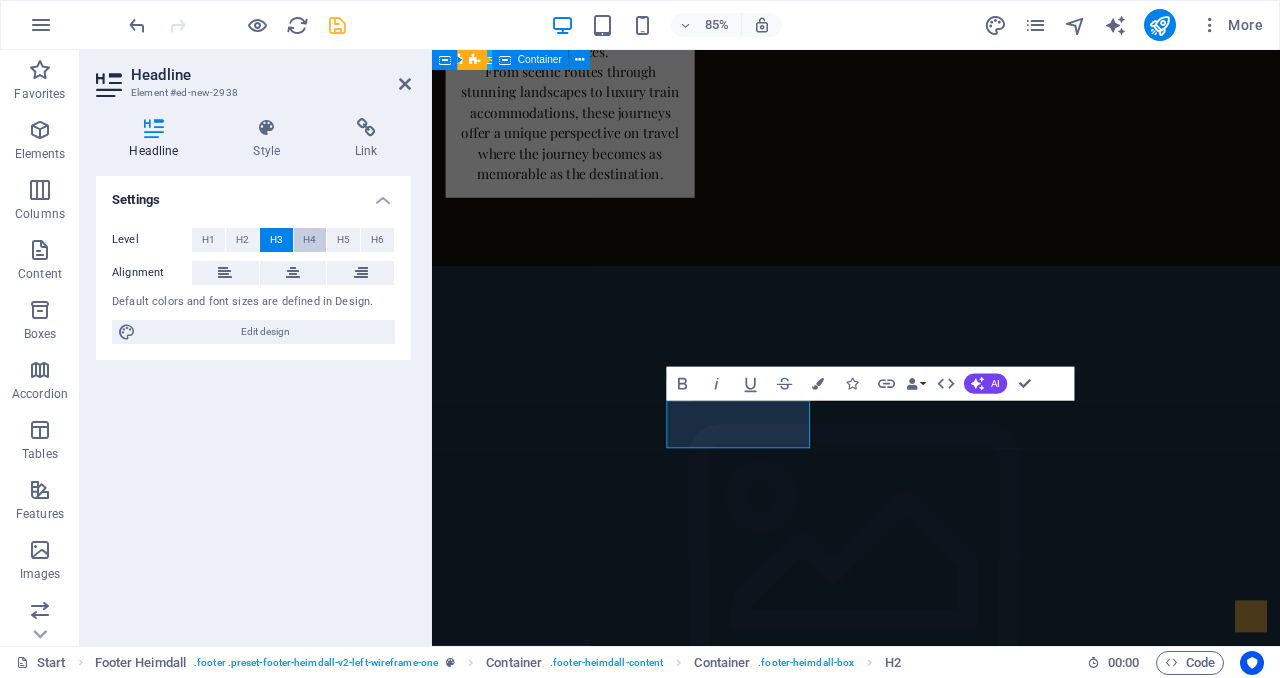 click on "H4" at bounding box center (310, 240) 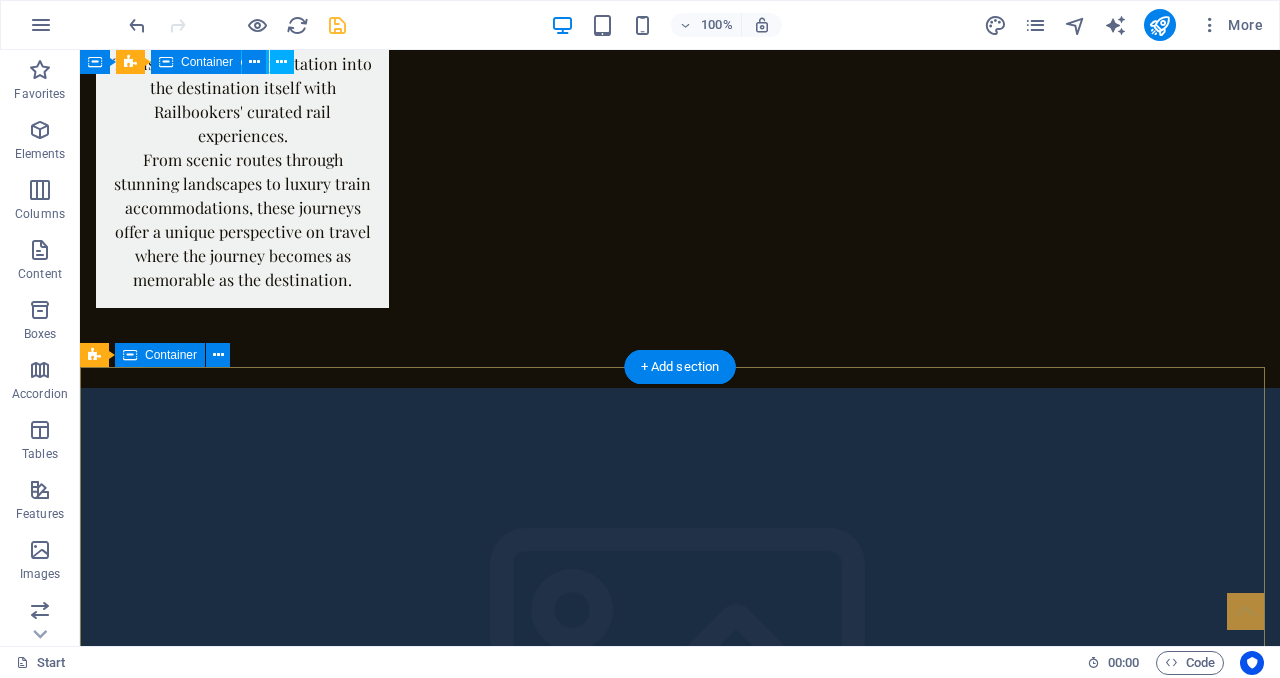 scroll, scrollTop: 5272, scrollLeft: 0, axis: vertical 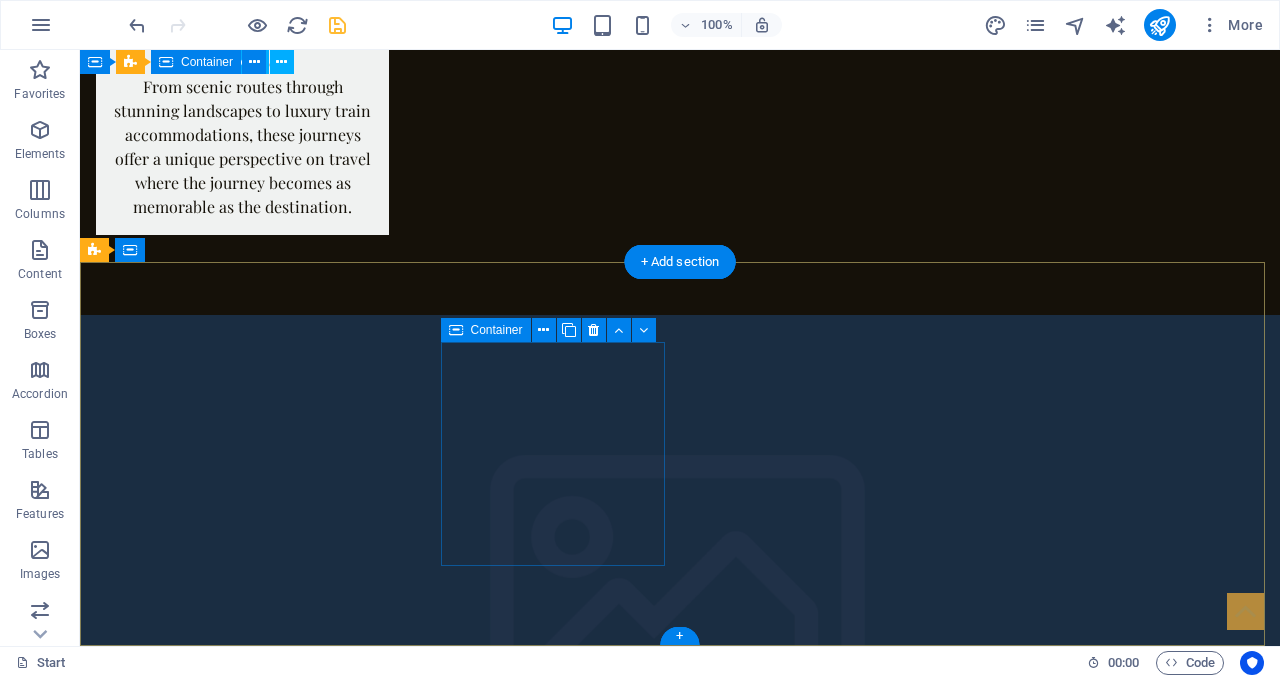 click on "Address   [CITY], [STATE]   [POSTAL_CODE]" at bounding box center [208, 6790] 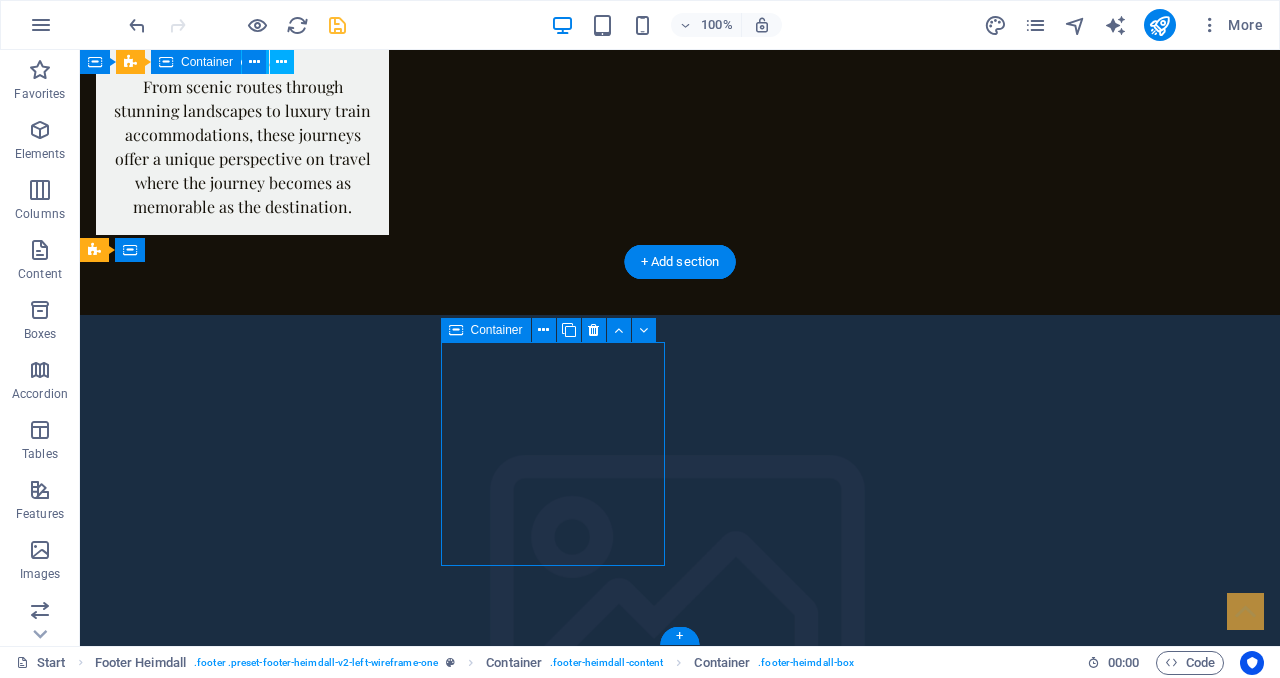 click on "Address   [CITY], [STATE]   [POSTAL_CODE]" at bounding box center [208, 6790] 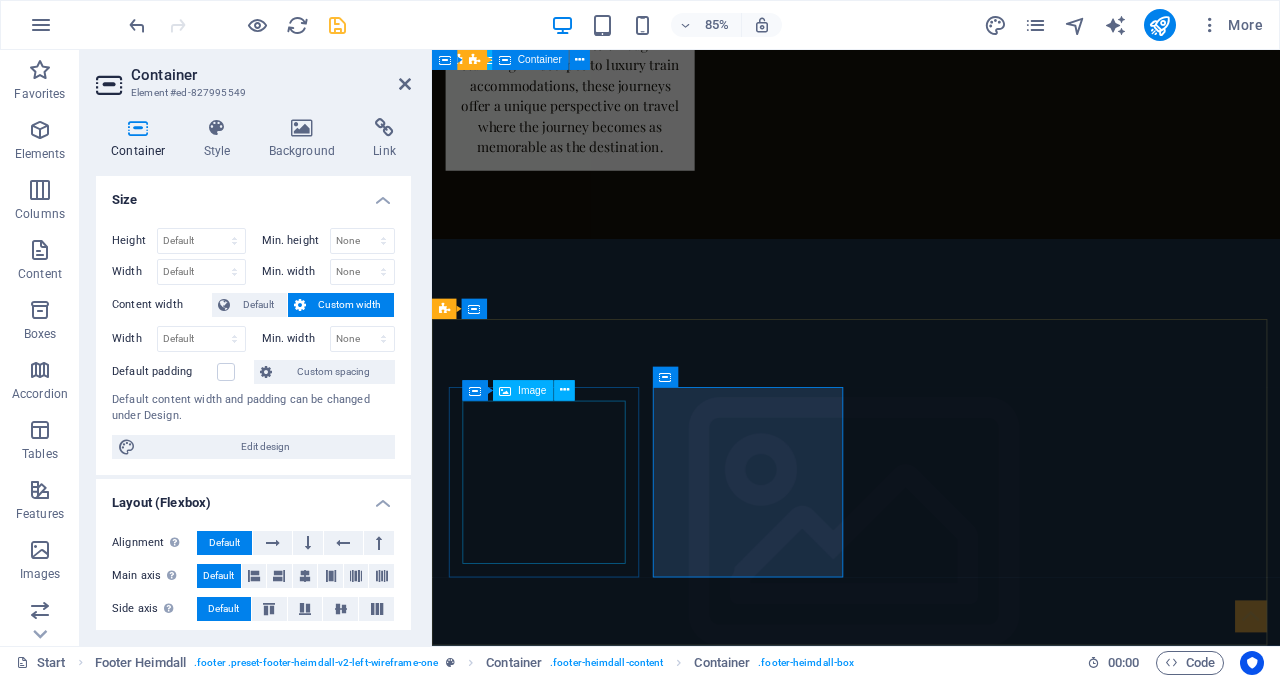 scroll, scrollTop: 5241, scrollLeft: 0, axis: vertical 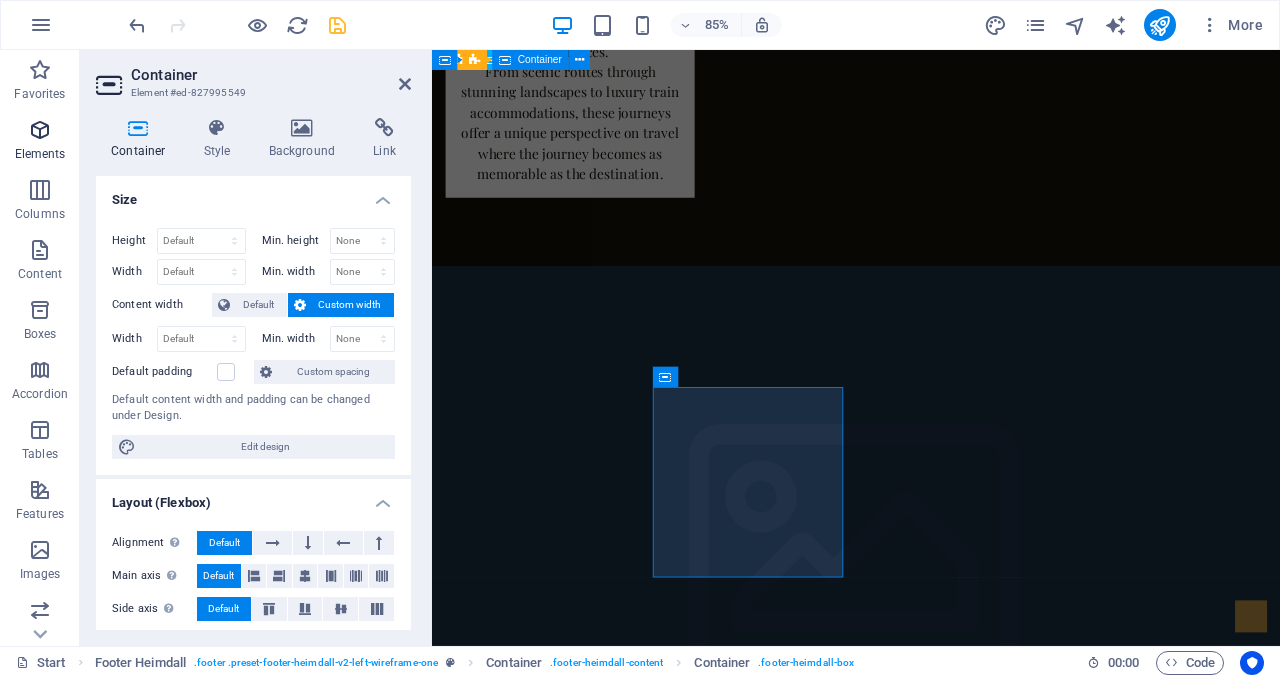 click at bounding box center (40, 130) 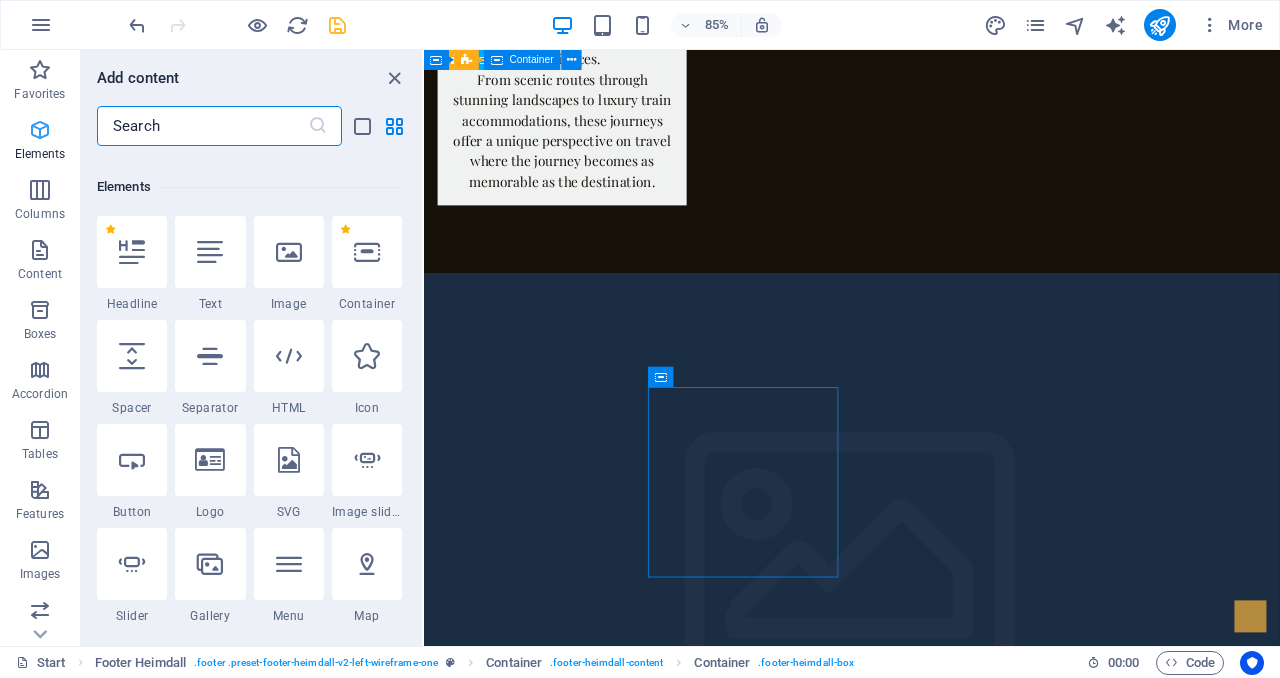 scroll, scrollTop: 213, scrollLeft: 0, axis: vertical 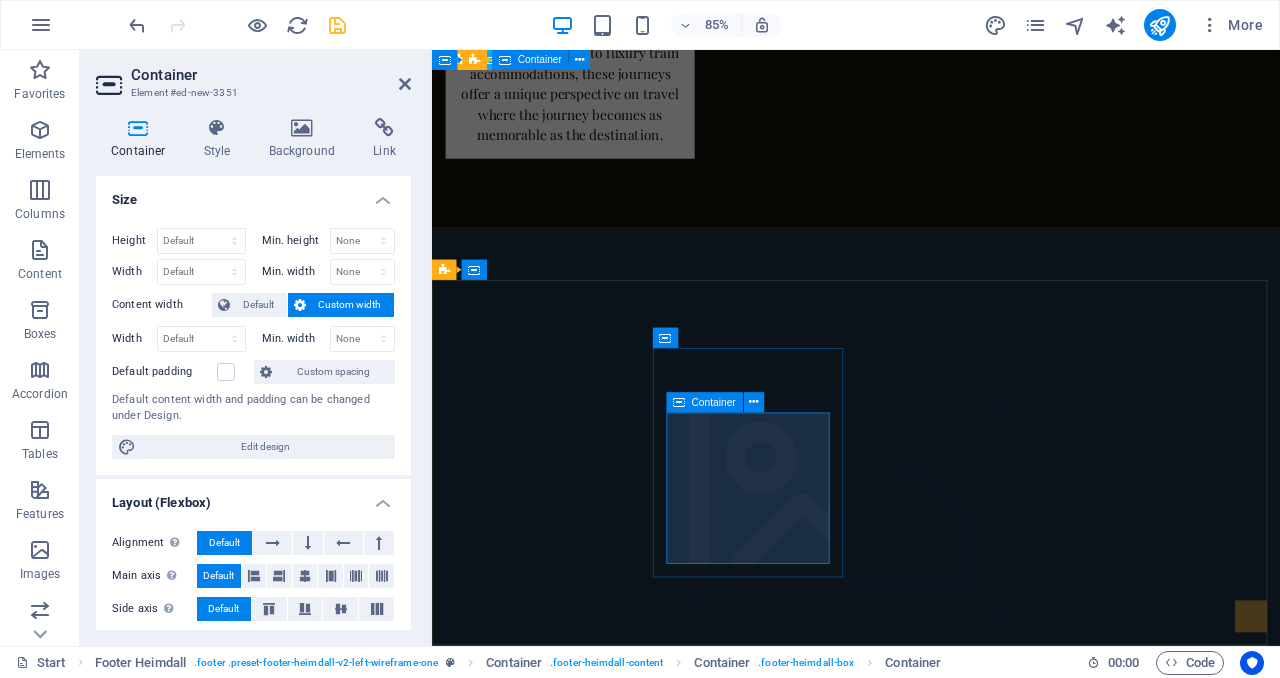 click on "Drop content here or  Add elements  Paste clipboard" at bounding box center [560, 6727] 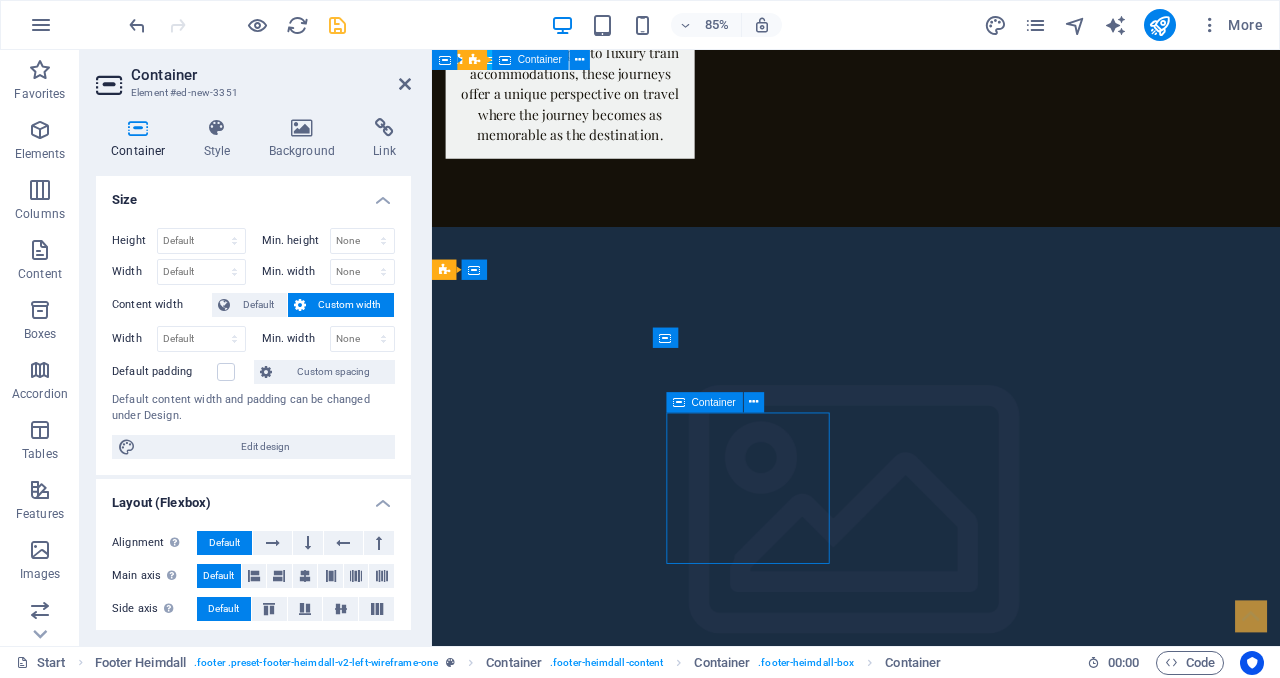 drag, startPoint x: 804, startPoint y: 529, endPoint x: 804, endPoint y: 505, distance: 24 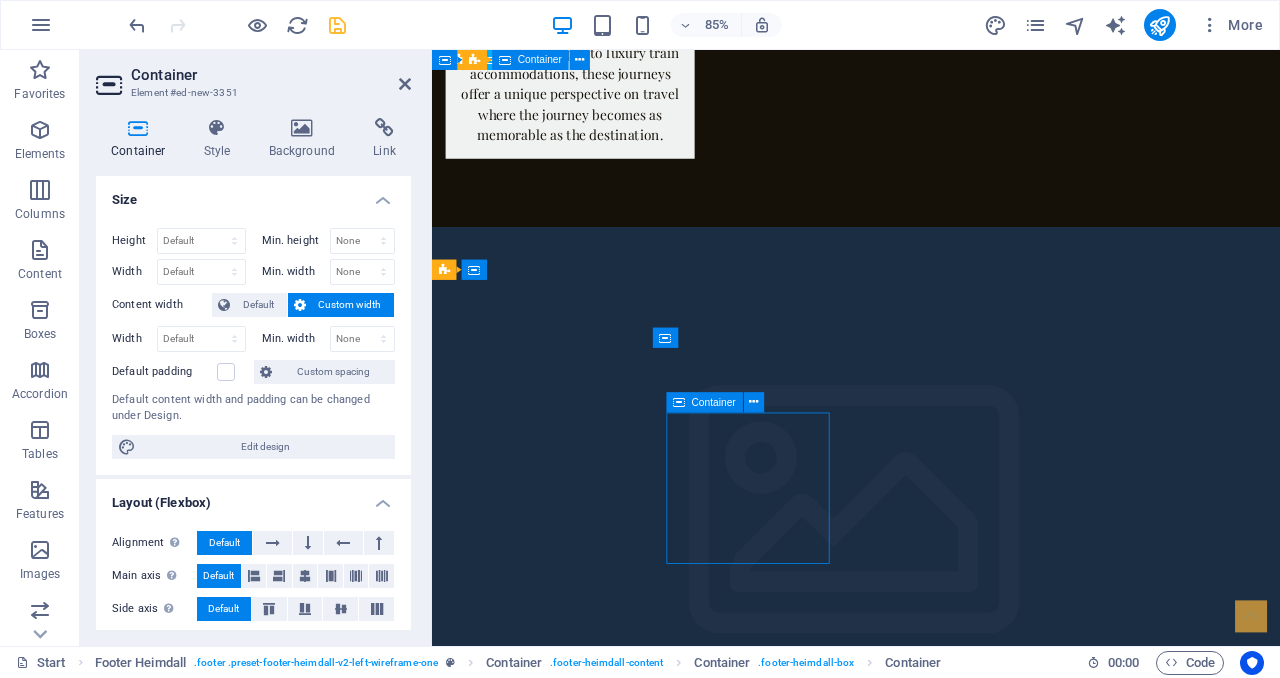 click on "Drop content here or  Add elements  Paste clipboard" at bounding box center [560, 6727] 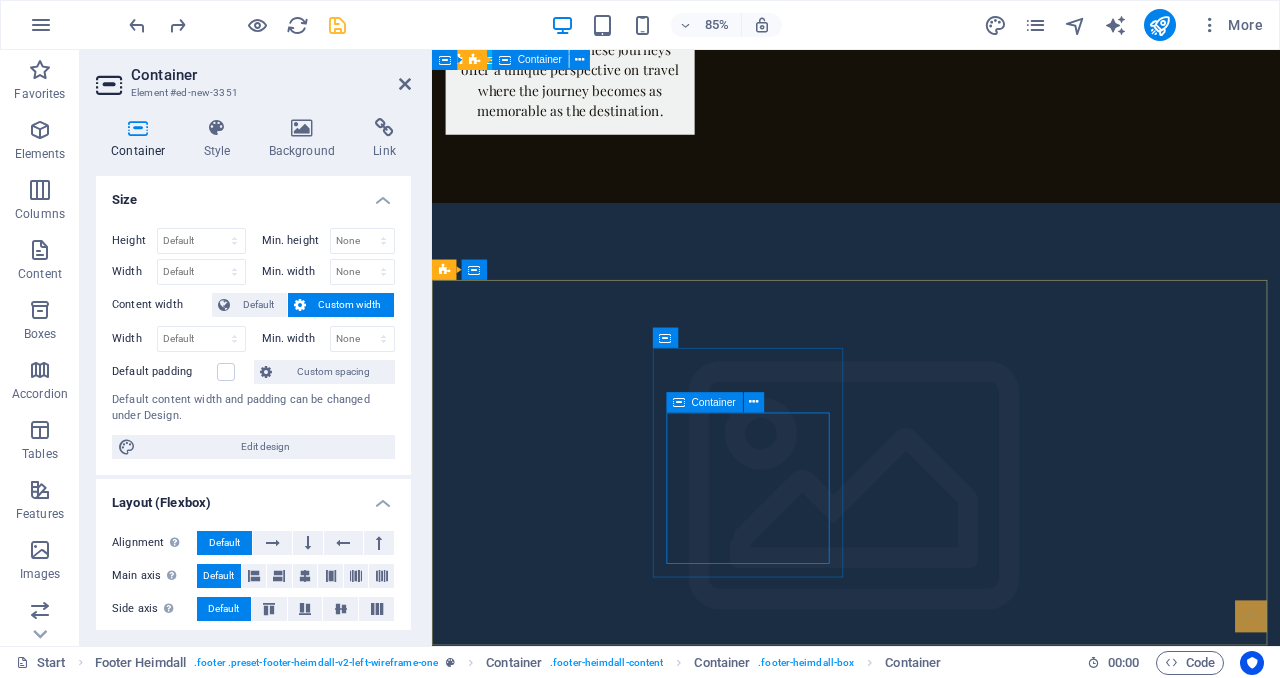scroll, scrollTop: 5287, scrollLeft: 0, axis: vertical 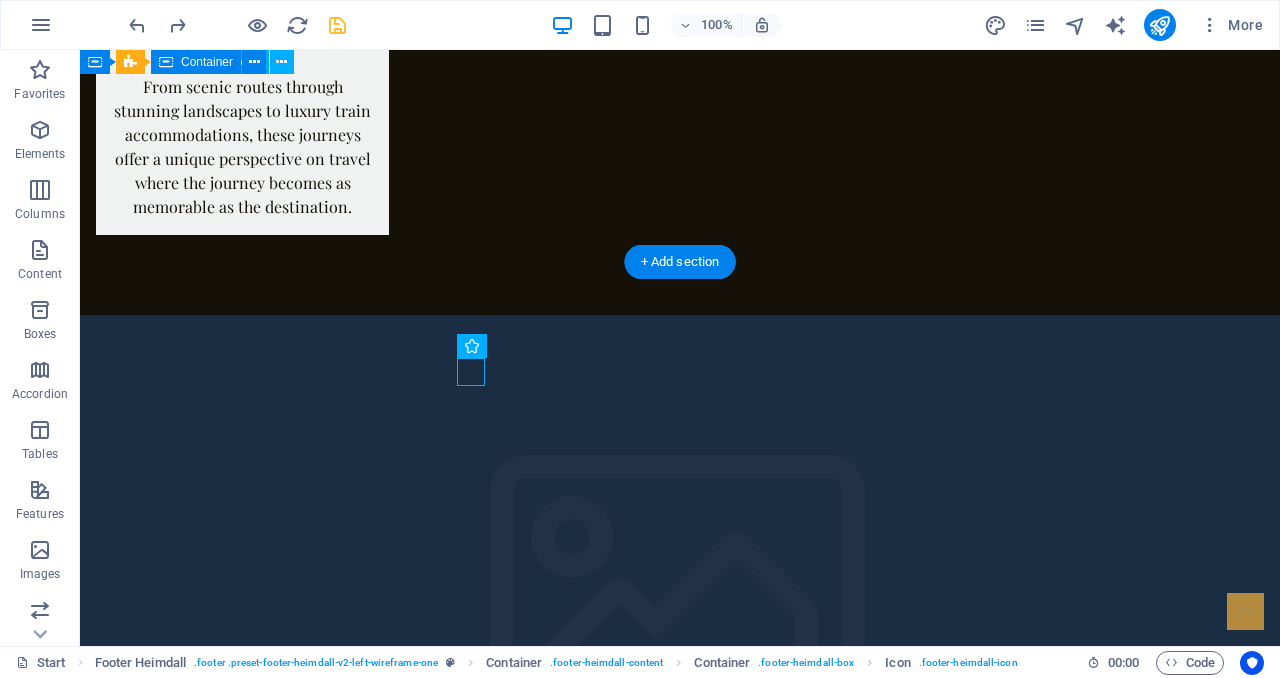 drag, startPoint x: 369, startPoint y: 430, endPoint x: 518, endPoint y: 461, distance: 152.19067 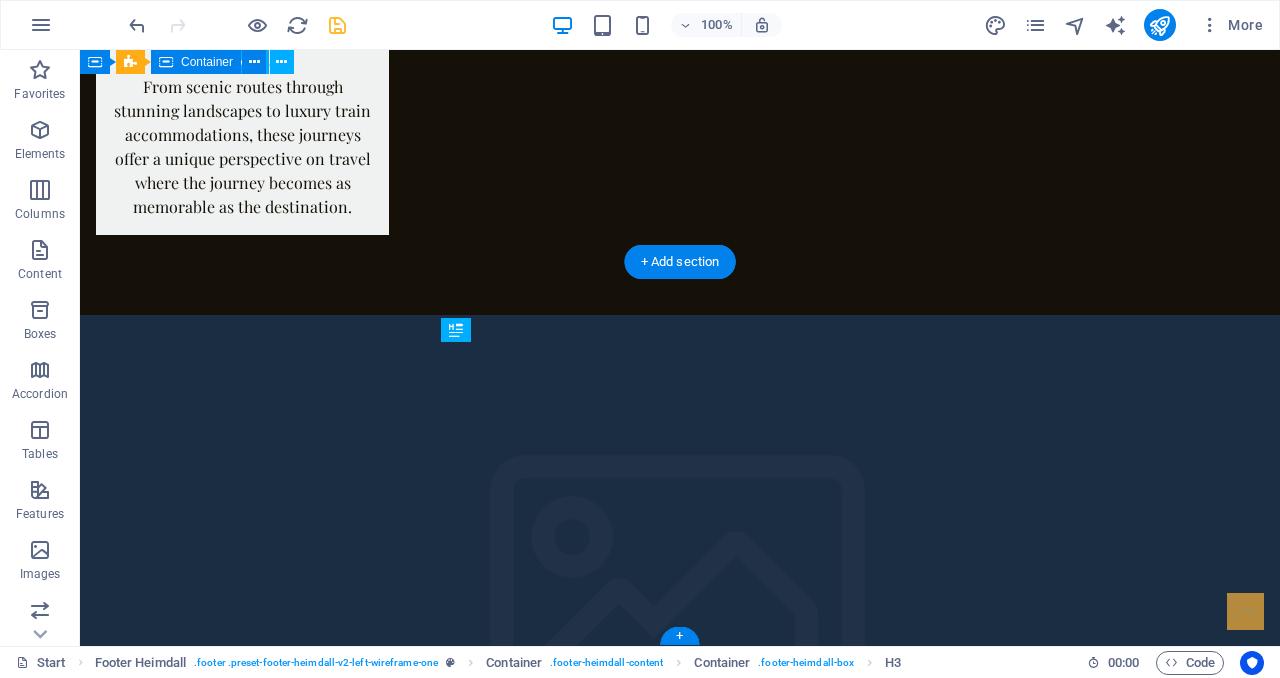 drag, startPoint x: 513, startPoint y: 376, endPoint x: 522, endPoint y: 443, distance: 67.601776 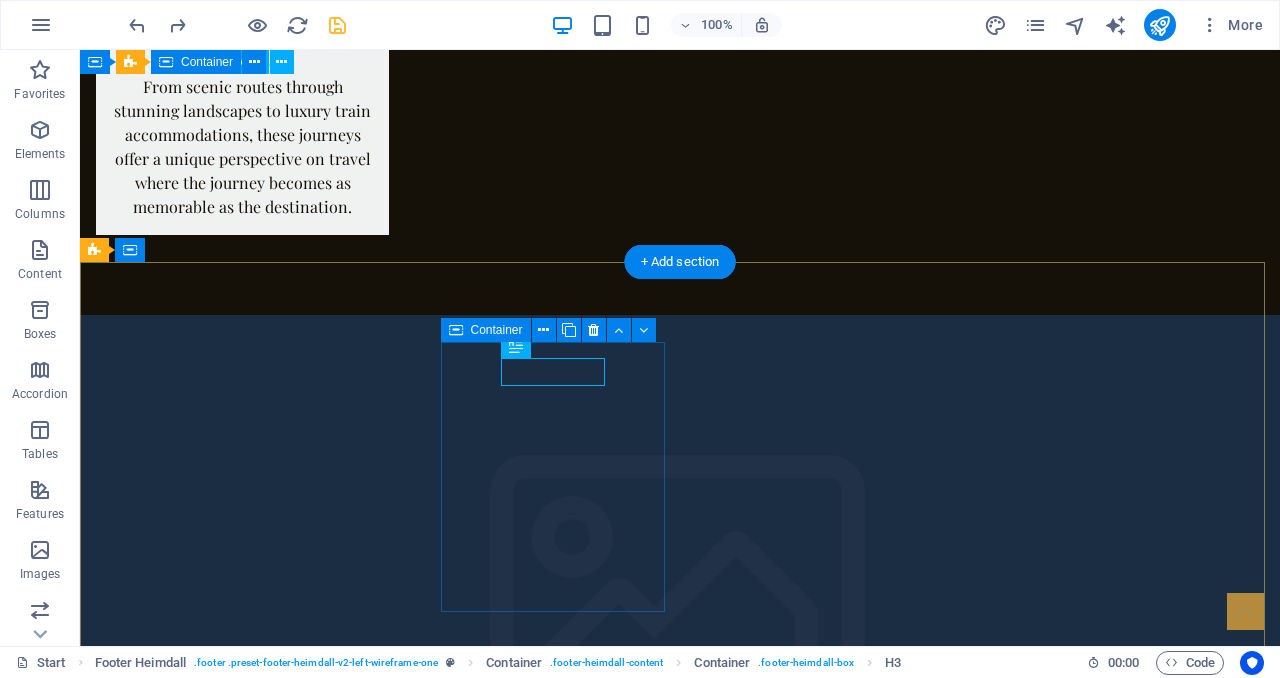 click on "Address   [CITY], [STATE]   [POSTAL_CODE] Drop content here or  Add elements  Paste clipboard" at bounding box center [208, 6879] 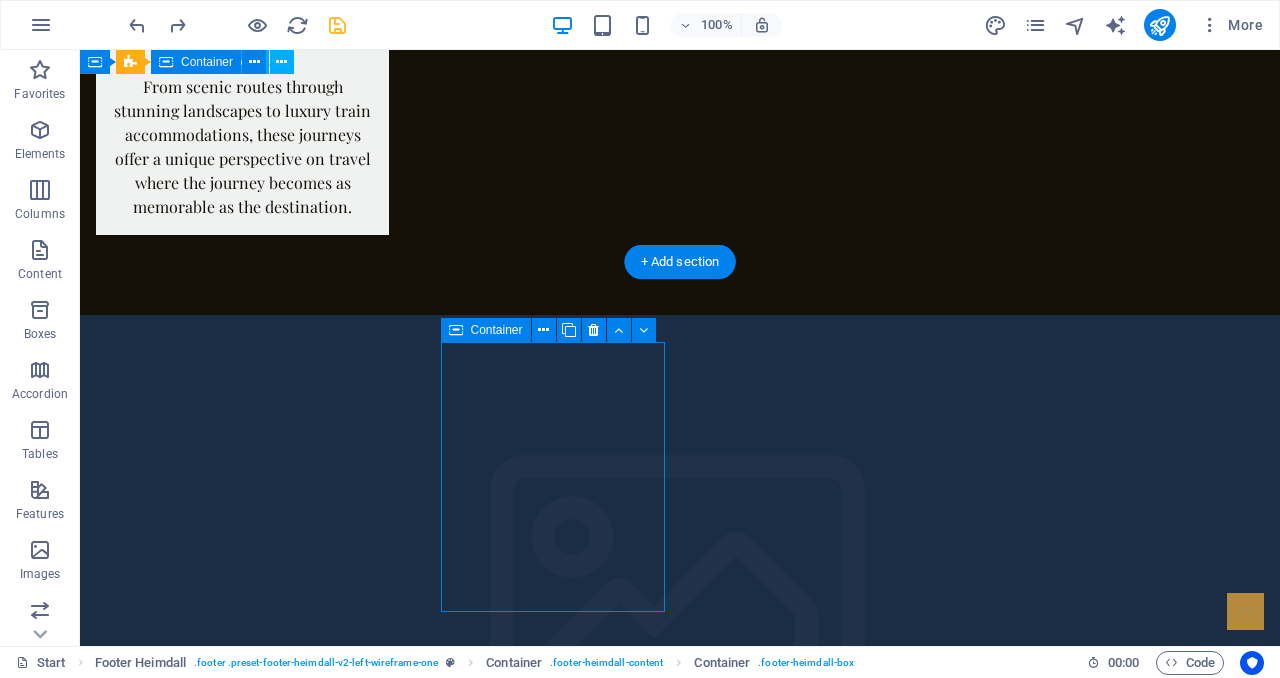 drag, startPoint x: 453, startPoint y: 371, endPoint x: 496, endPoint y: 371, distance: 43 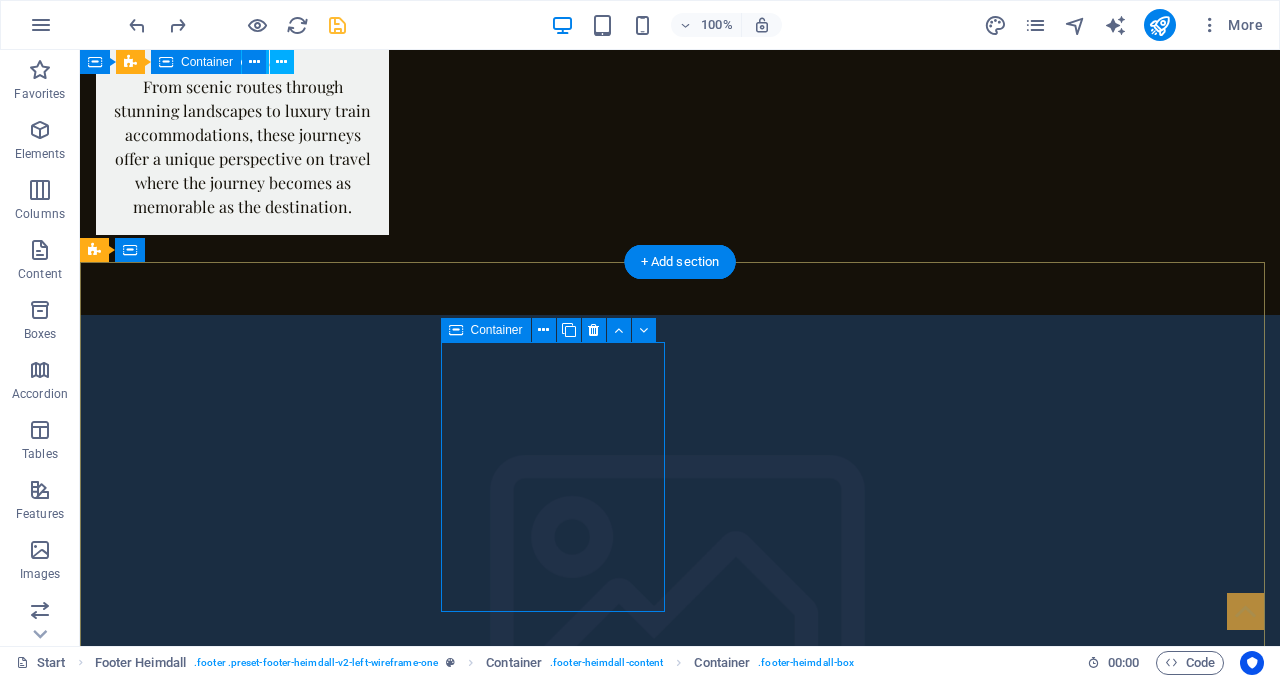 click on "Address   [CITY], [STATE]   [POSTAL_CODE] Drop content here or  Add elements  Paste clipboard" at bounding box center (208, 6879) 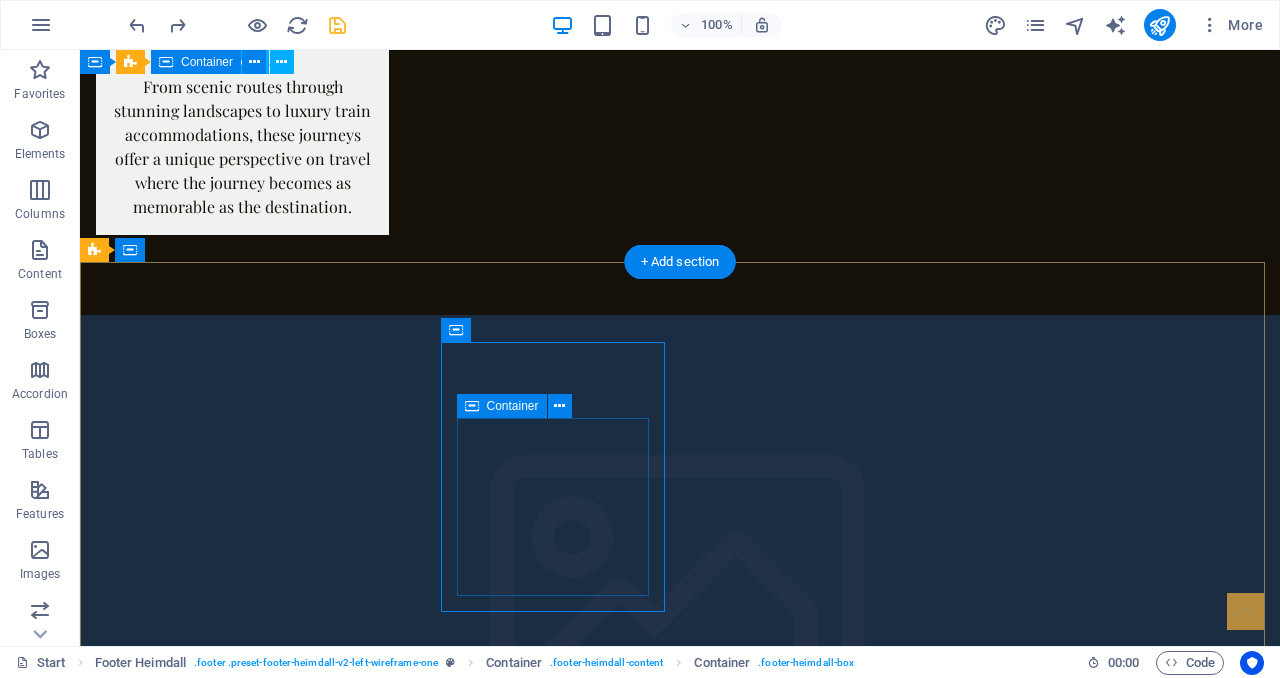click on "Drop content here or  Add elements  Paste clipboard" at bounding box center [208, 6923] 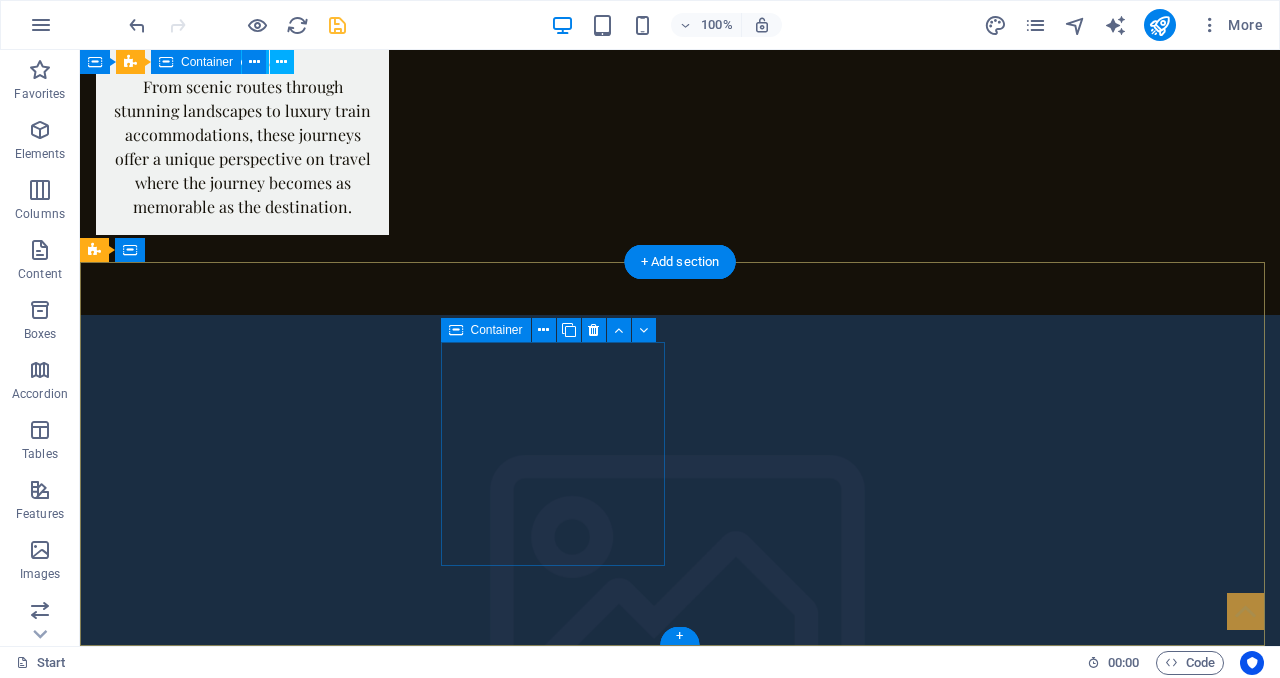 click on "Address   [CITY], [STATE]   [POSTAL_CODE]" at bounding box center (208, 6790) 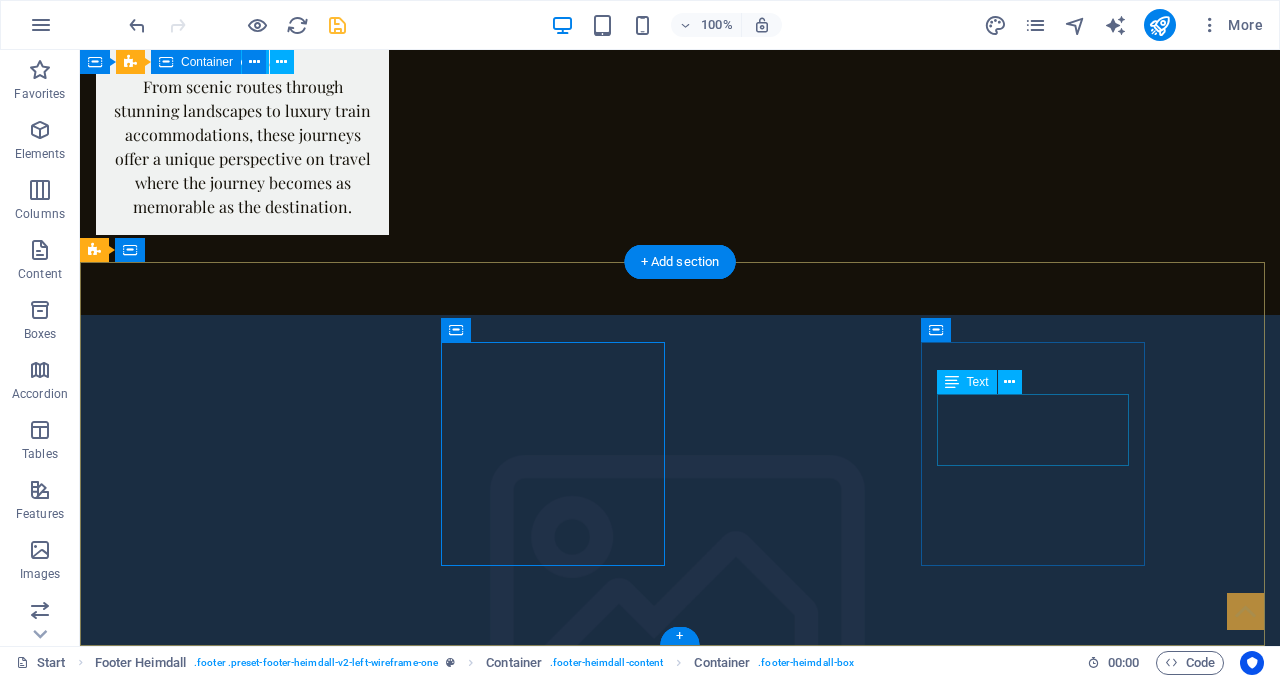 click on "Contact [EMAIL] Legal Notice  |  Privacy Policy" at bounding box center (208, 7126) 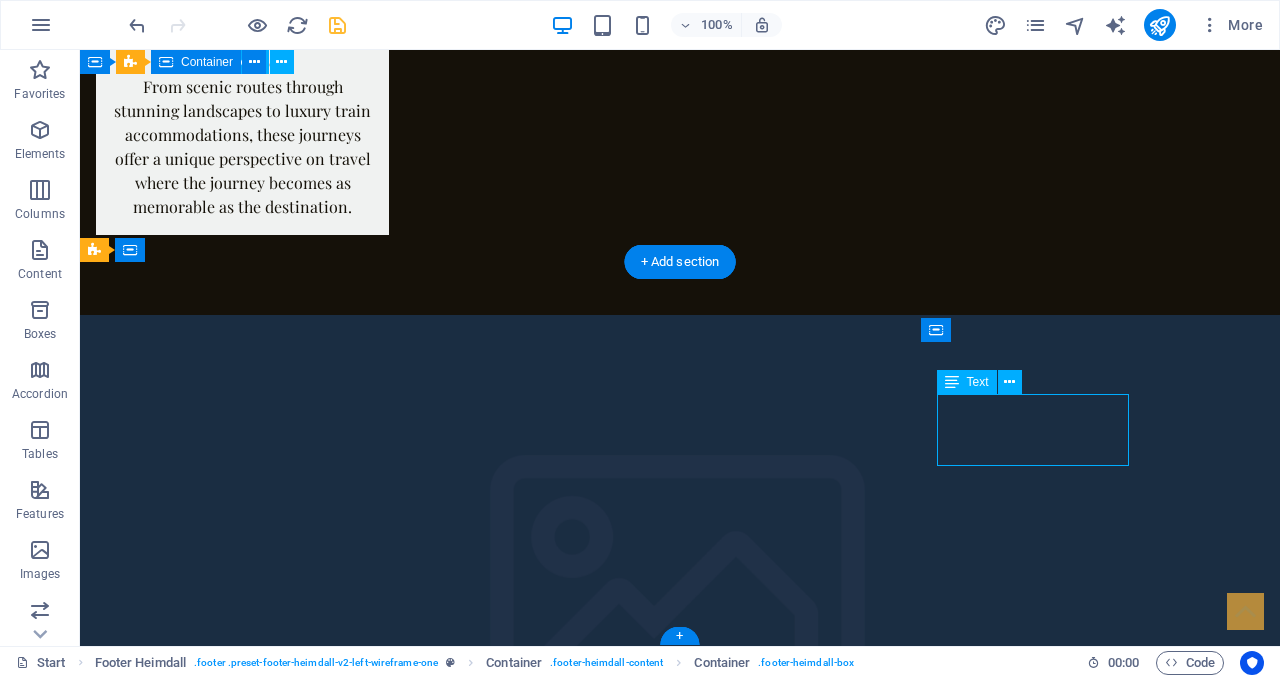 click on "Contact [EMAIL] Legal Notice  |  Privacy Policy" at bounding box center (208, 7126) 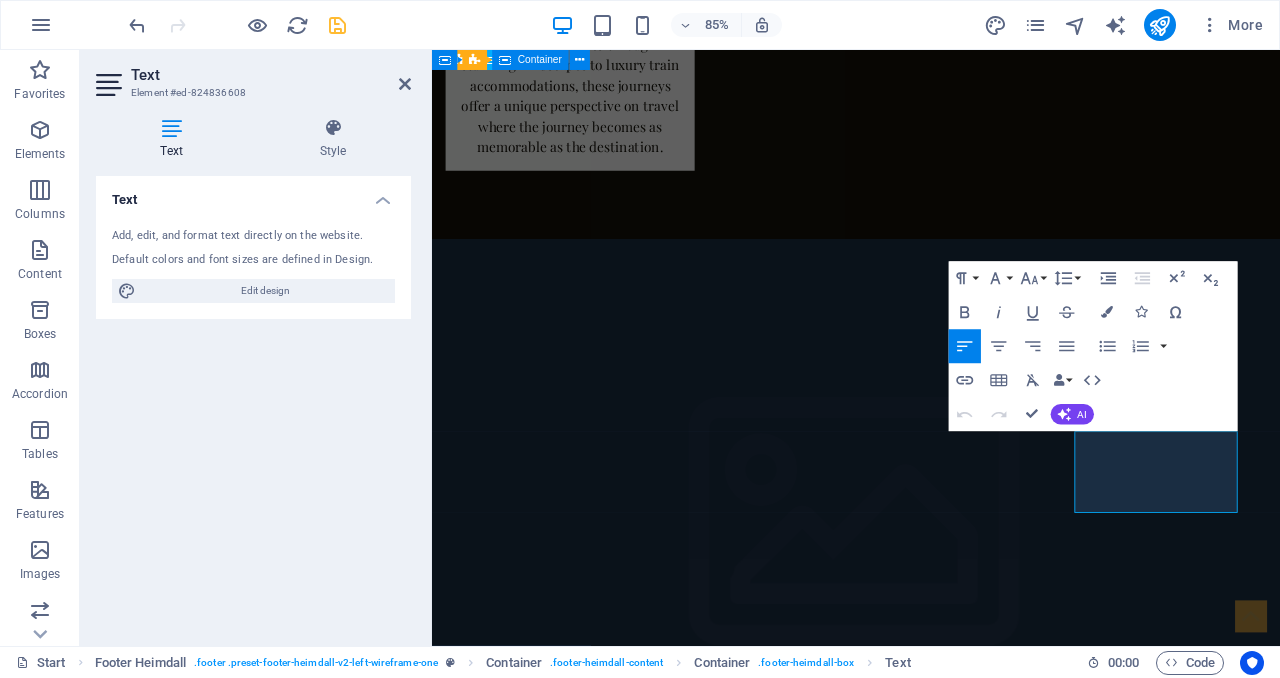 scroll, scrollTop: 5241, scrollLeft: 0, axis: vertical 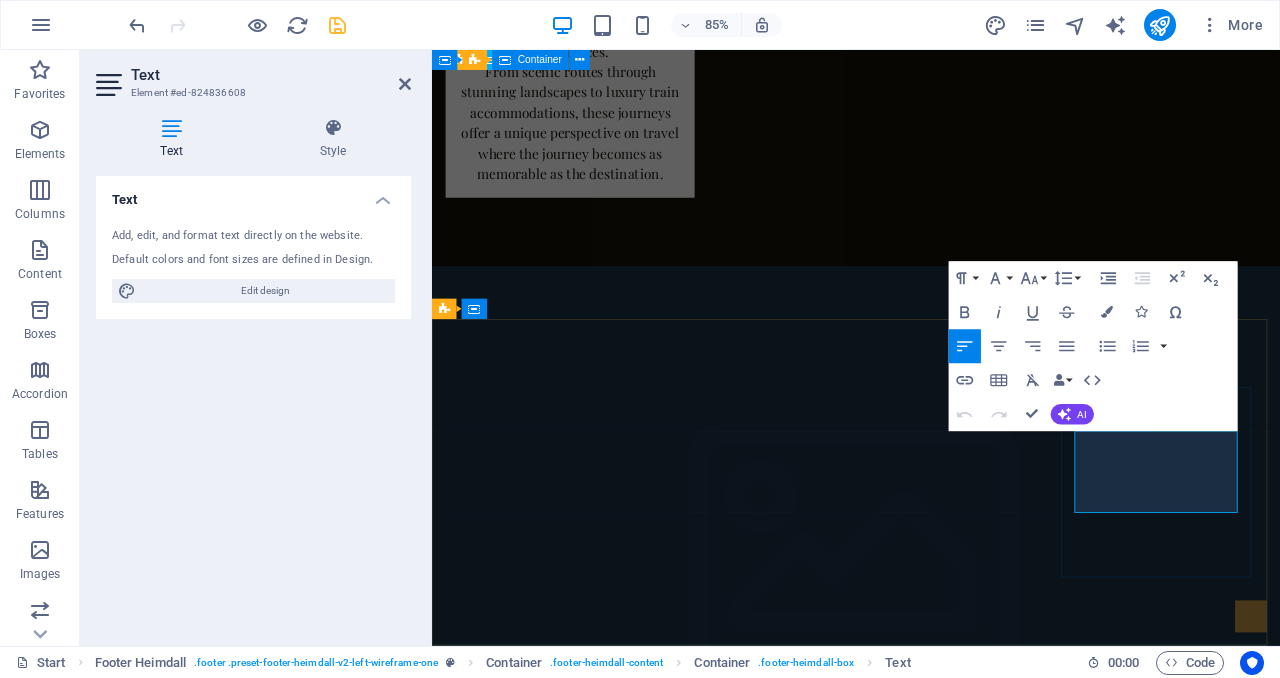 click on "[EMAIL]" at bounding box center [560, 6952] 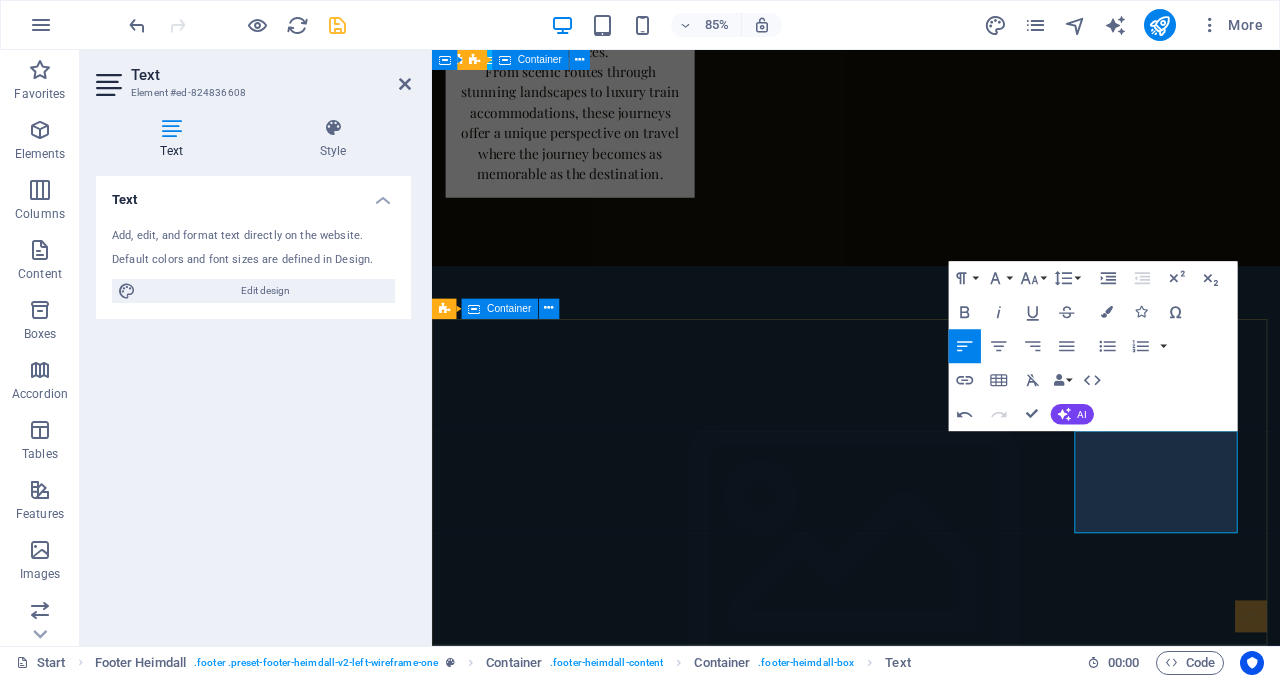 click on "Address   [CITY], [STATE]   [POSTAL_CODE] Phone Phone:  [PHONE]   Contact [EMAIL] Legal Notice  |  Privacy Policy" at bounding box center (931, 6297) 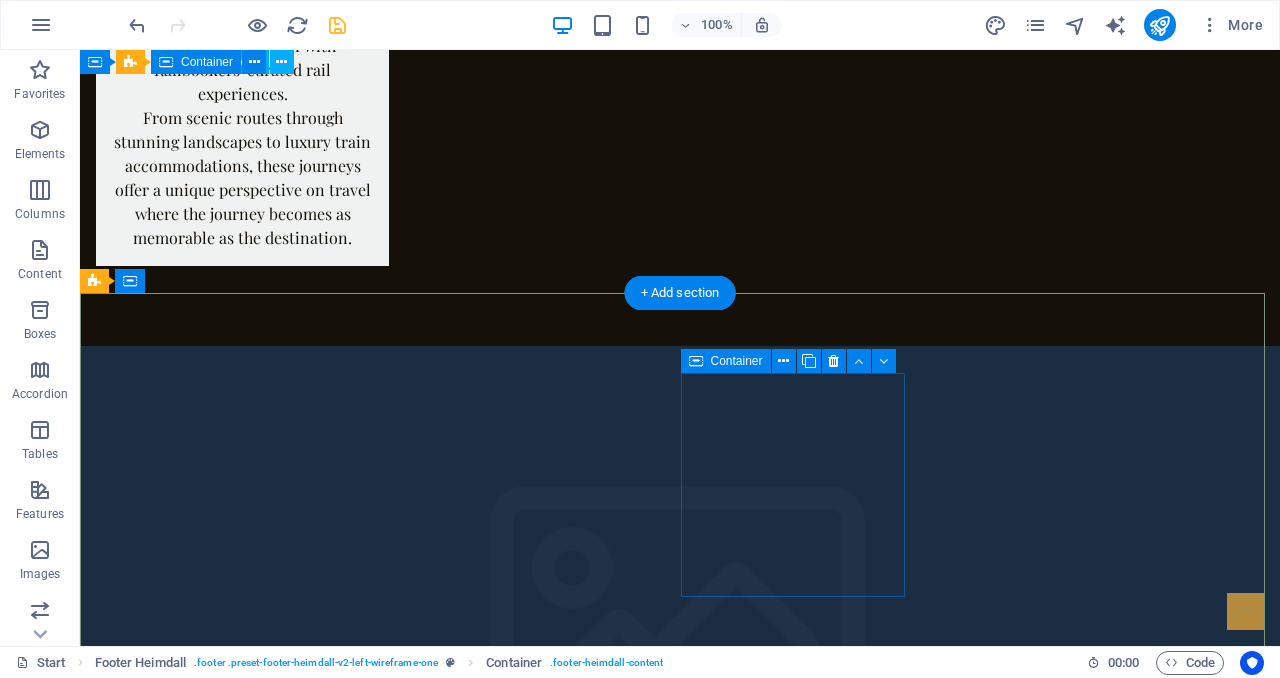 scroll, scrollTop: 5245, scrollLeft: 0, axis: vertical 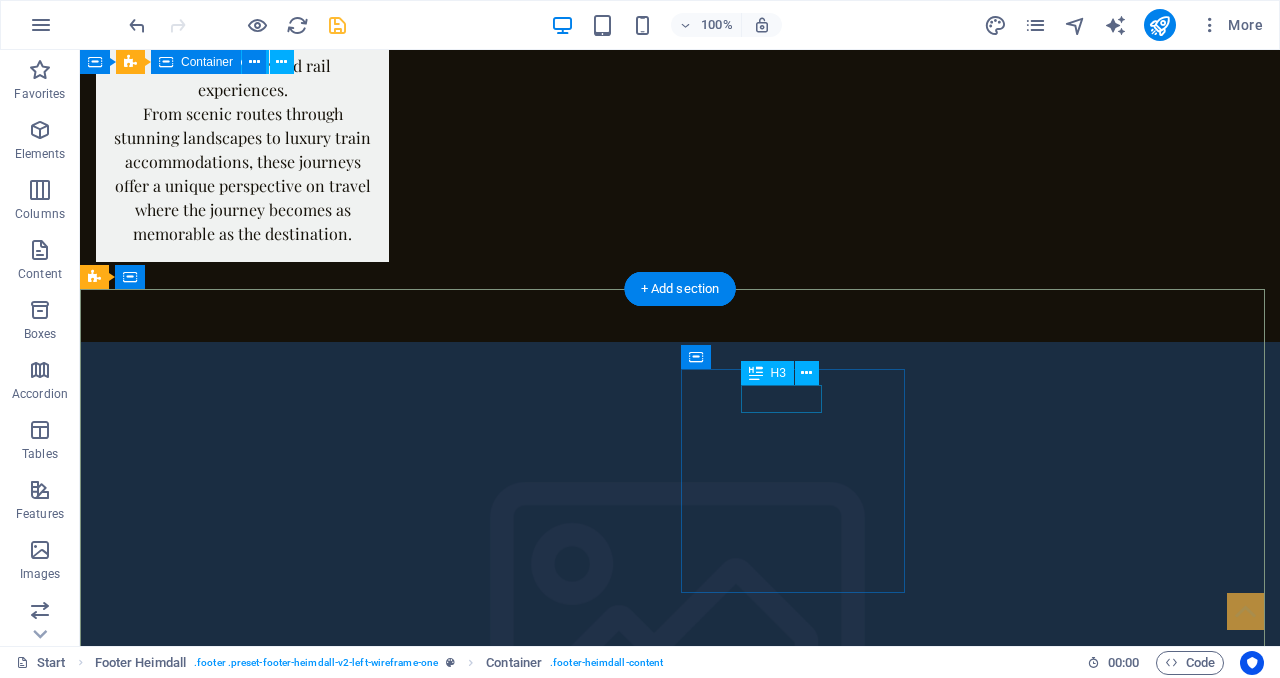 click on "Phone" at bounding box center (208, 6943) 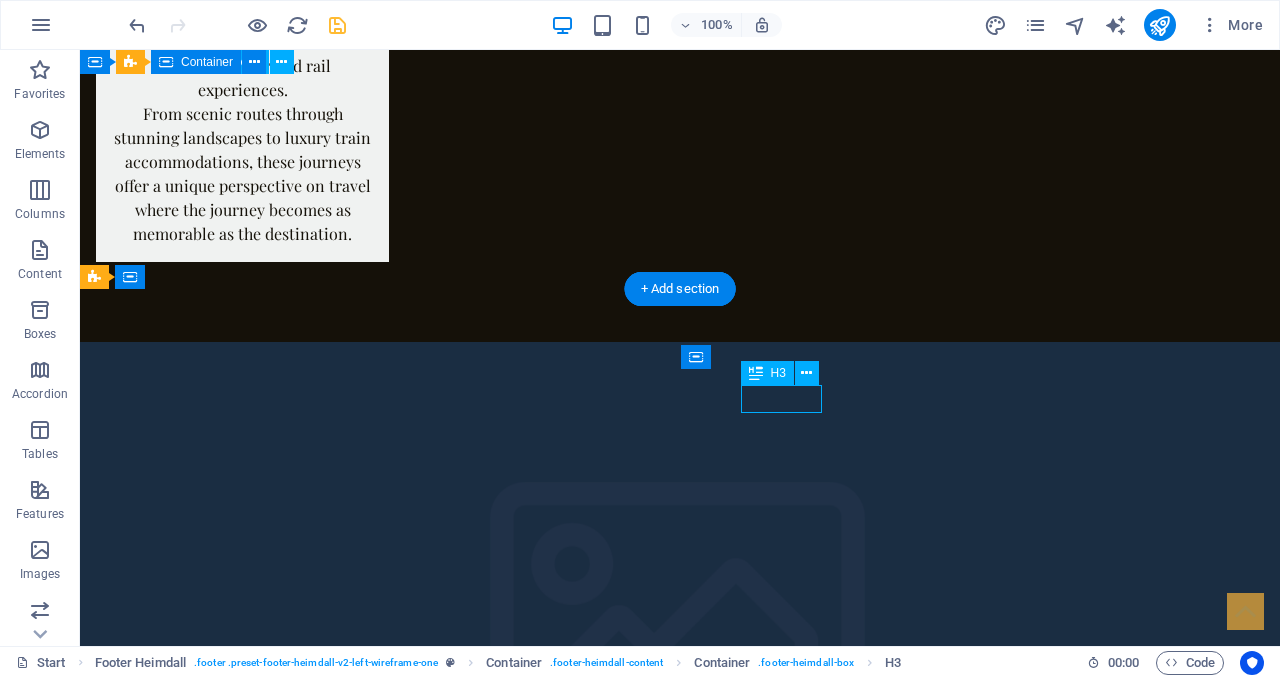click on "Phone" at bounding box center (208, 6943) 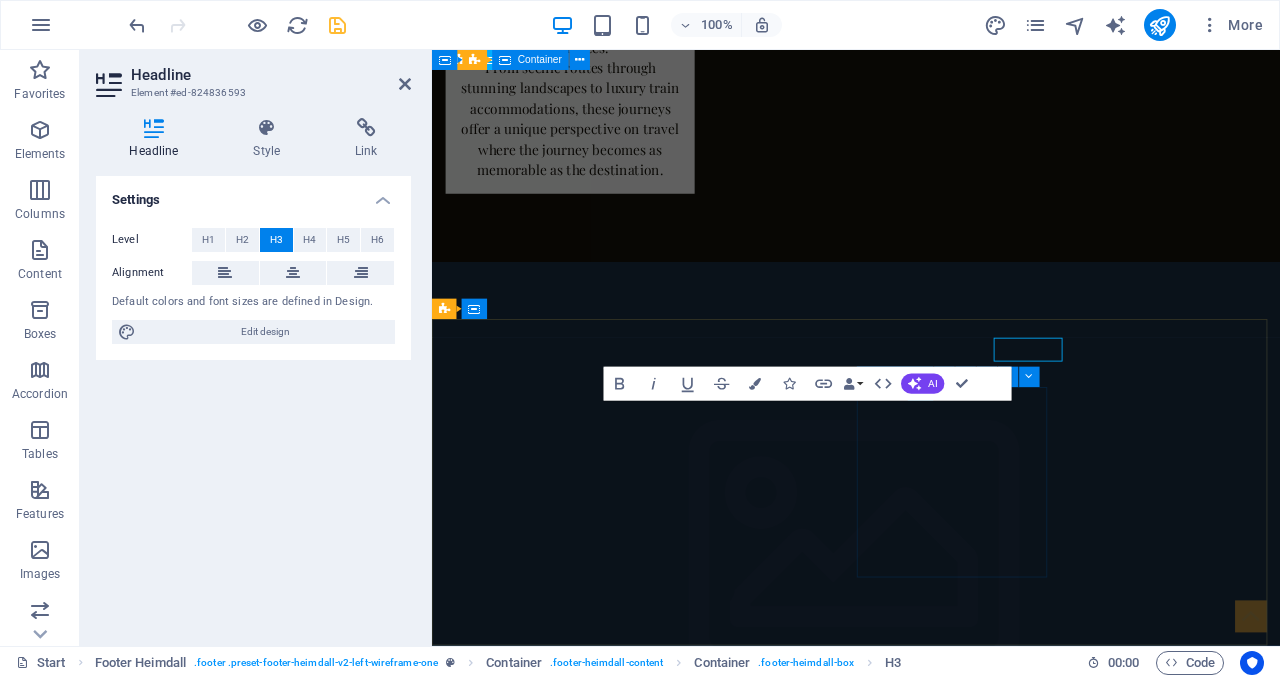scroll, scrollTop: 5241, scrollLeft: 0, axis: vertical 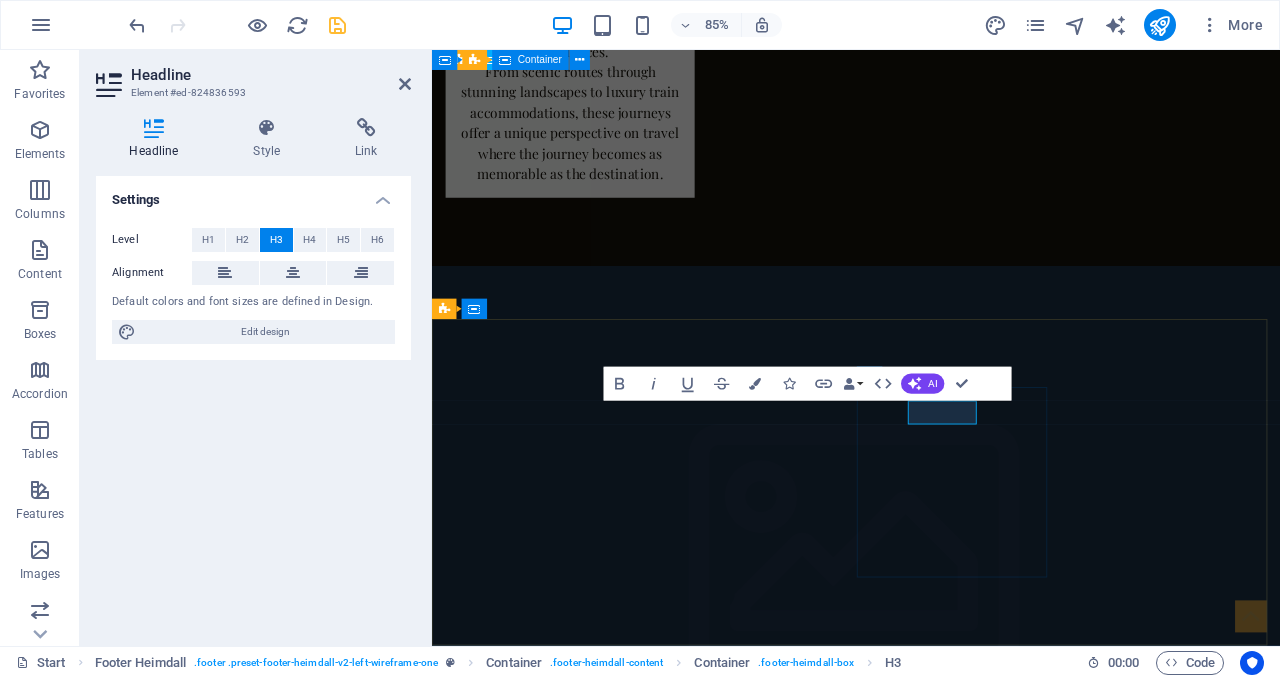 click on "Phone" at bounding box center [560, 6766] 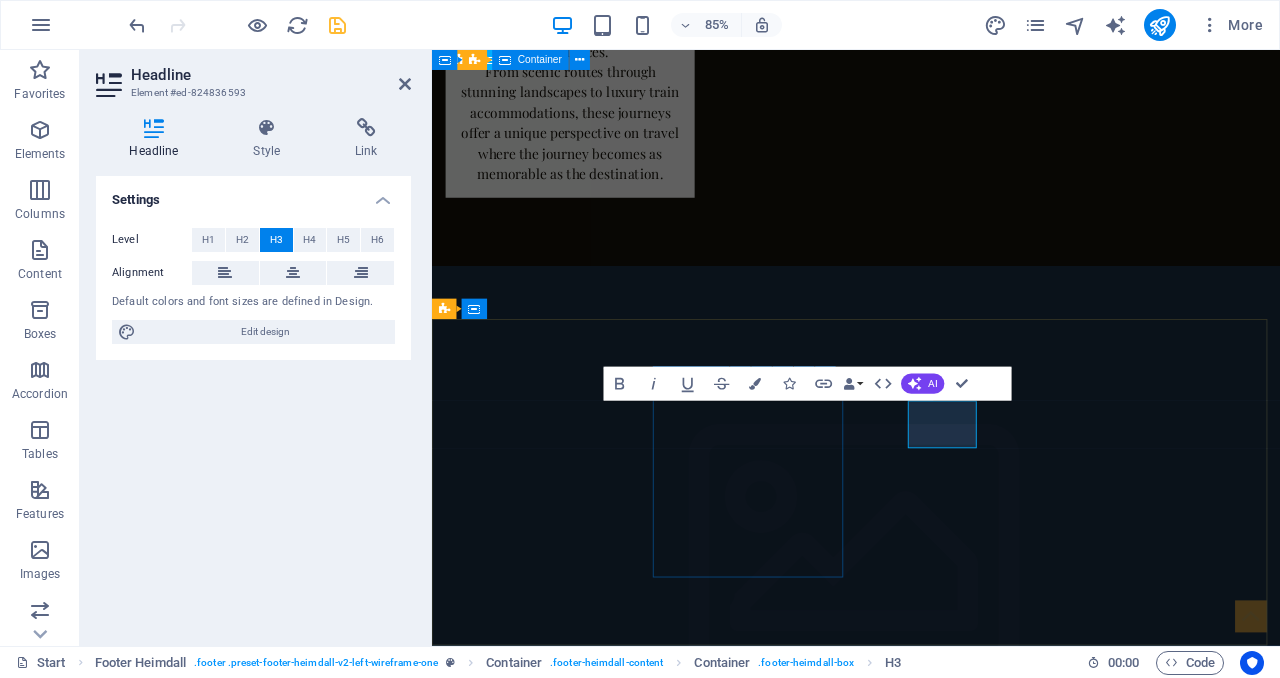 click on "Address   [CITY], [STATE]   [POSTAL_CODE]" at bounding box center (560, 6640) 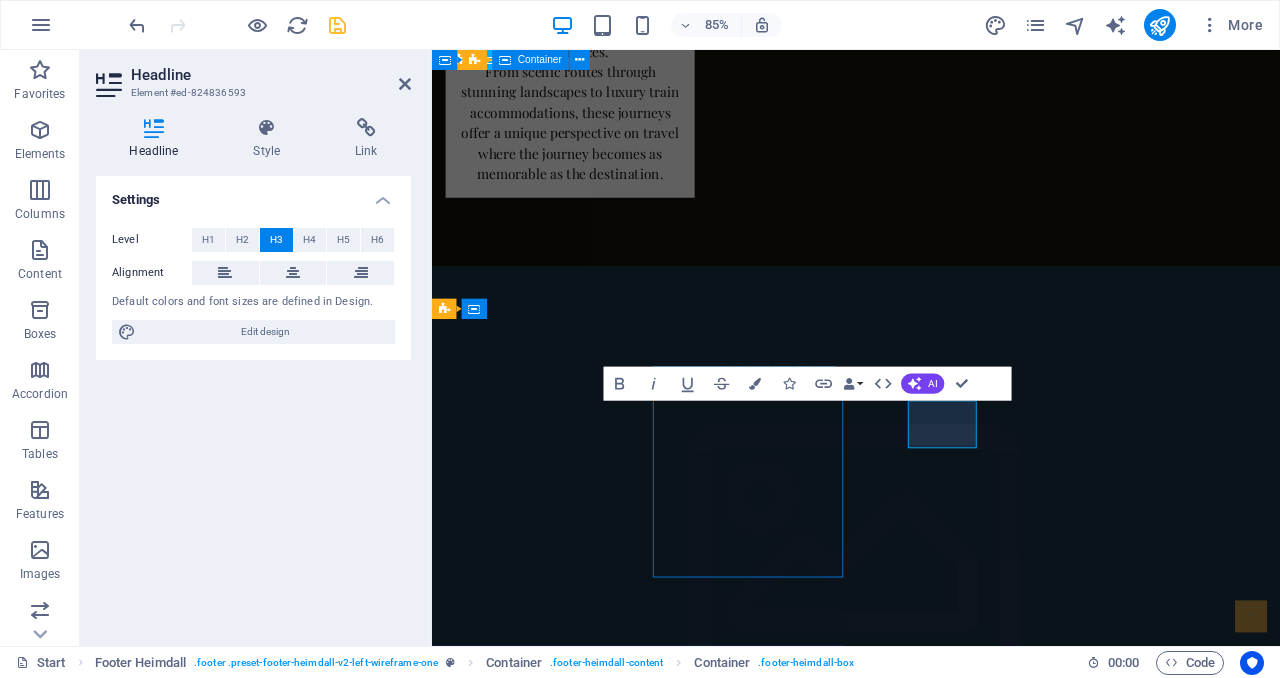 click on "Address   [CITY], [STATE]   [POSTAL_CODE] Phone ‌ Phone:  [PHONE]   Contact [EMAIL] Legal Notice  |  Privacy Policy" at bounding box center (931, 6311) 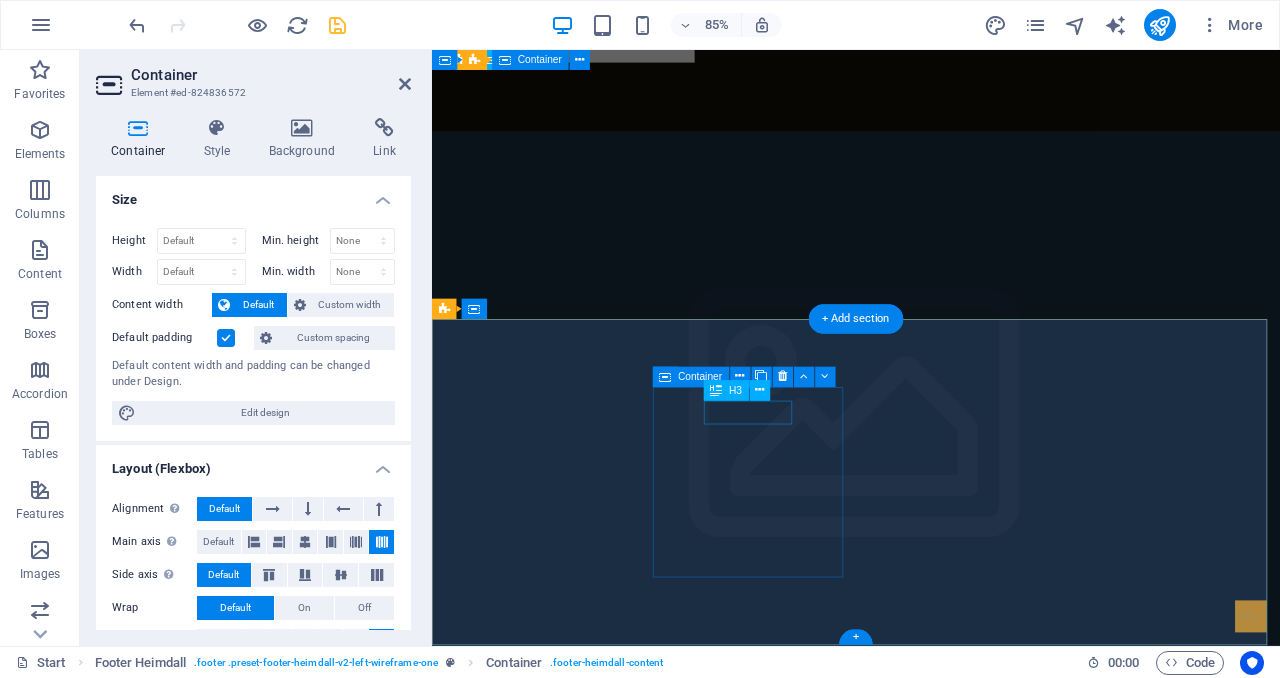 click on "Address" at bounding box center [560, 6416] 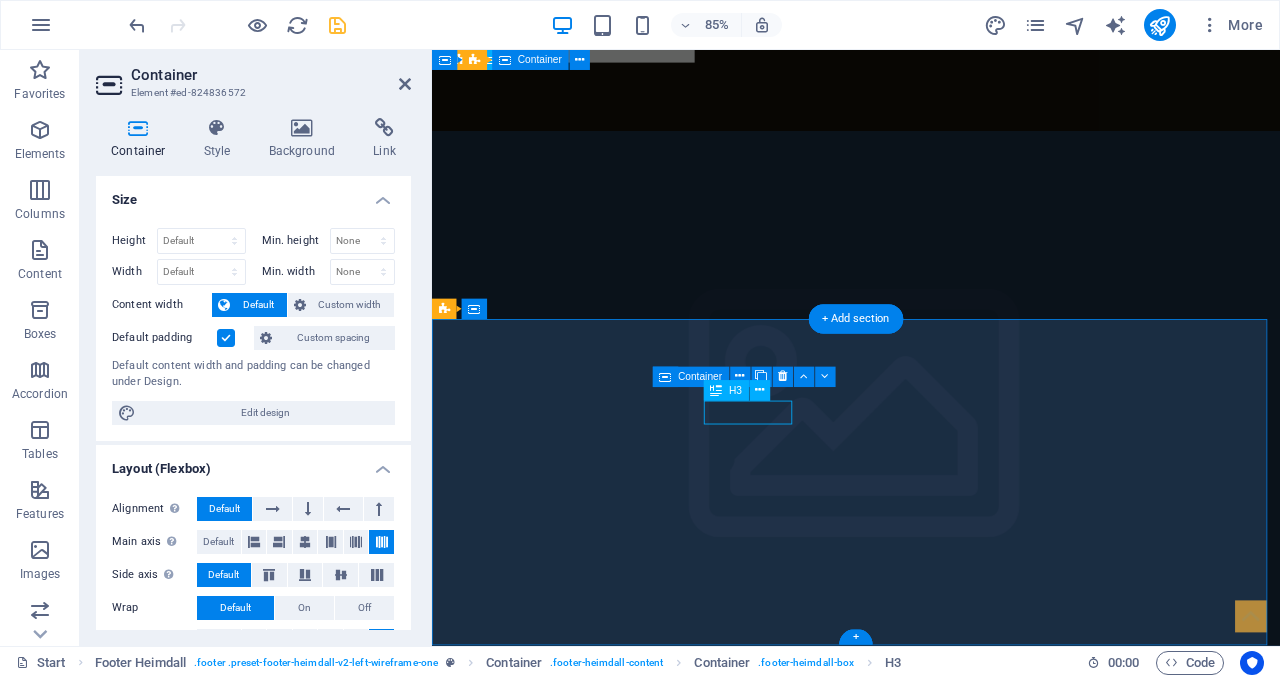 click on "Address" at bounding box center [560, 6416] 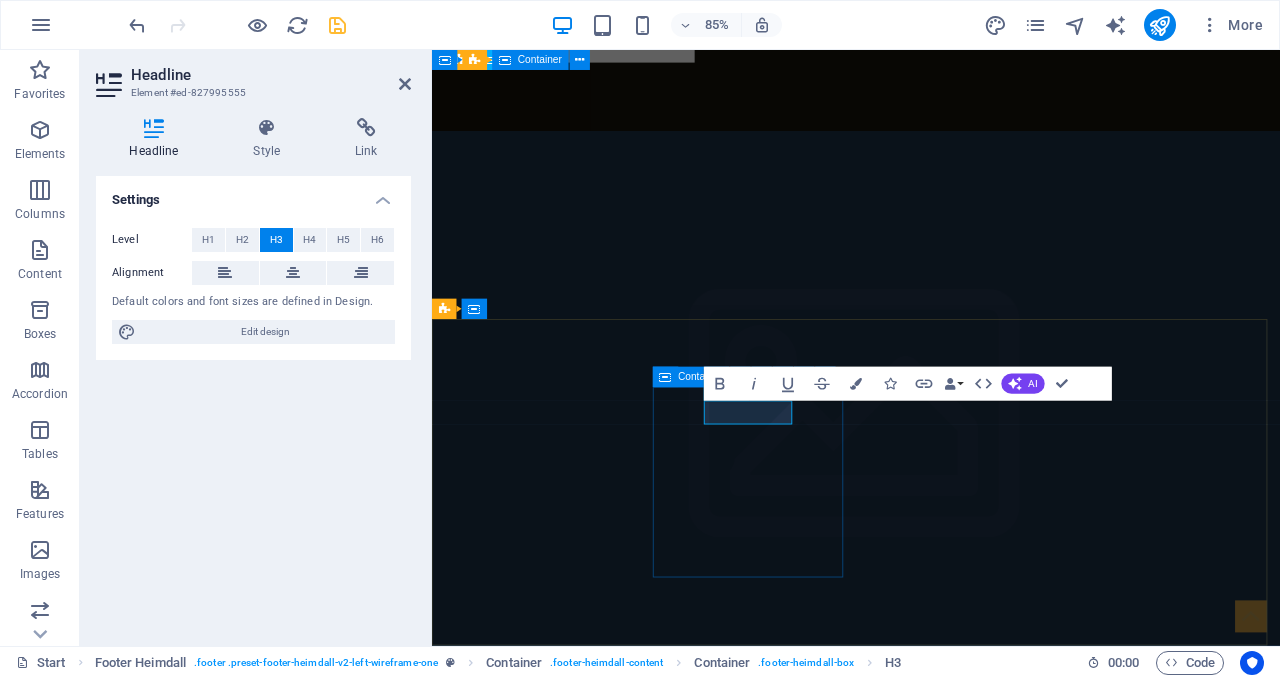 click on "Address" at bounding box center [560, 6416] 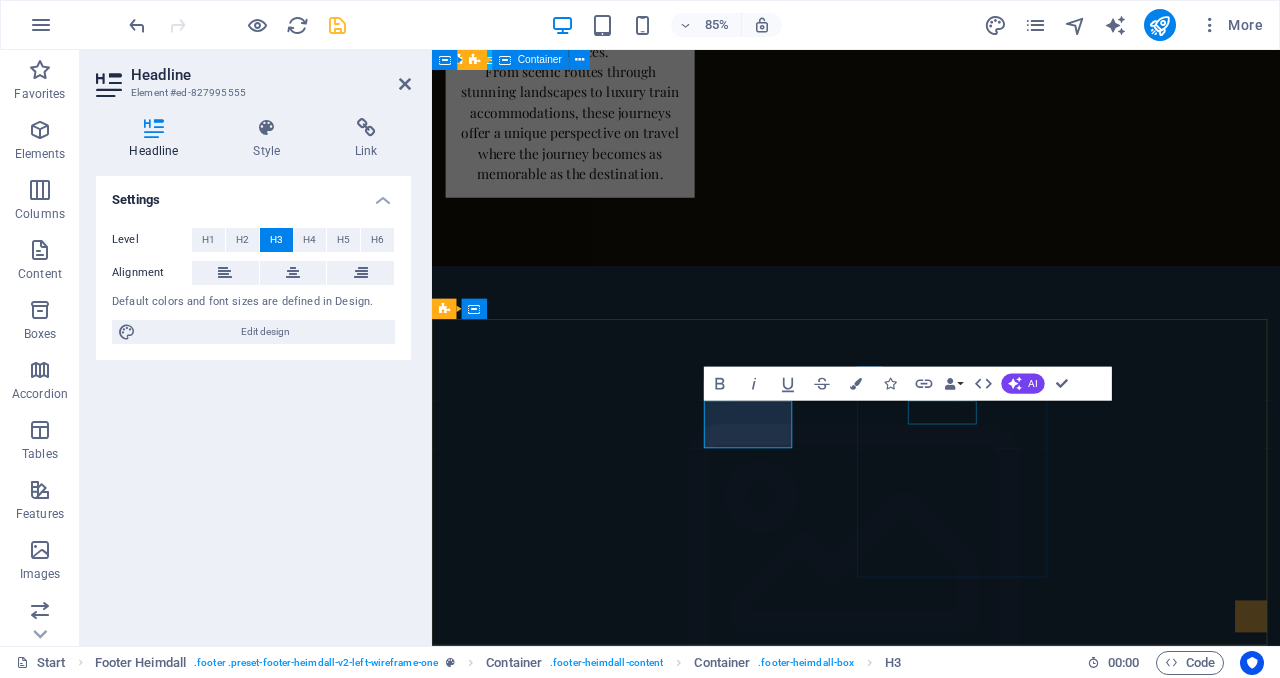 click on "Phone" at bounding box center (560, 6794) 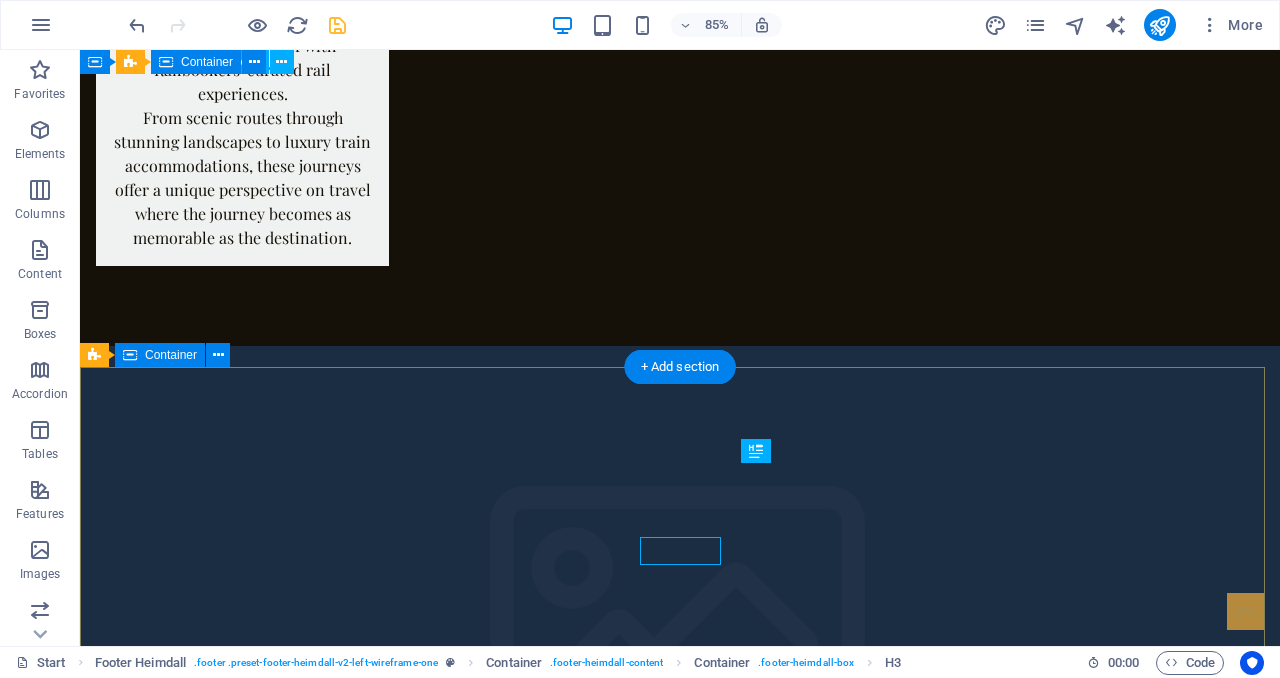 scroll, scrollTop: 5167, scrollLeft: 0, axis: vertical 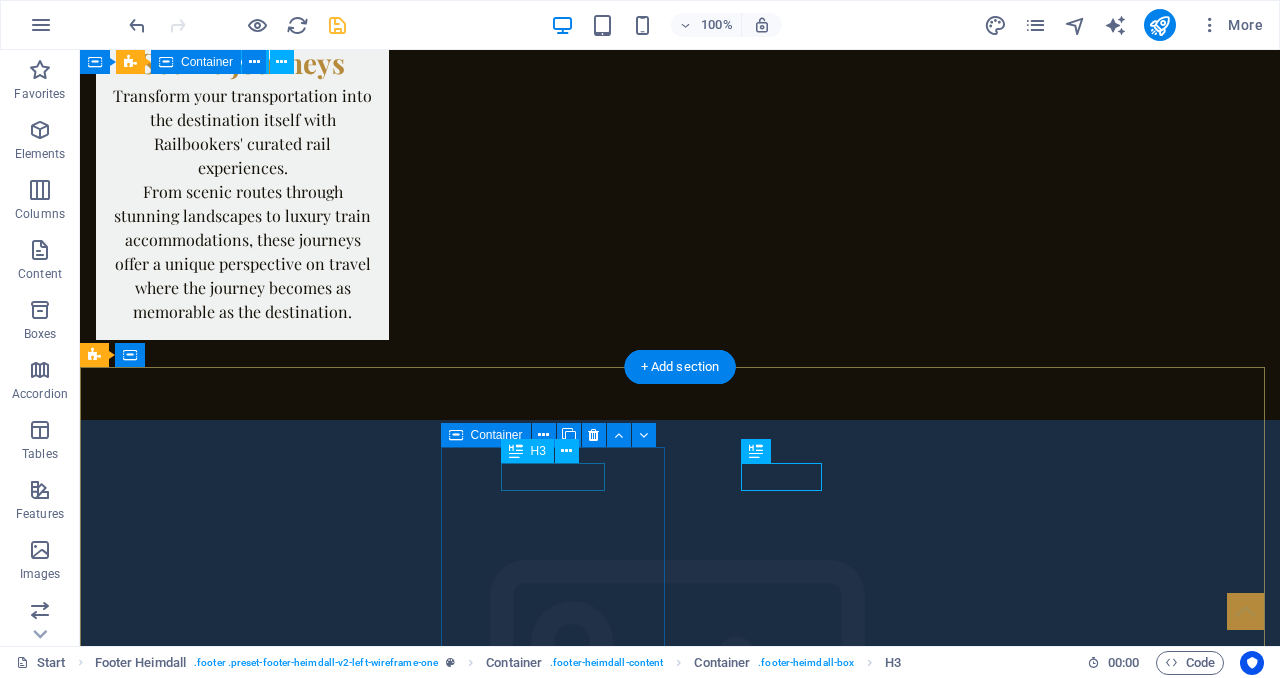 click on "Address" at bounding box center (208, 6893) 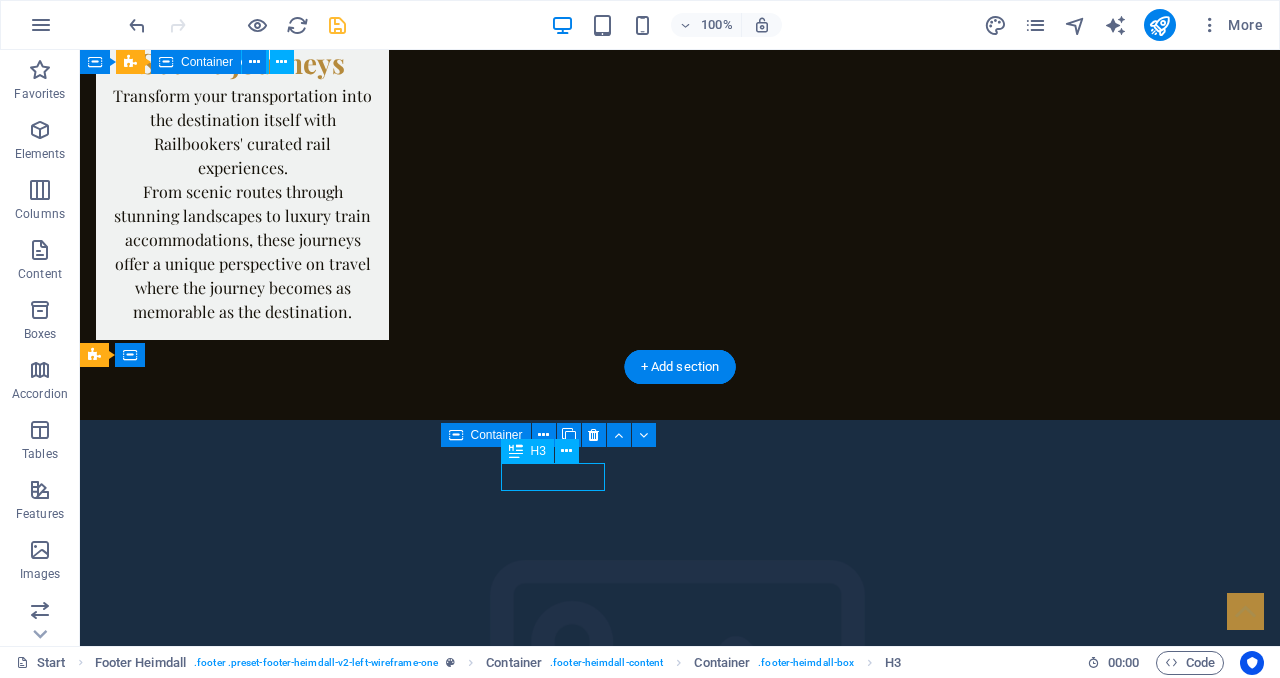 click on "Address" at bounding box center [208, 6893] 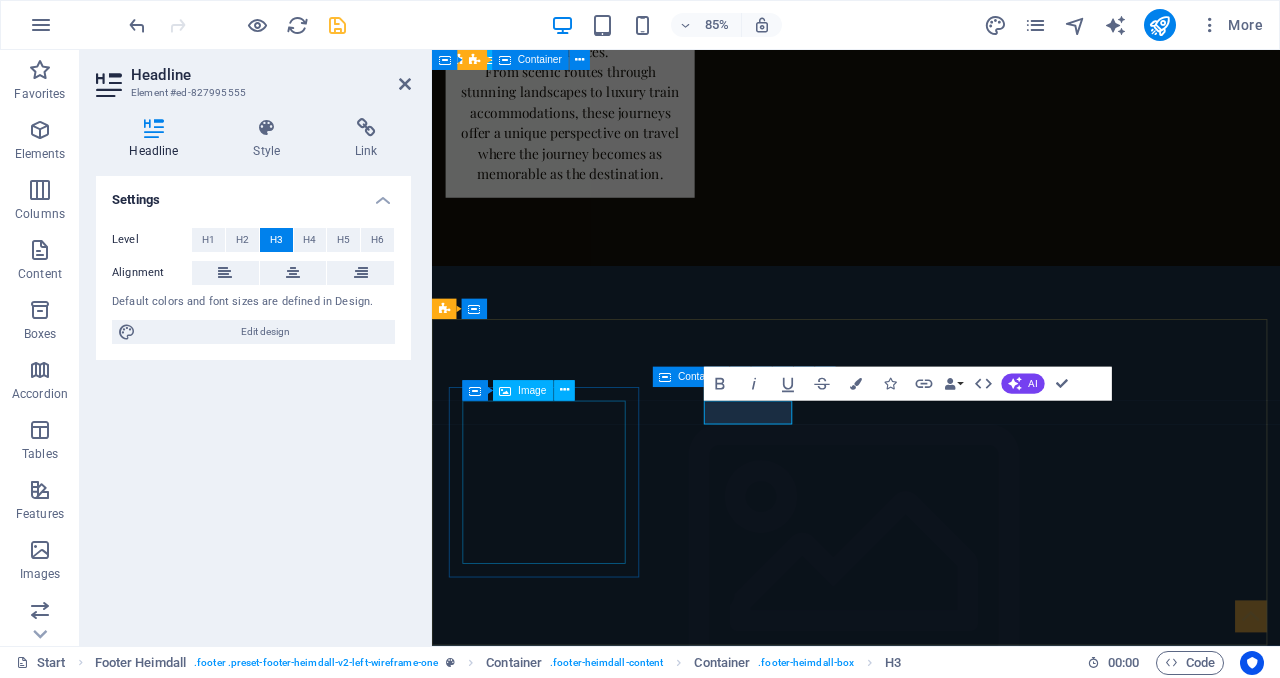 click at bounding box center [560, 6057] 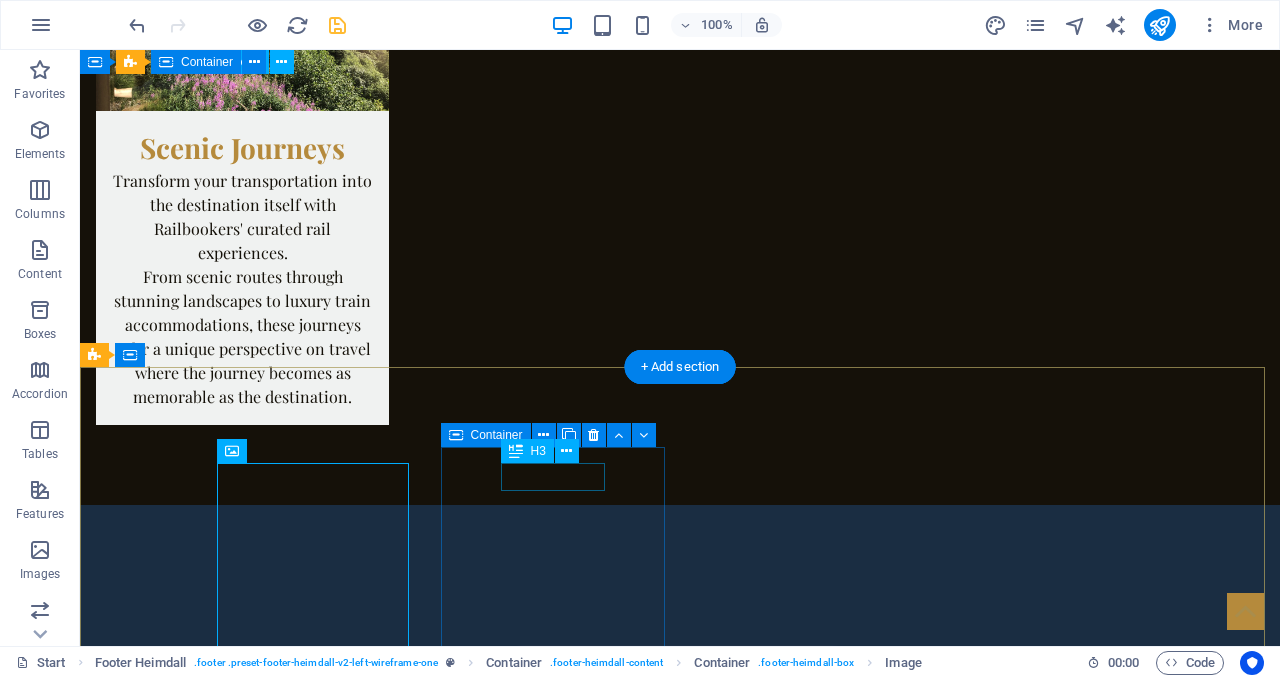 scroll, scrollTop: 5167, scrollLeft: 0, axis: vertical 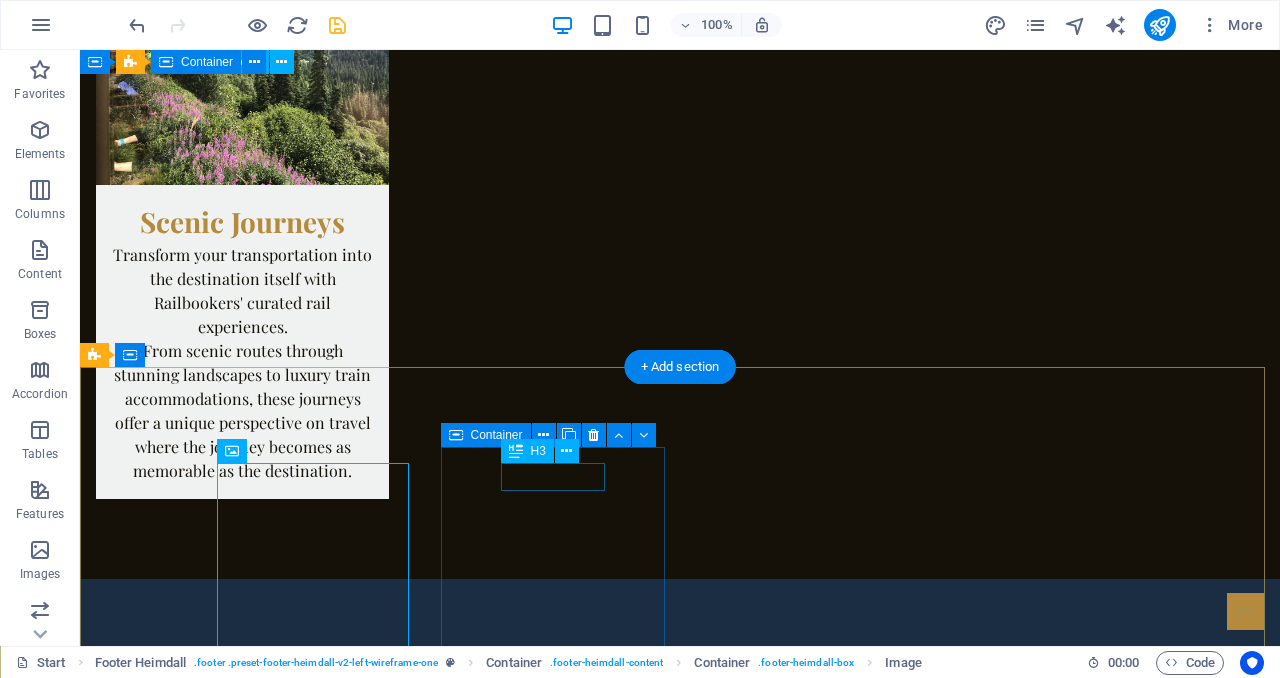 click on "Address" at bounding box center (208, 7115) 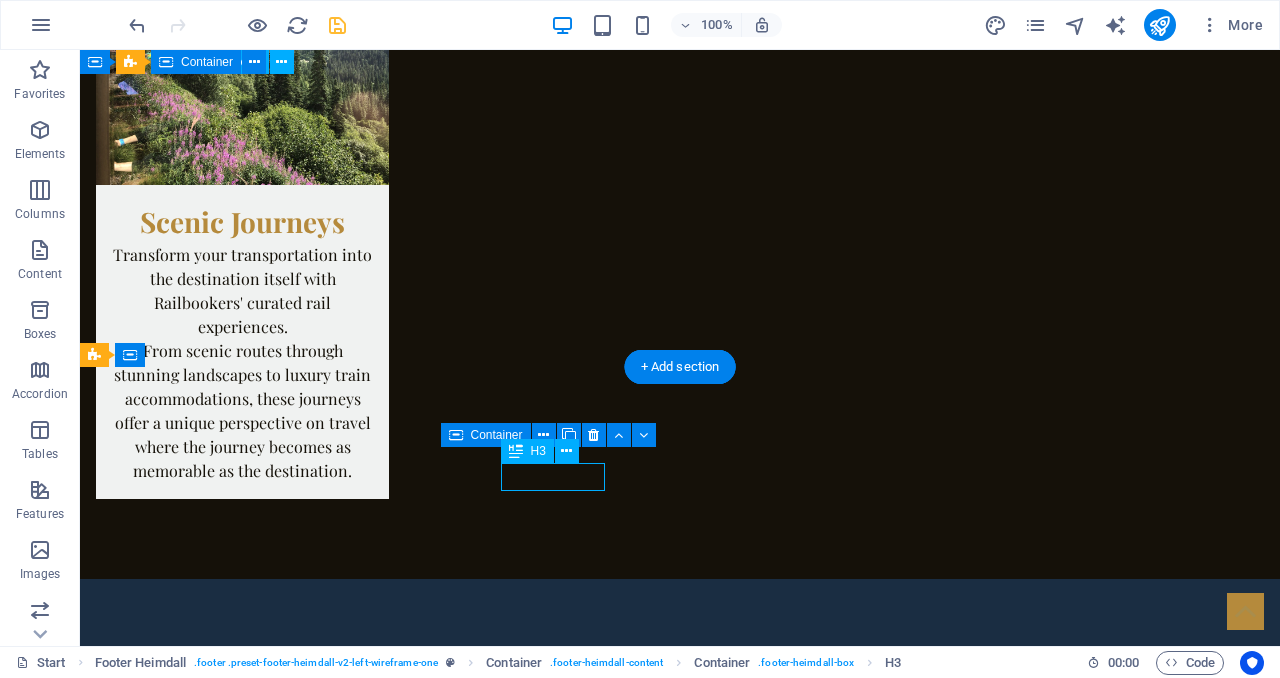 click on "Address" at bounding box center [208, 7115] 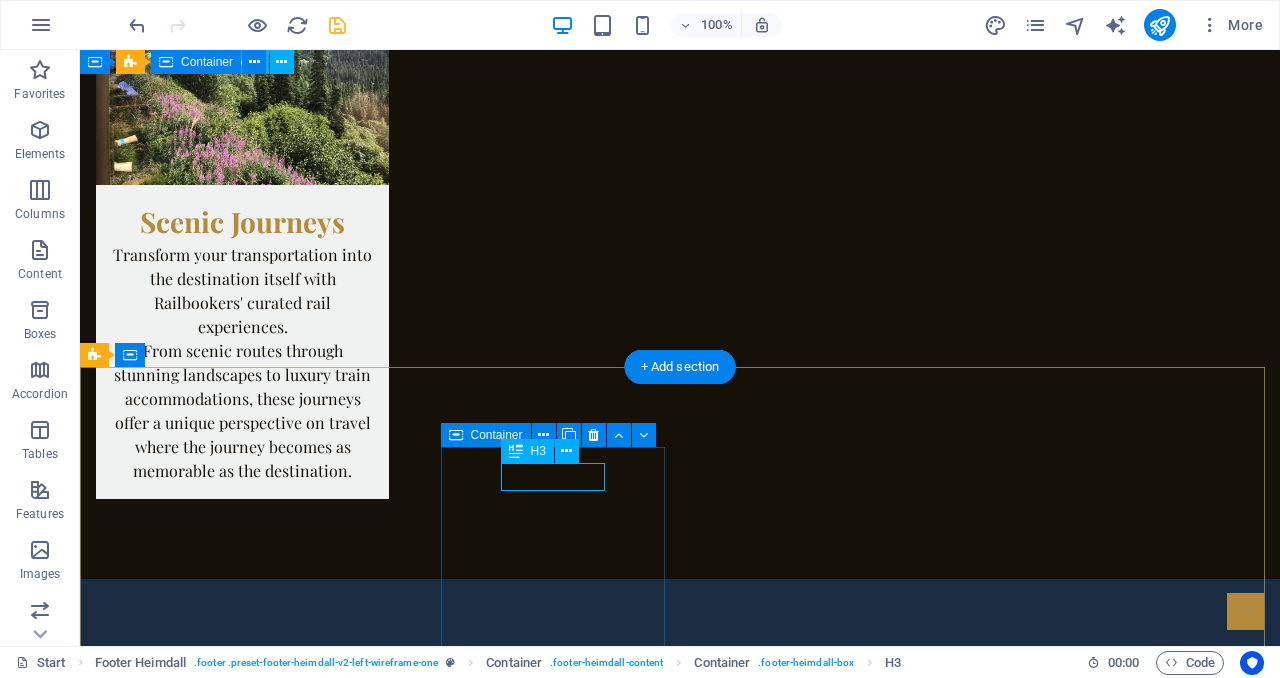 click on "Address" at bounding box center (208, 7115) 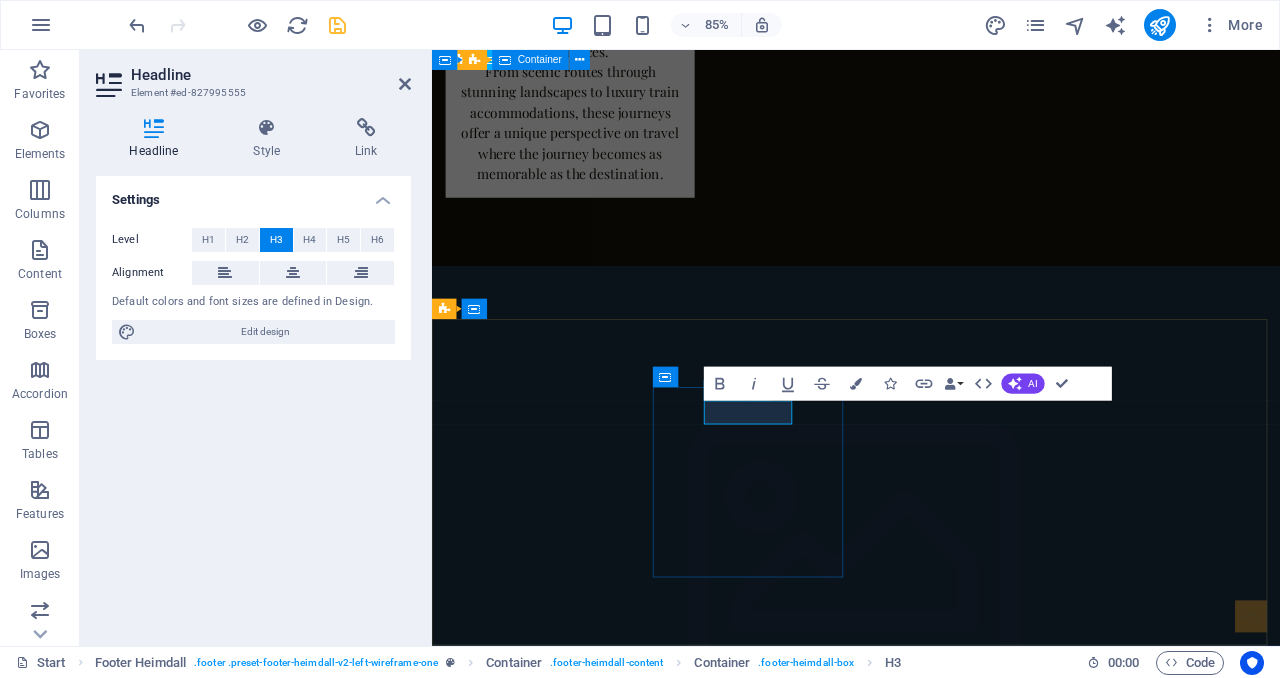 click on "Address" at bounding box center [560, 6638] 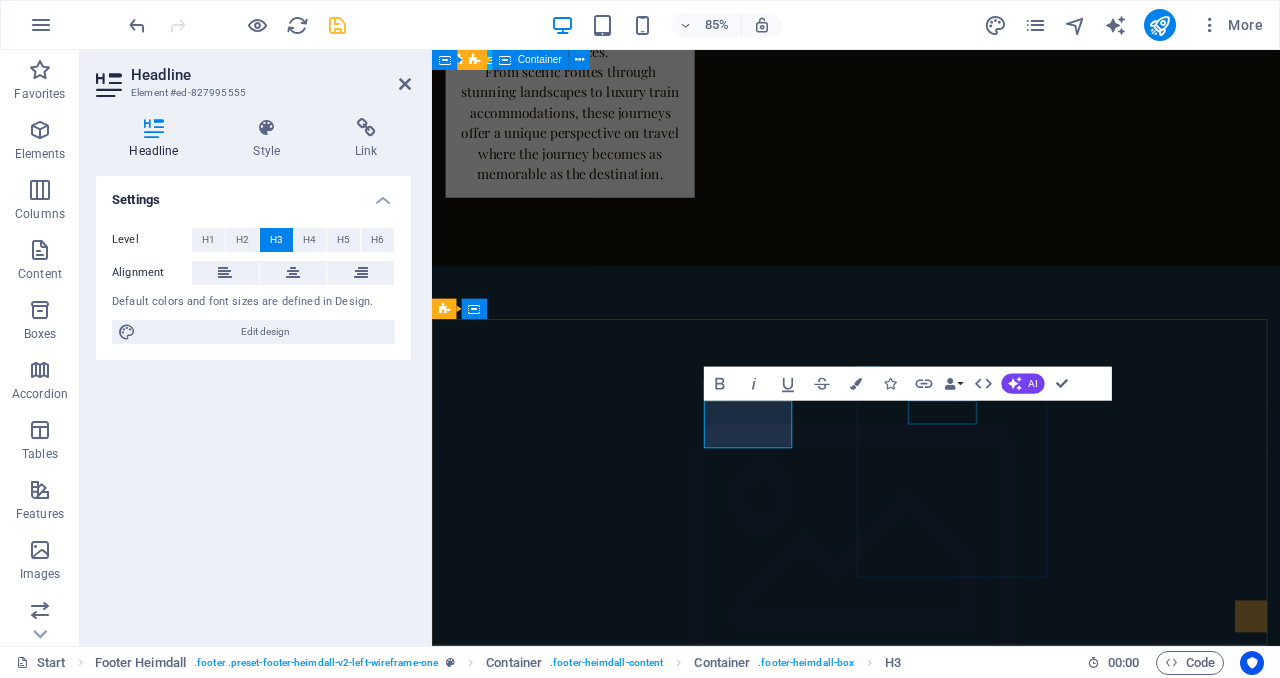click on "Phone" at bounding box center (560, 6794) 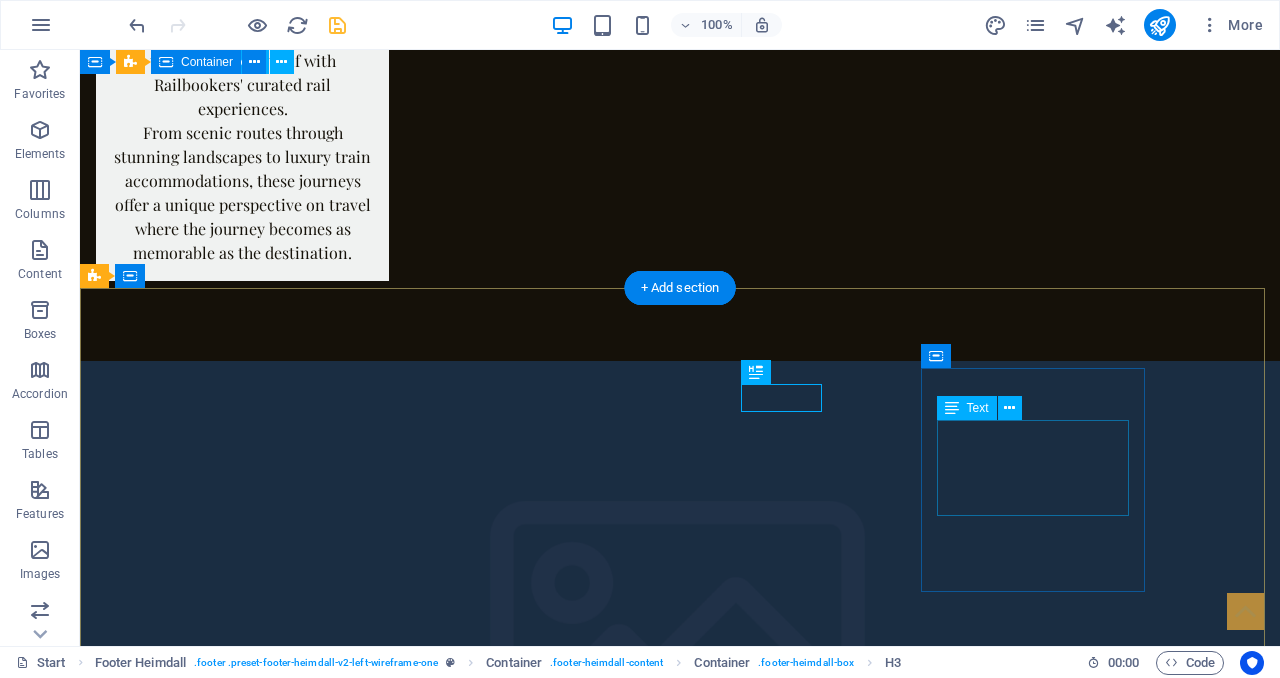 scroll, scrollTop: 5246, scrollLeft: 0, axis: vertical 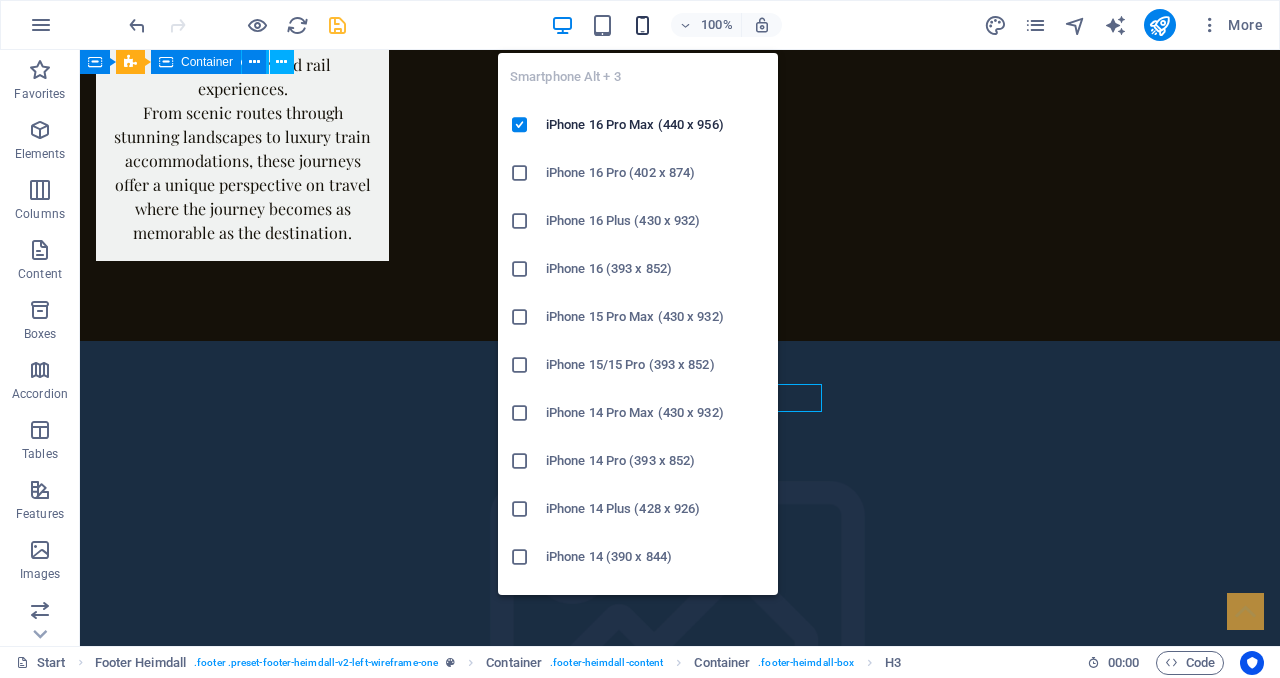 click at bounding box center [642, 25] 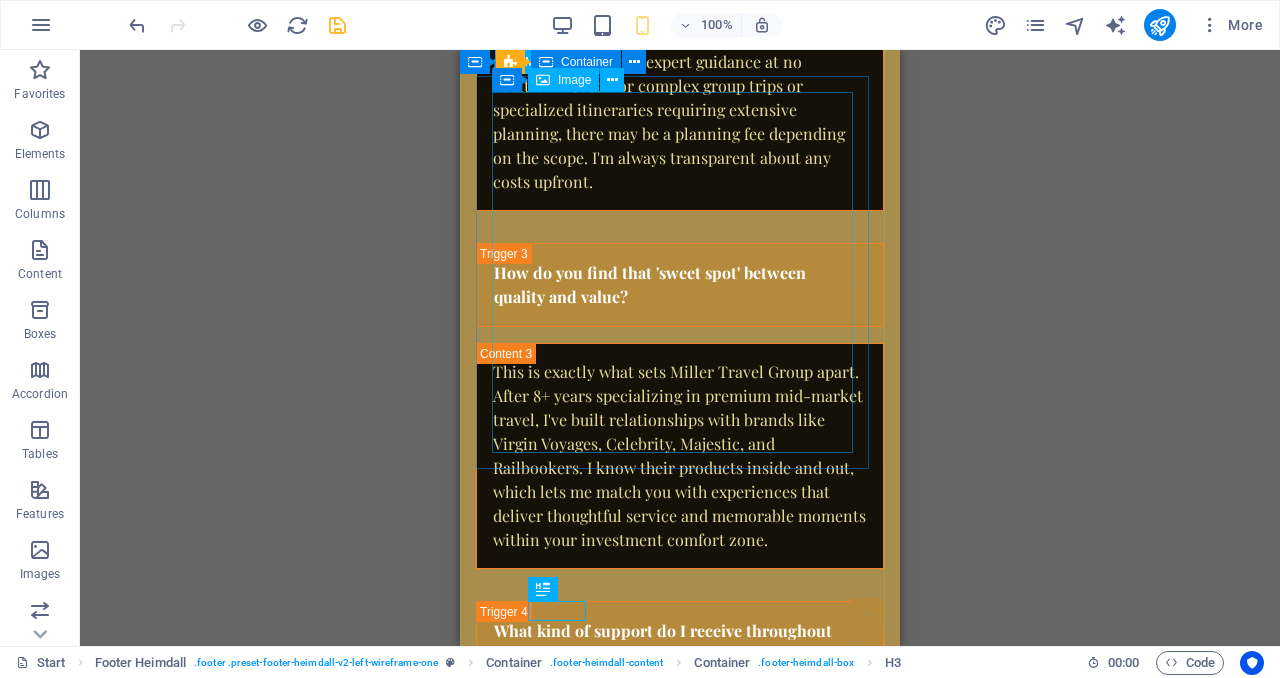 scroll, scrollTop: 9652, scrollLeft: 0, axis: vertical 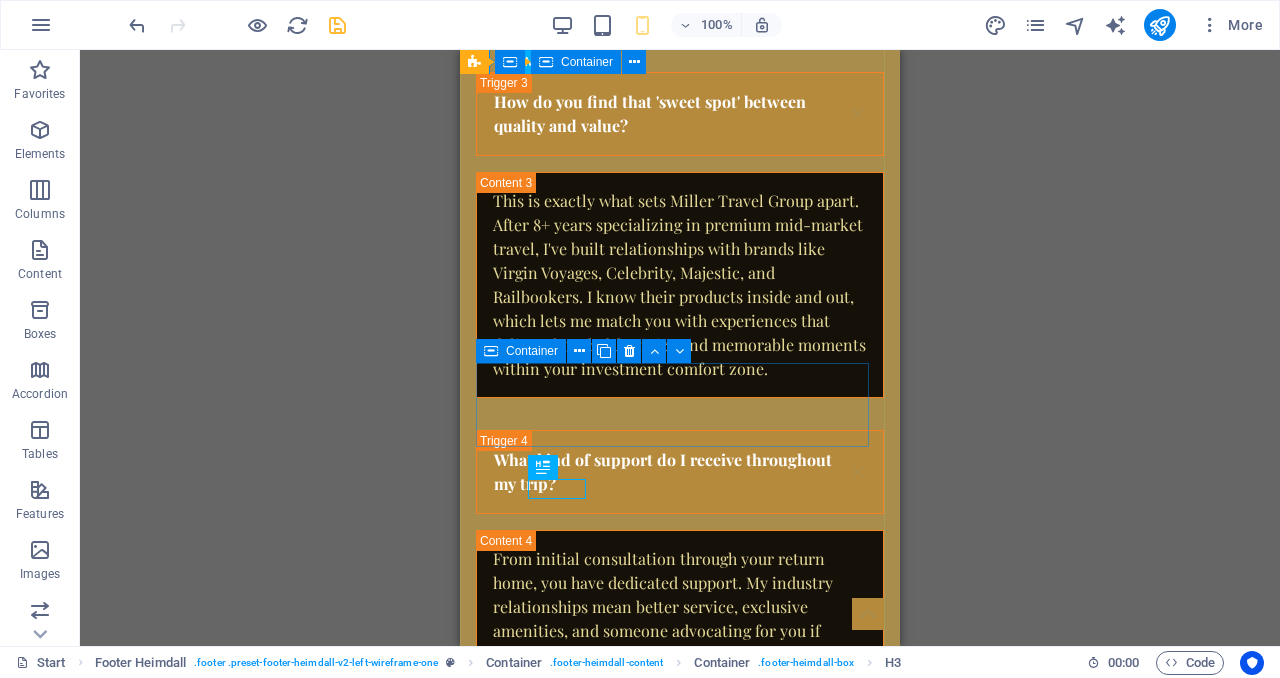 click on "Container" at bounding box center (521, 351) 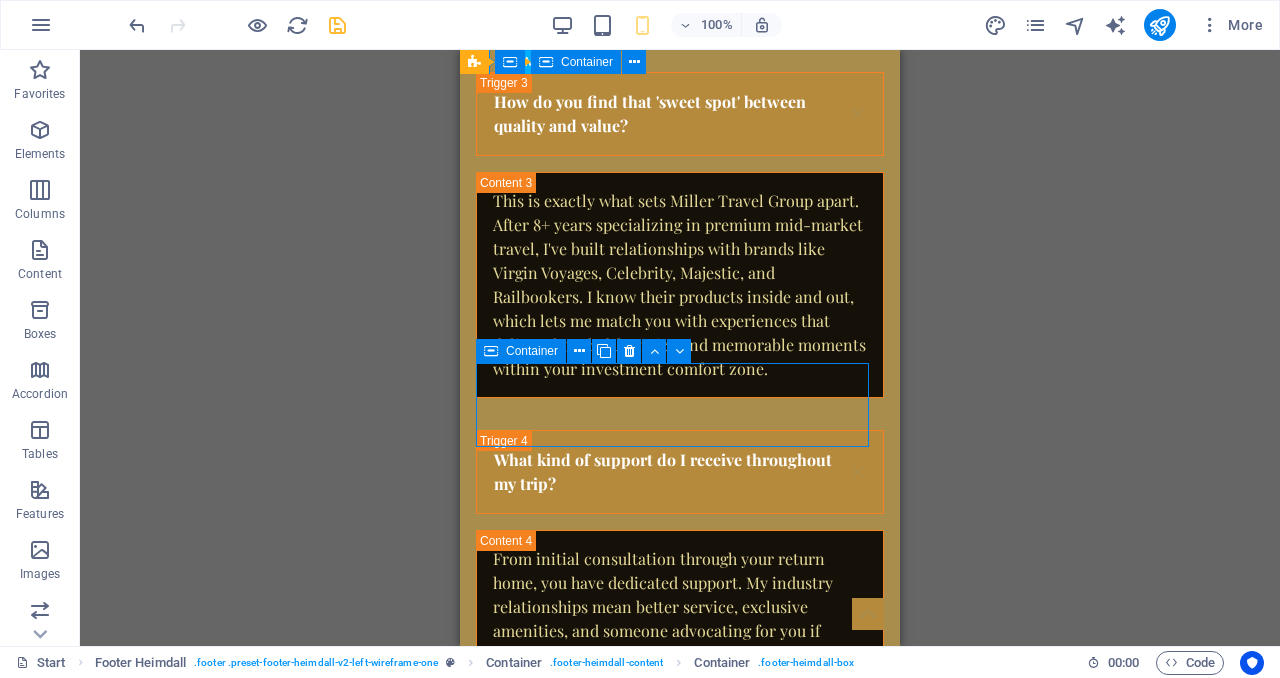 click on "Container" at bounding box center [532, 351] 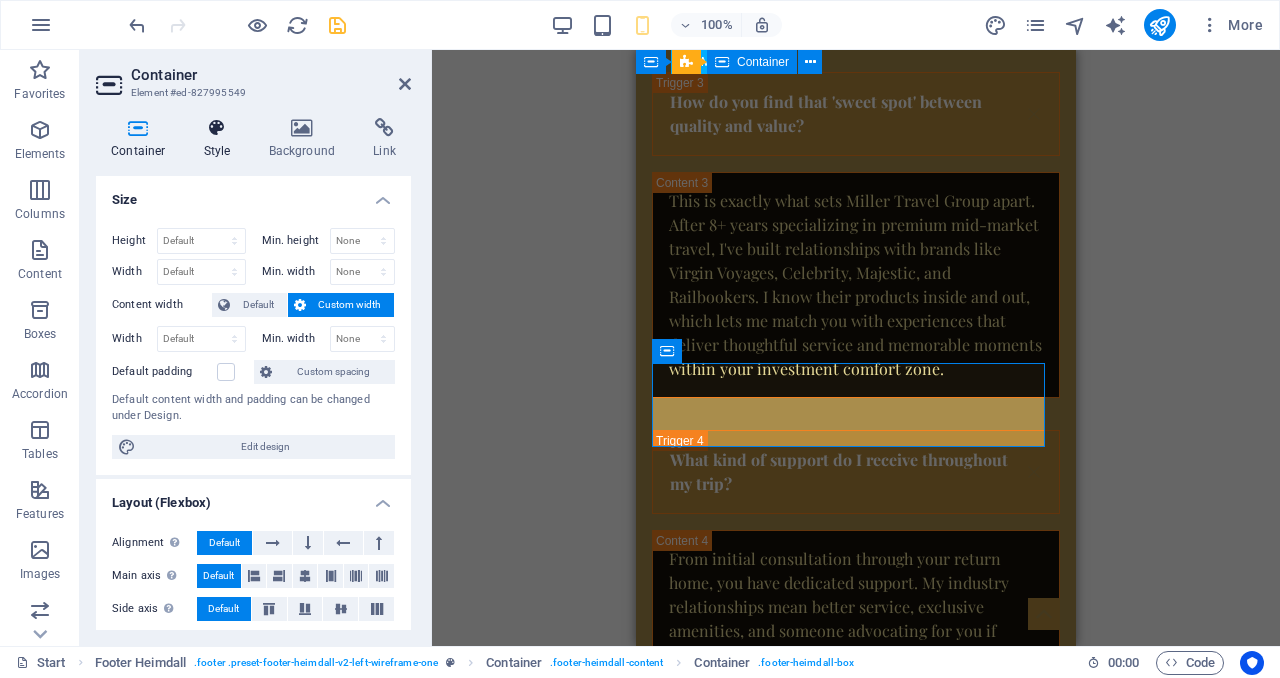 click at bounding box center (217, 128) 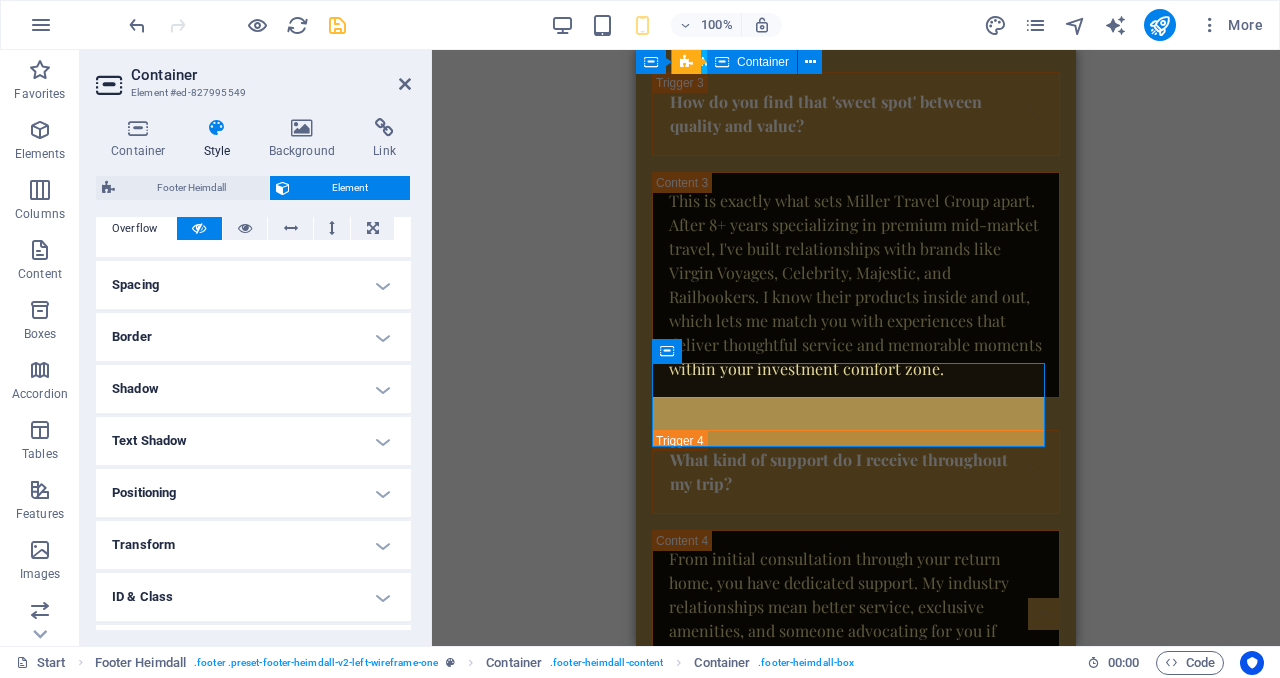 scroll, scrollTop: 432, scrollLeft: 0, axis: vertical 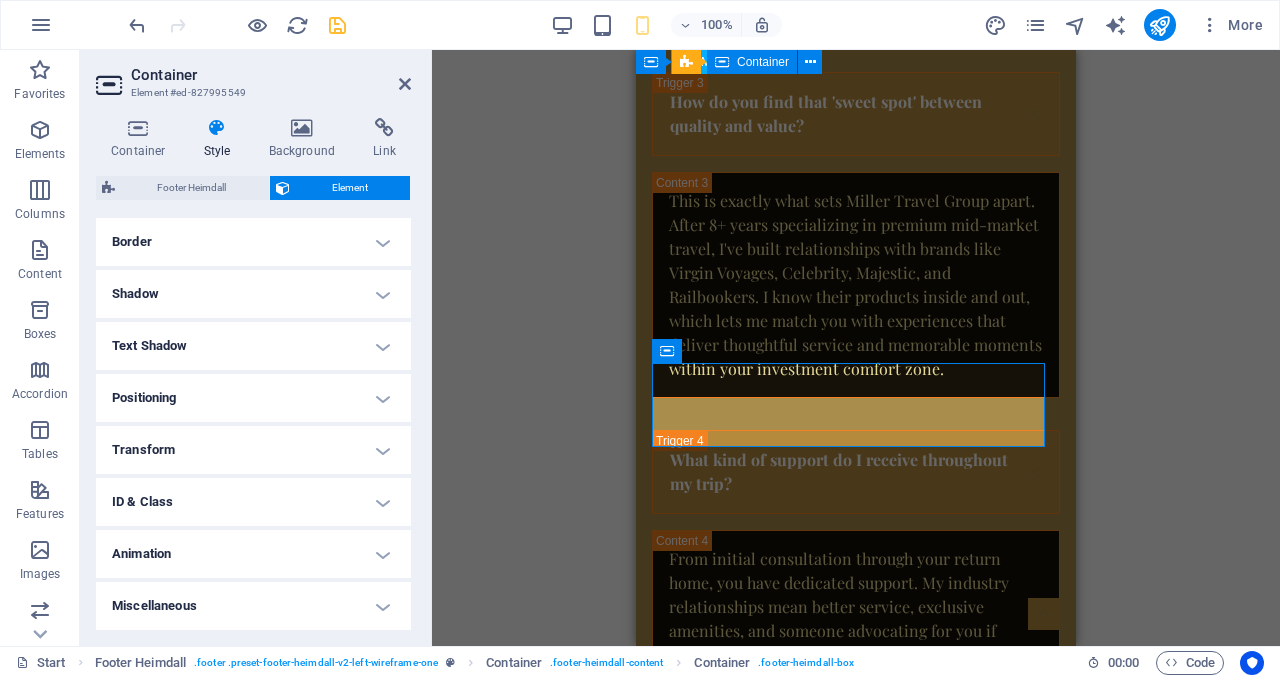 click on "Positioning" at bounding box center [253, 398] 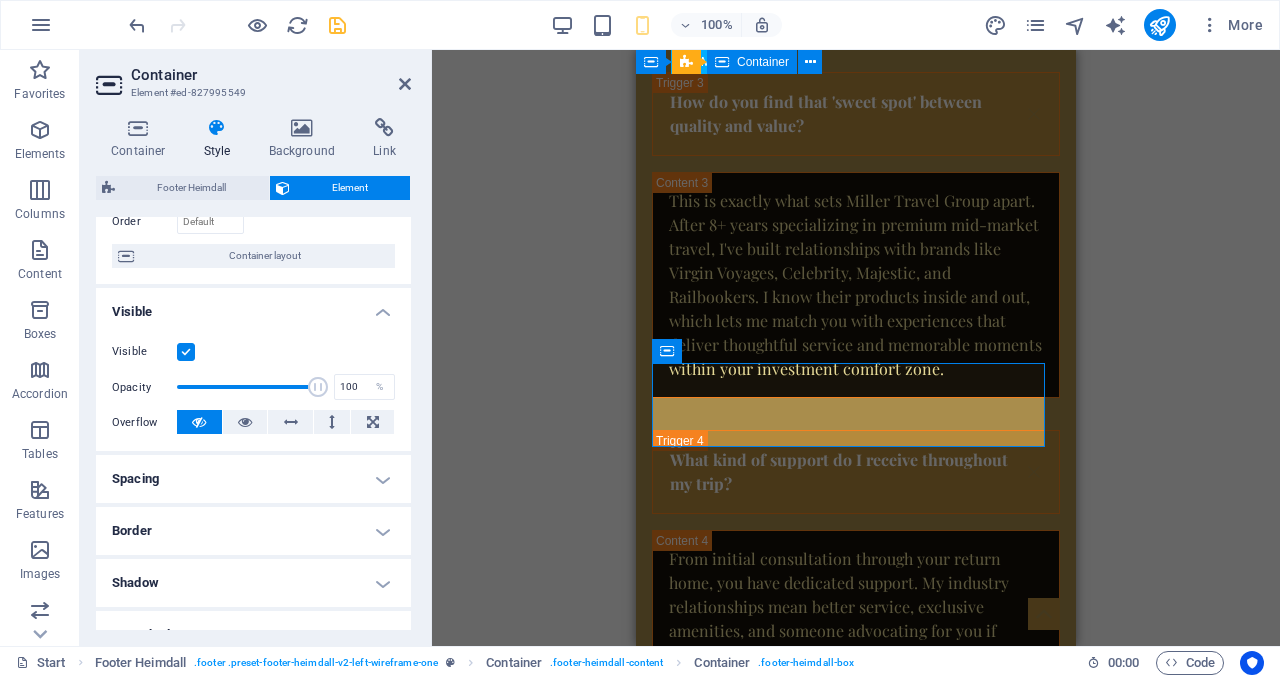 scroll, scrollTop: 0, scrollLeft: 0, axis: both 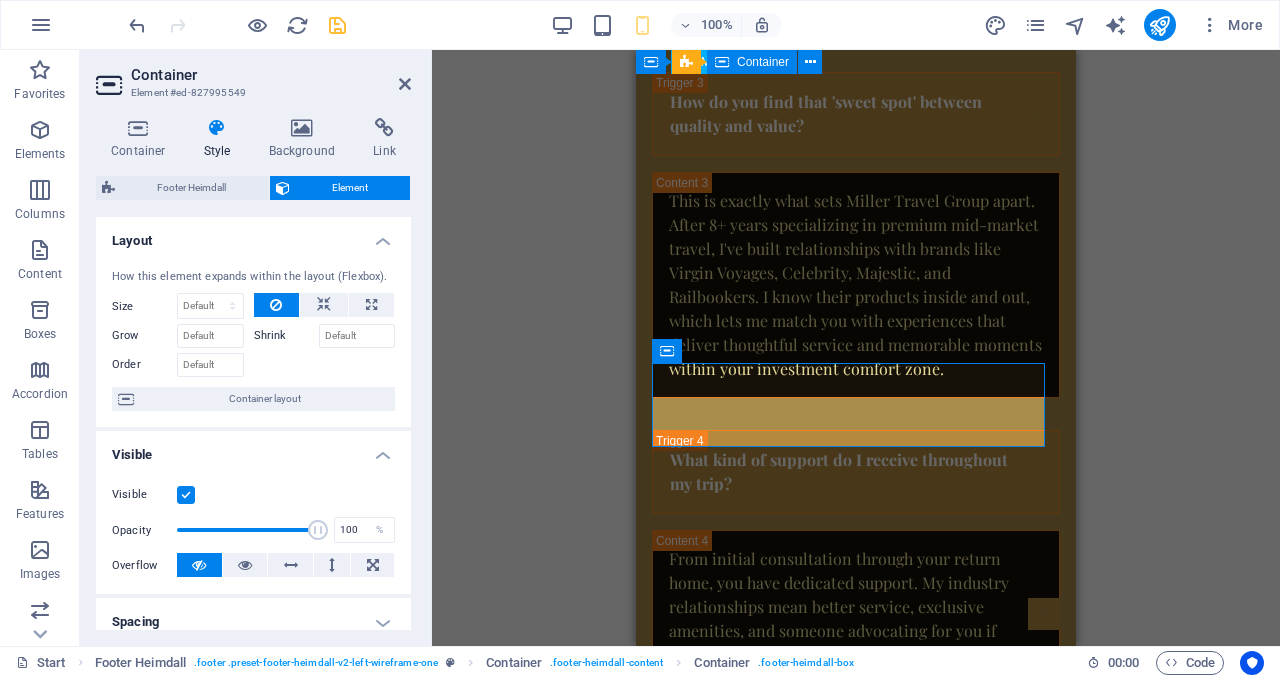 click at bounding box center (217, 128) 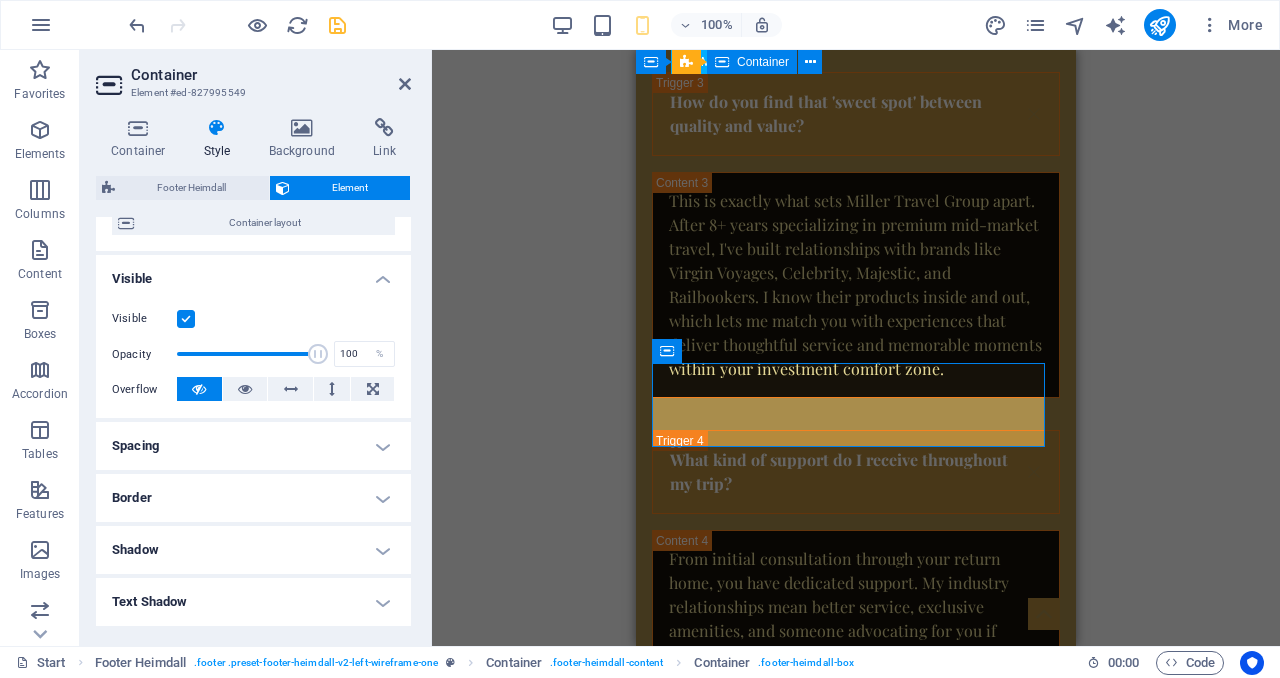 scroll, scrollTop: 190, scrollLeft: 0, axis: vertical 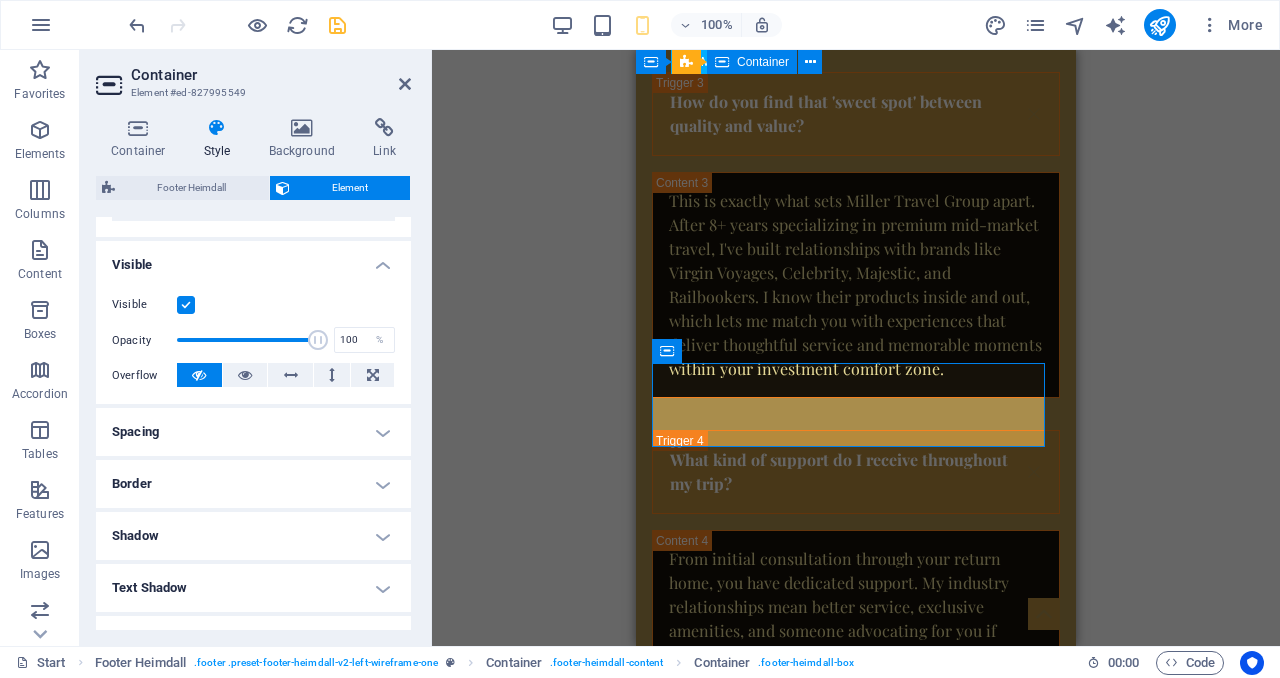 click on "Spacing" at bounding box center [253, 432] 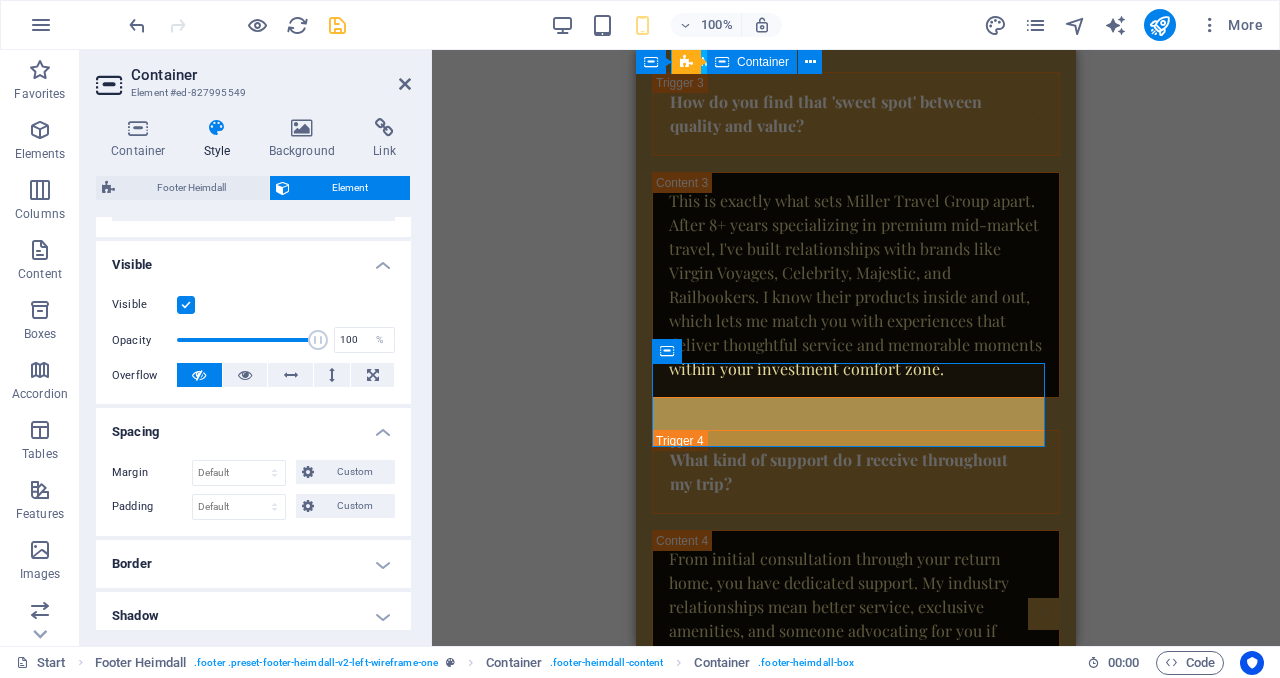 click on "Spacing" at bounding box center (253, 426) 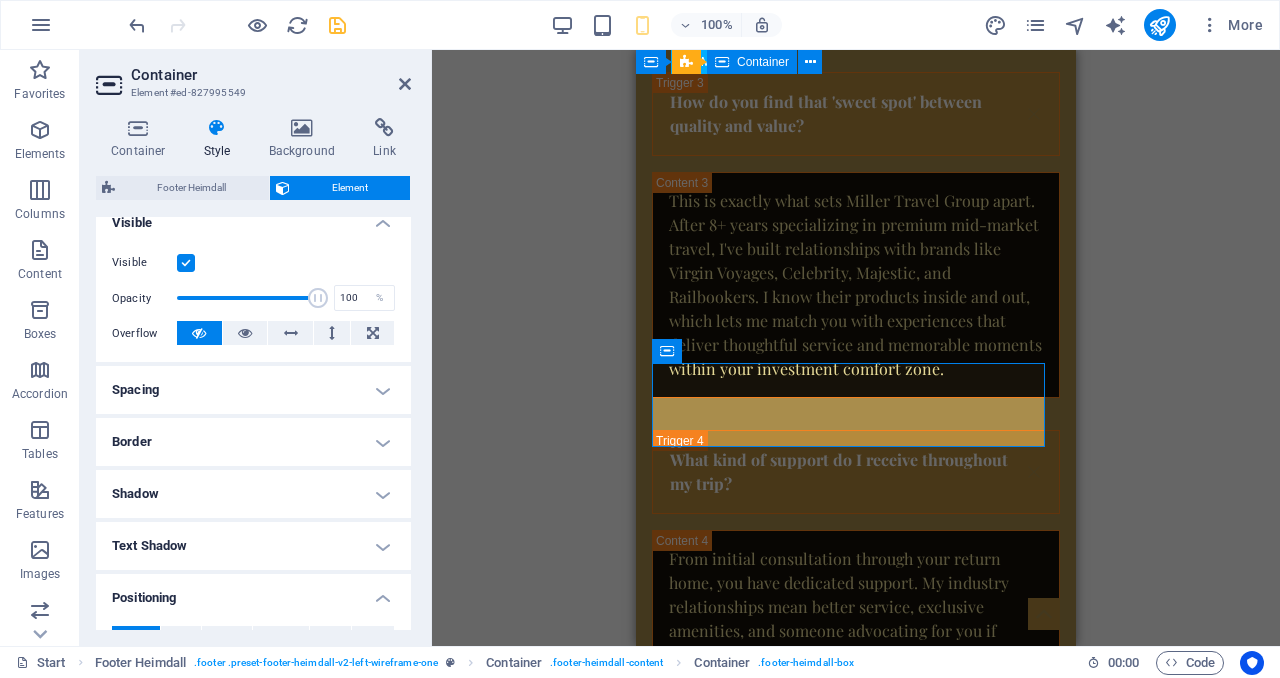 scroll, scrollTop: 236, scrollLeft: 0, axis: vertical 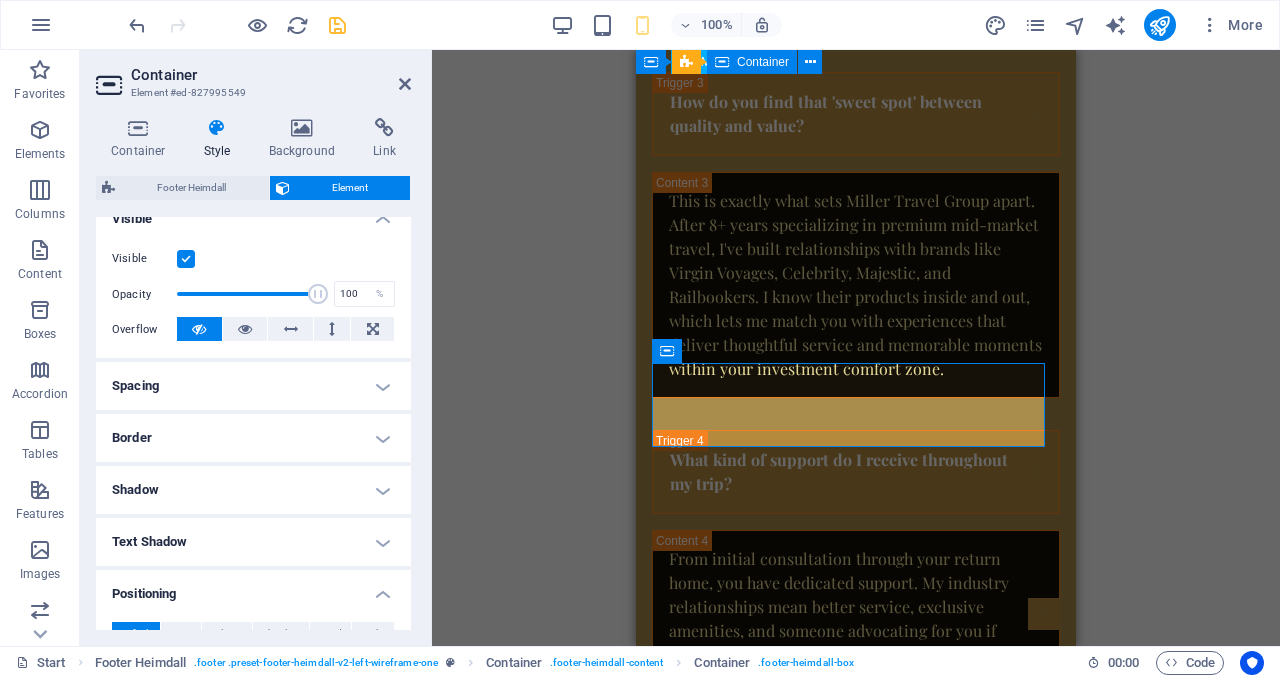 click on "Border" at bounding box center (253, 438) 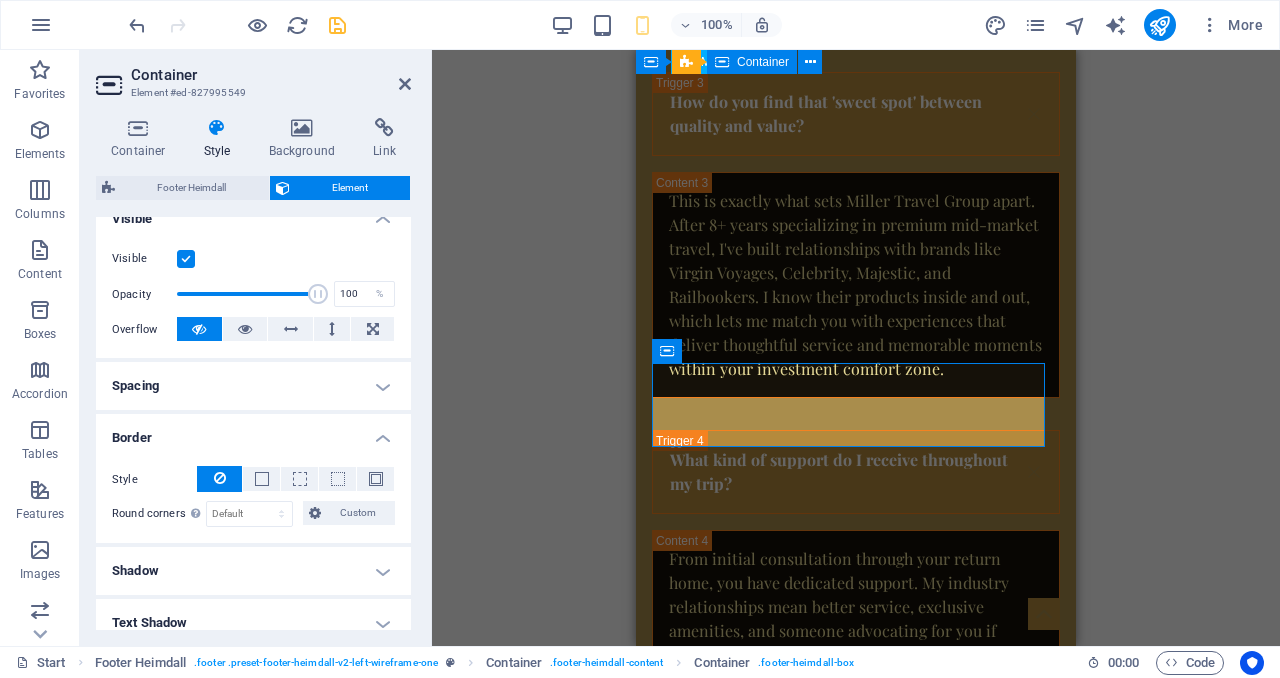 click on "Border" at bounding box center [253, 432] 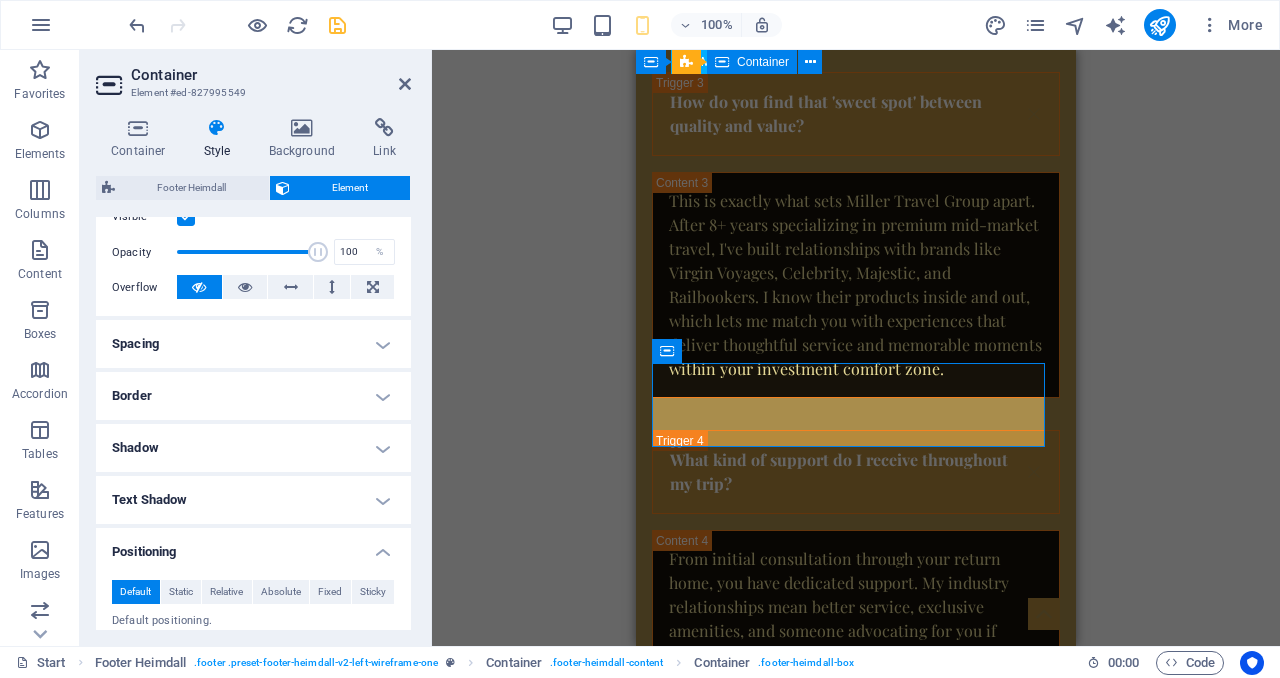 scroll, scrollTop: 306, scrollLeft: 0, axis: vertical 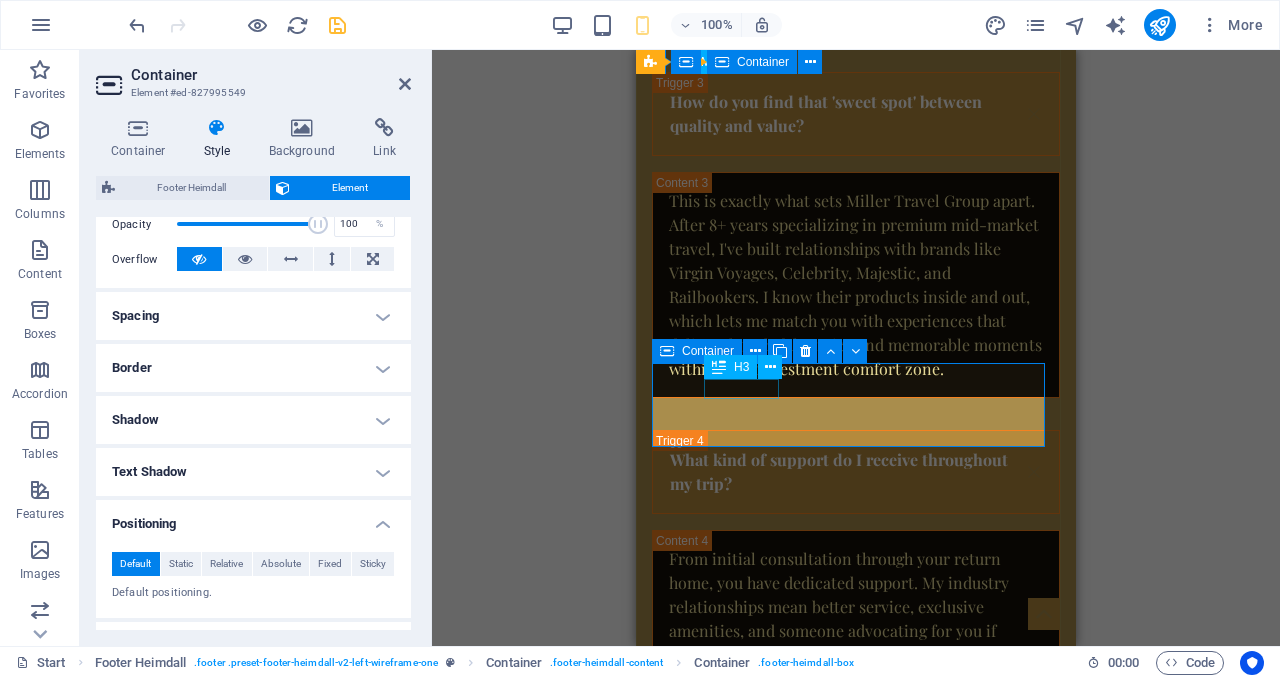 click on "Address" at bounding box center [856, 2790] 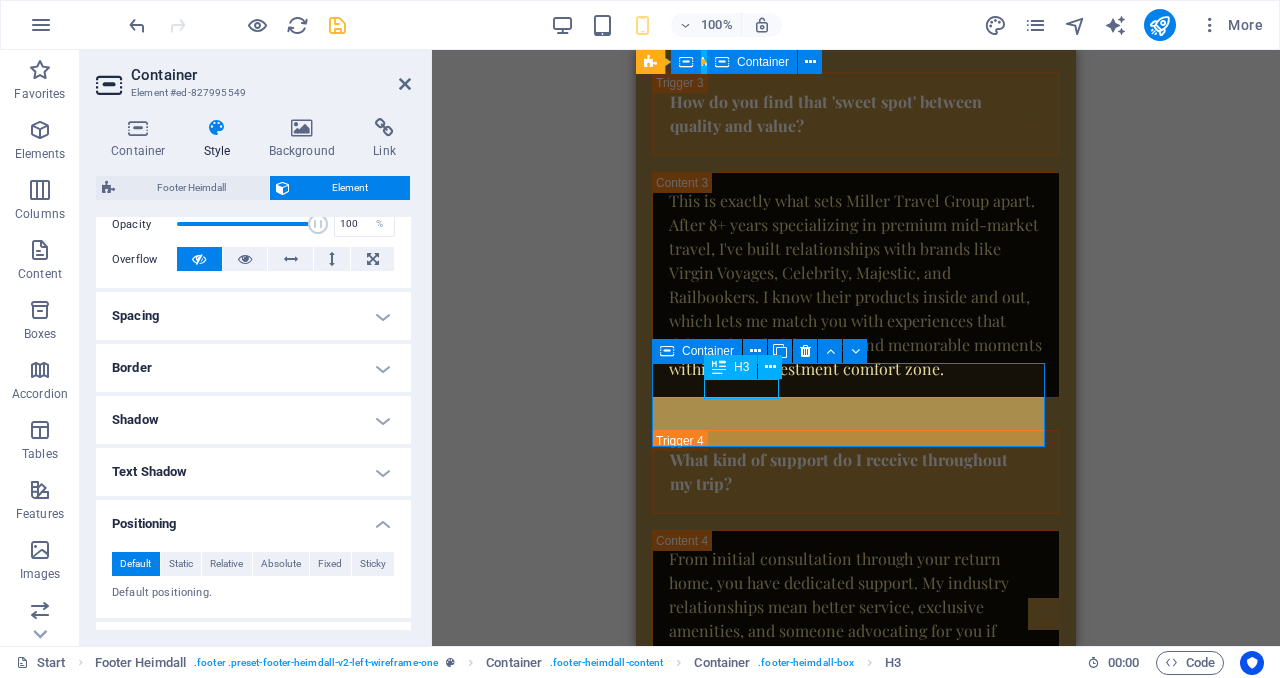 click on "Address" at bounding box center [856, 2790] 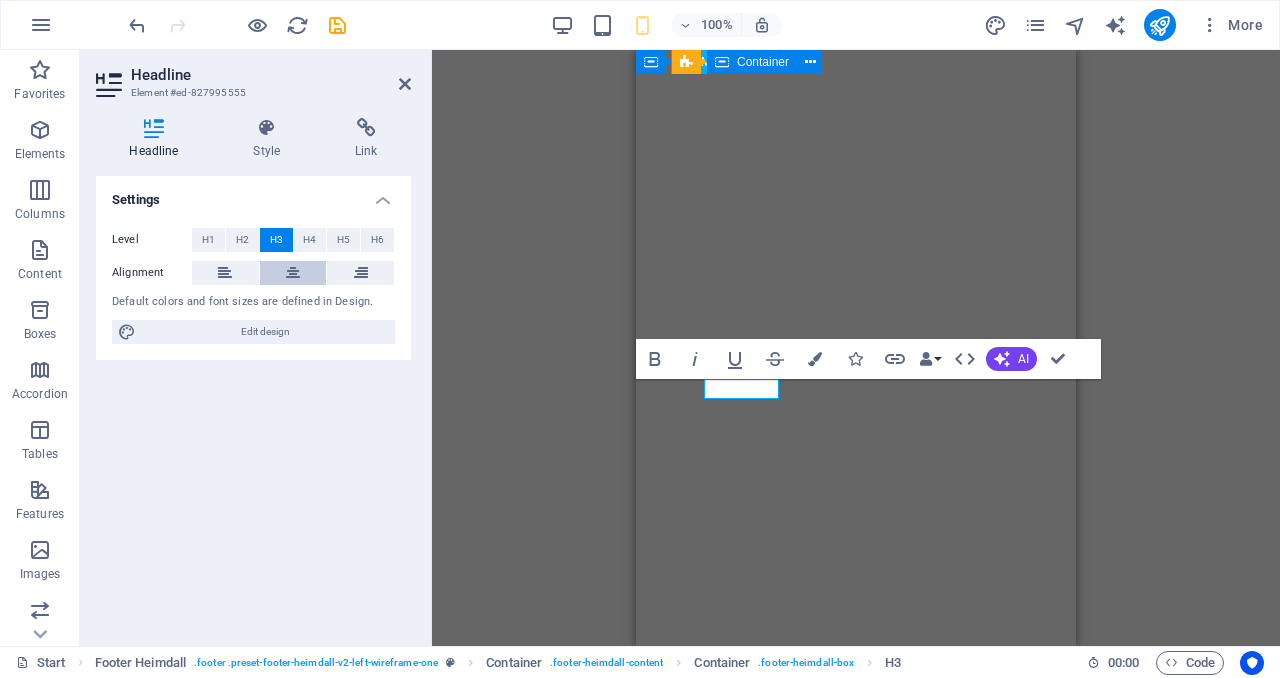 scroll, scrollTop: 0, scrollLeft: 0, axis: both 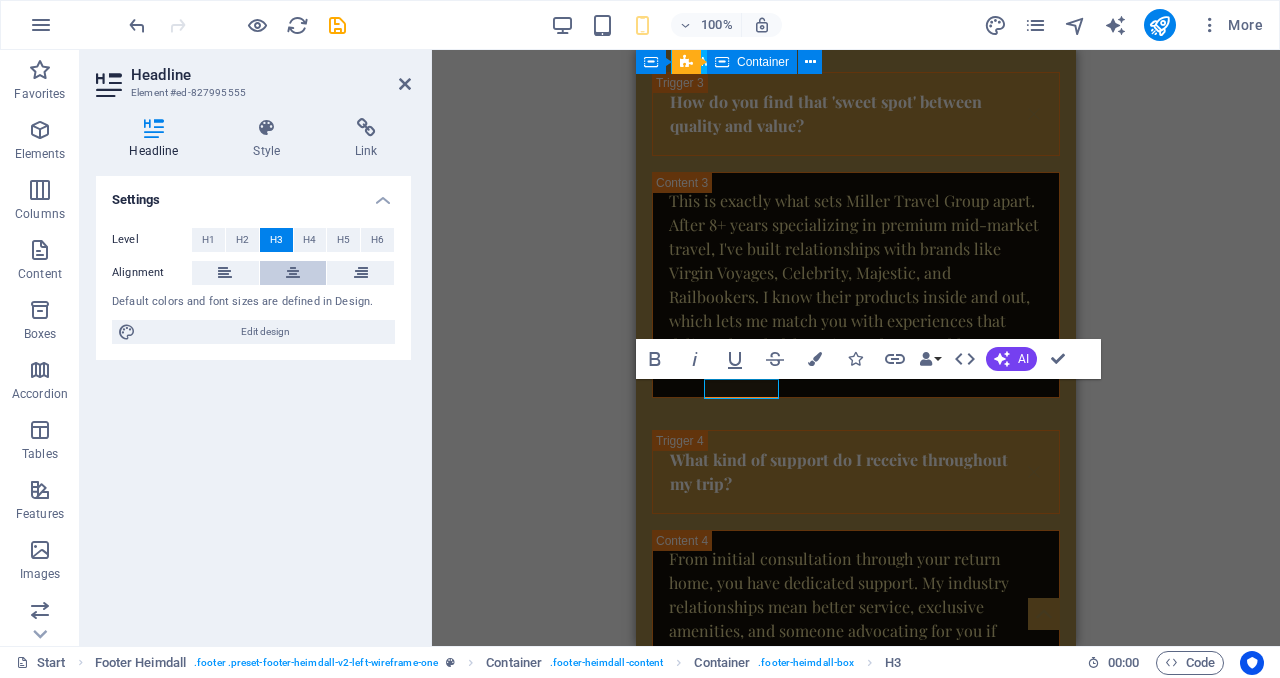 click at bounding box center [293, 273] 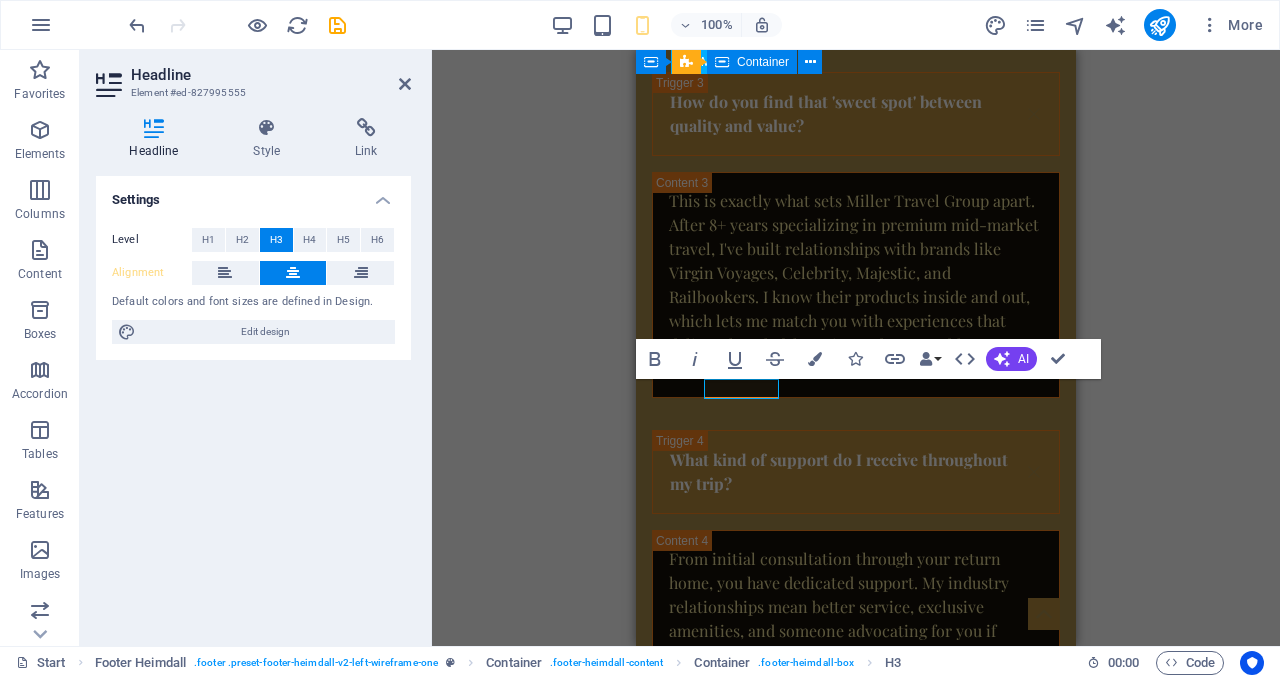 click at bounding box center (293, 273) 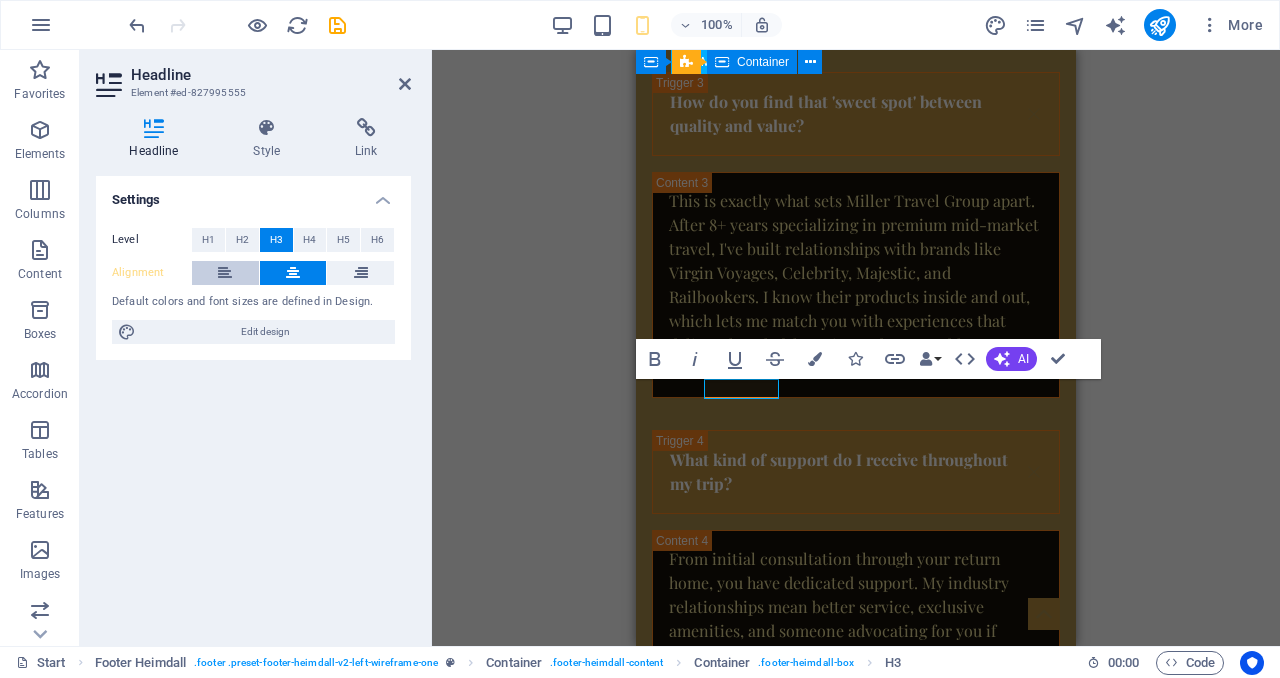 click at bounding box center (225, 273) 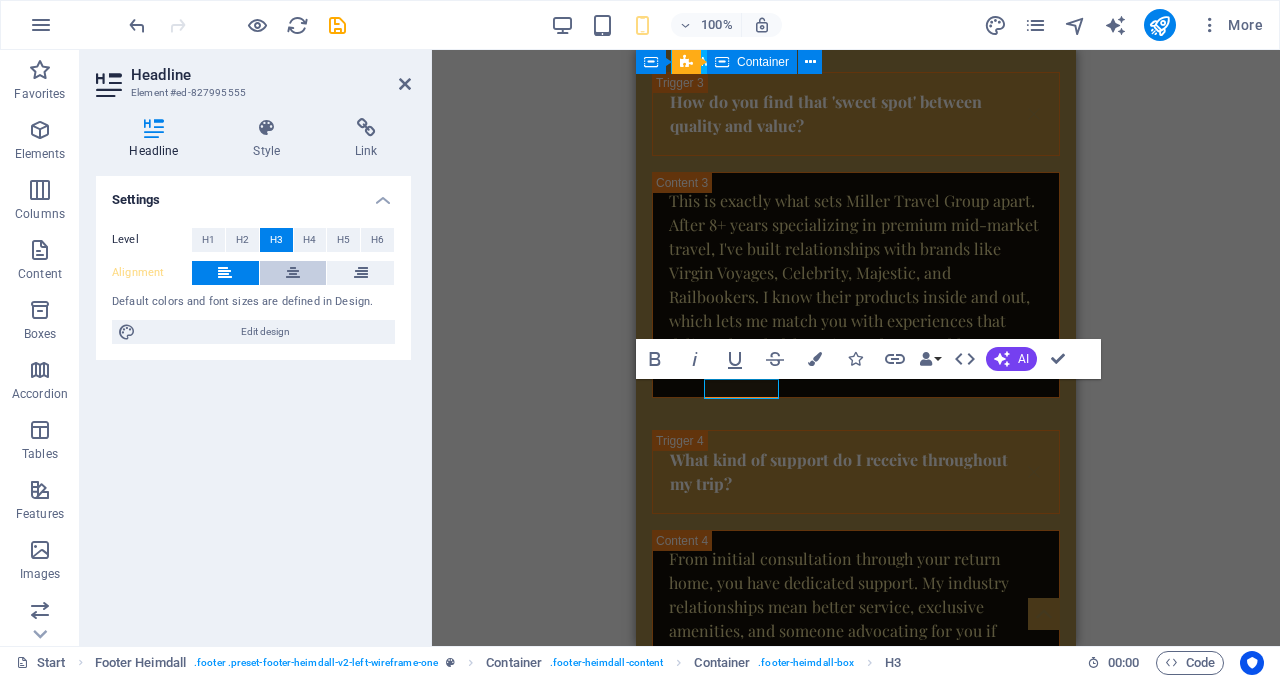 click at bounding box center (293, 273) 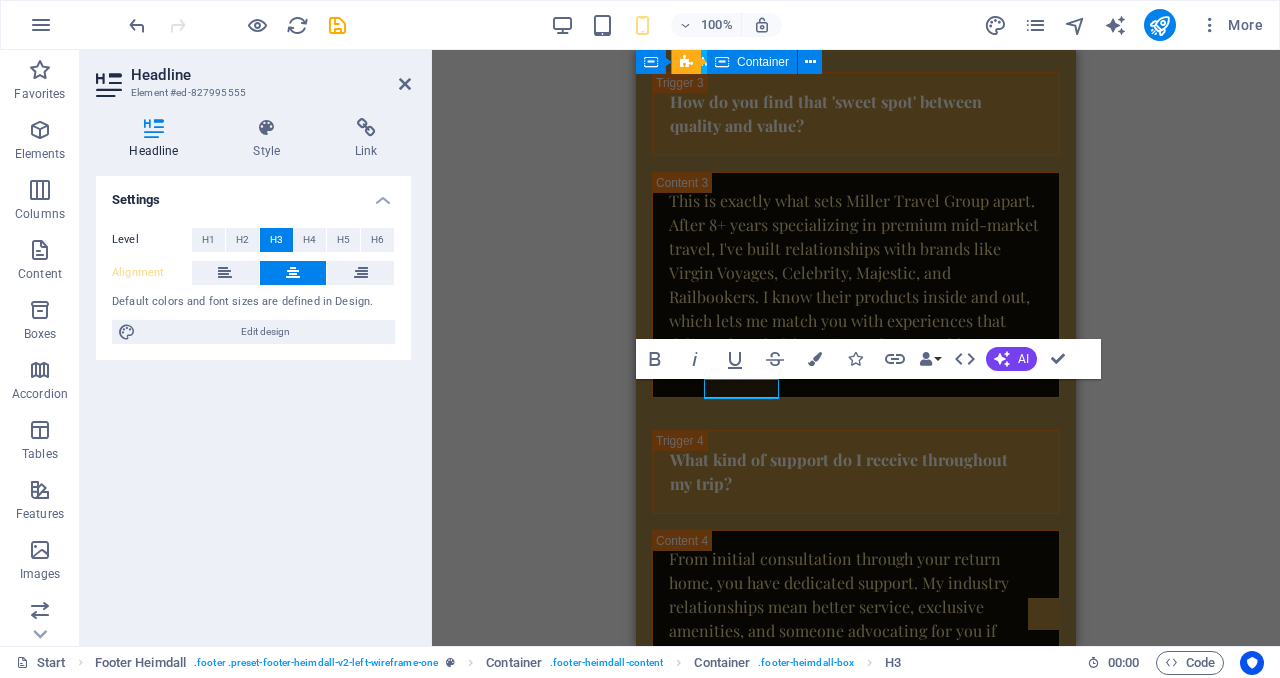 type 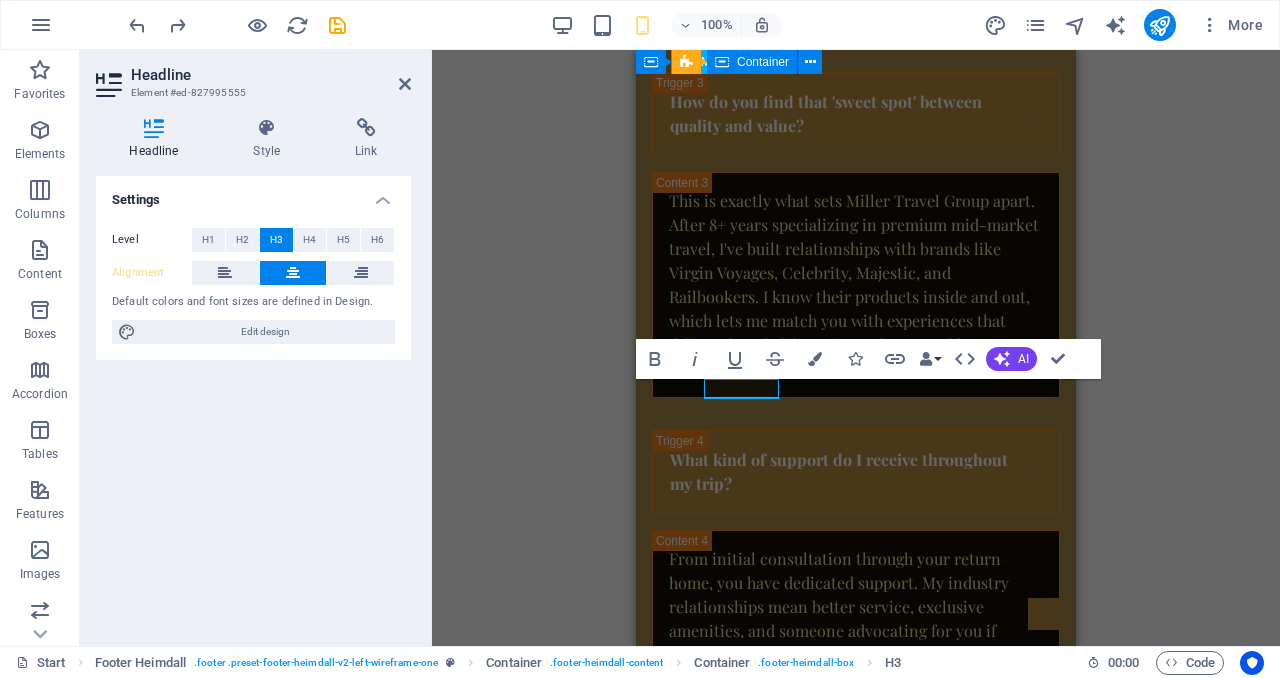 click on "Menu Bar   Menu   Menu Bar   Container   Banner   Banner   Container   Container   Banner   Container   Text   Text   Button   Container   Image with text   Cards   Container   Image   Container   Text   Image   Logos   Image   Container   Spacer   Boxes   Container   Container   Text   Accordion   Container   Container   Text   Container   Text   Container   Container   H3   Callout   Container   Text   Spacer   Contact Form   Form   Form   Textarea   Image   Footer Heimdall   Container   Footer Heimdall   Container   Container   H3
Image   Footer Heimdall   Container   Text   Container   Text   Text   Text   H3   Container   Icon   Placeholder   Container   Image   H3   Icon   Container   H3   Icon   Captcha   Checkbox   Container   H3   Text   Image   H2   H4   Contact Form   Input   Container   Placeholder   Container   Icon Bold Italic Underline Strikethrough Colors Icons Link Data Bindings Company First name Last name Street ZIP code City Email Phone Mobile Fax Custom field 1 HTML" at bounding box center [856, 348] 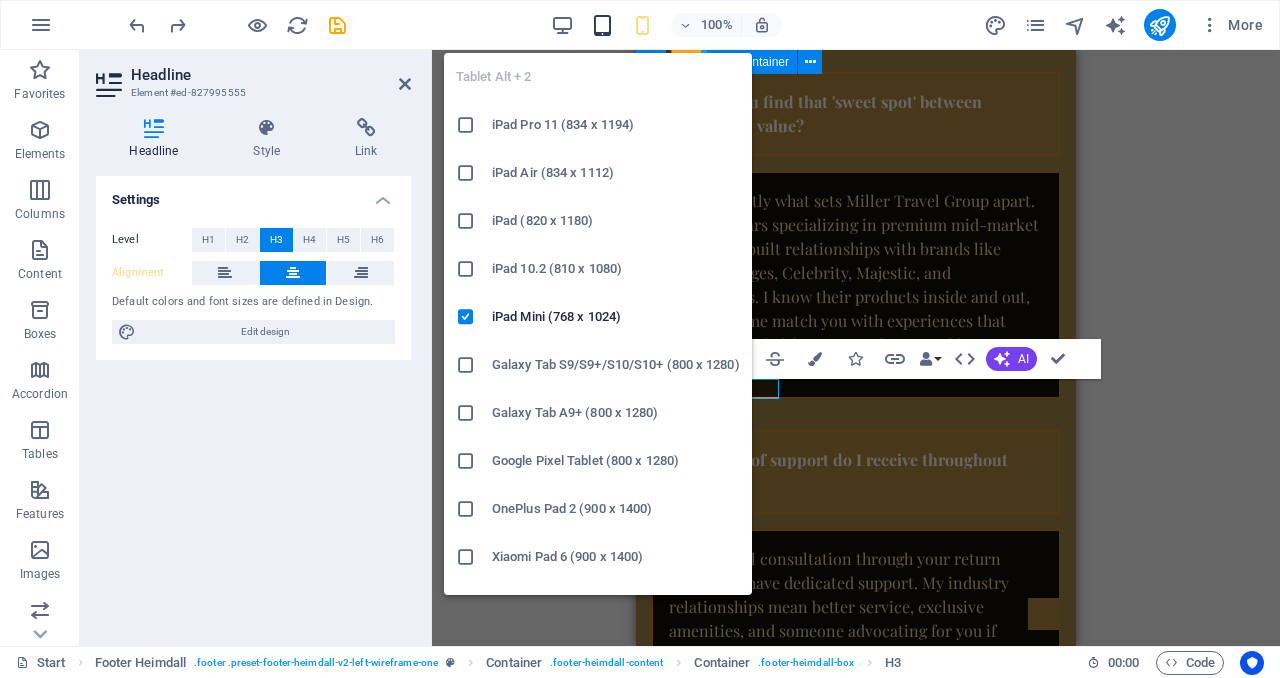 click at bounding box center (602, 25) 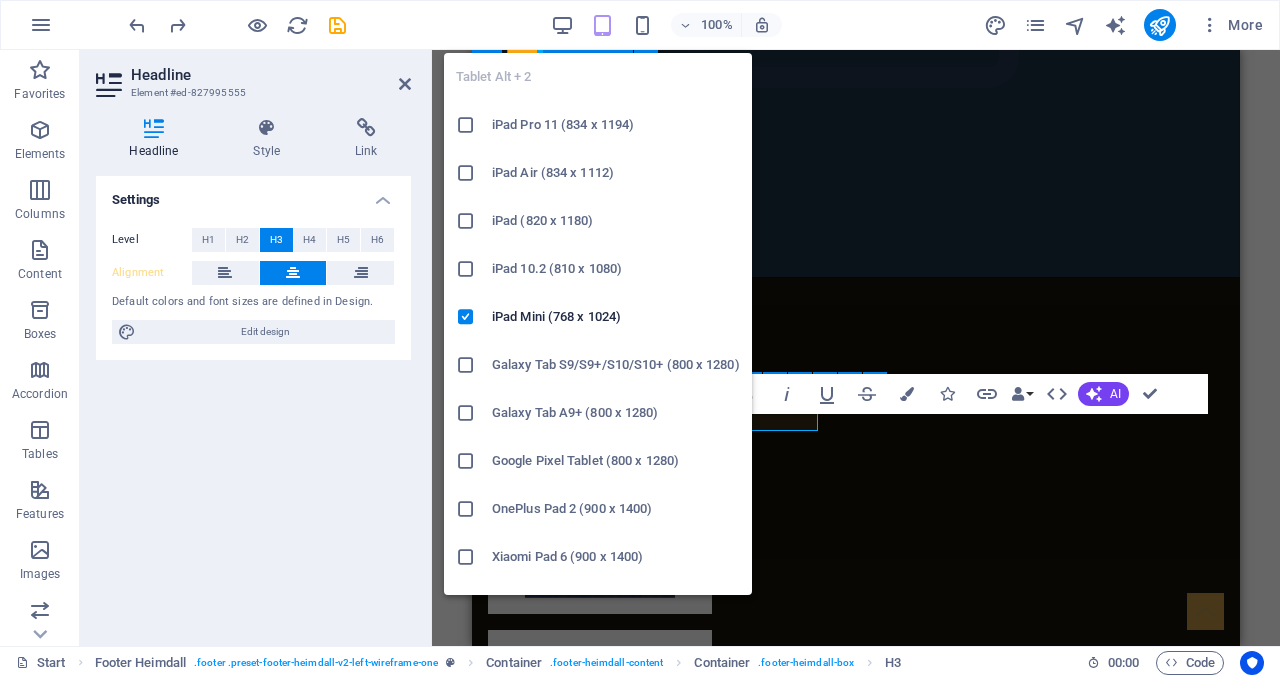 scroll, scrollTop: 5670, scrollLeft: 0, axis: vertical 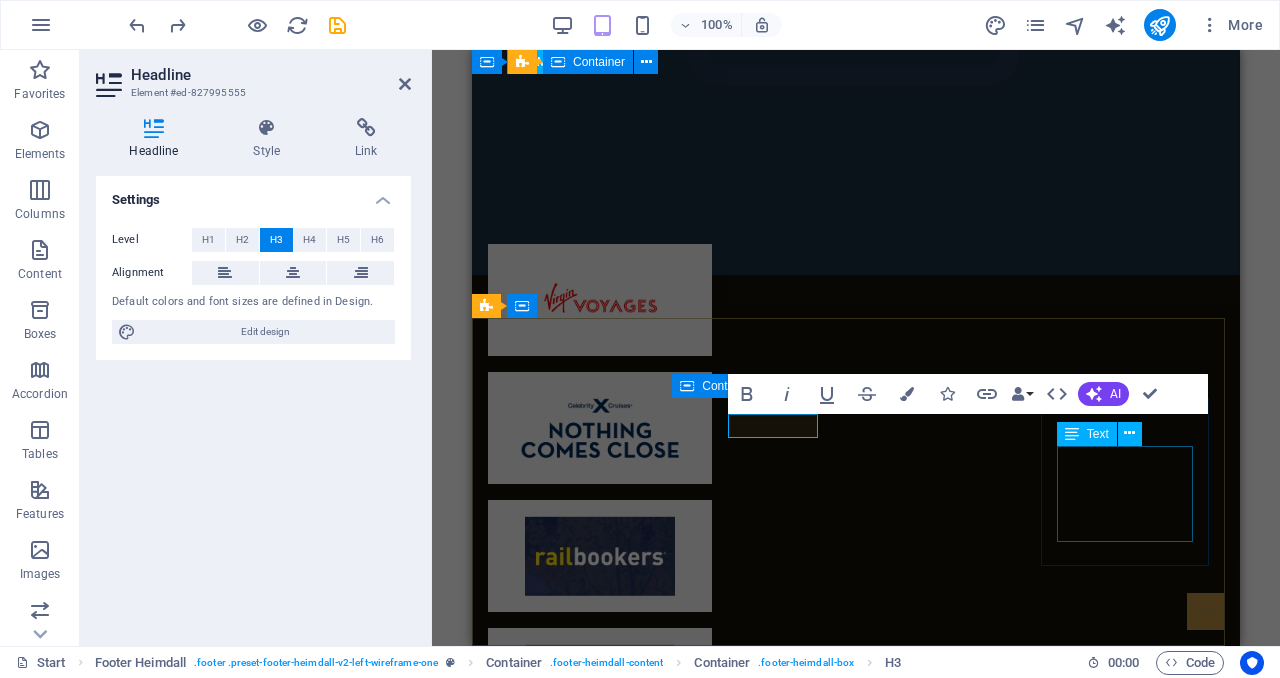 click on "Contact [EMAIL] Legal Notice  |  Privacy Policy" at bounding box center (574, 6029) 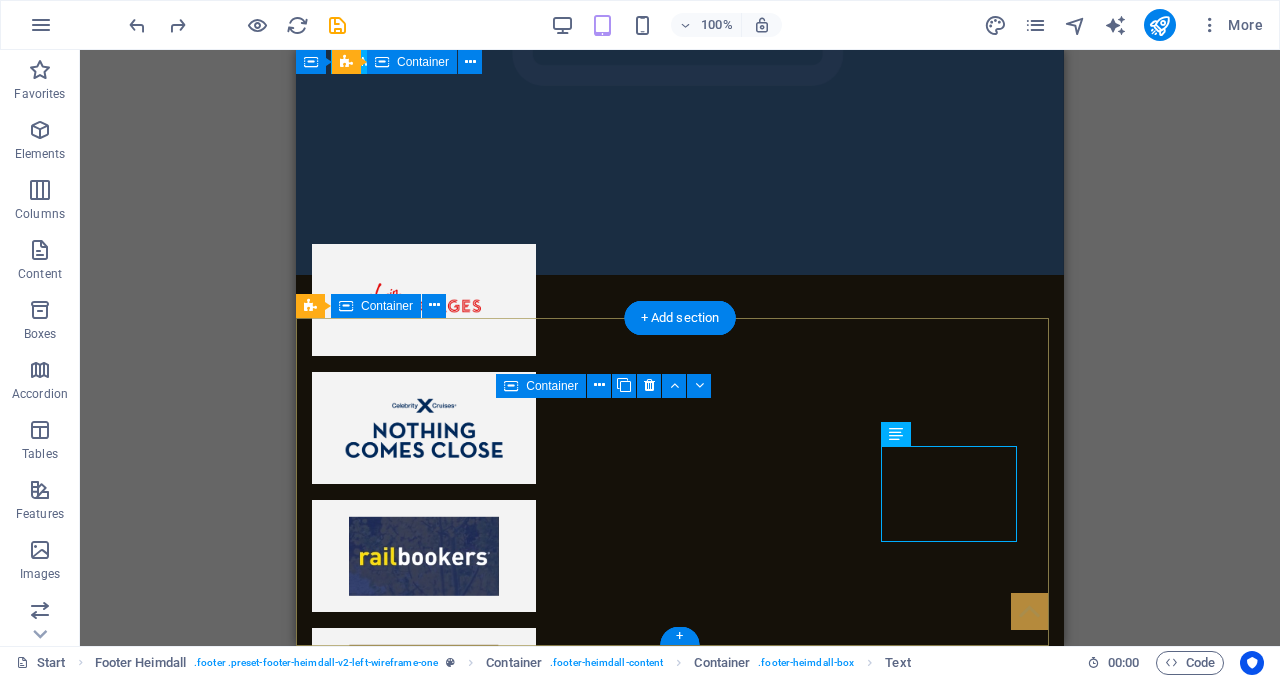 click on "Address   [CITY], [STATE]   [POSTAL_CODE] Phone Phone:  [PHONE]   Contact [EMAIL] Legal Notice  |  Privacy Policy" at bounding box center [680, 5453] 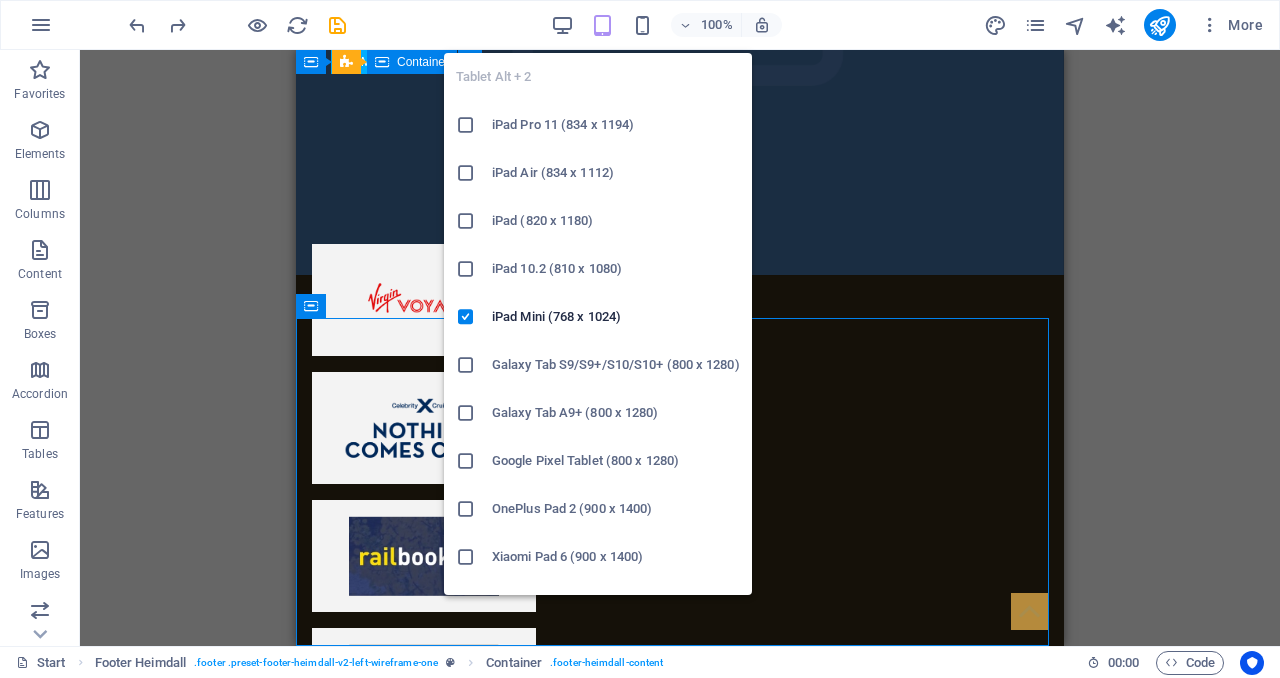 click at bounding box center (602, 25) 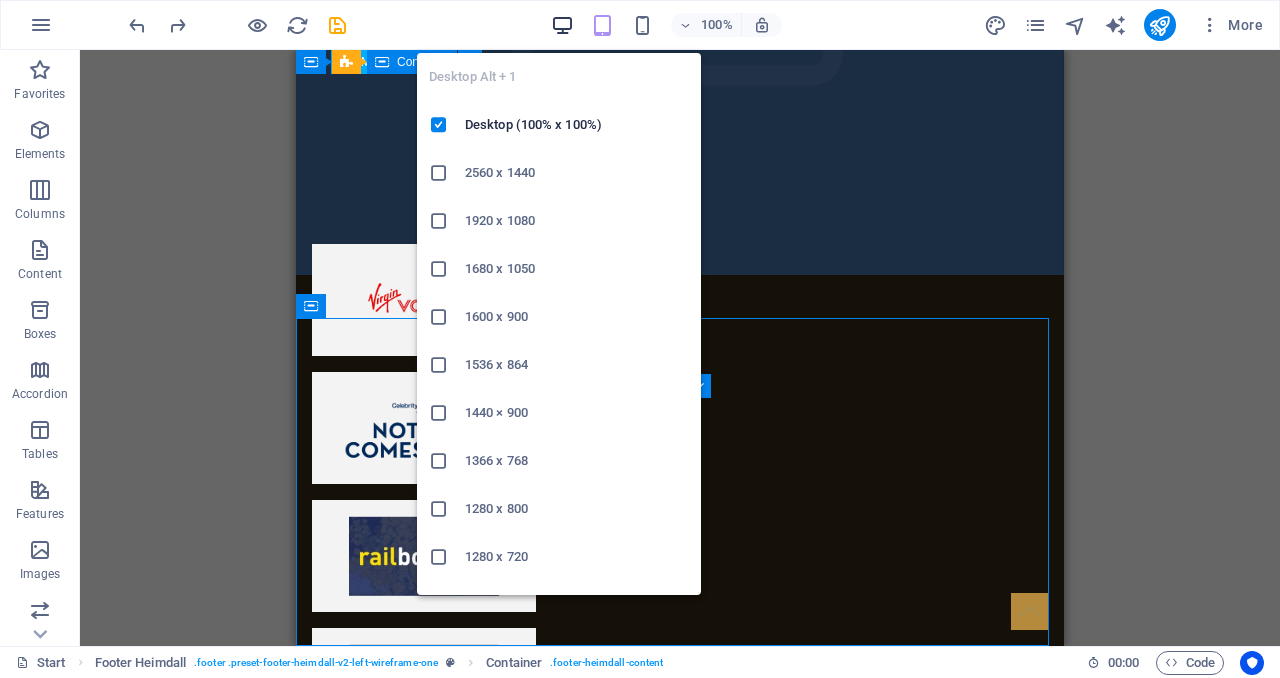 click at bounding box center (562, 25) 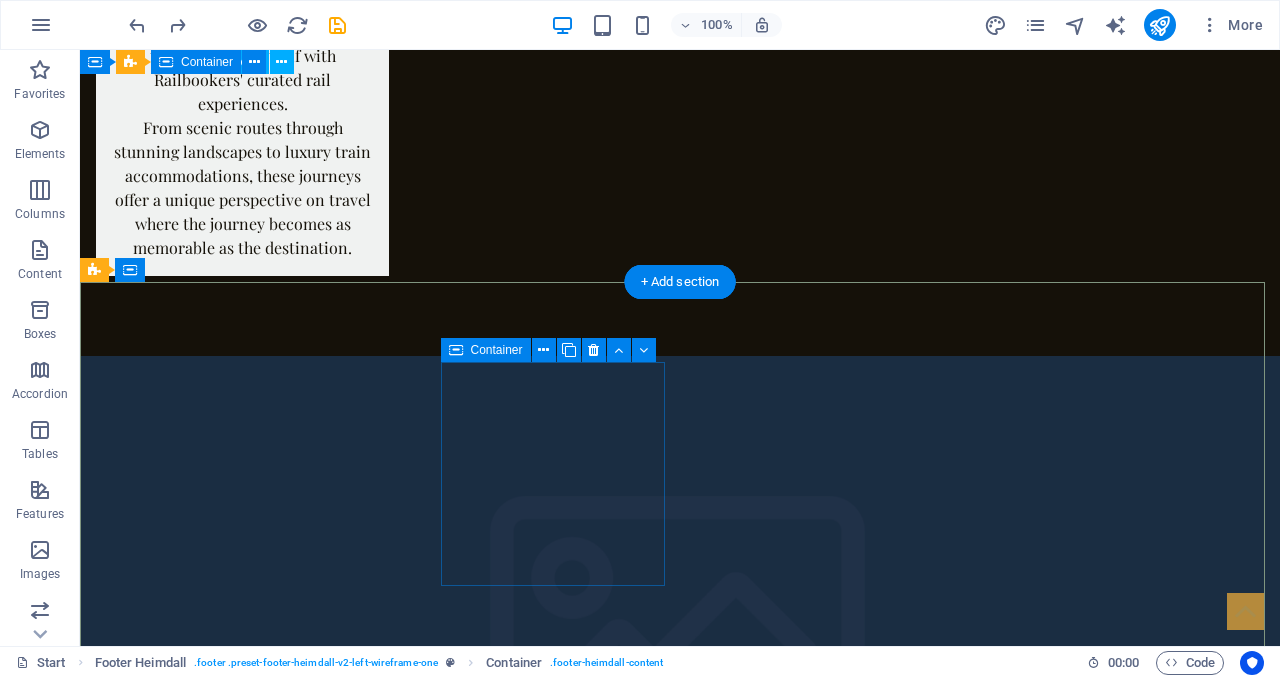 scroll, scrollTop: 5272, scrollLeft: 0, axis: vertical 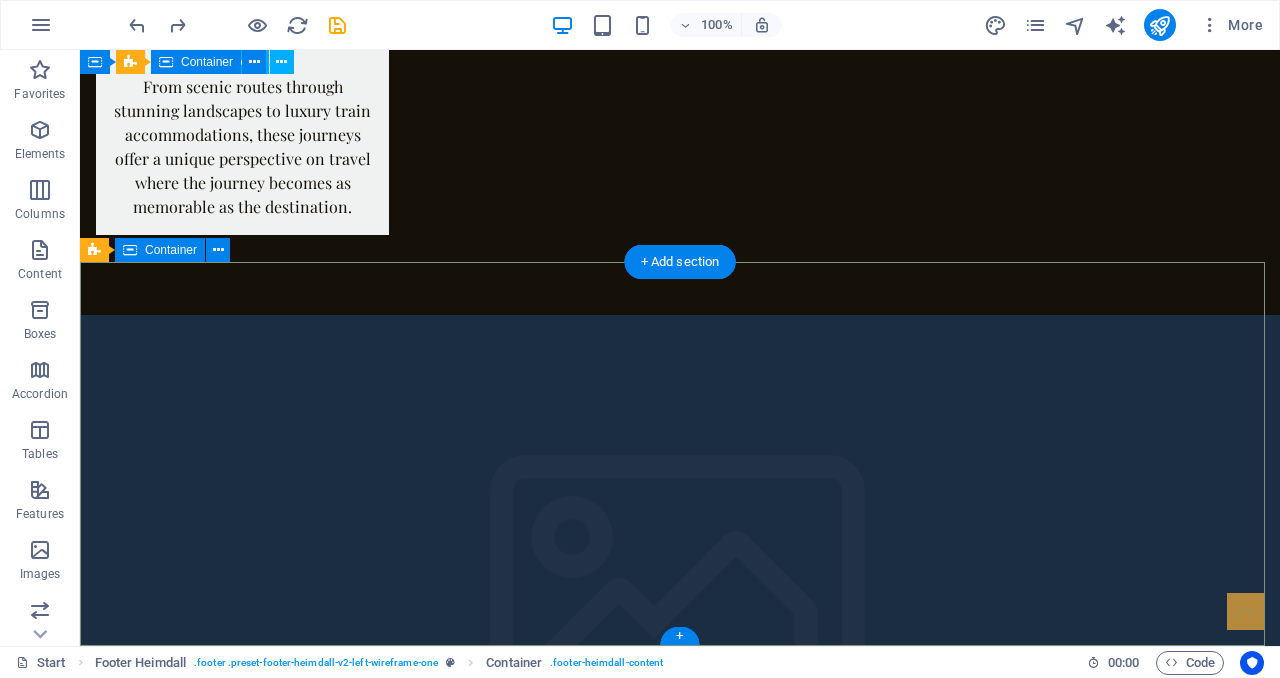 click on "Address   [CITY], [STATE]   [POSTAL_CODE] Phone Phone:  [PHONE]   Contact [EMAIL] Legal Notice  |  Privacy Policy" at bounding box center [680, 6346] 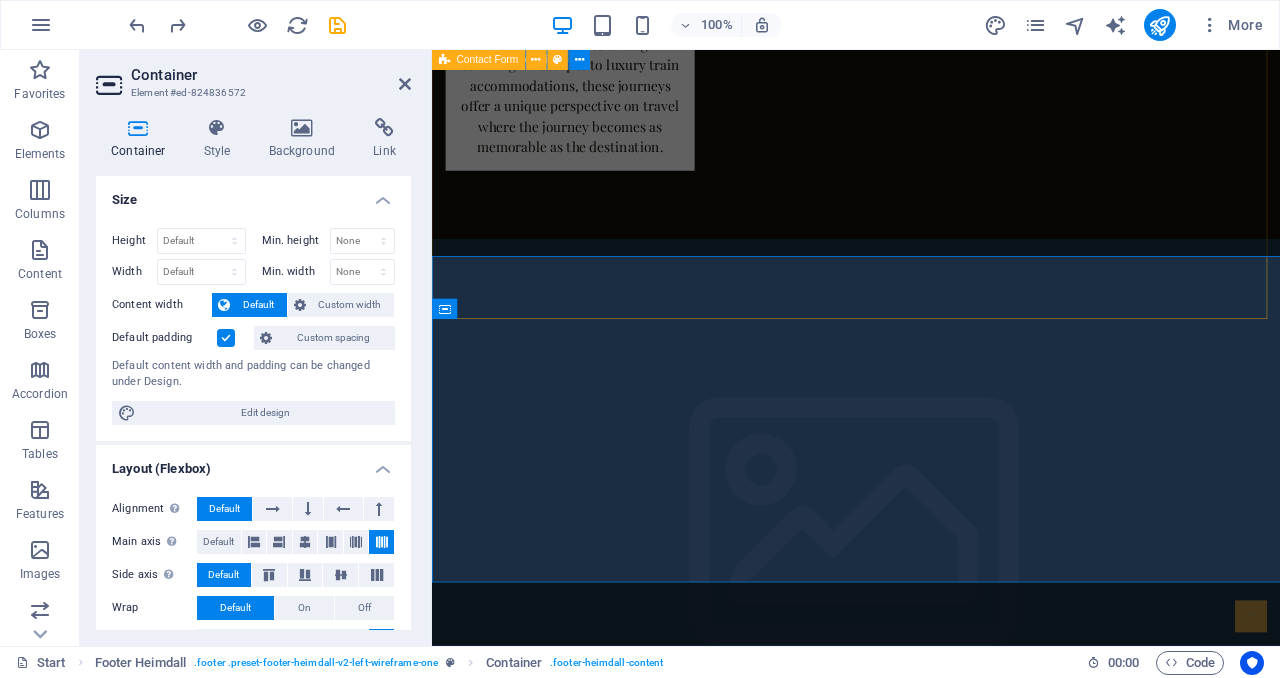 scroll, scrollTop: 5241, scrollLeft: 0, axis: vertical 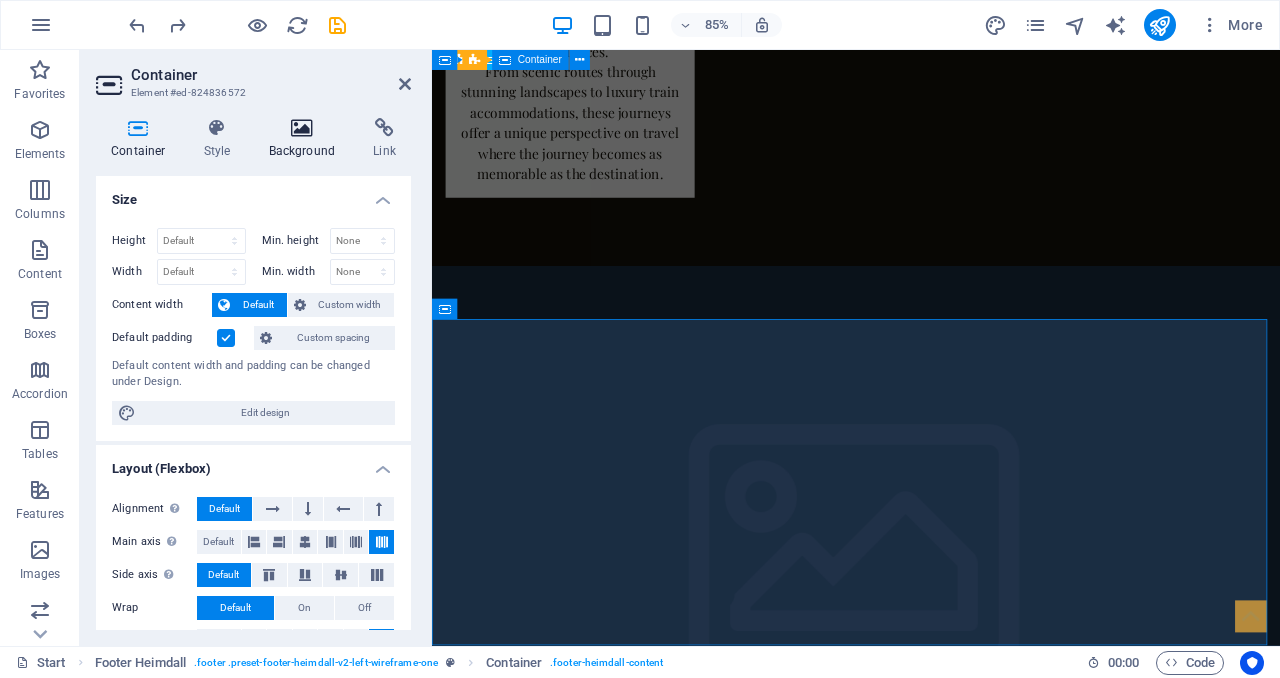 click on "Background" at bounding box center (306, 139) 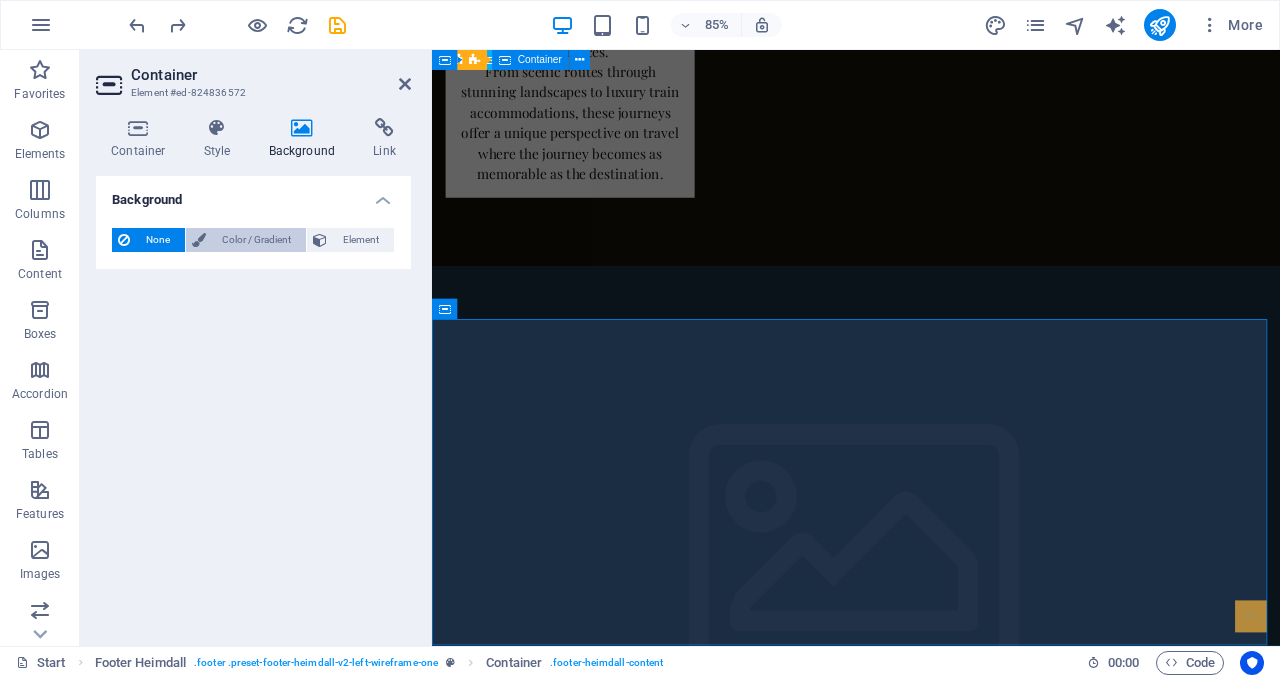 click on "Color / Gradient" at bounding box center [256, 240] 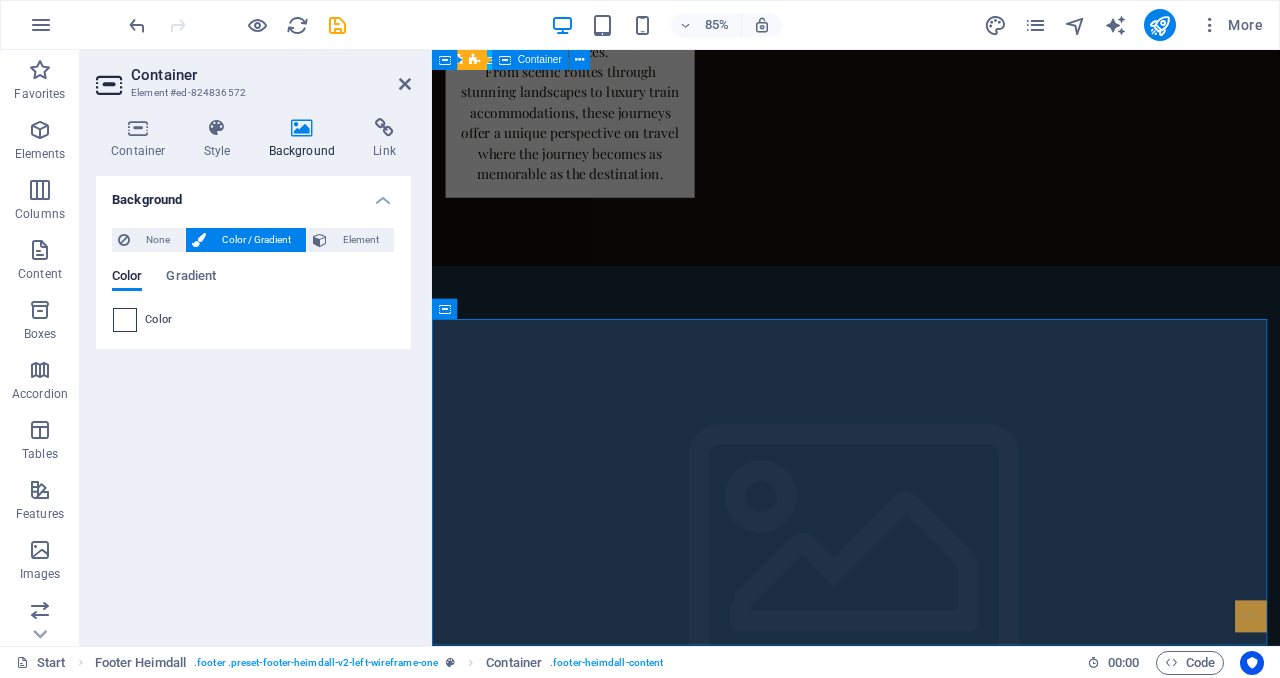 click at bounding box center [125, 320] 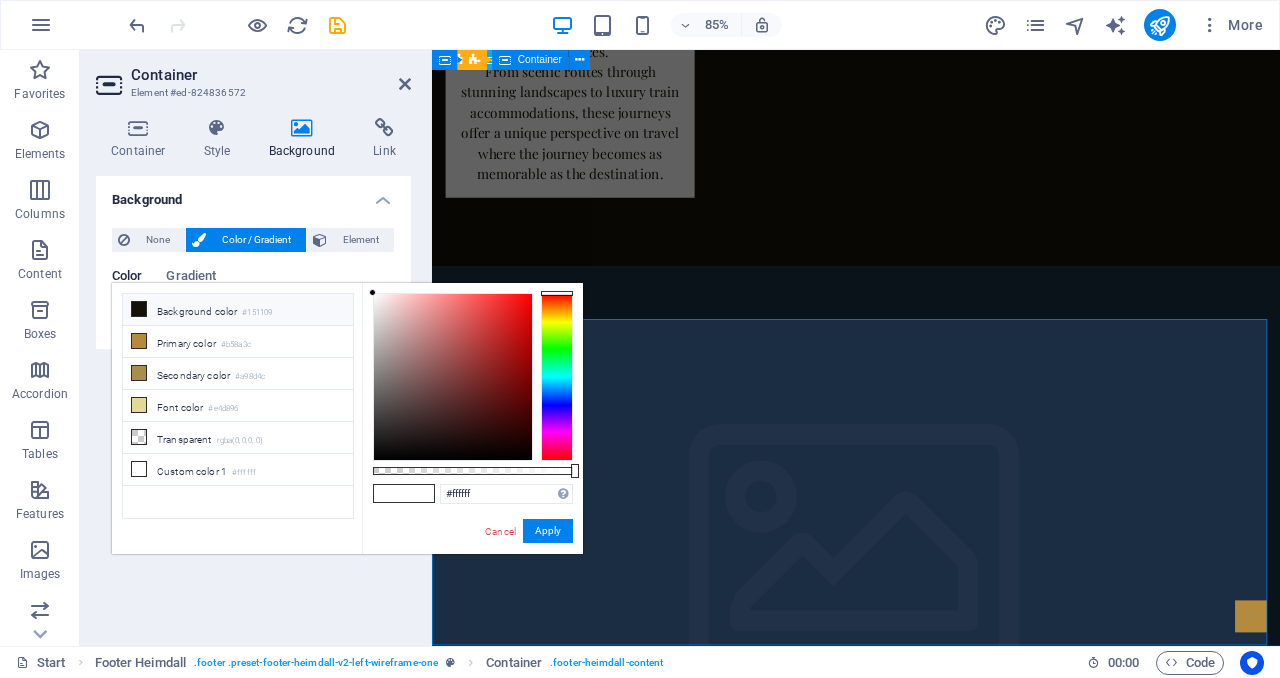 click on "Background color
#151109" at bounding box center (238, 310) 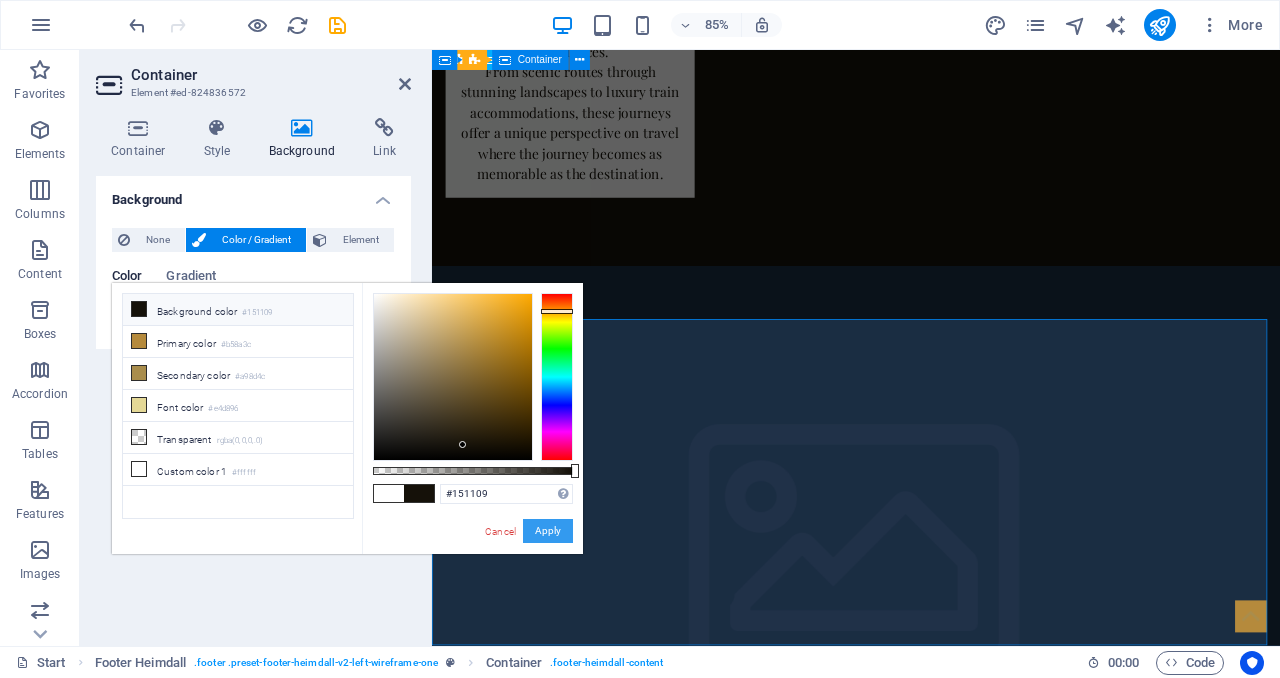 click on "Apply" at bounding box center (548, 531) 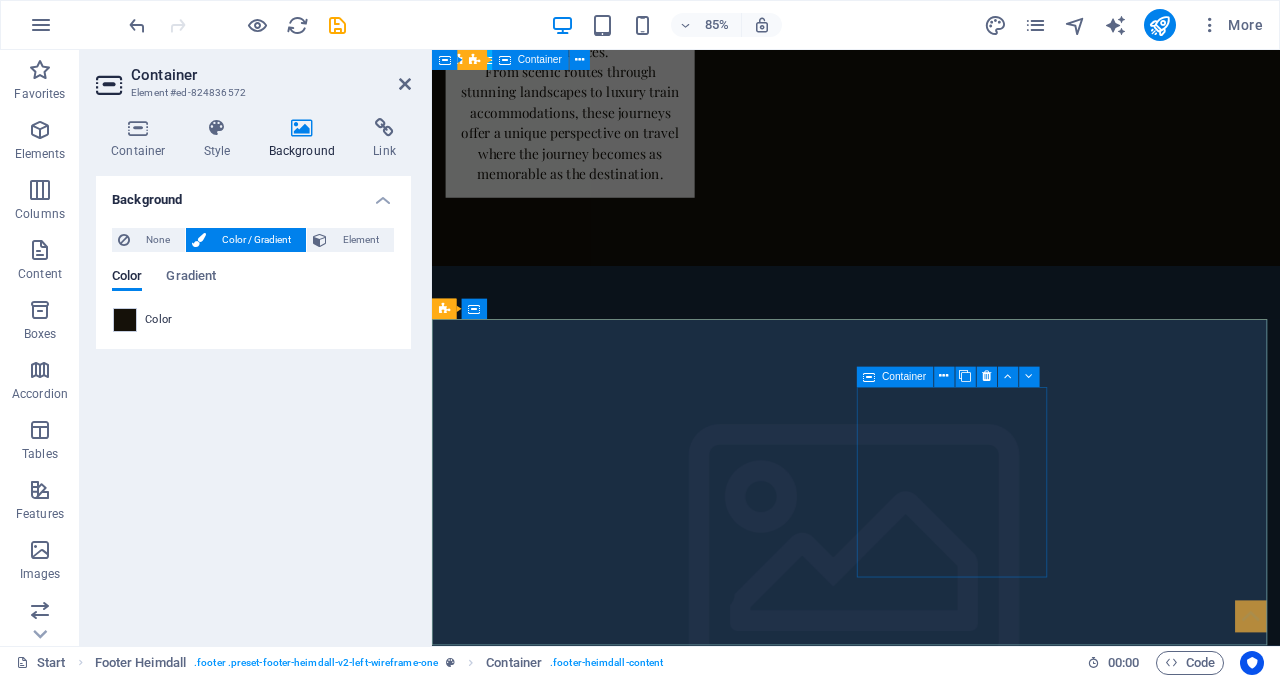 click on "Phone Phone:  [PHONE]" at bounding box center [560, 6780] 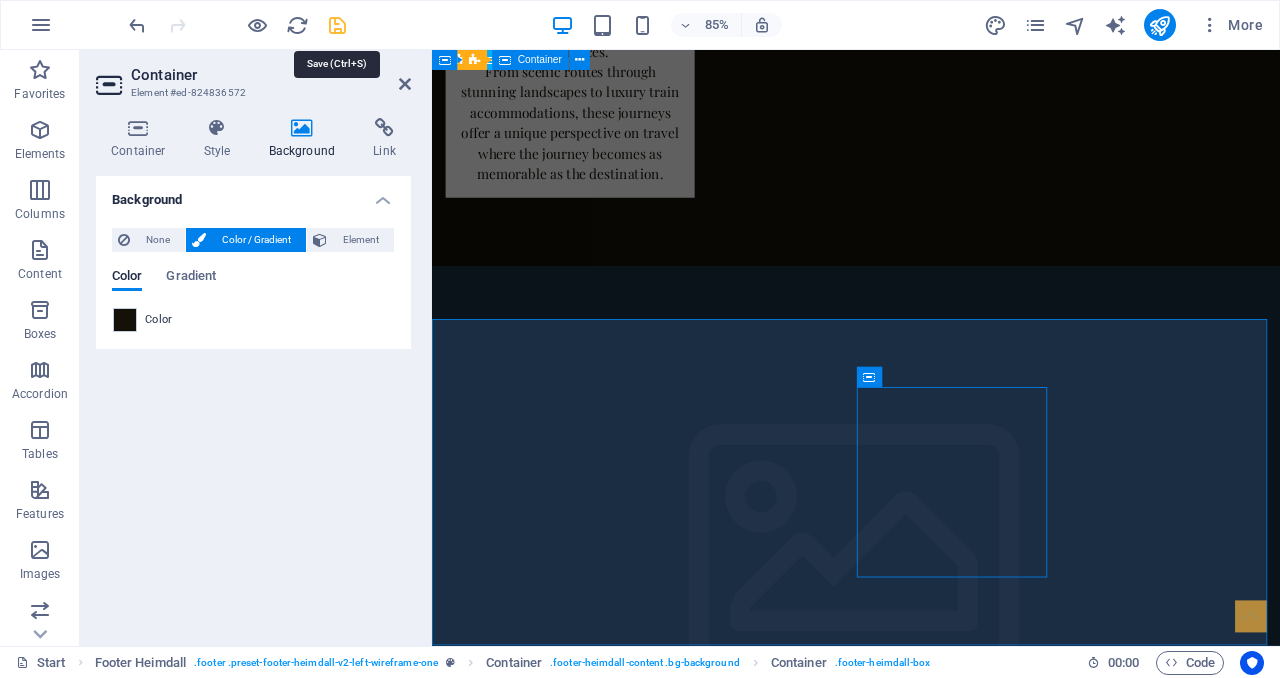 click at bounding box center (337, 25) 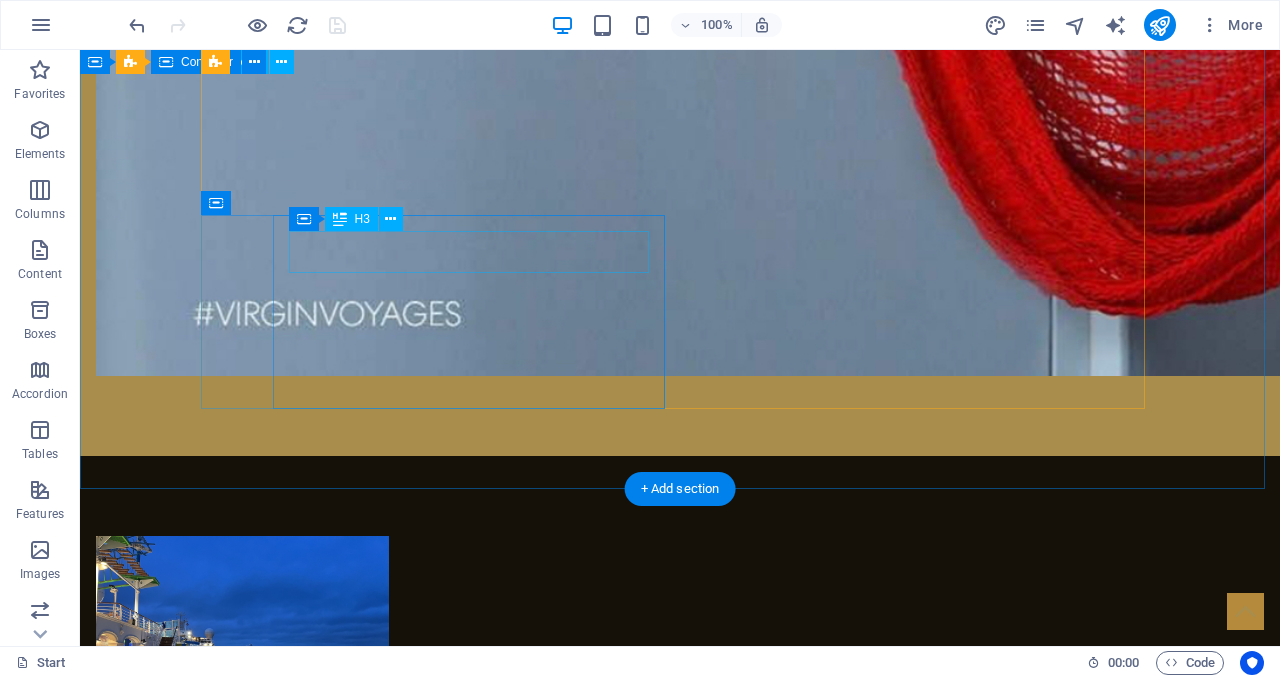 scroll, scrollTop: 3286, scrollLeft: 0, axis: vertical 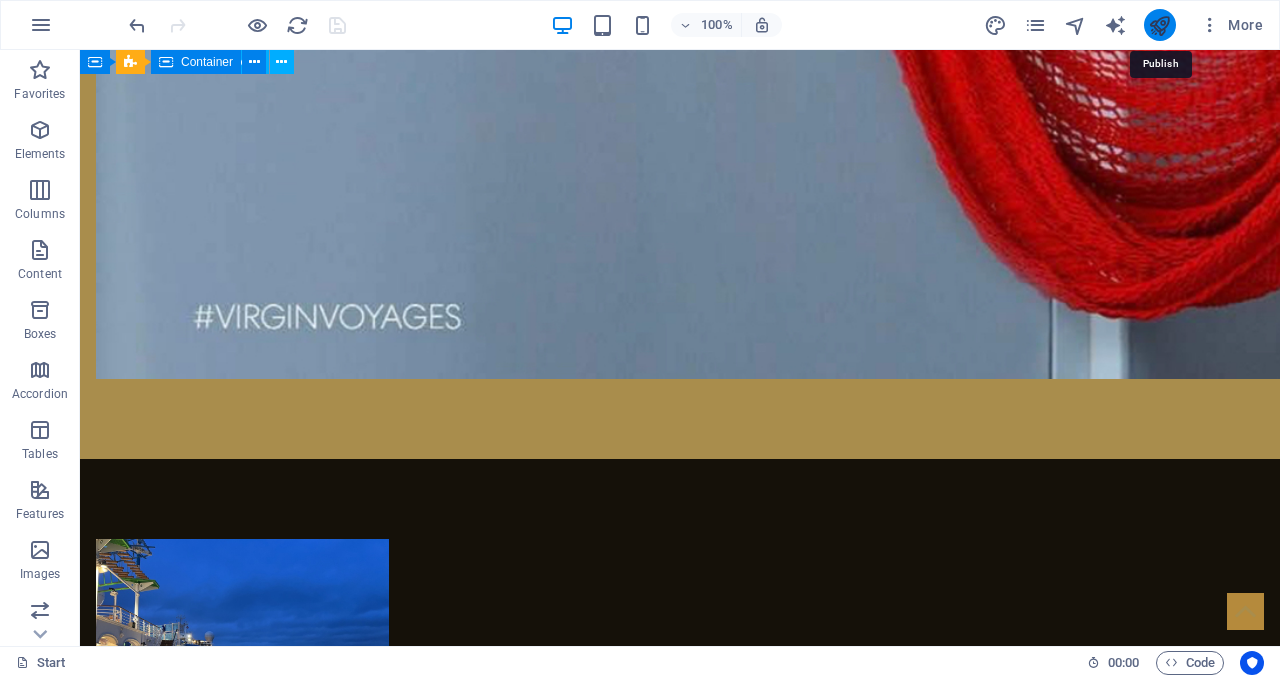 click at bounding box center (1159, 25) 